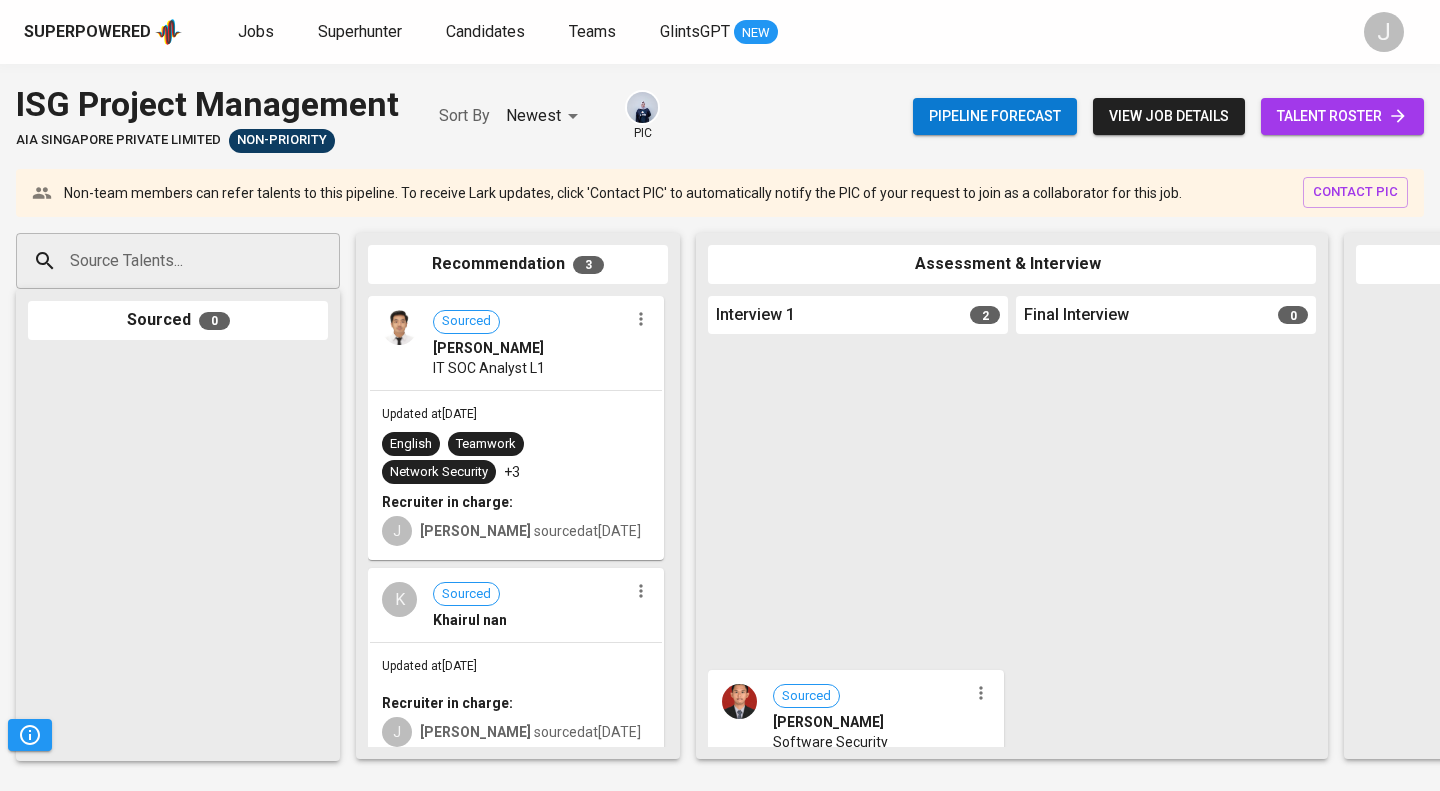 scroll, scrollTop: 0, scrollLeft: 0, axis: both 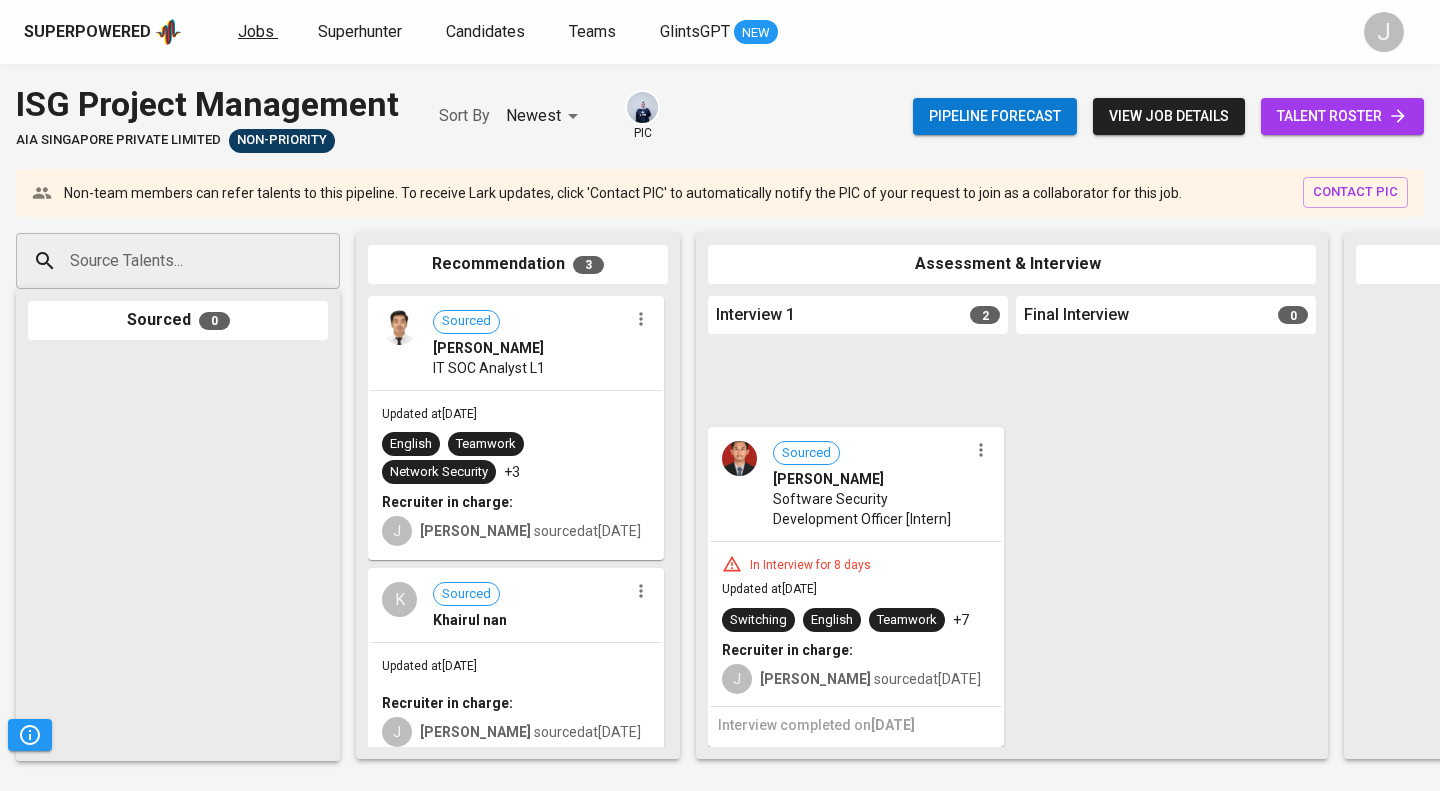 click on "Jobs" at bounding box center [256, 31] 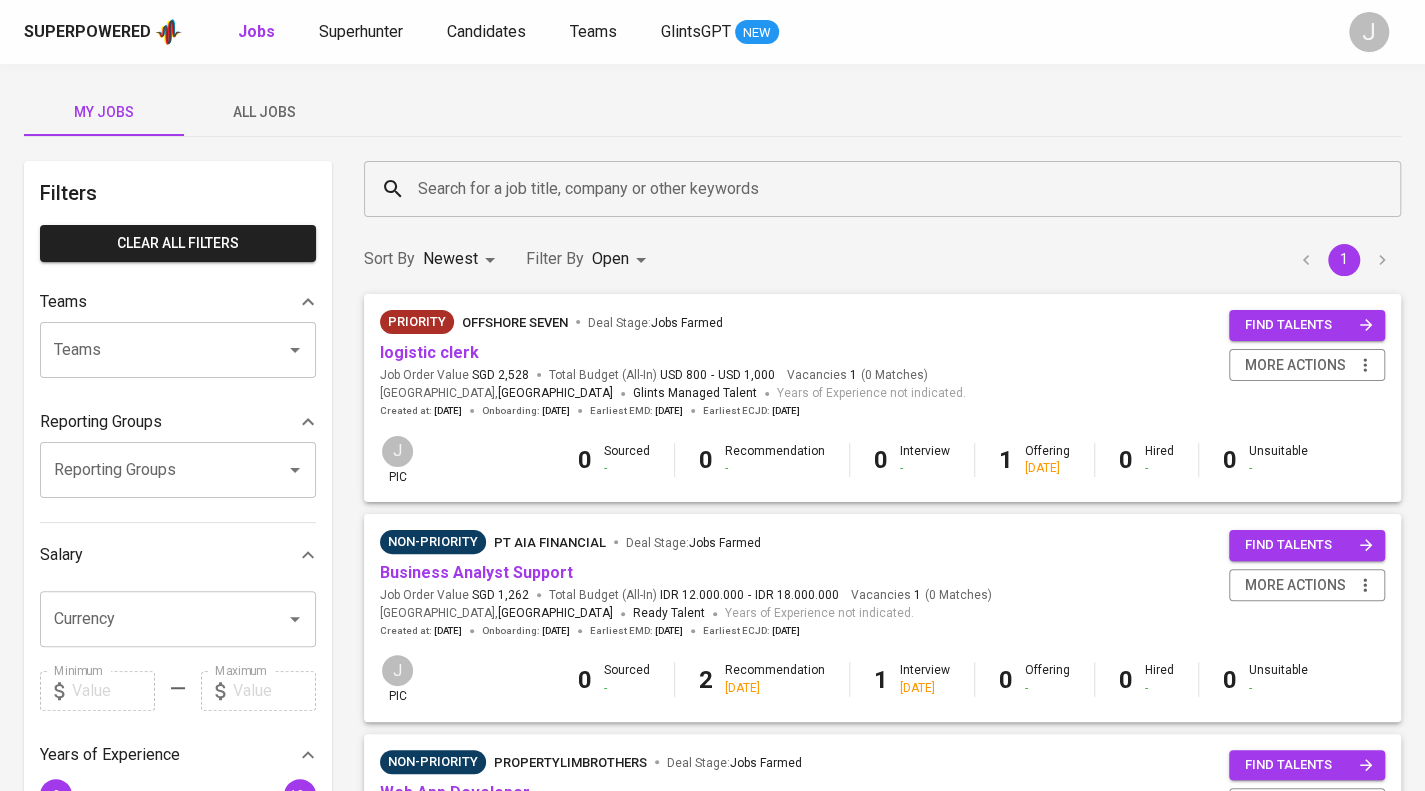click on "All Jobs" at bounding box center [264, 112] 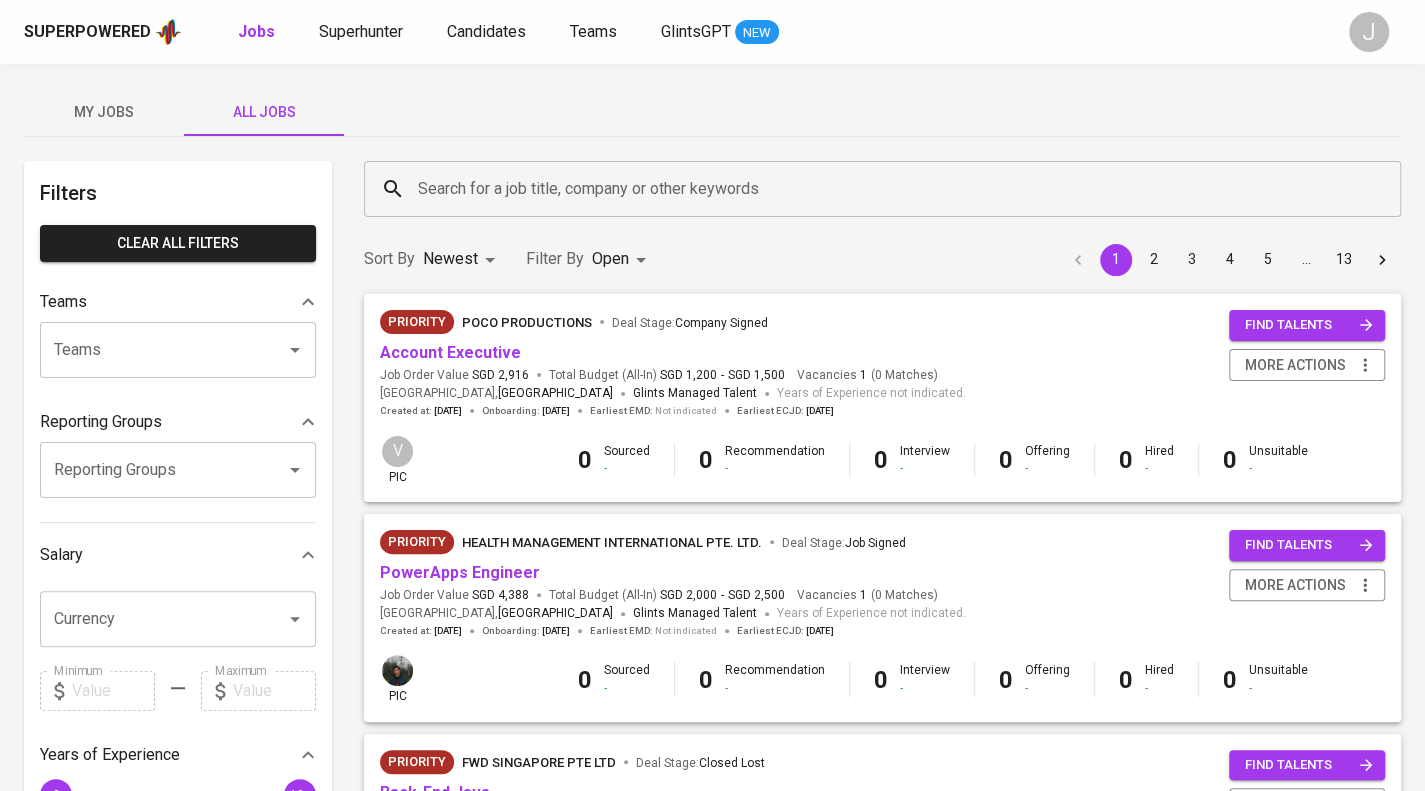 click on "Teams" at bounding box center (150, 350) 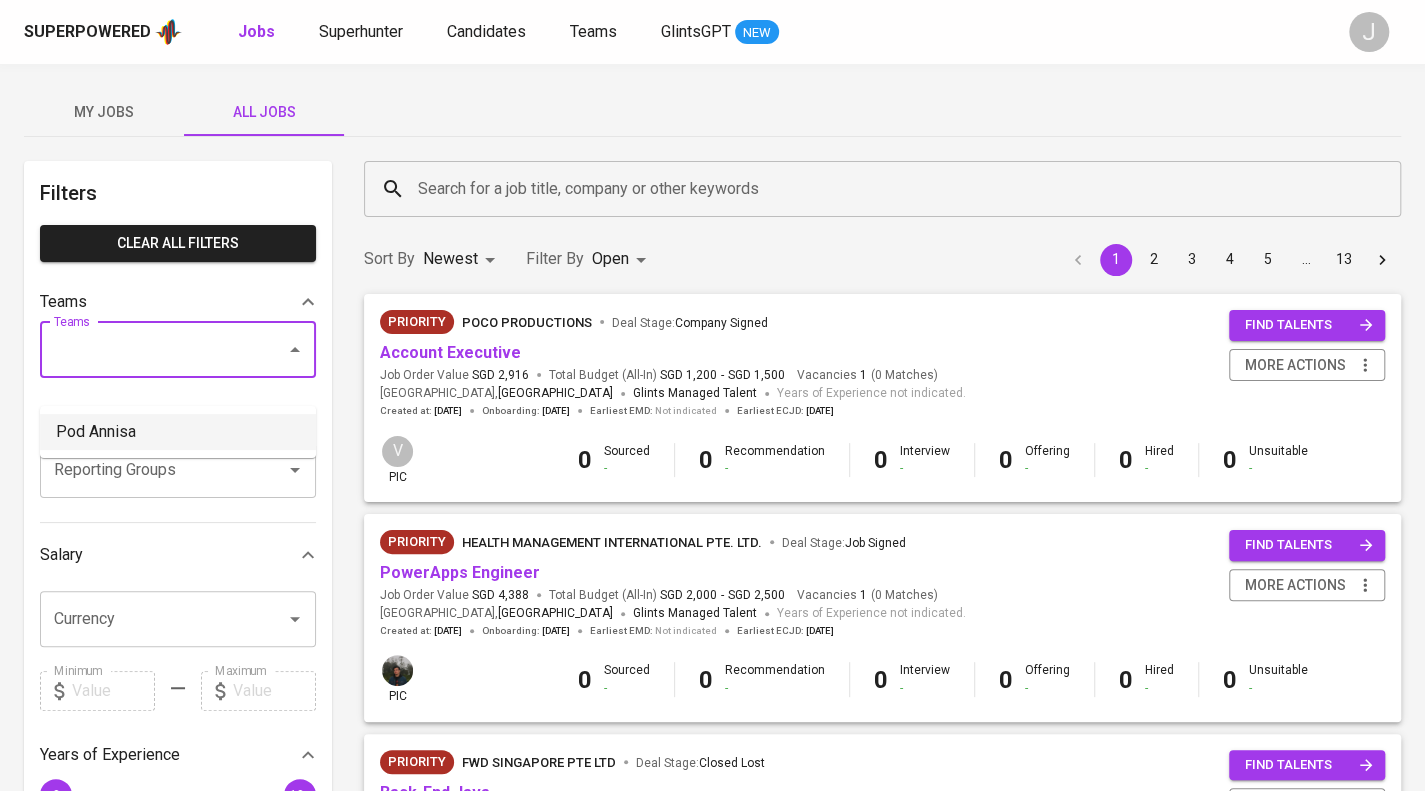 click on "Pod Annisa" at bounding box center [178, 432] 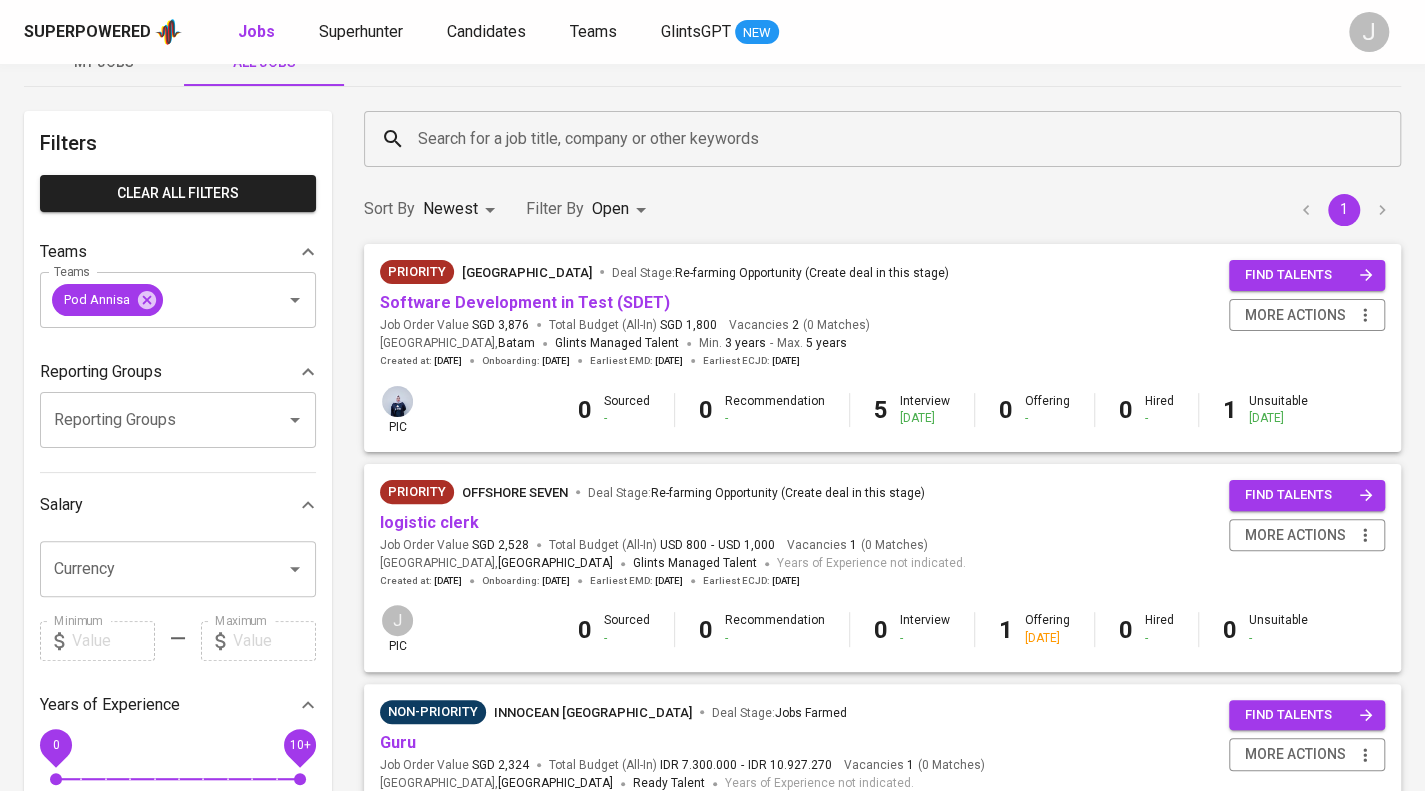 scroll, scrollTop: 0, scrollLeft: 0, axis: both 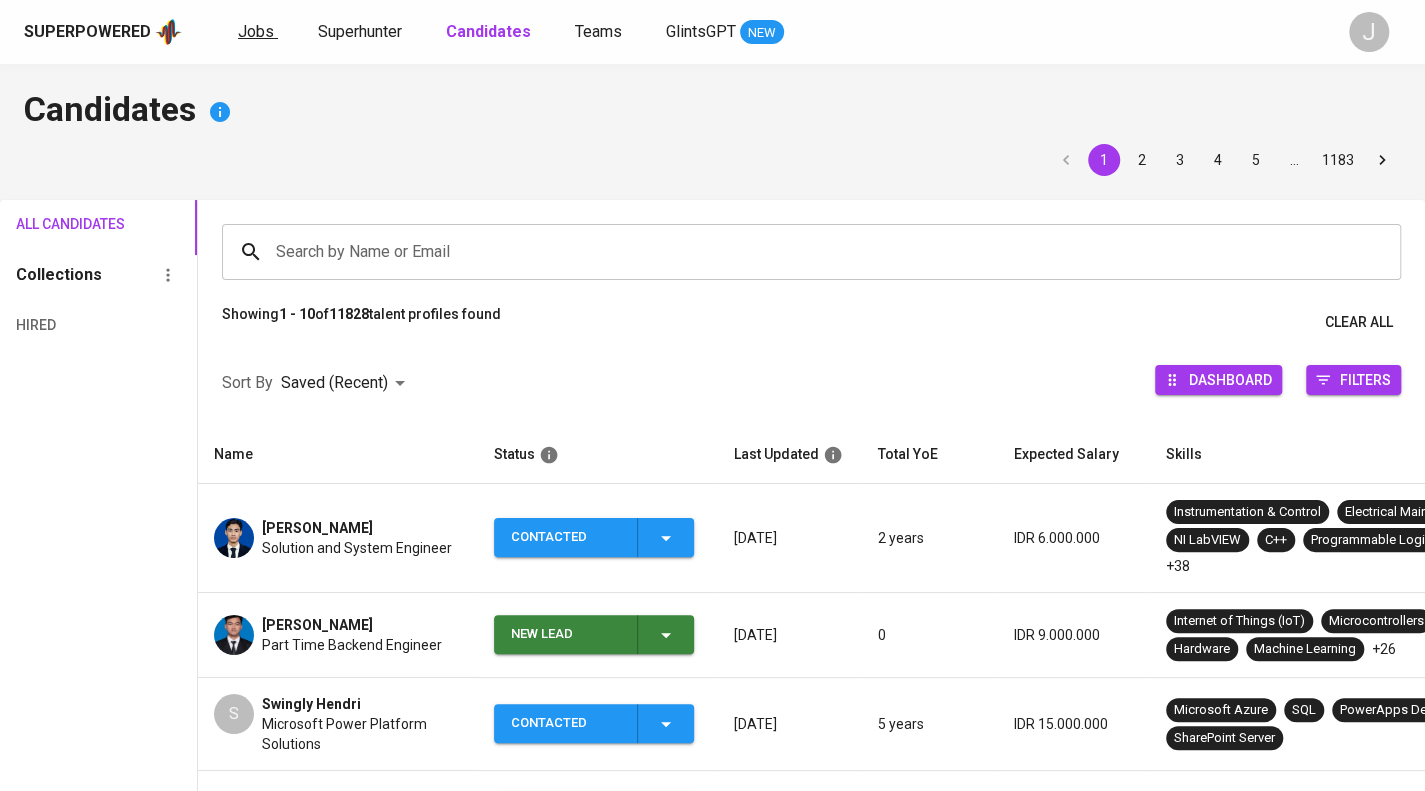 click on "Jobs" at bounding box center (256, 31) 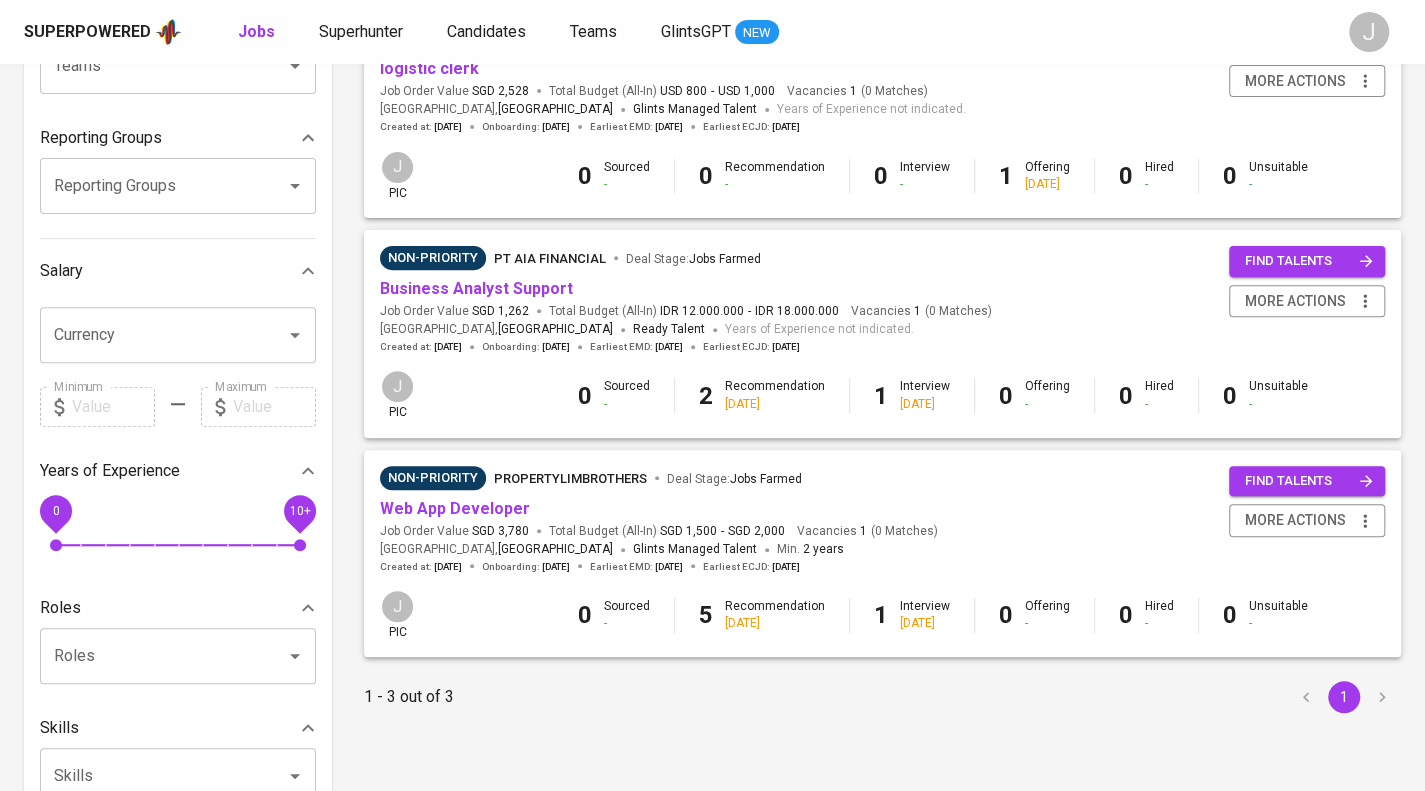 scroll, scrollTop: 400, scrollLeft: 0, axis: vertical 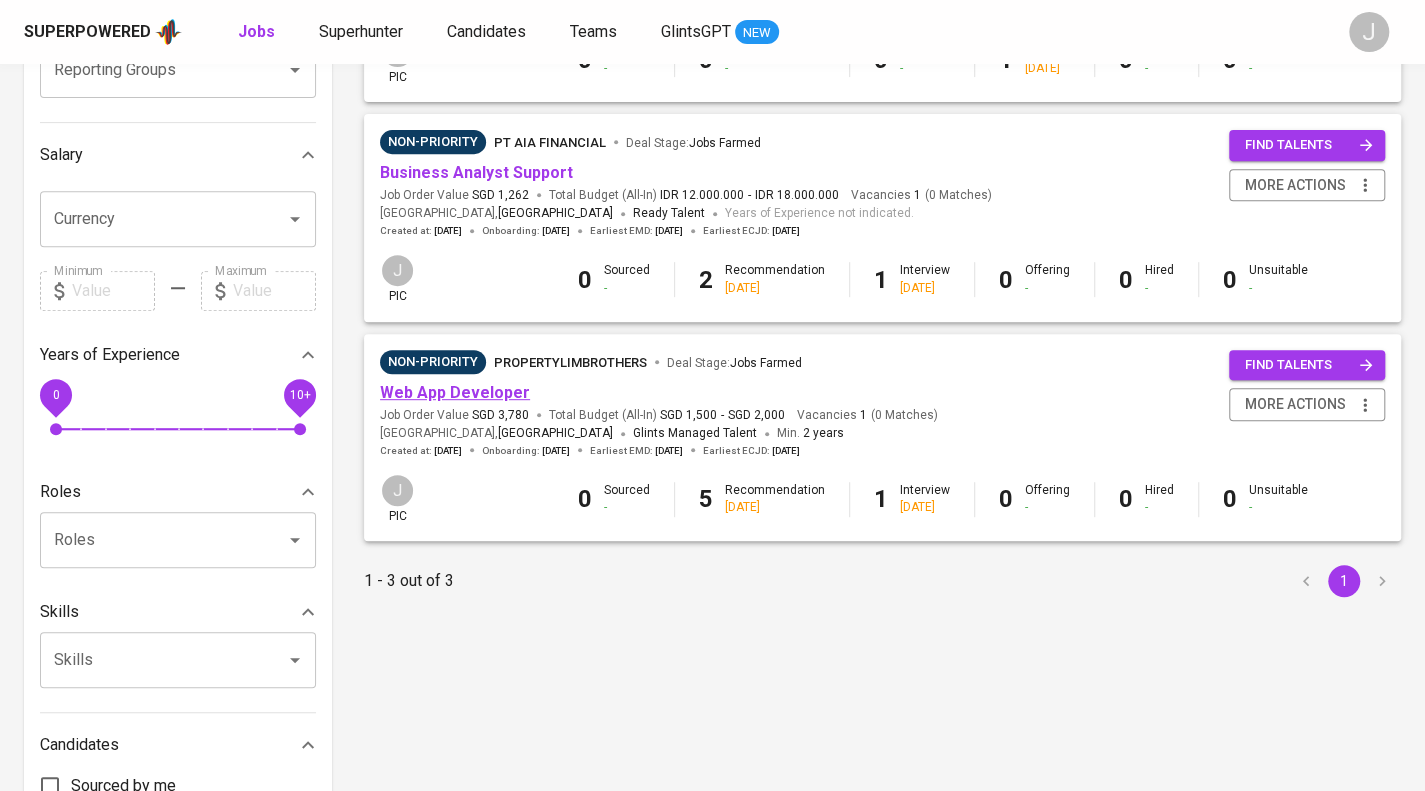 click on "Web App Developer" at bounding box center [455, 392] 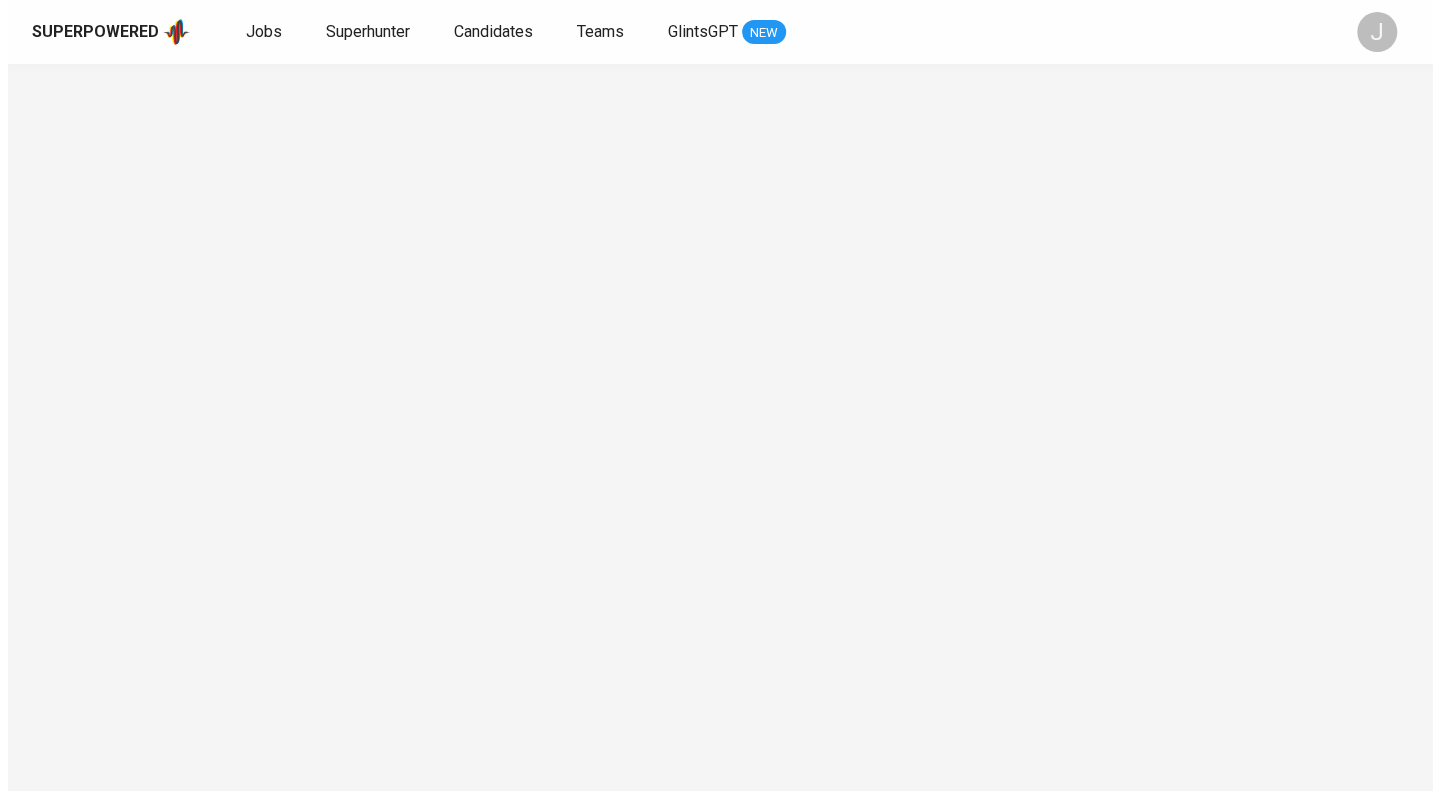scroll, scrollTop: 0, scrollLeft: 0, axis: both 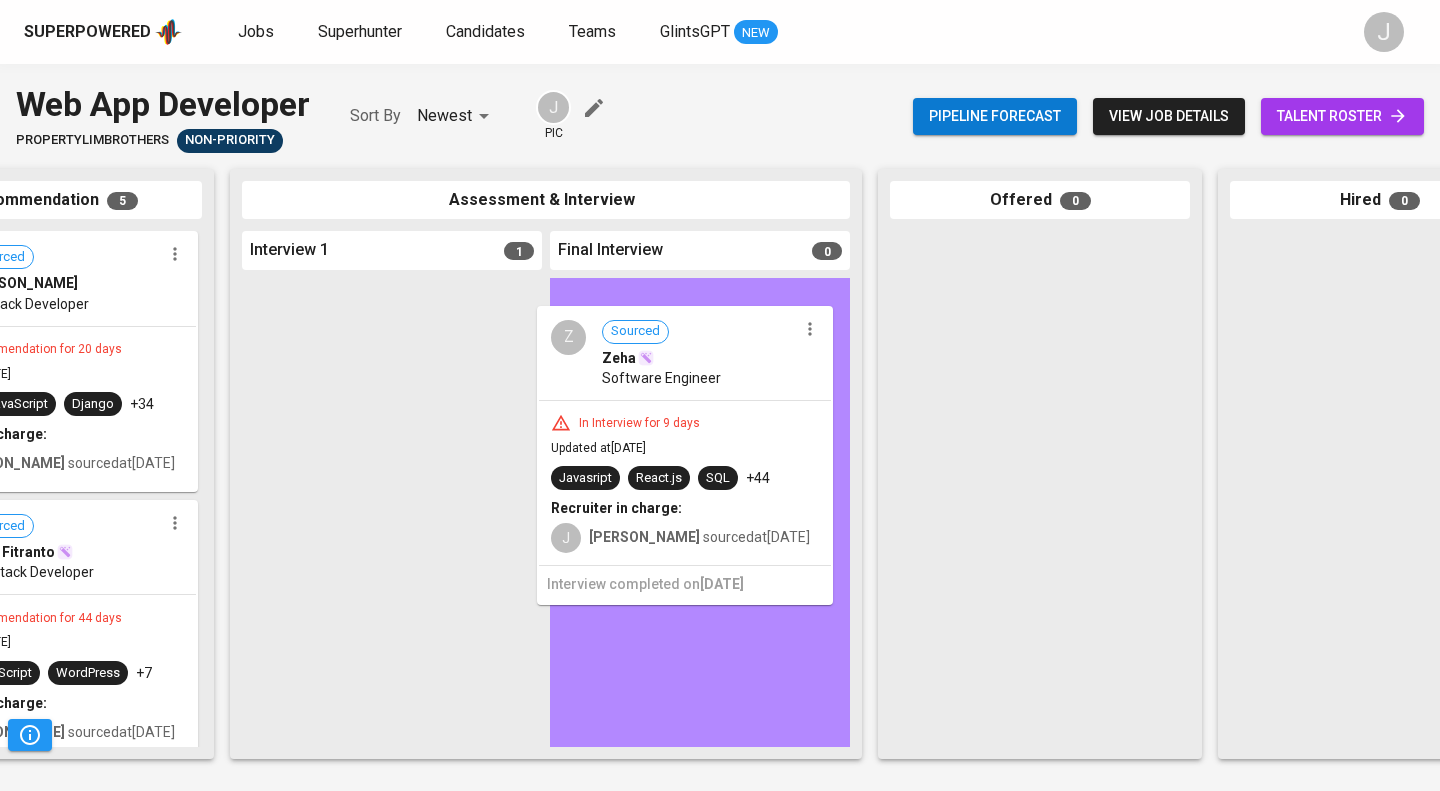 drag, startPoint x: 397, startPoint y: 400, endPoint x: 698, endPoint y: 399, distance: 301.00165 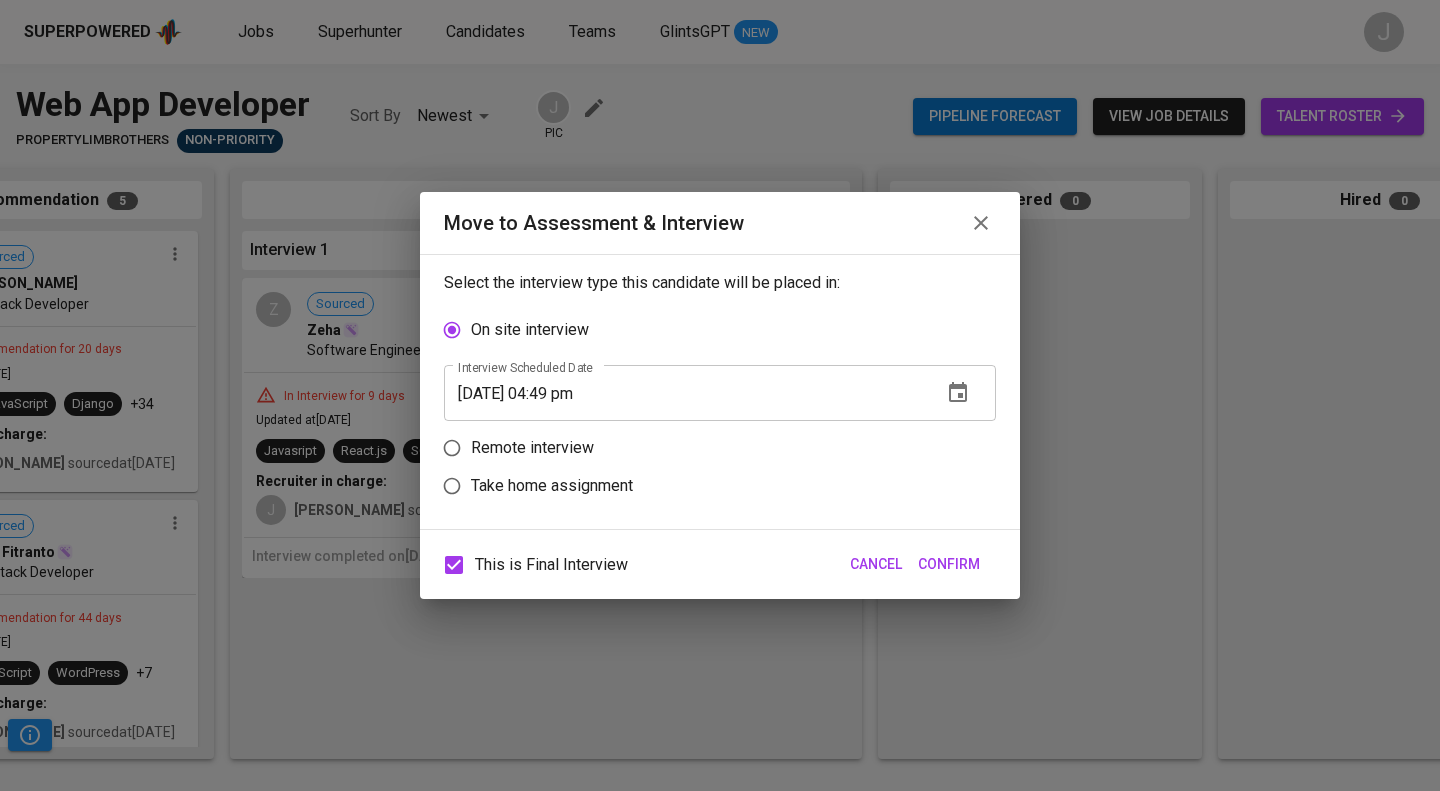 scroll, scrollTop: 0, scrollLeft: 465, axis: horizontal 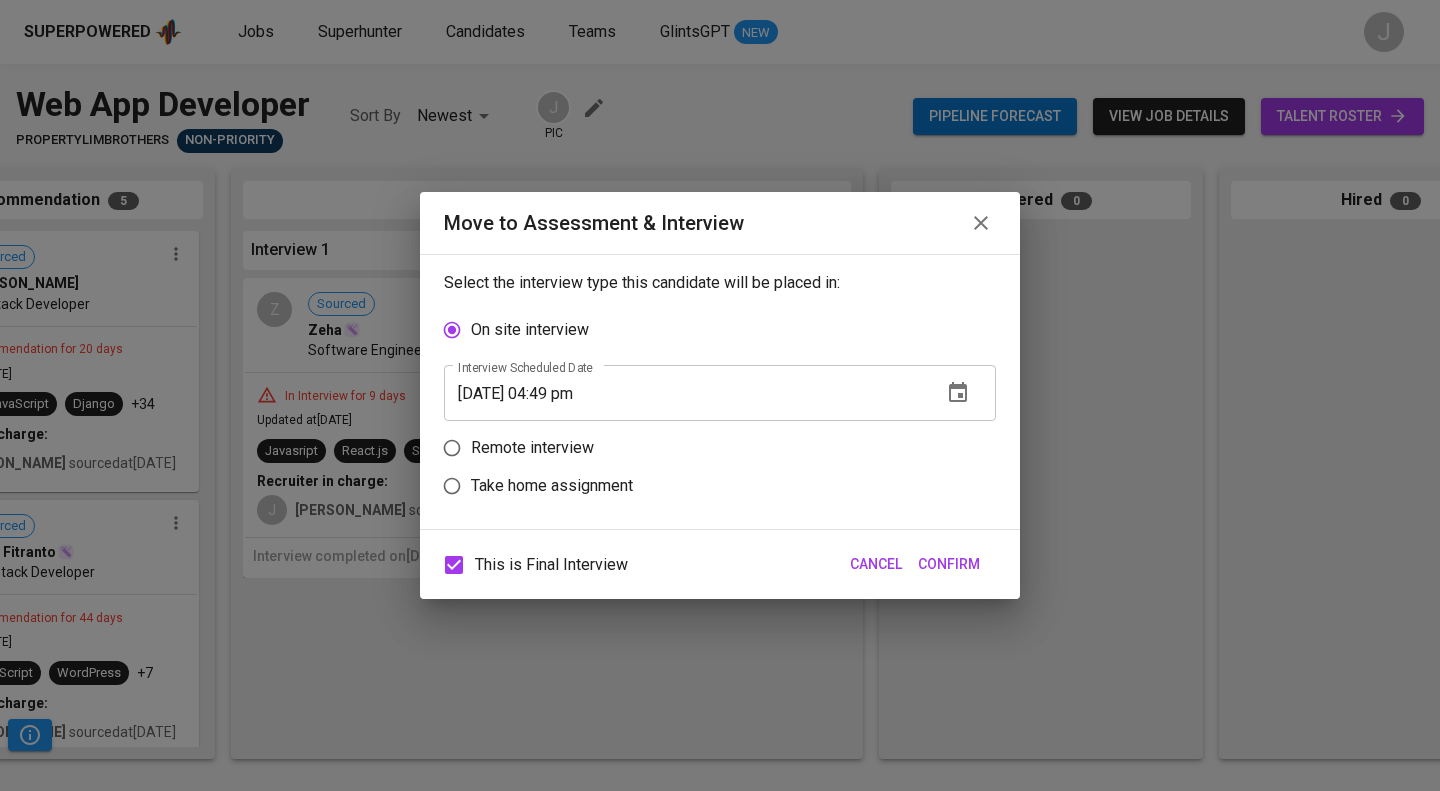 click on "Remote interview" at bounding box center [532, 448] 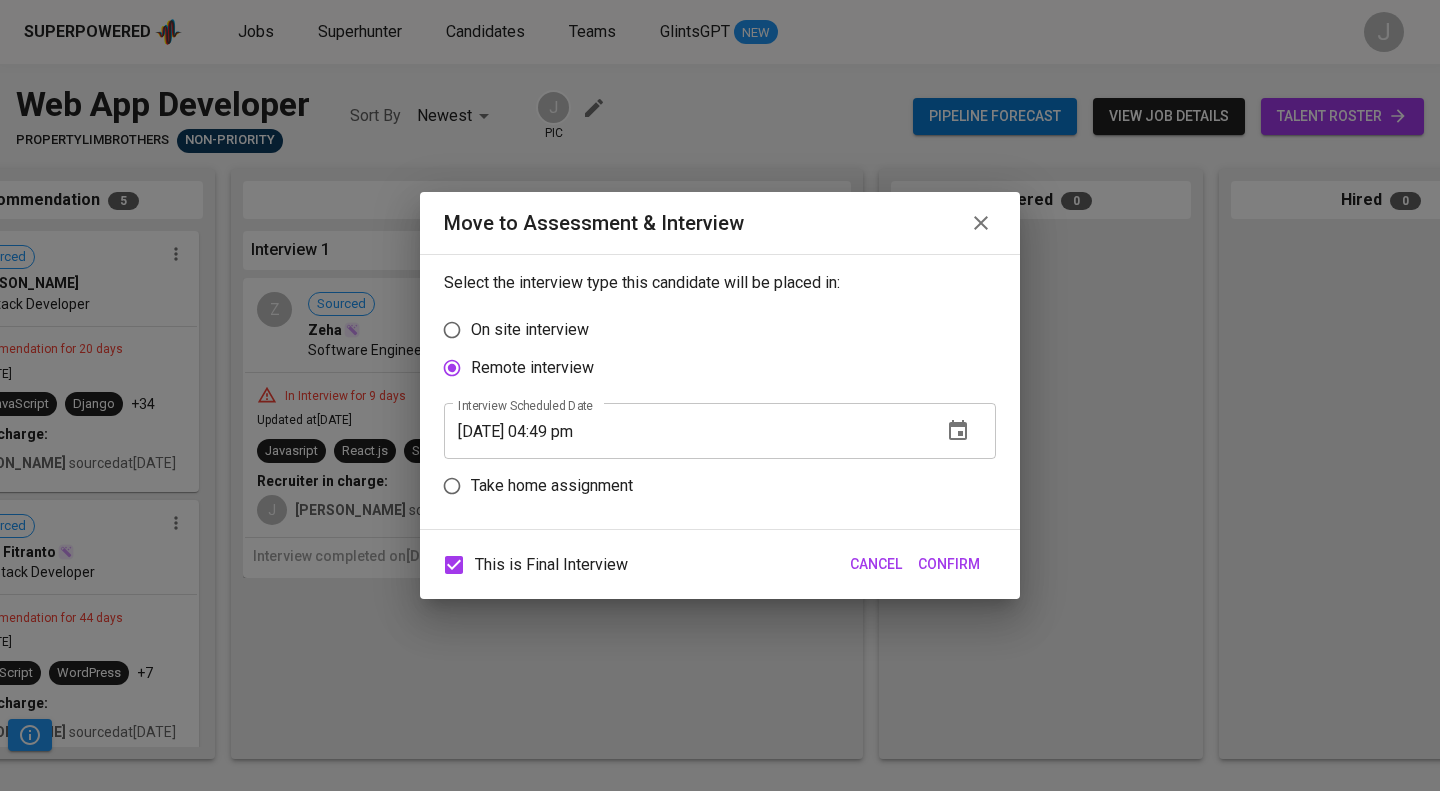 click 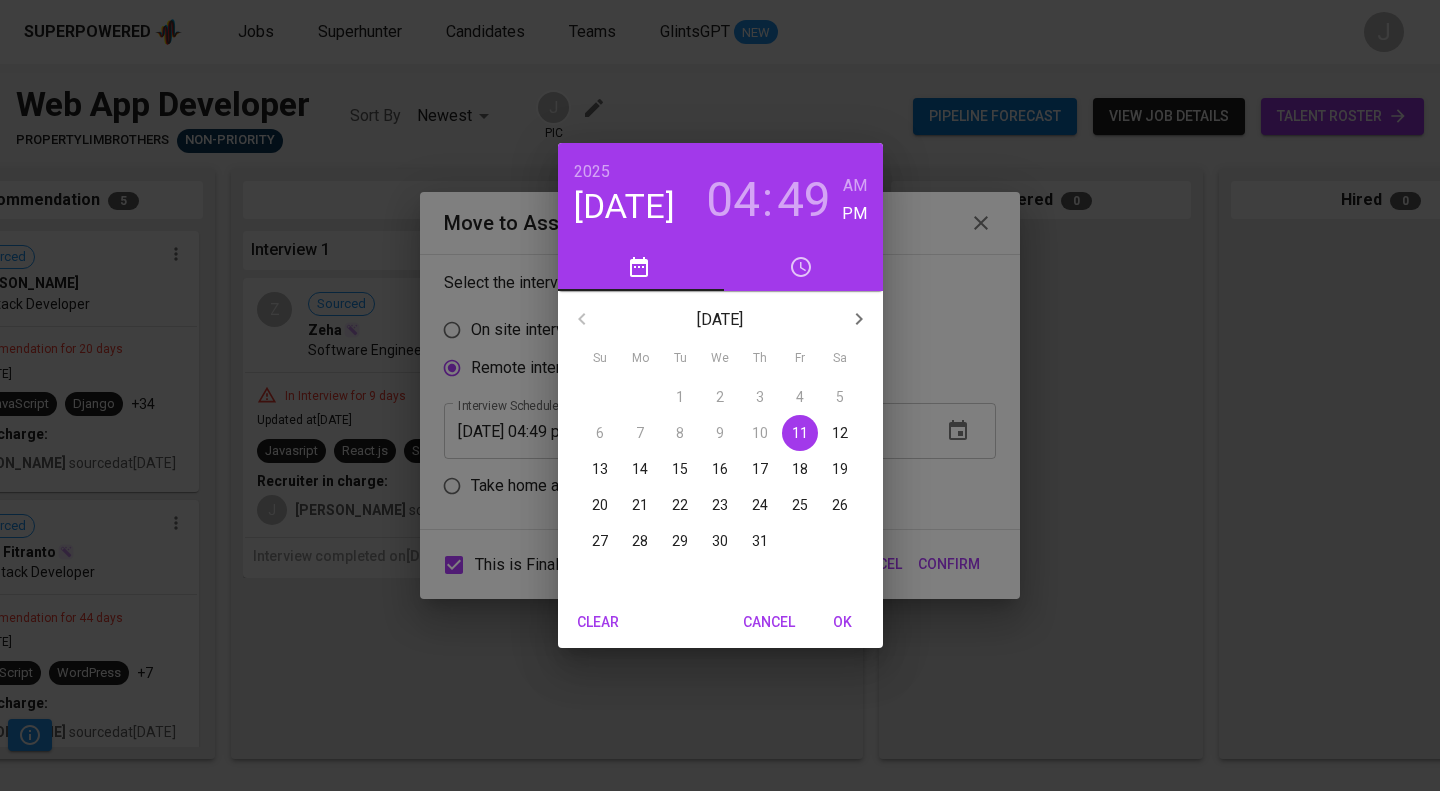 click on "16" at bounding box center (720, 469) 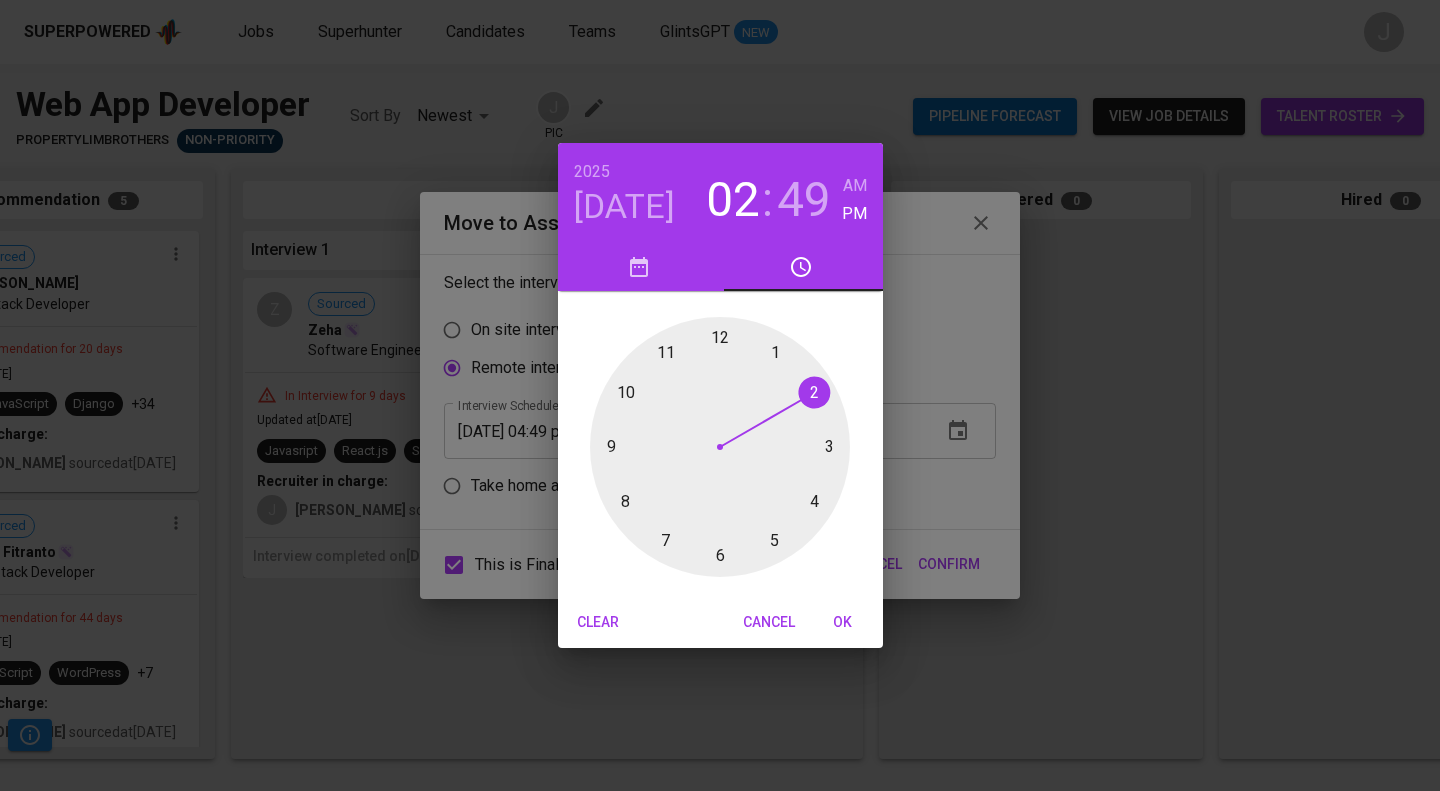 drag, startPoint x: 820, startPoint y: 494, endPoint x: 811, endPoint y: 397, distance: 97.41663 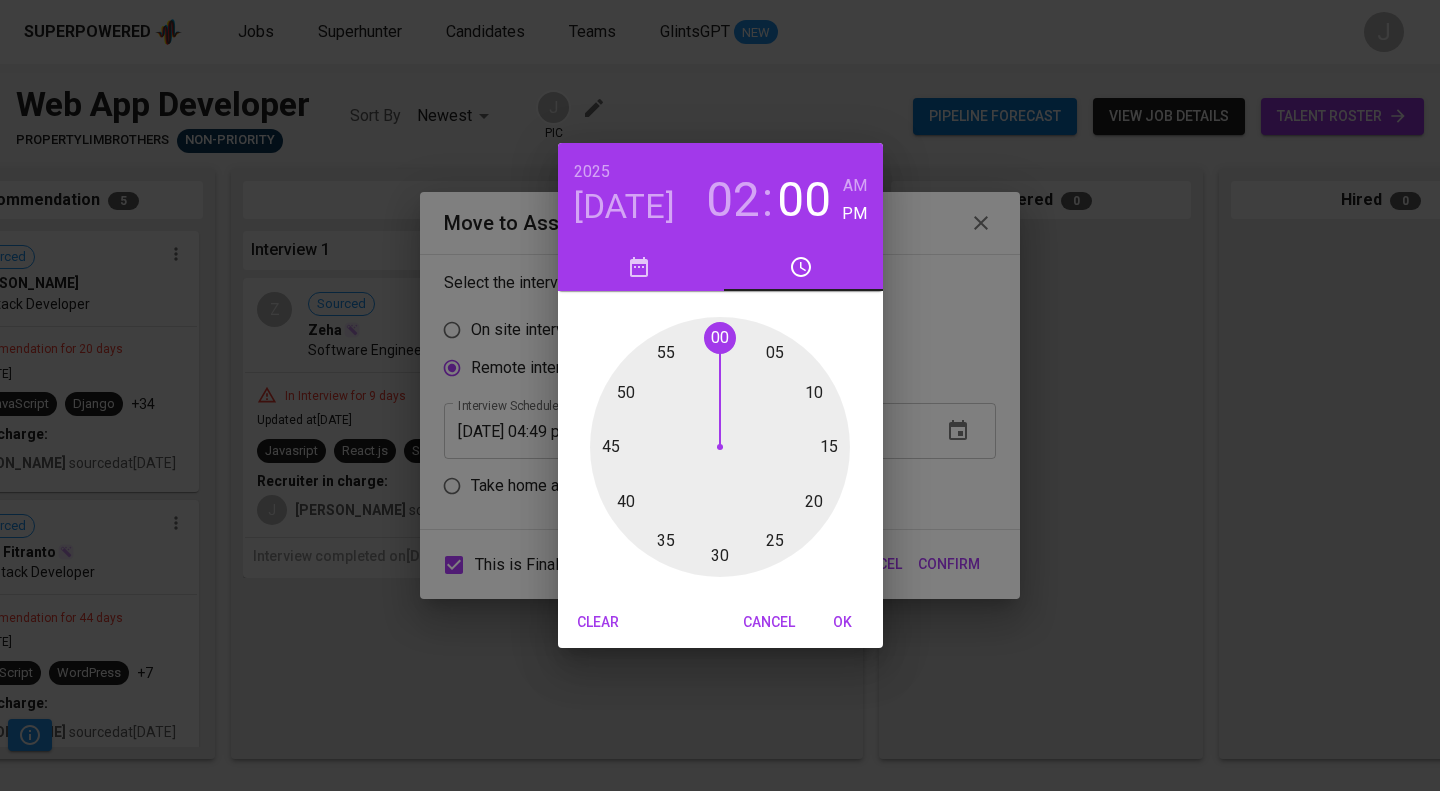 drag, startPoint x: 615, startPoint y: 403, endPoint x: 714, endPoint y: 361, distance: 107.54069 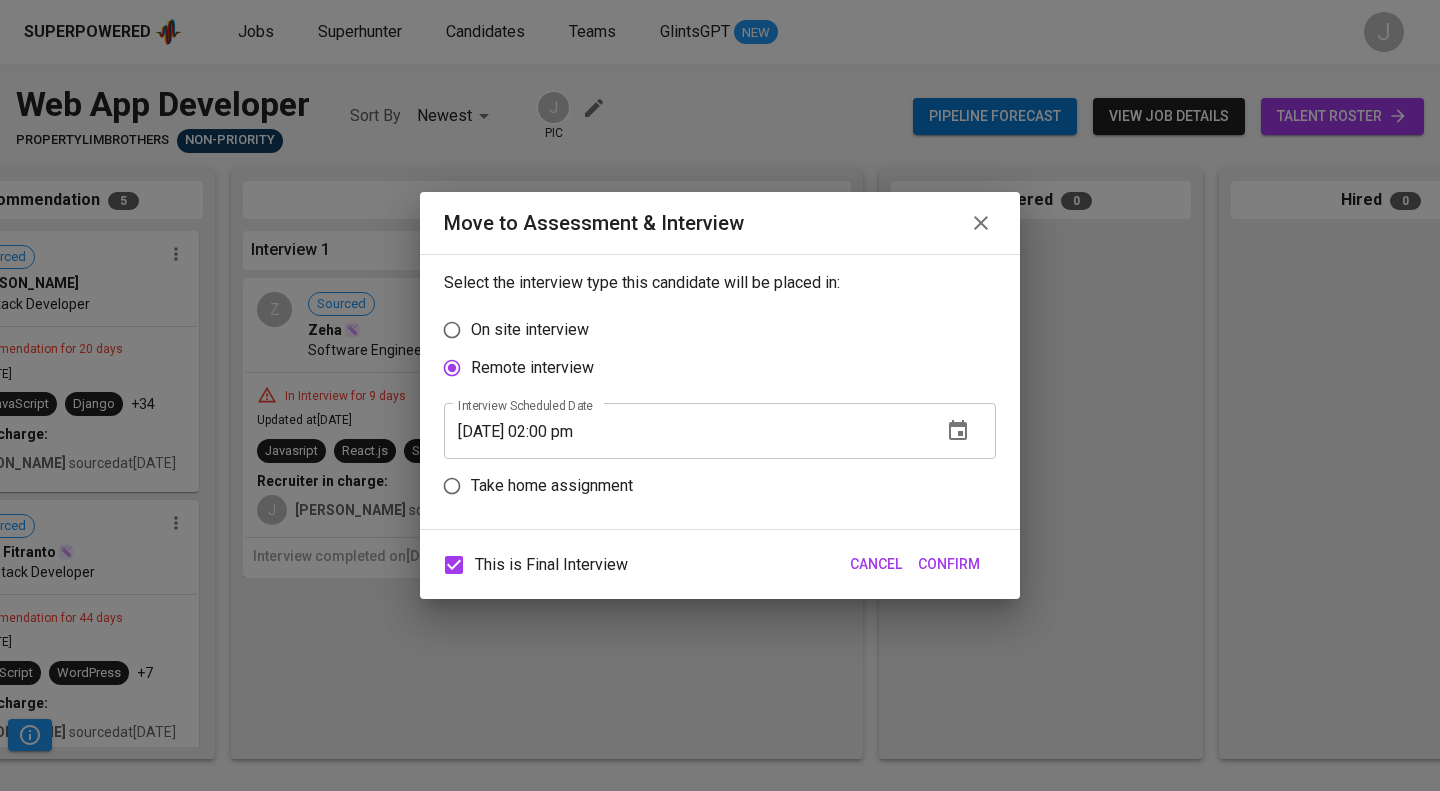 click on "Confirm" at bounding box center [949, 564] 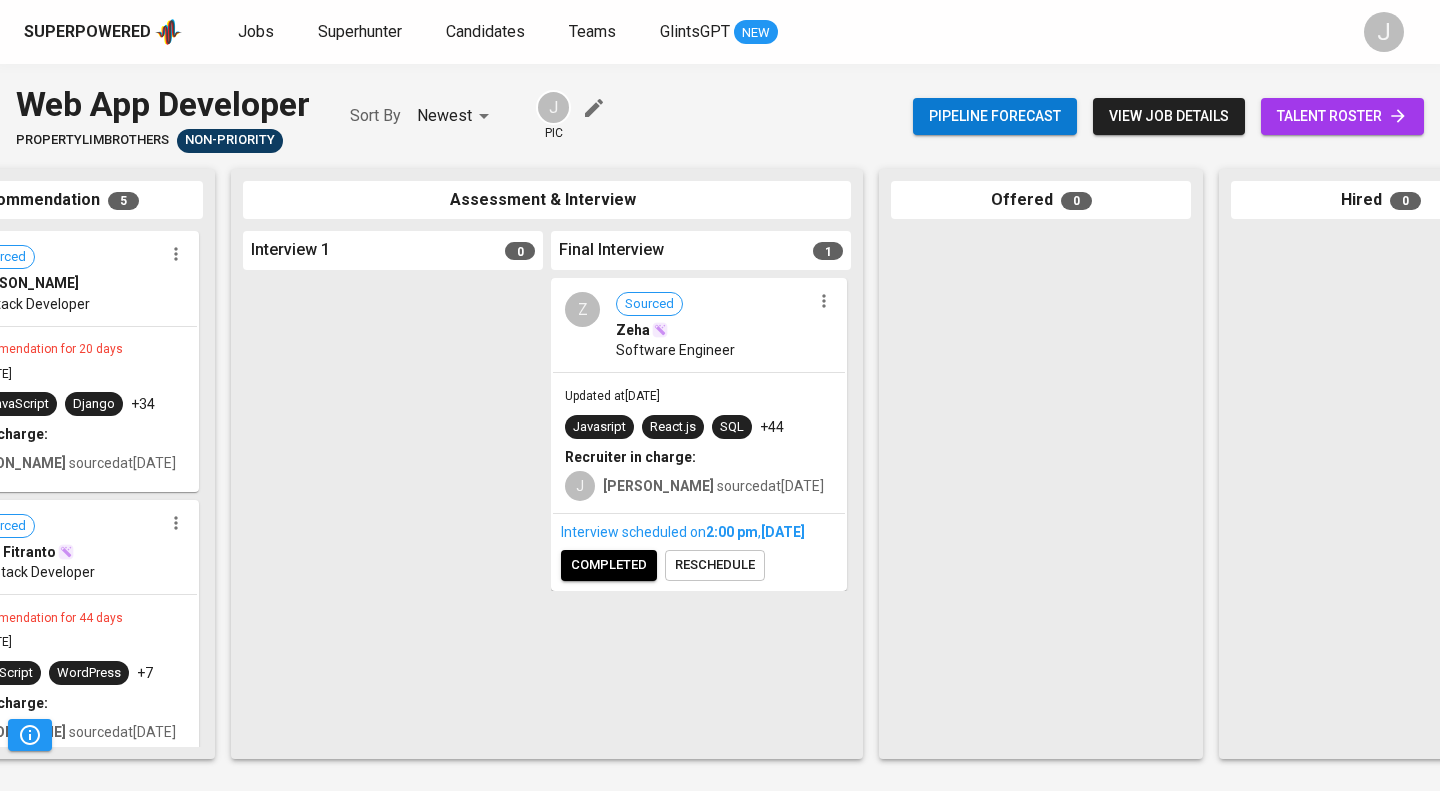 click 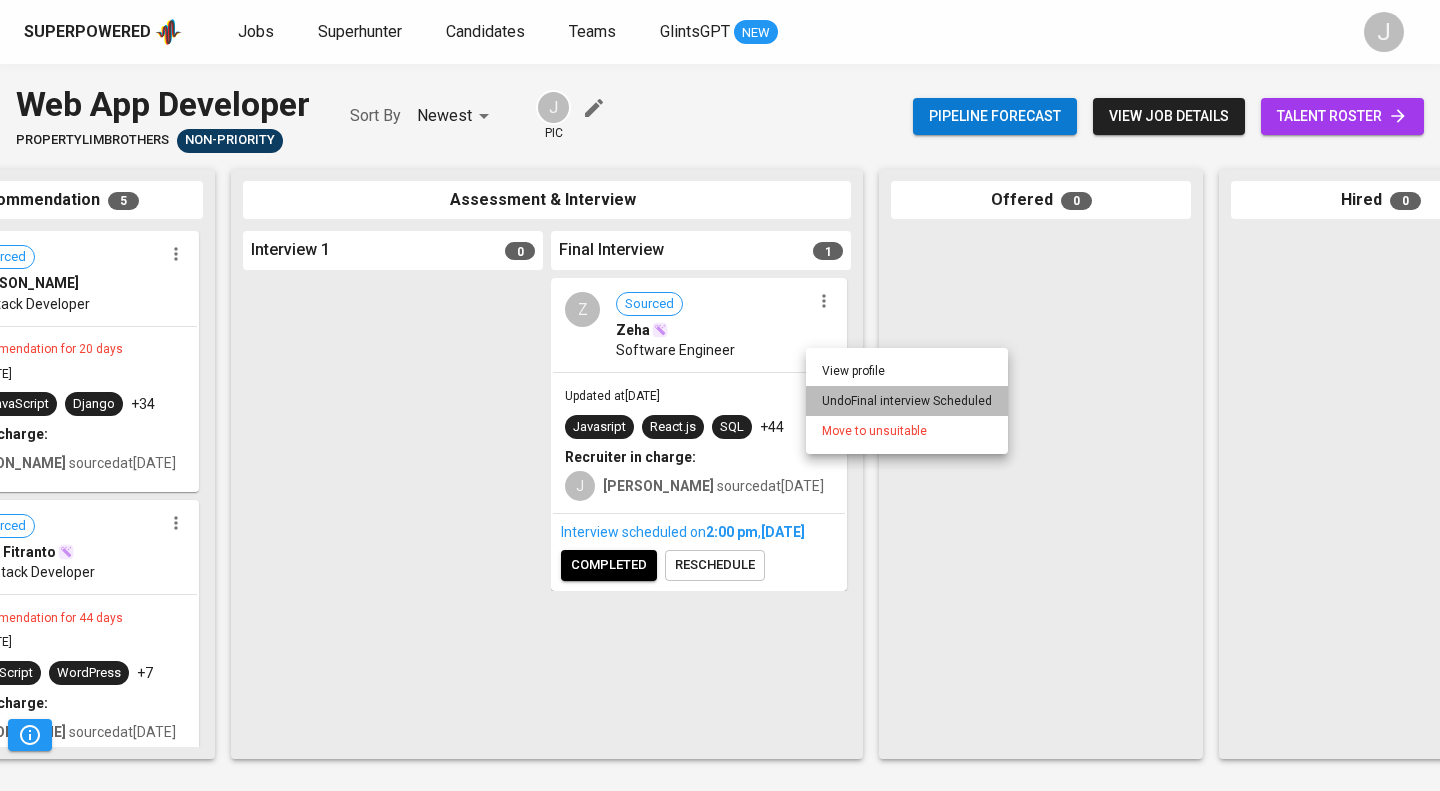 click on "Undo  Final interview Scheduled" at bounding box center (907, 401) 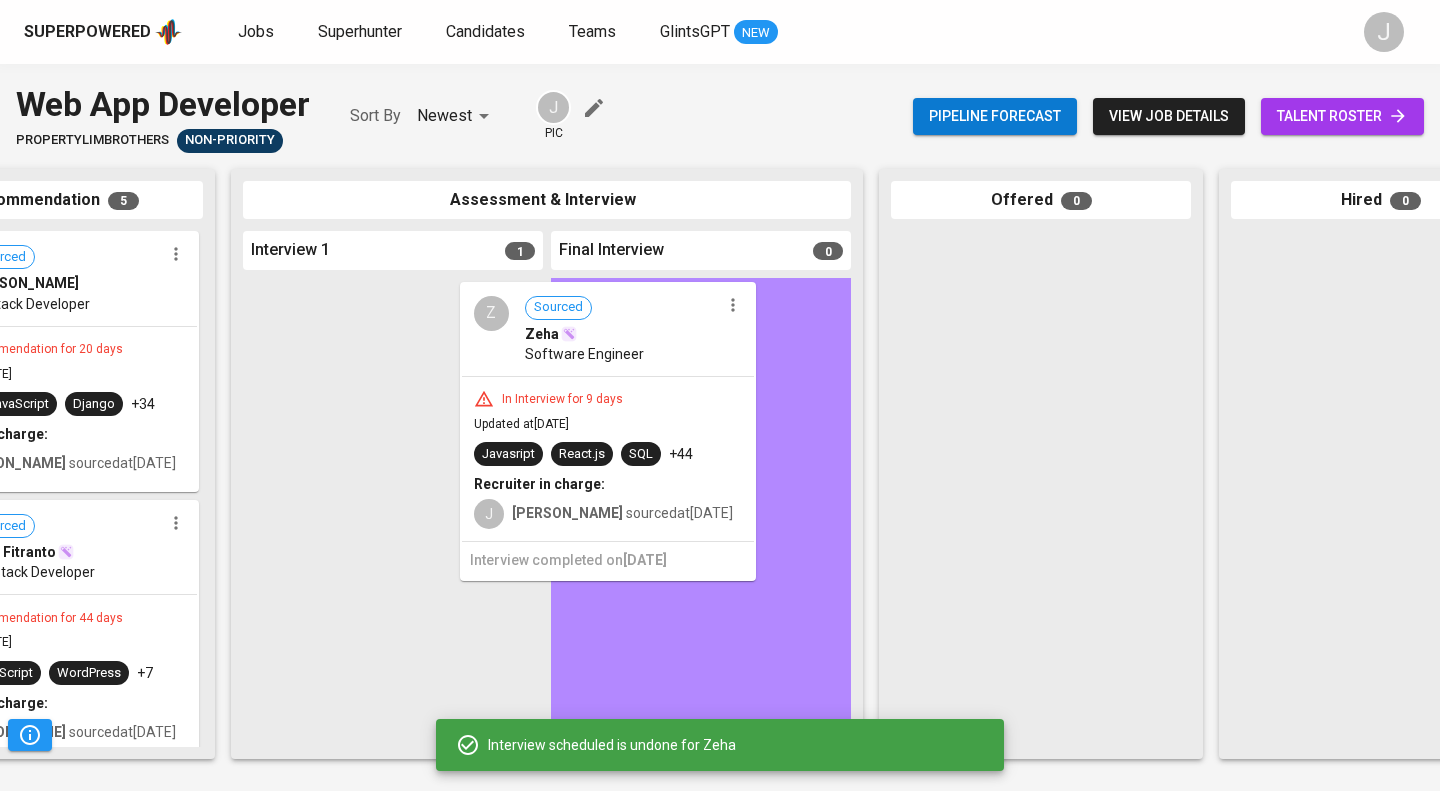 drag, startPoint x: 401, startPoint y: 369, endPoint x: 637, endPoint y: 339, distance: 237.89914 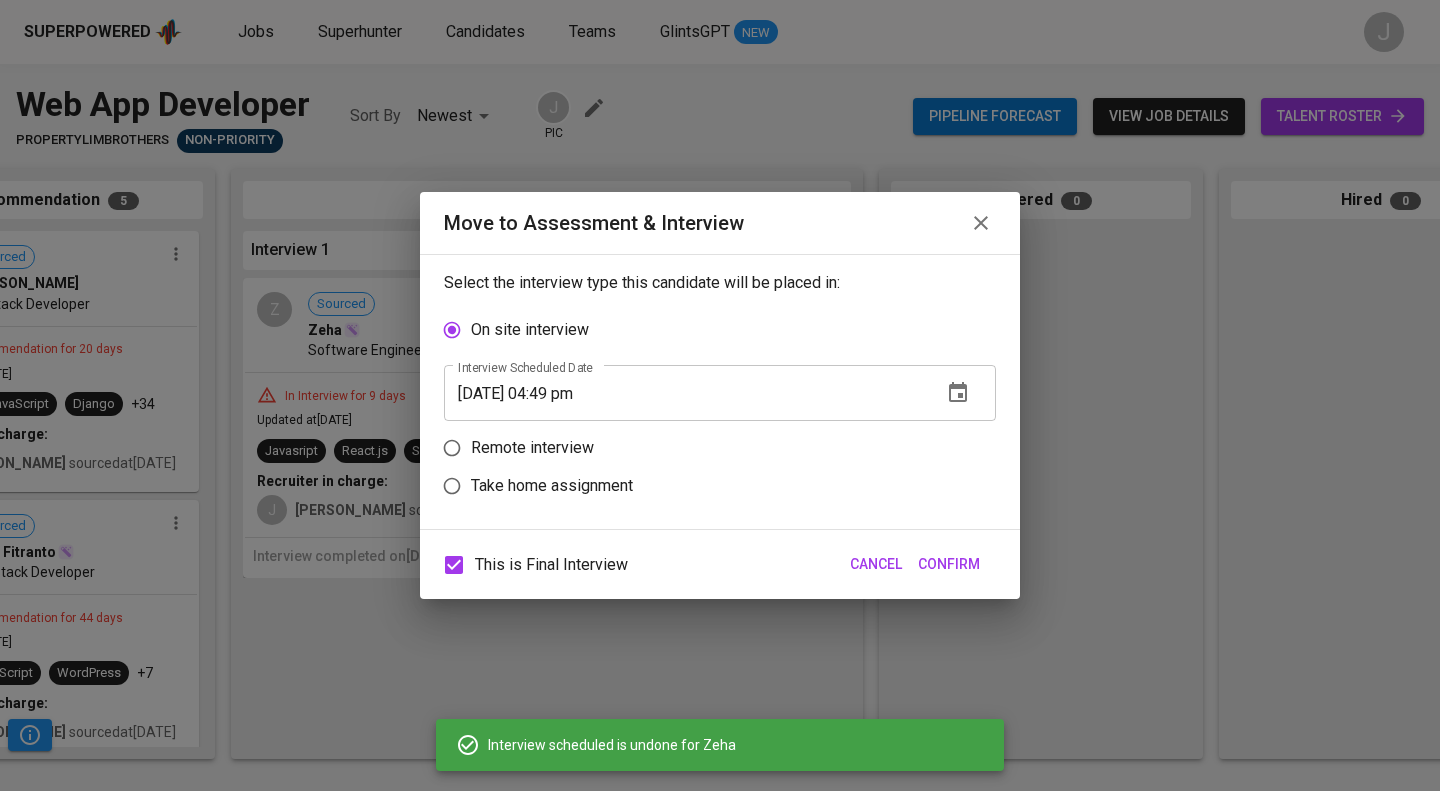 click on "Take home assignment" at bounding box center (552, 486) 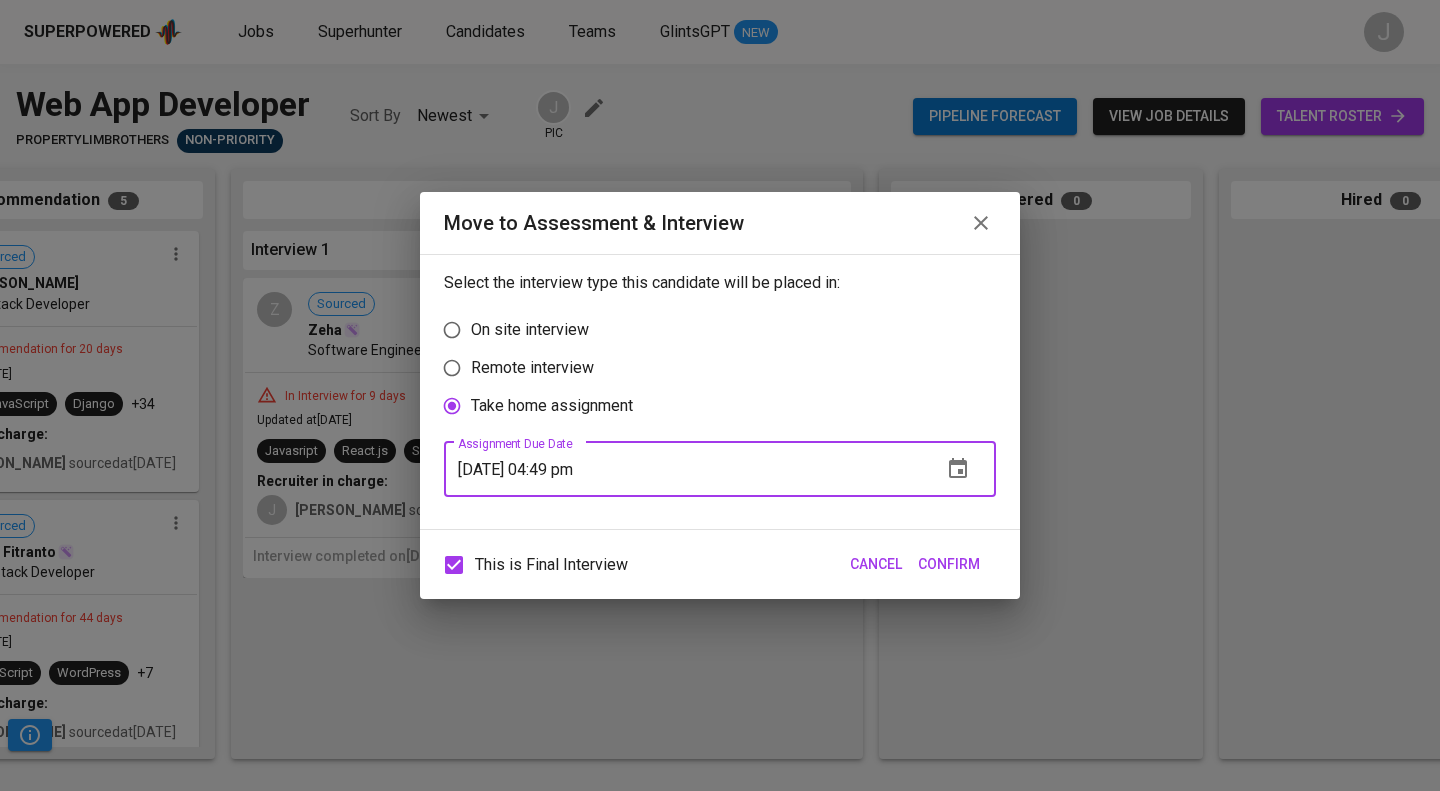 click on "07/11/2025 04:49 pm" at bounding box center [685, 469] 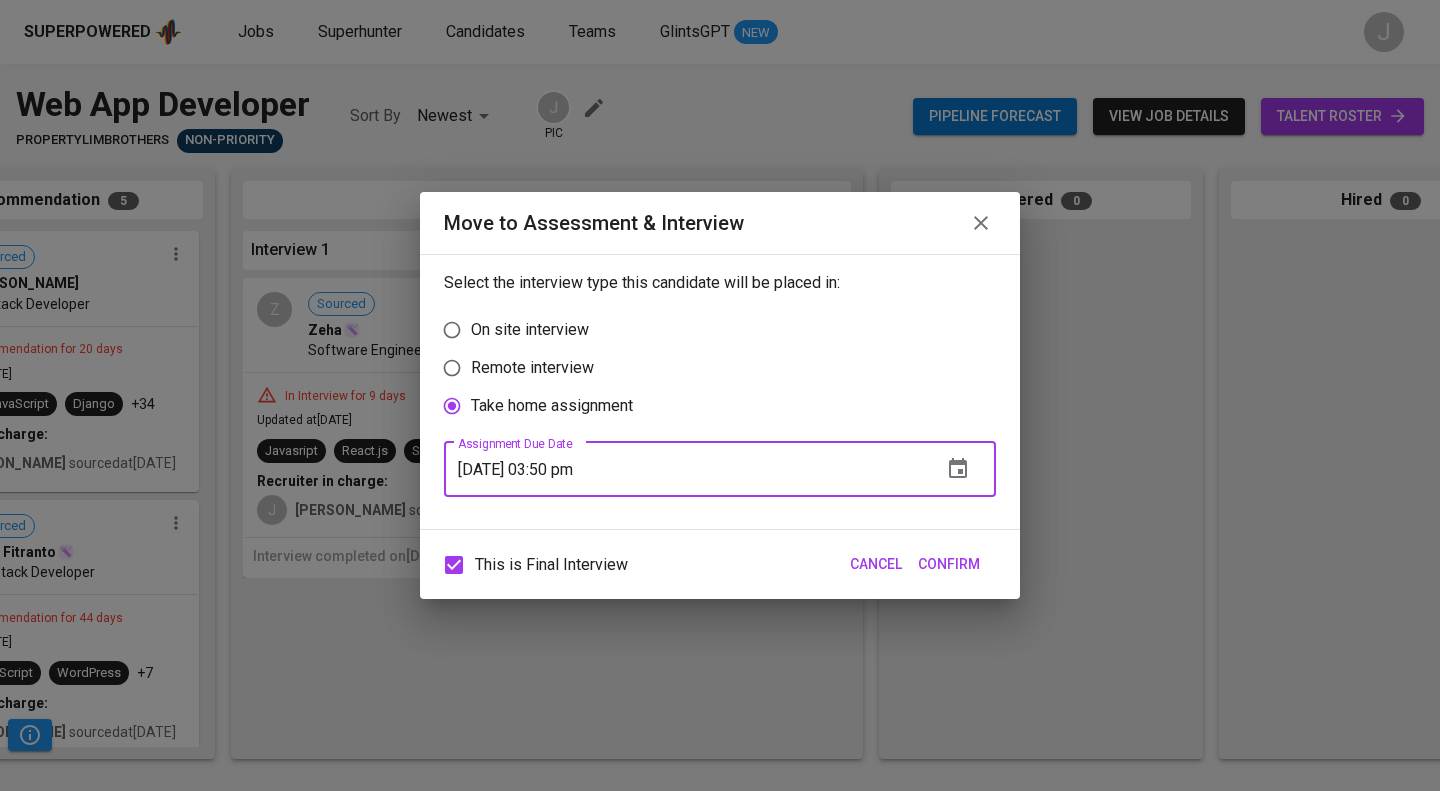 type on "07/11/2025 03:50 pm" 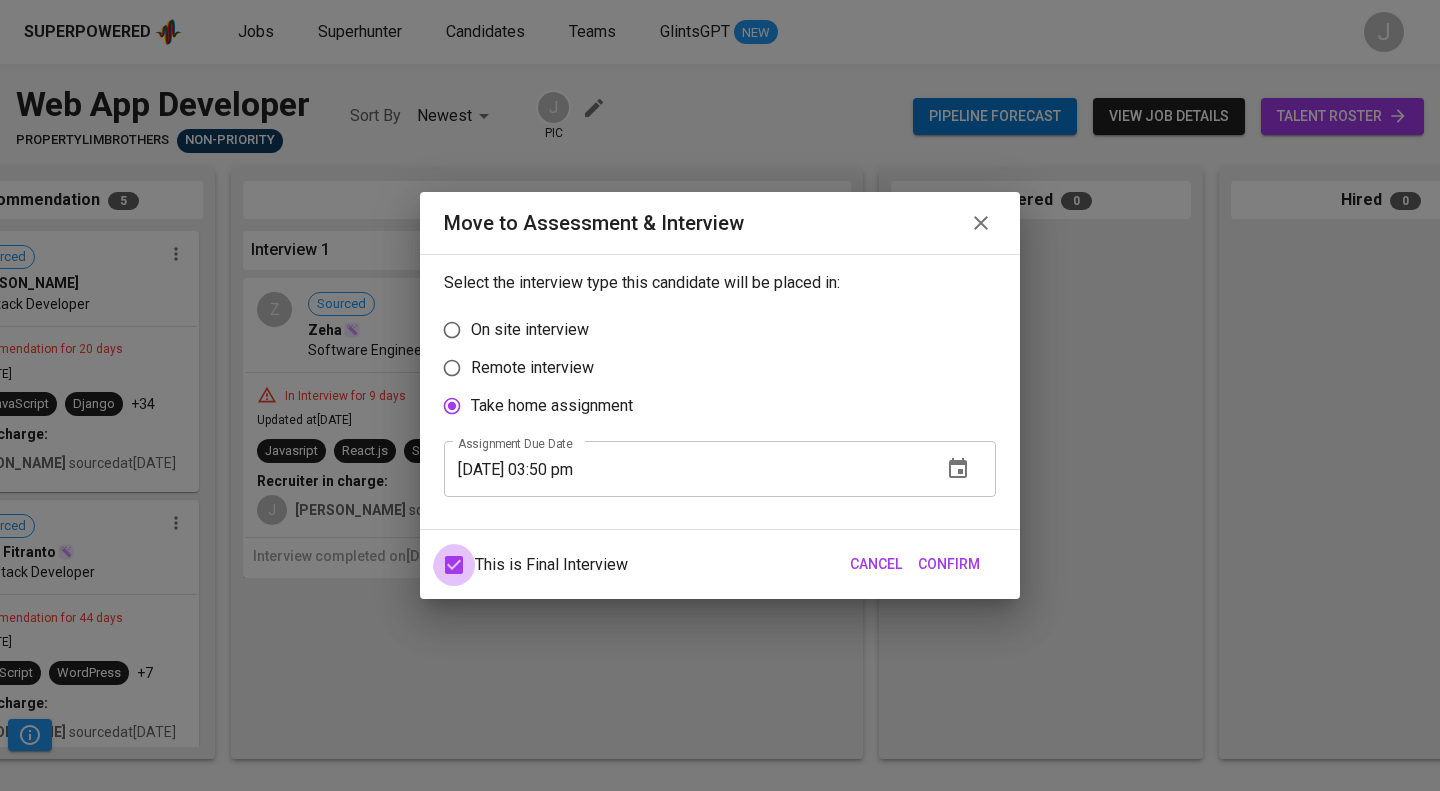 drag, startPoint x: 441, startPoint y: 589, endPoint x: 732, endPoint y: 596, distance: 291.08417 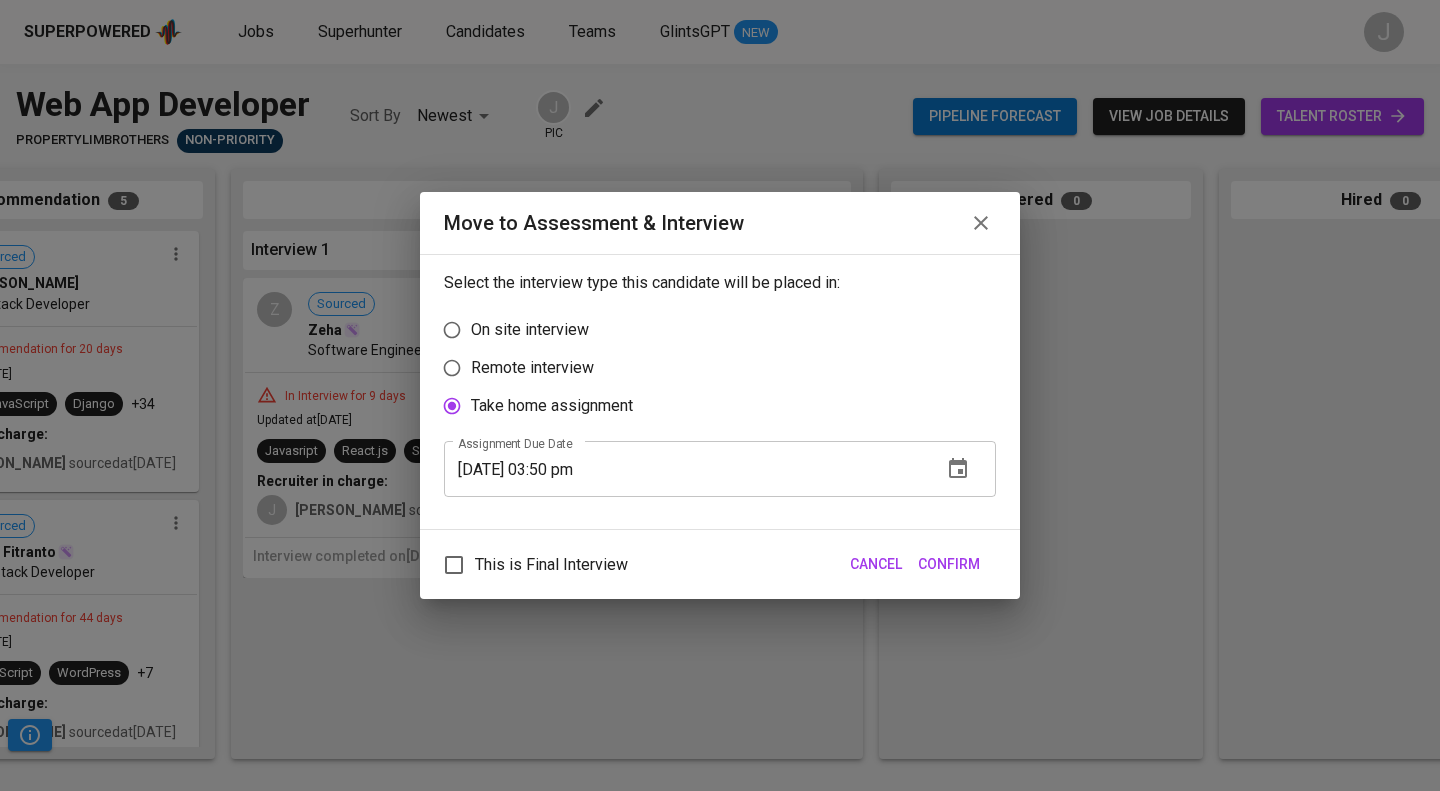 click on "Confirm" at bounding box center (949, 564) 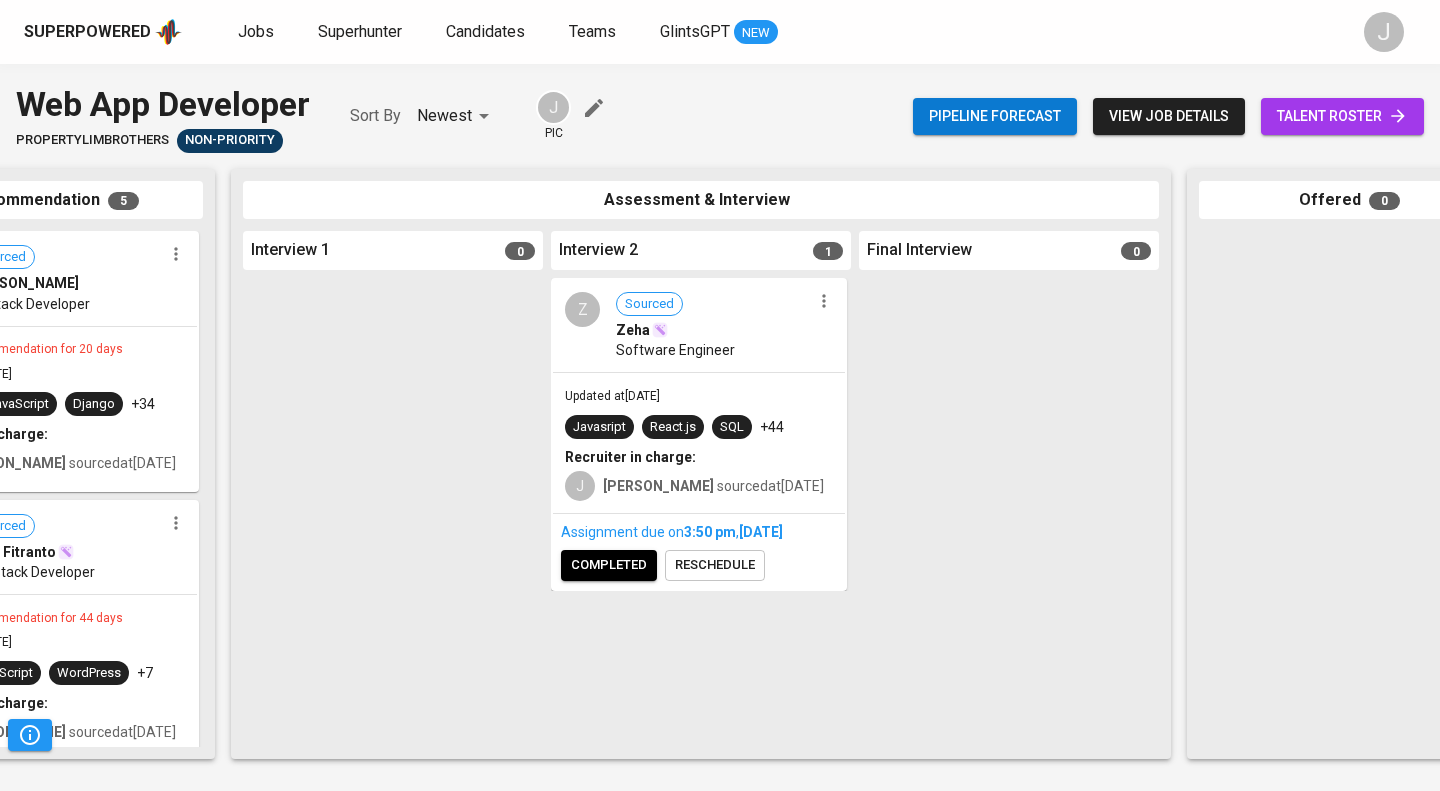 click on "completed" at bounding box center [609, 565] 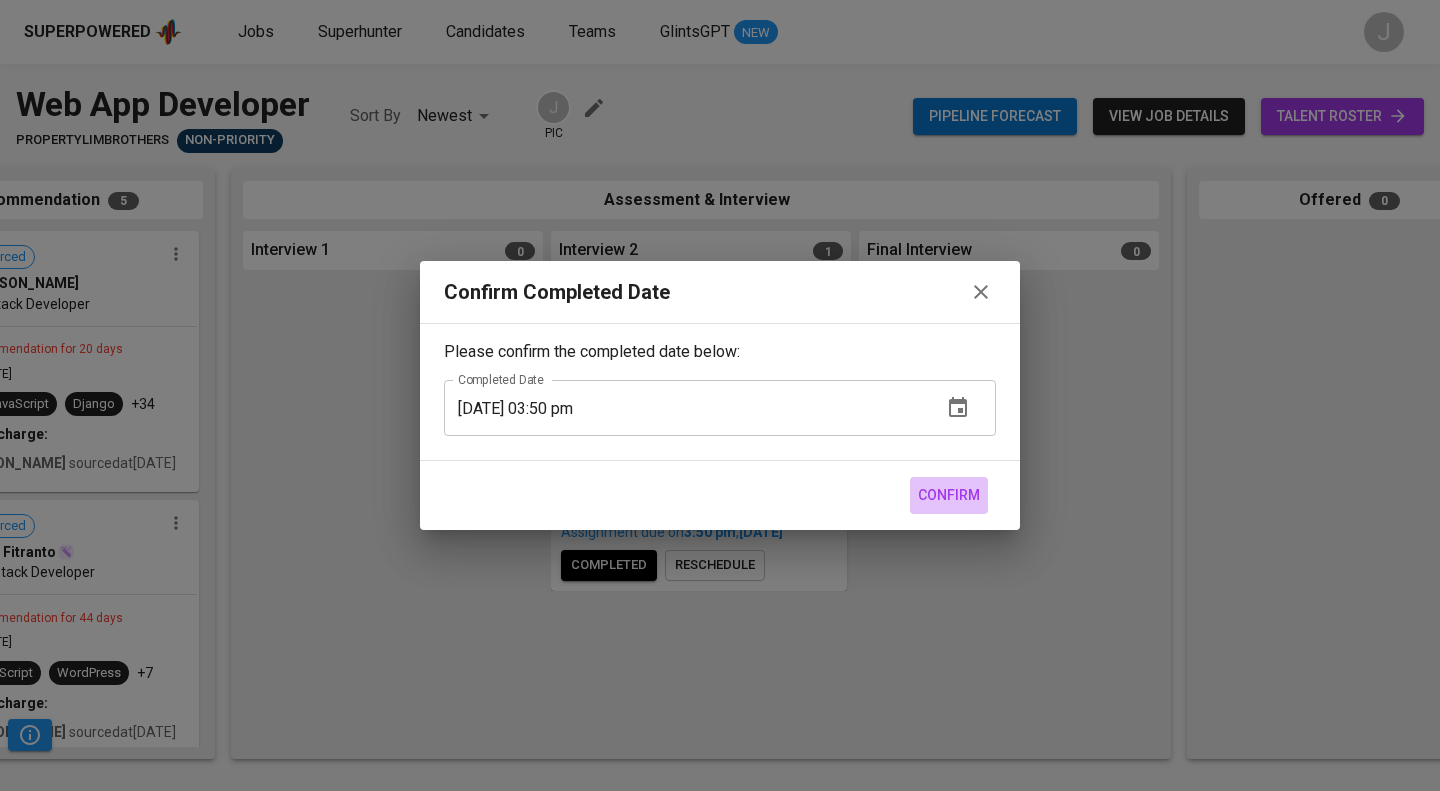 click on "Confirm" at bounding box center (949, 495) 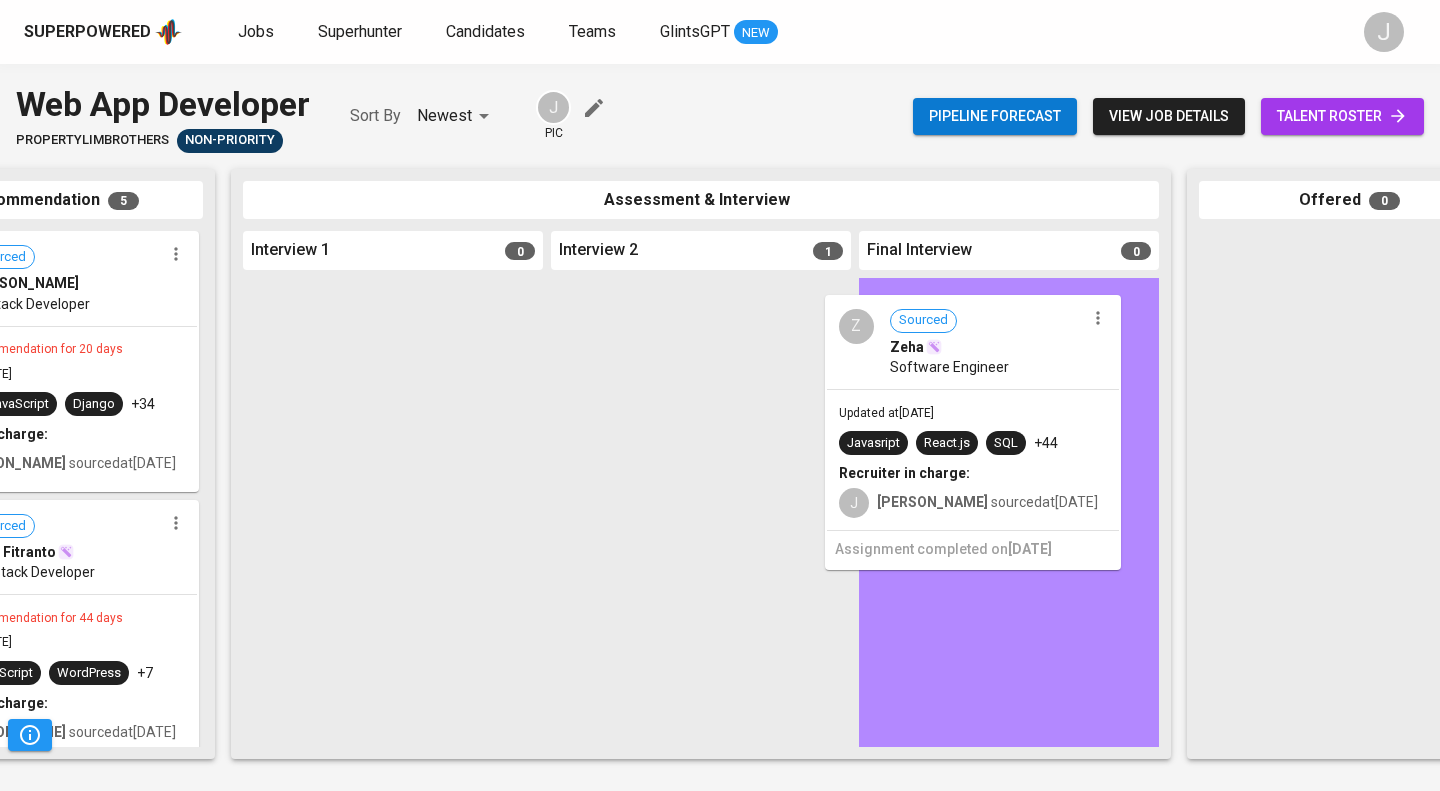 drag, startPoint x: 692, startPoint y: 366, endPoint x: 987, endPoint y: 355, distance: 295.20502 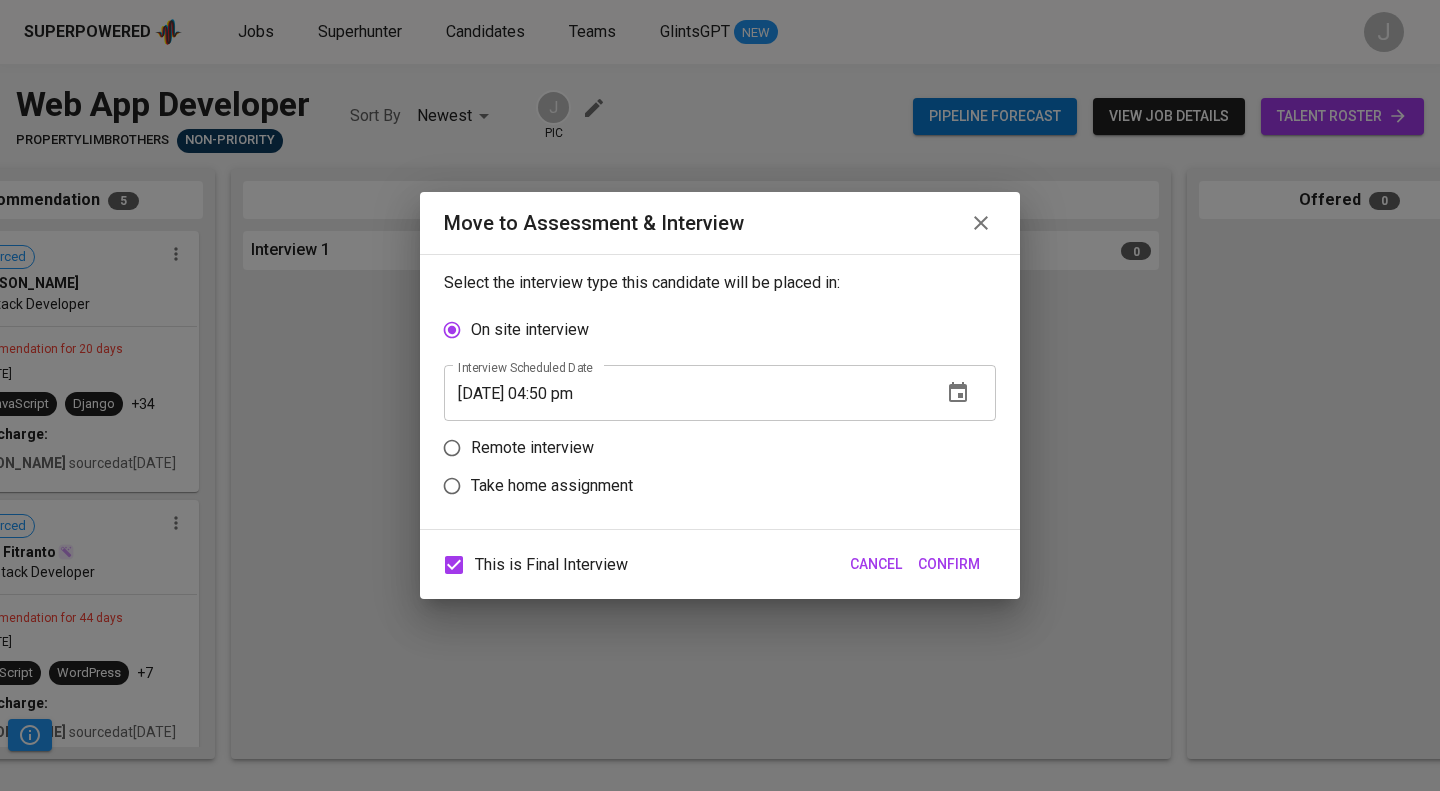 click on "Remote interview" at bounding box center [532, 448] 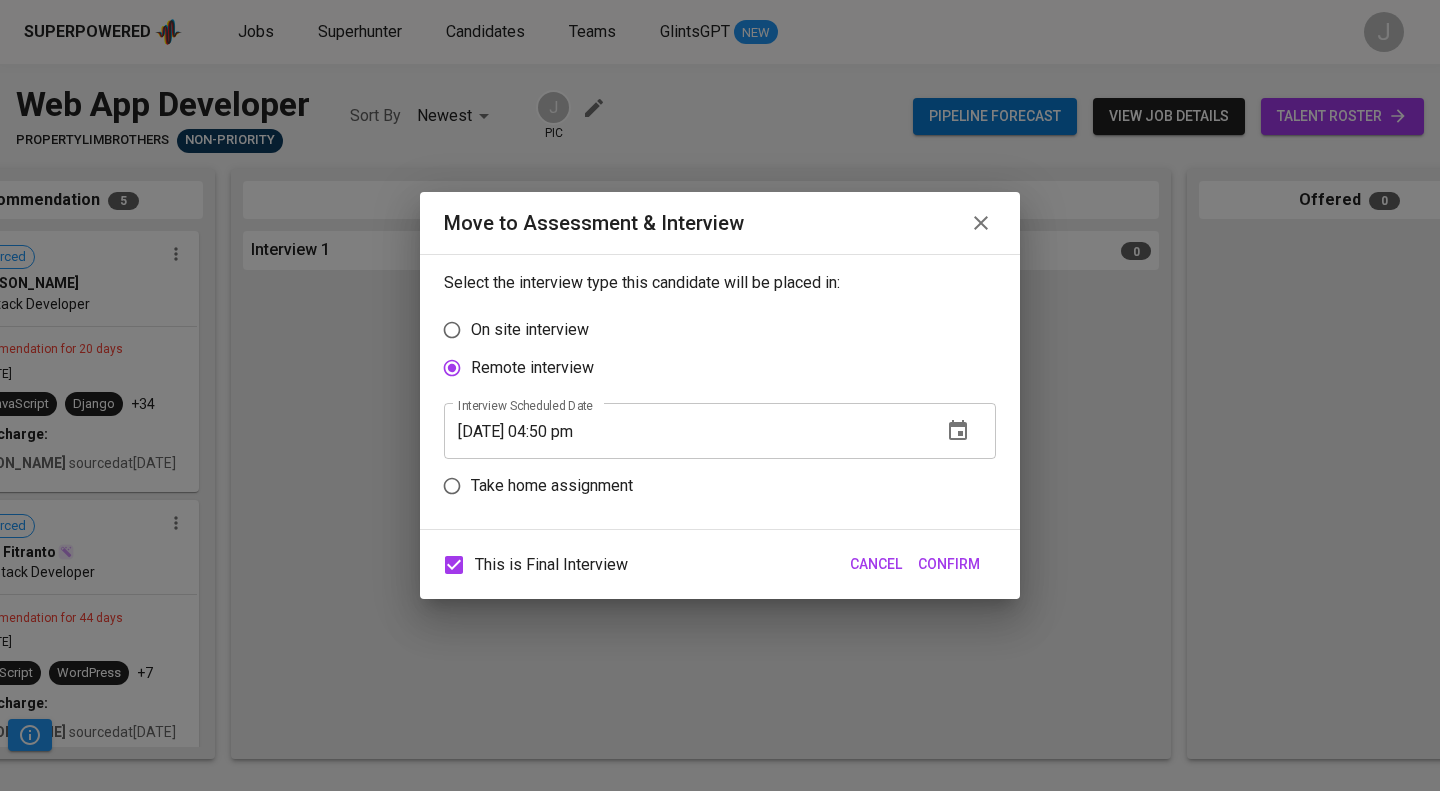click 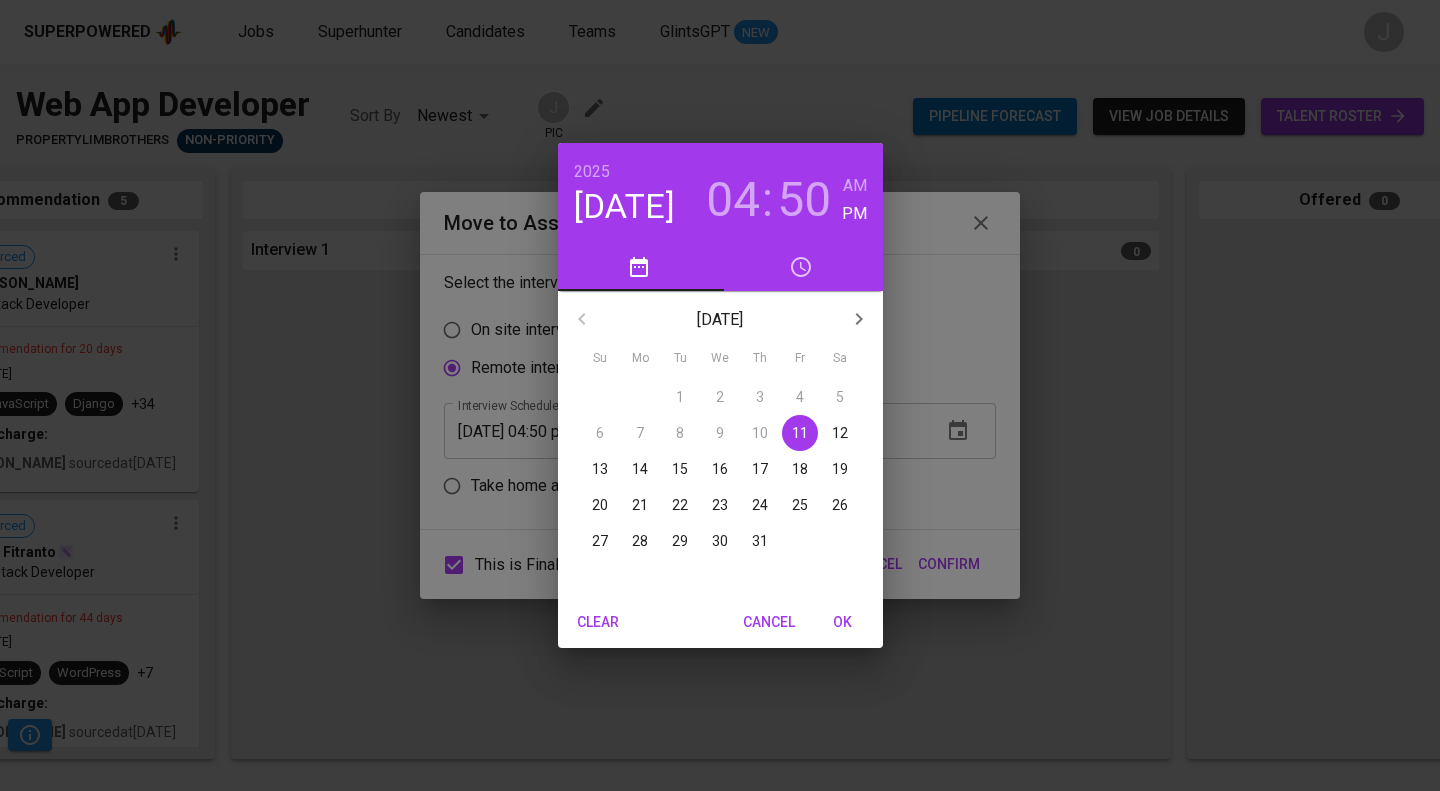 click on "16" at bounding box center [720, 469] 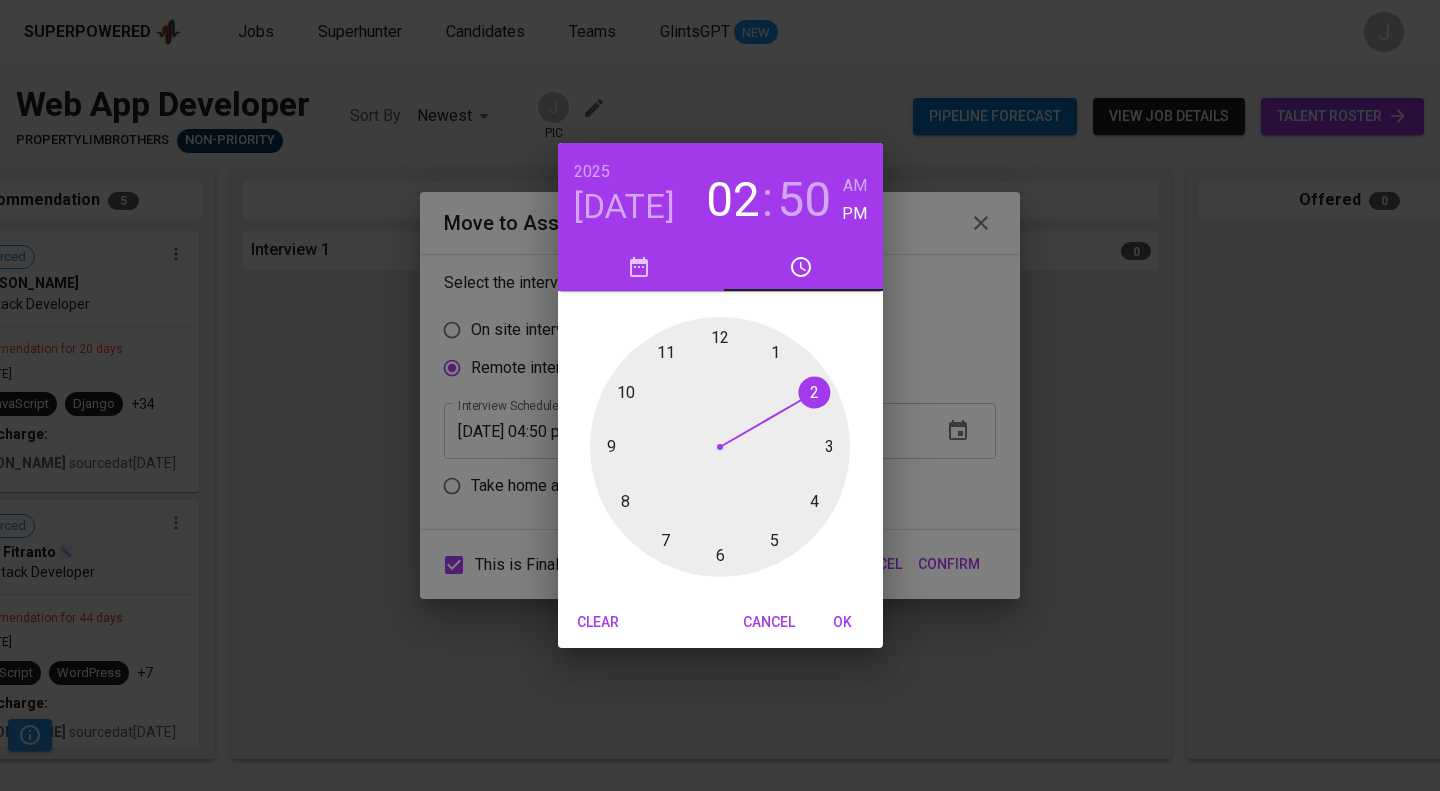 drag, startPoint x: 812, startPoint y: 499, endPoint x: 812, endPoint y: 407, distance: 92 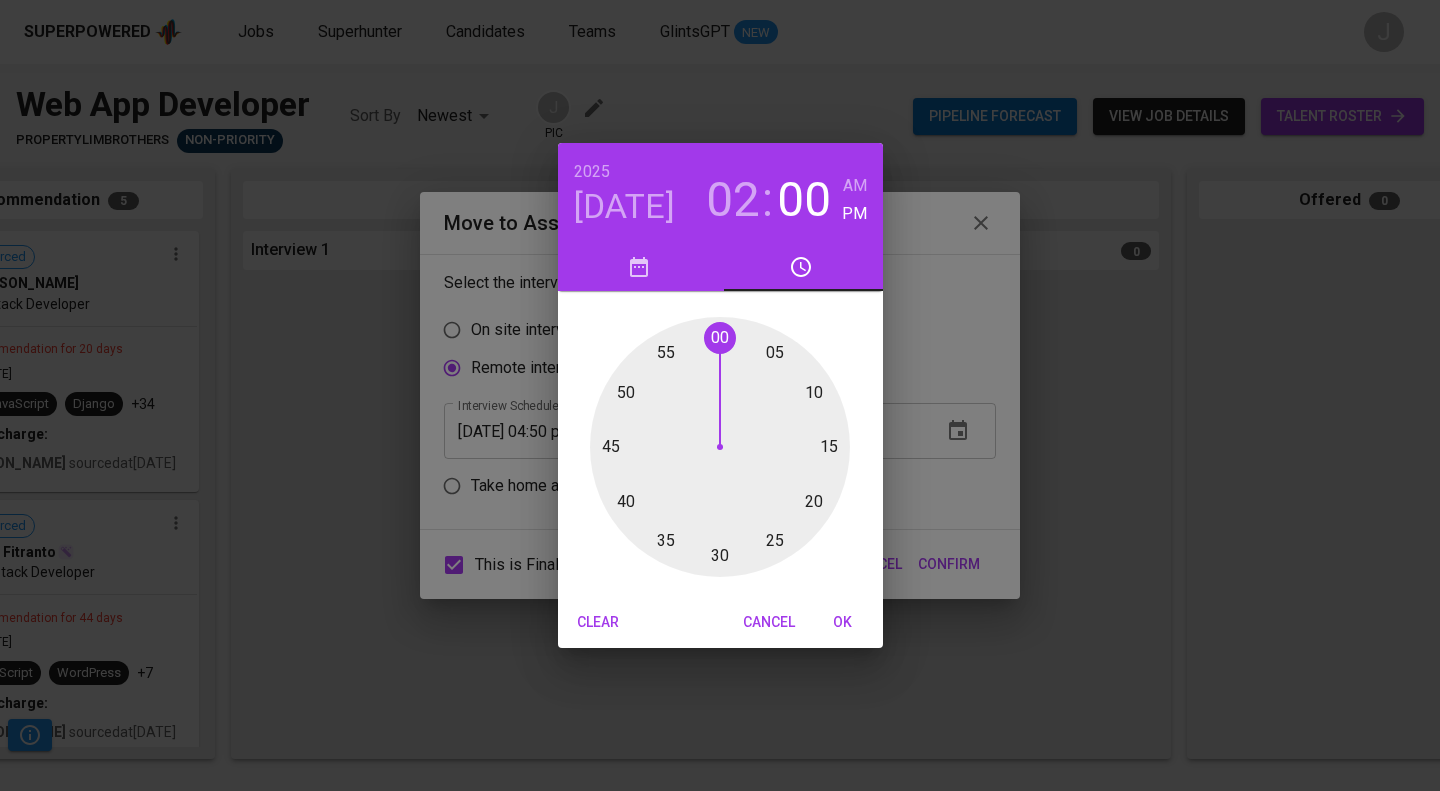 drag, startPoint x: 625, startPoint y: 392, endPoint x: 716, endPoint y: 349, distance: 100.6479 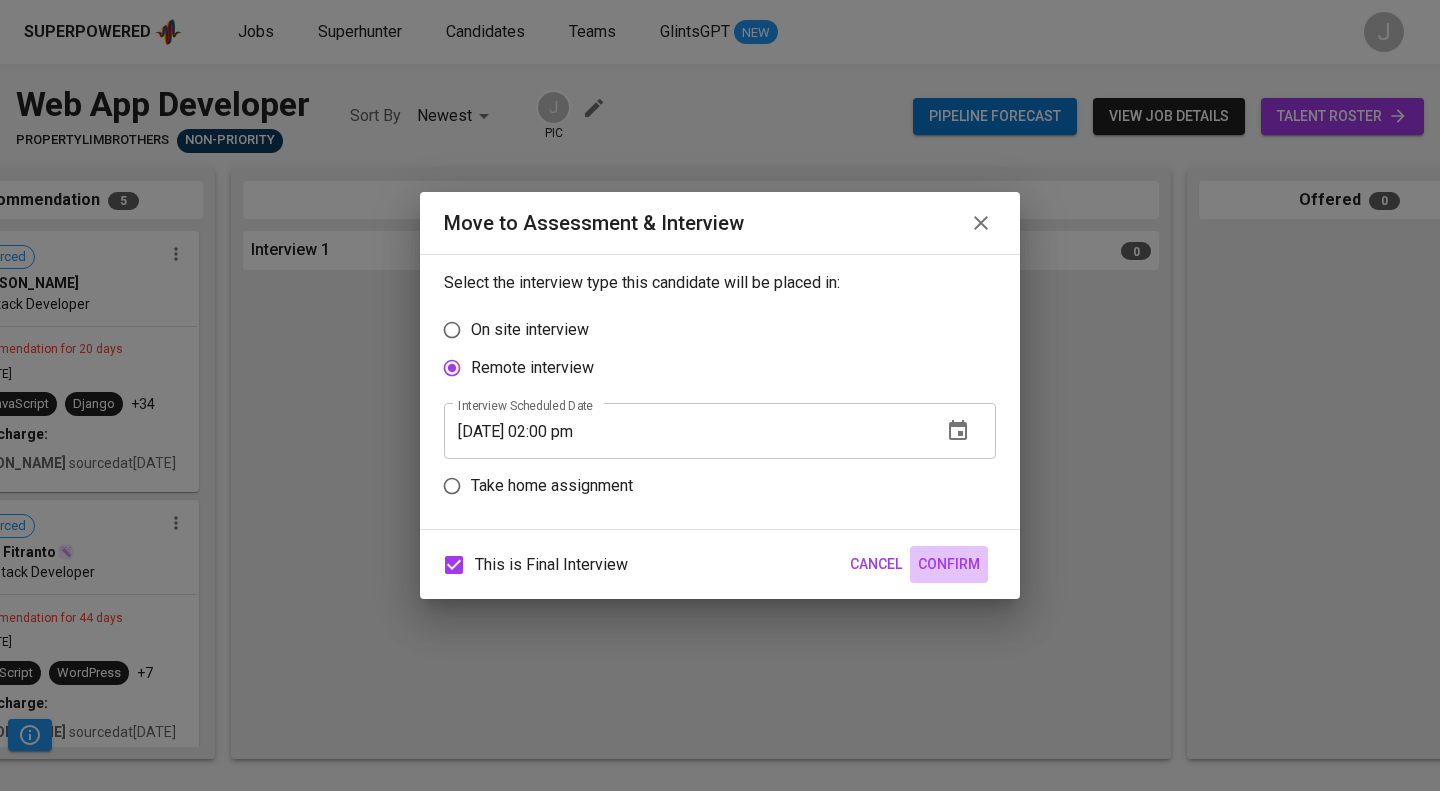 click on "Confirm" at bounding box center (949, 564) 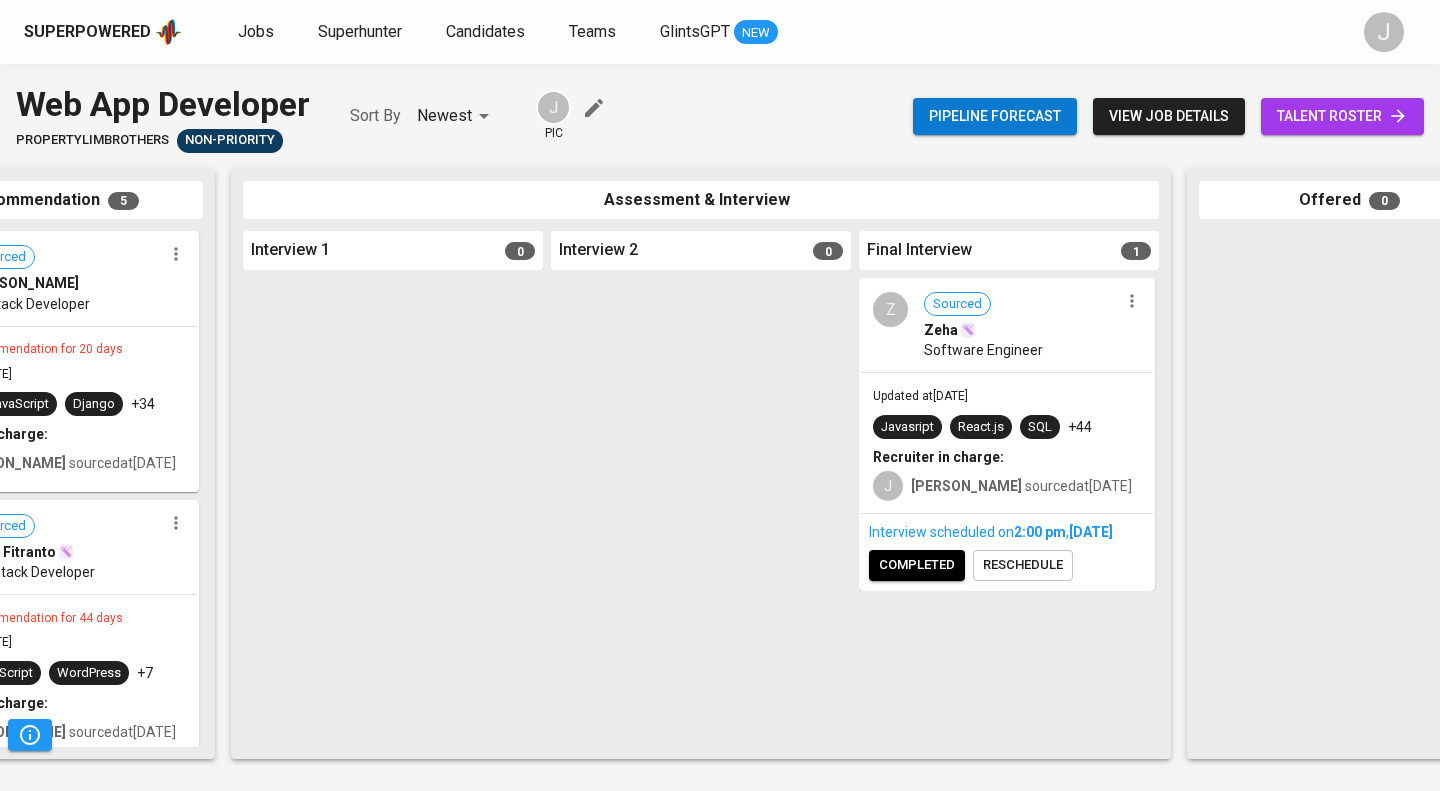 scroll, scrollTop: 0, scrollLeft: 0, axis: both 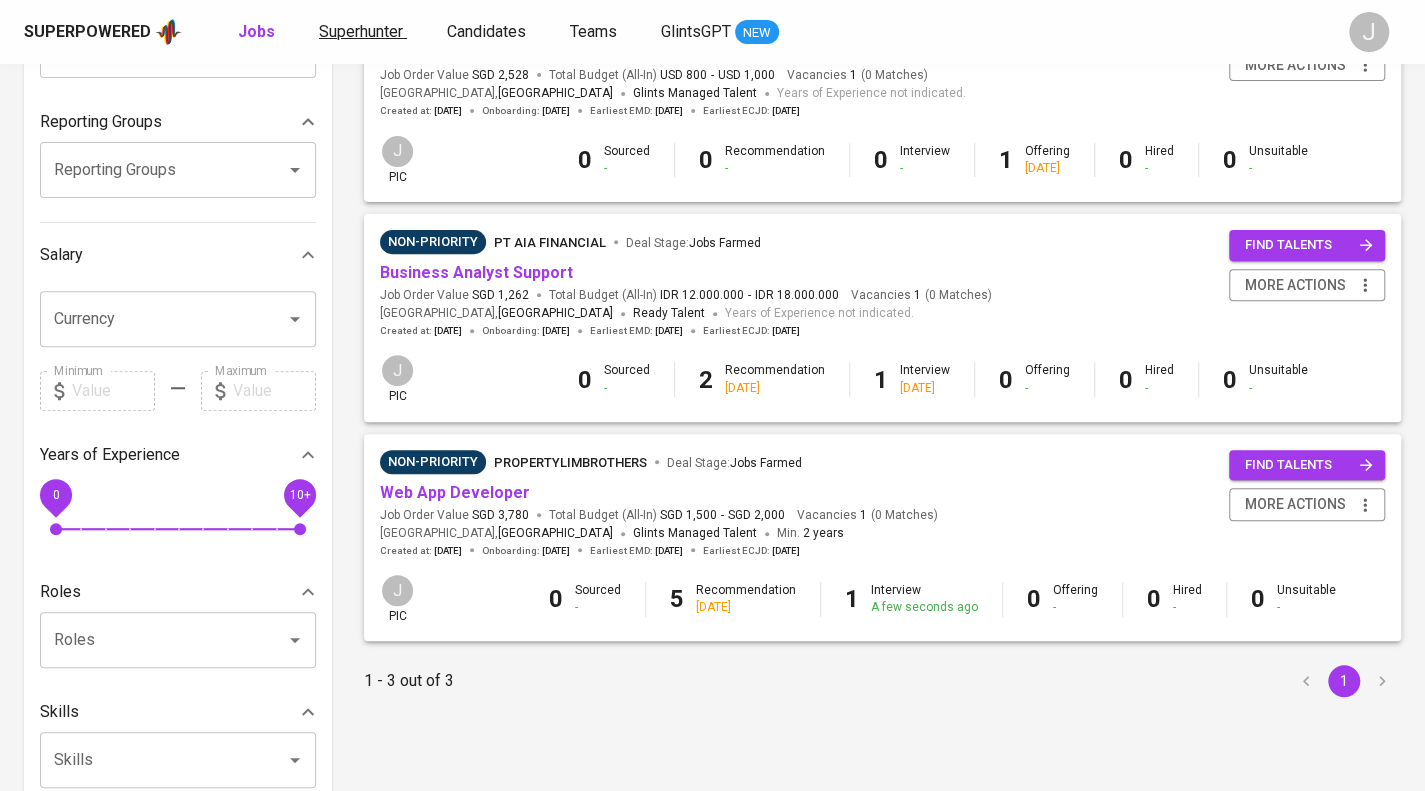 click on "Superhunter" at bounding box center [361, 31] 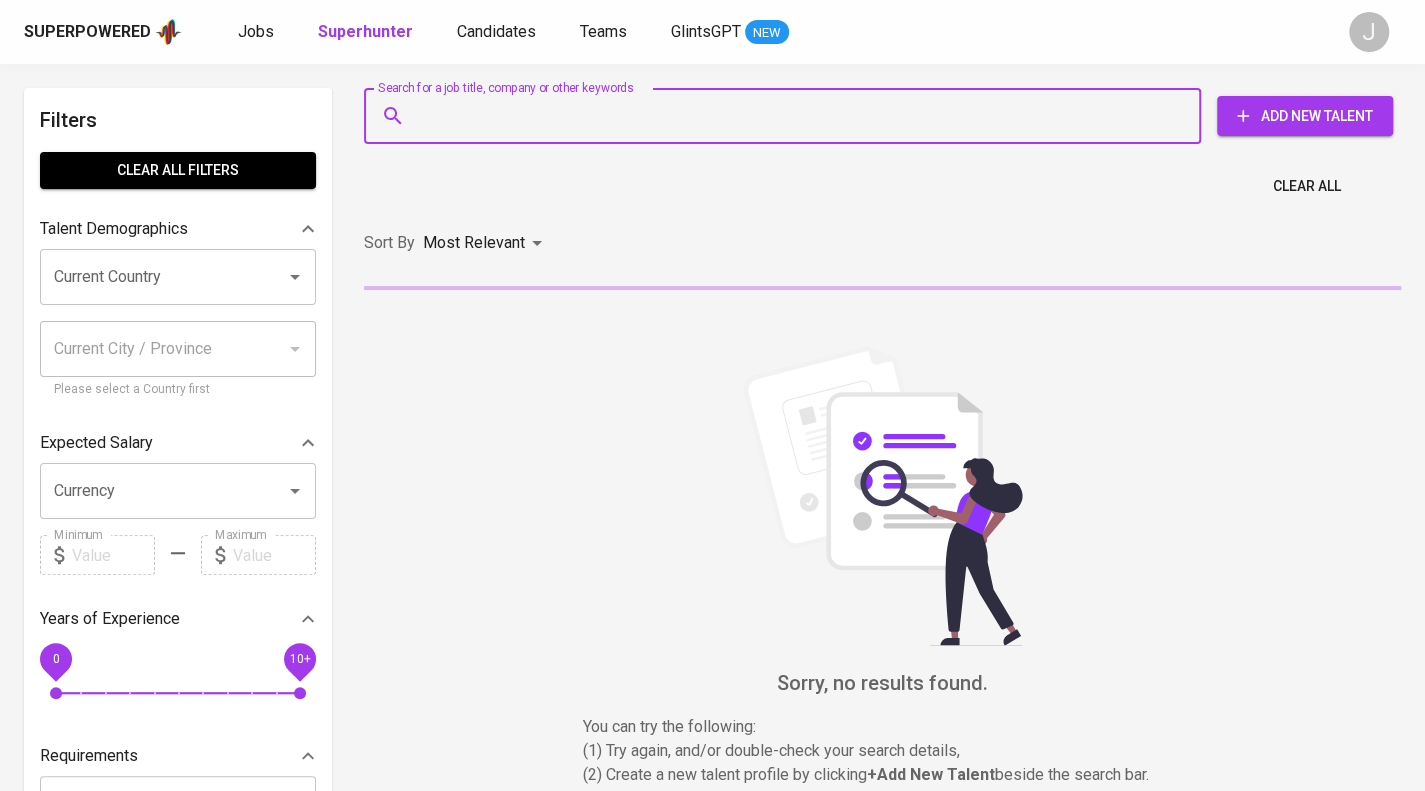 click on "Search for a job title, company or other keywords" at bounding box center (787, 116) 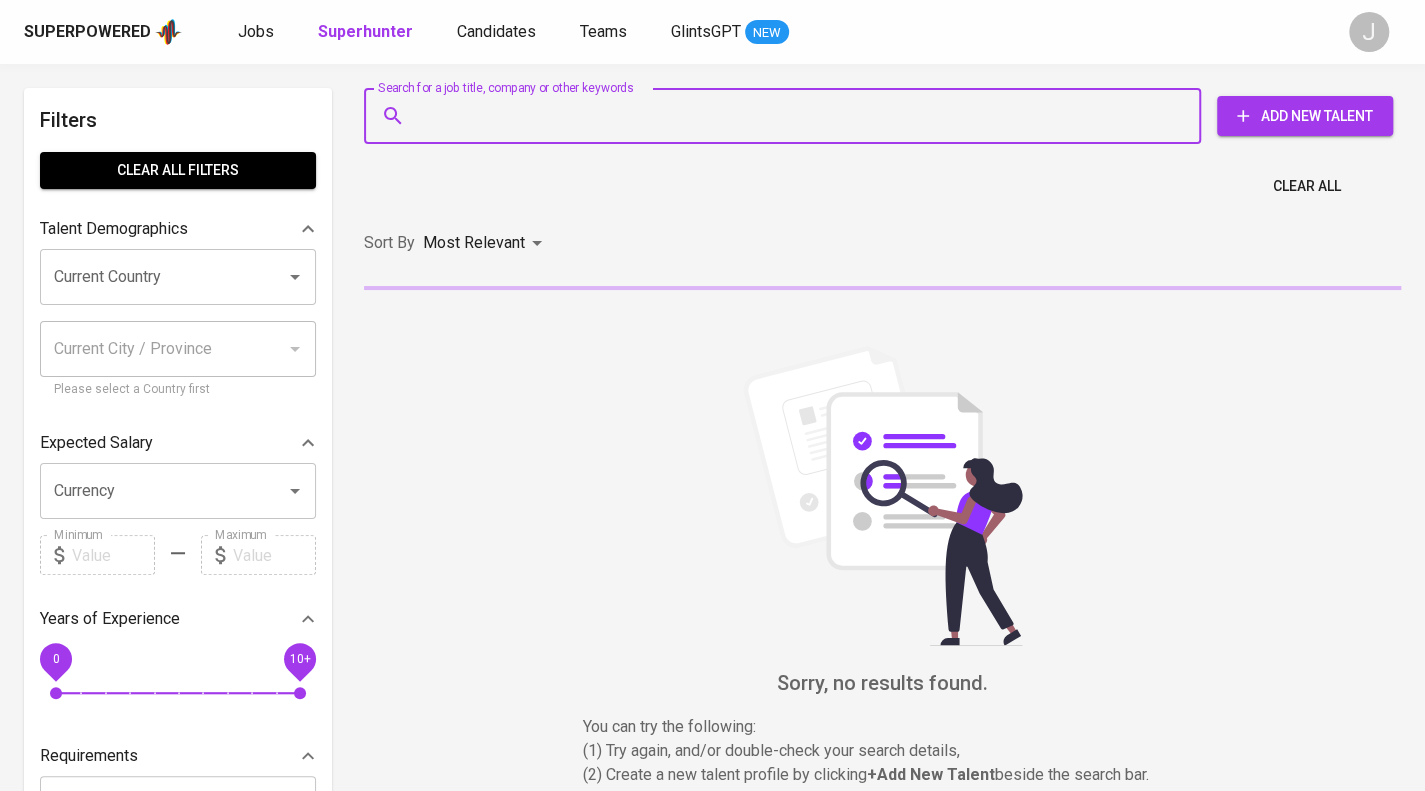 type on "hotlan.st@gmail.com" 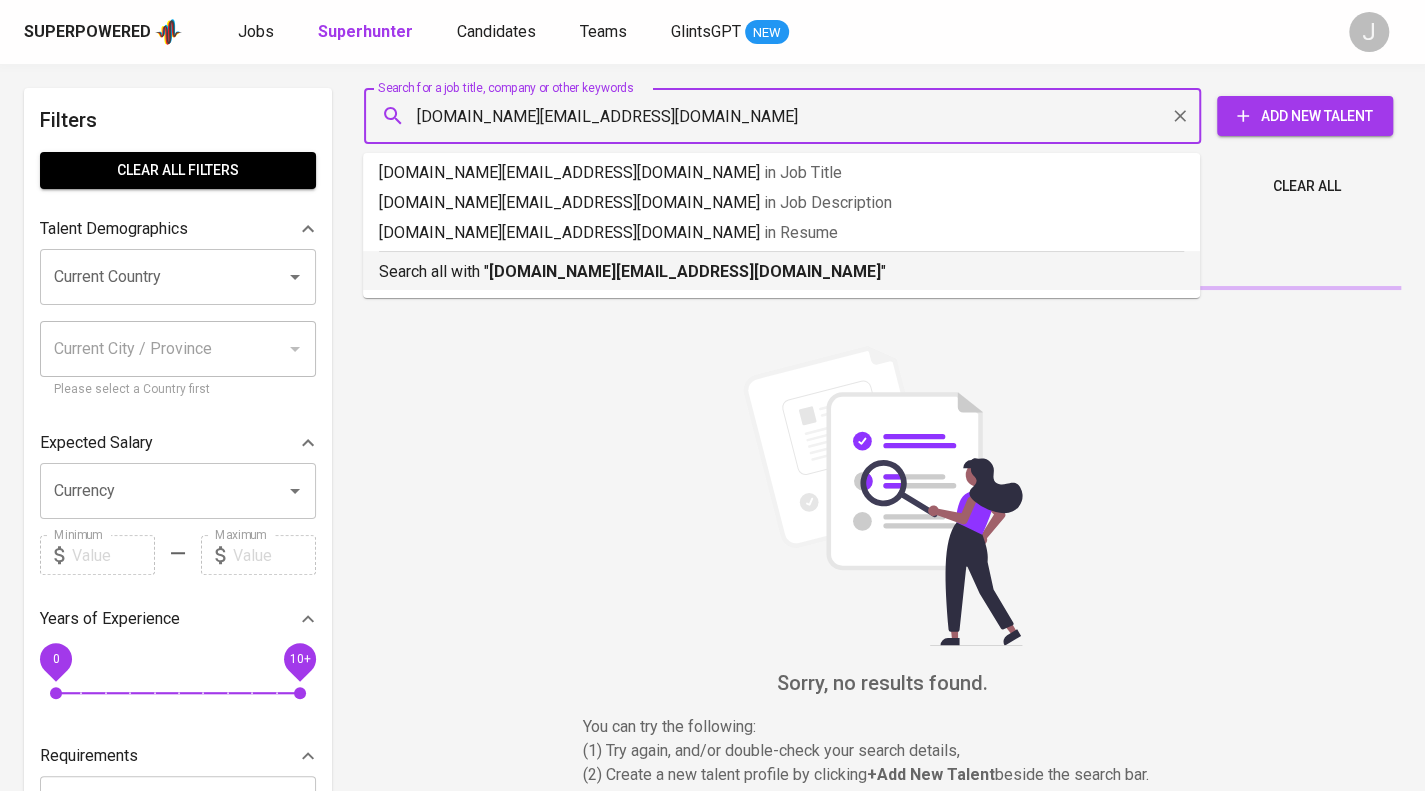 click on "Search all with " hotlan.st@gmail.com "" at bounding box center [781, 272] 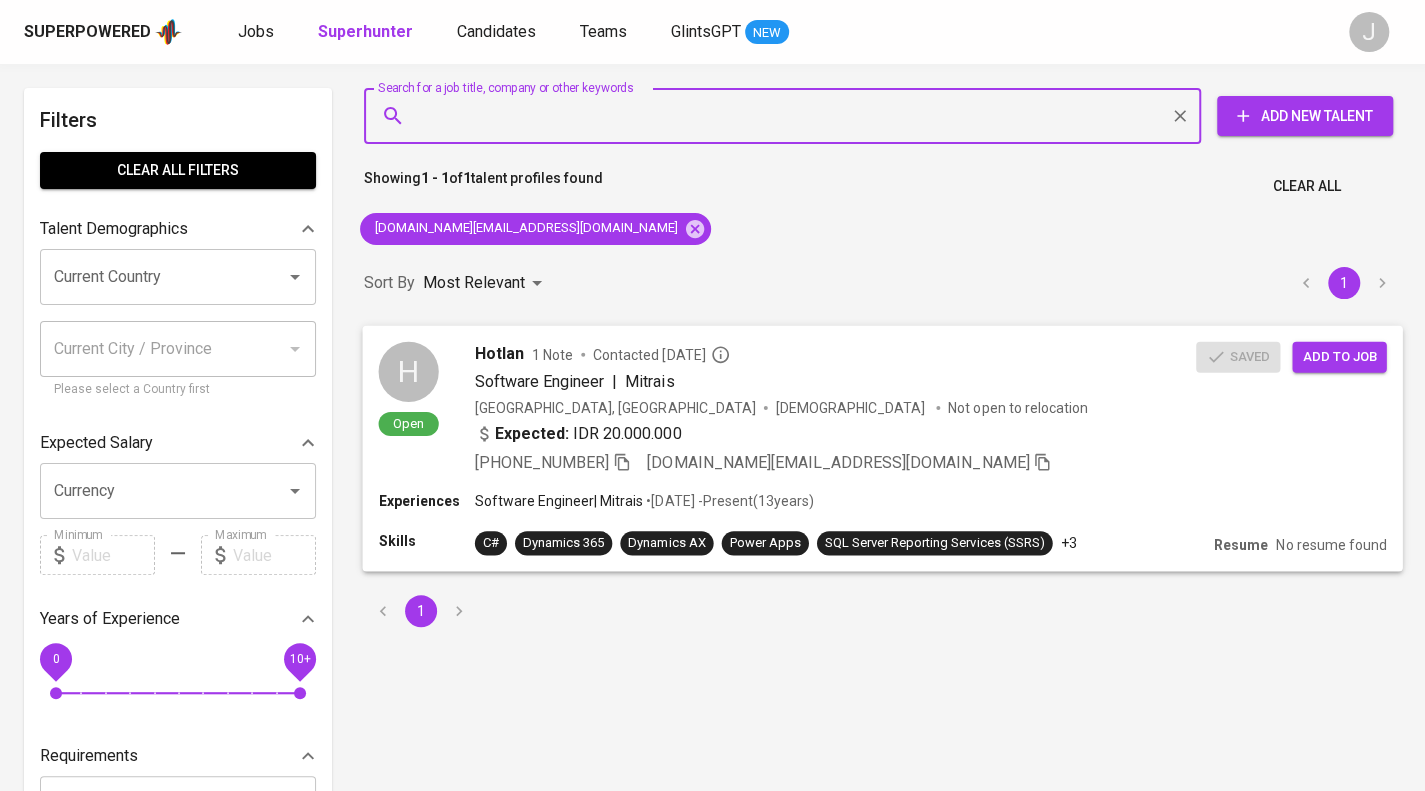 click on "Add to job" at bounding box center (1339, 356) 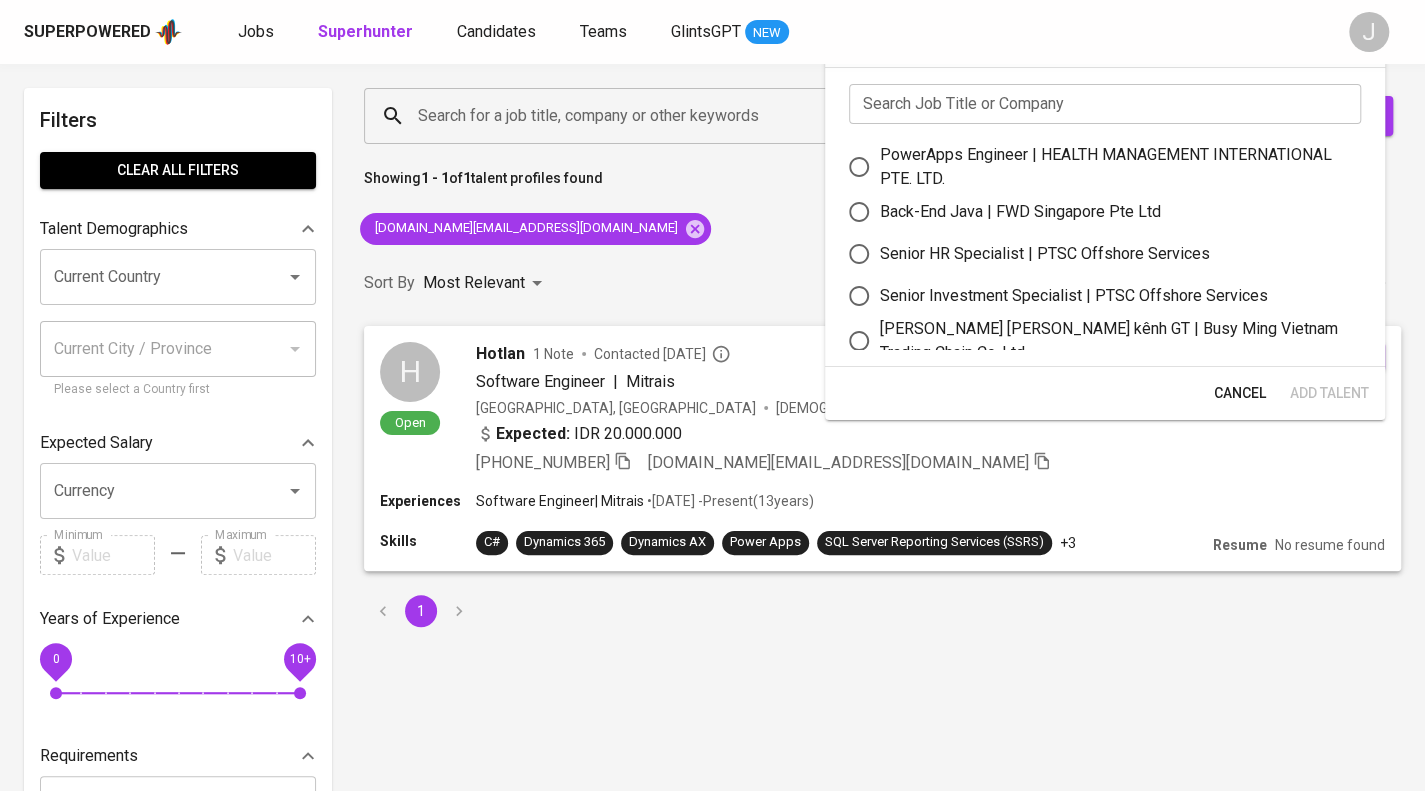 scroll, scrollTop: 40, scrollLeft: 0, axis: vertical 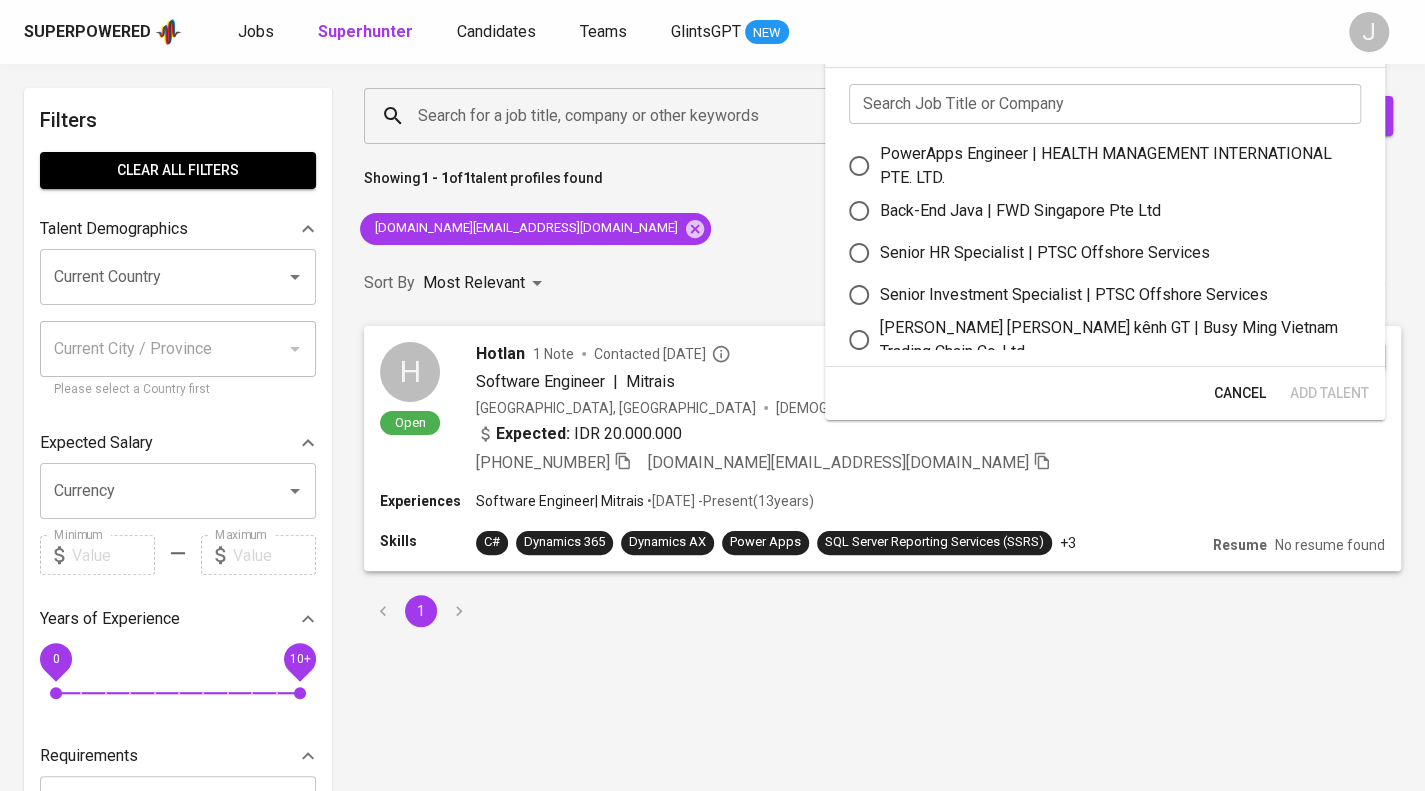 click on "PowerApps Engineer | HEALTH MANAGEMENT INTERNATIONAL PTE. LTD." at bounding box center [1112, 166] 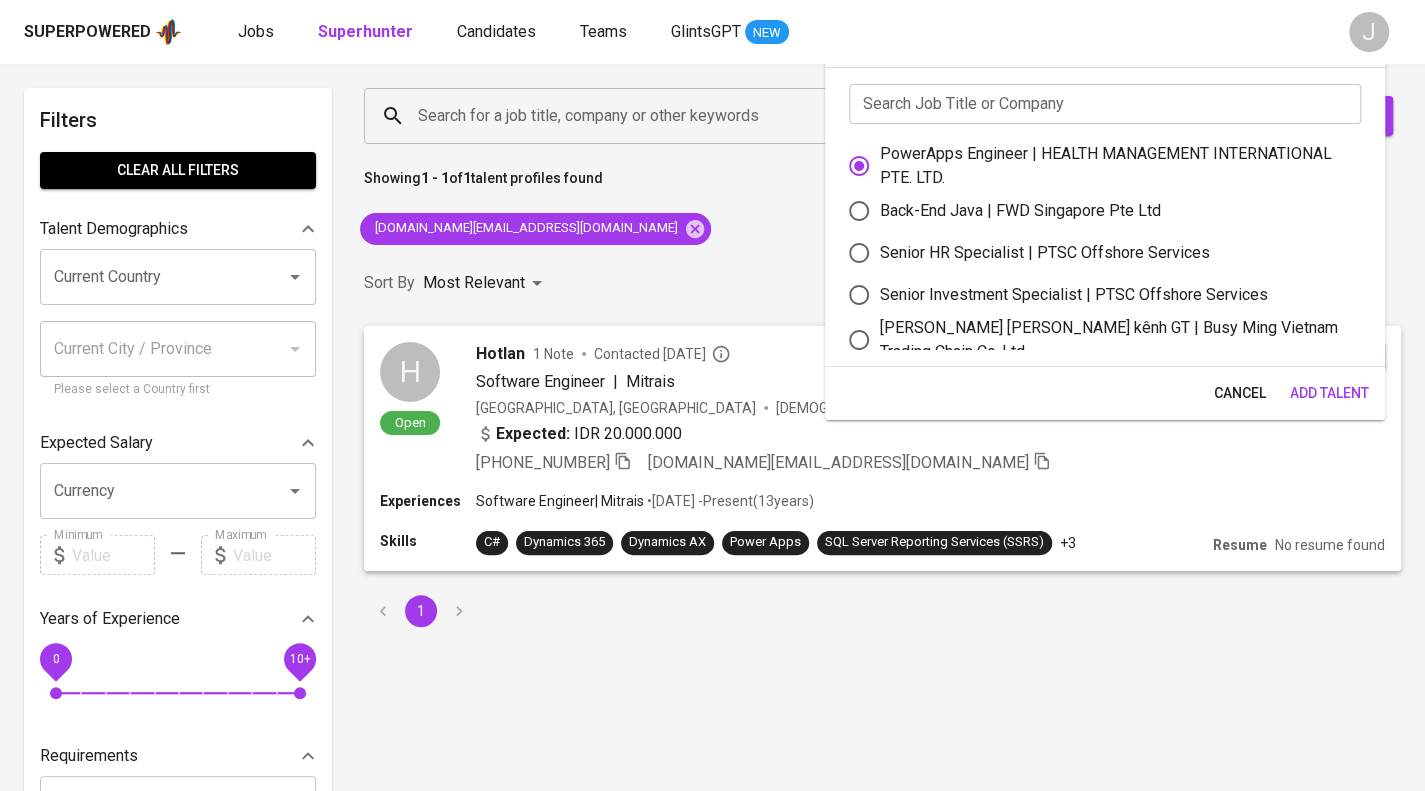 click on "Add Talent" at bounding box center [1329, 393] 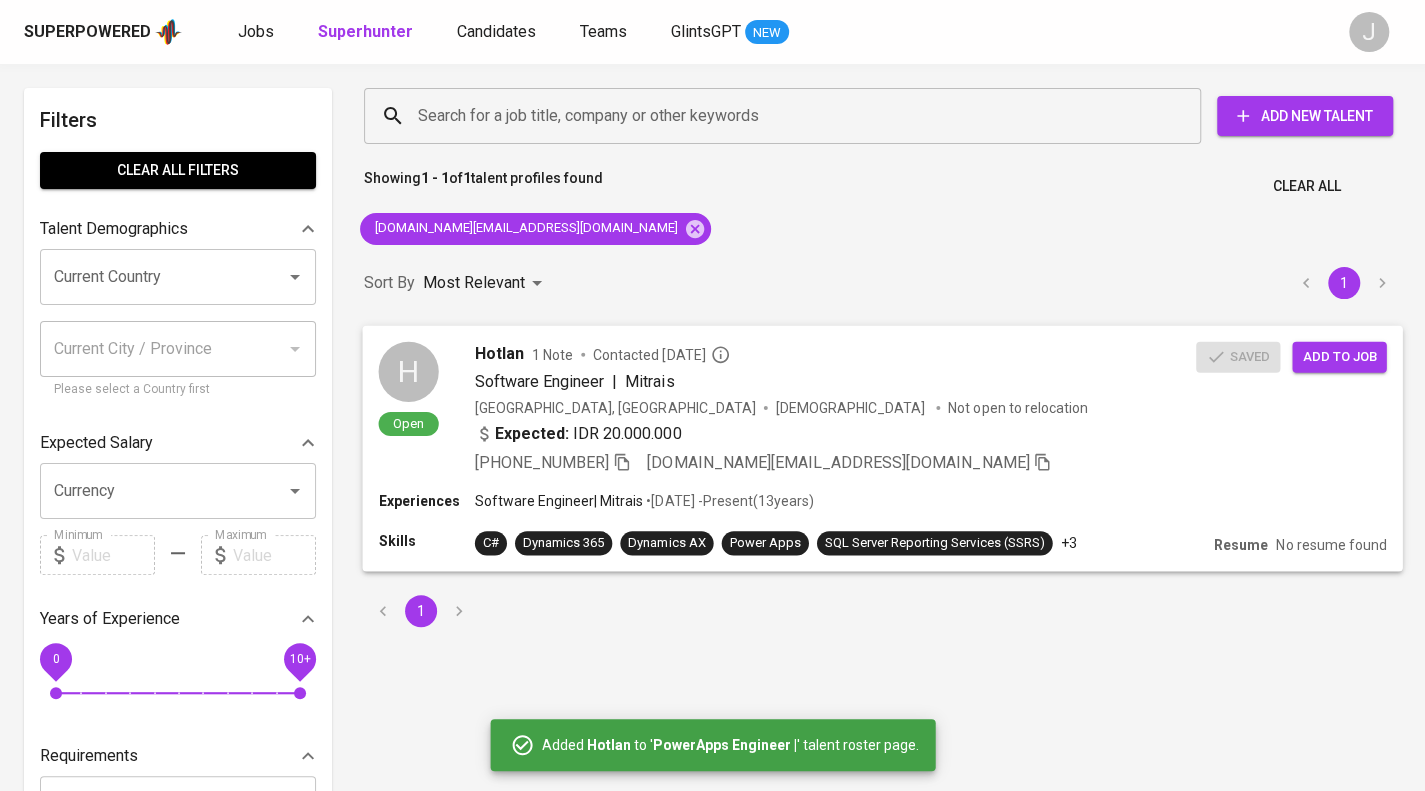 click on "Software Engineer | Mitrais" at bounding box center [835, 381] 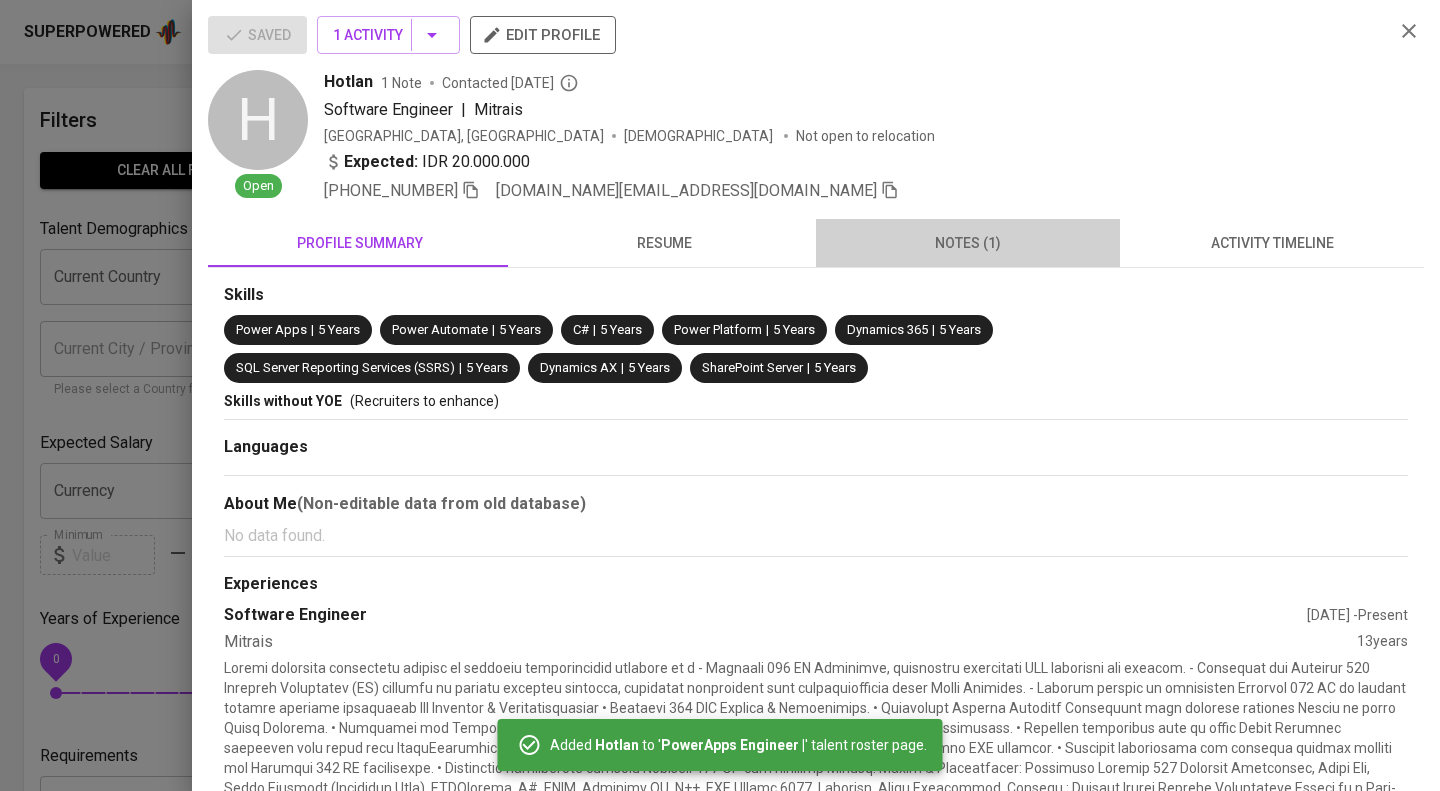 click on "notes (1)" at bounding box center (968, 243) 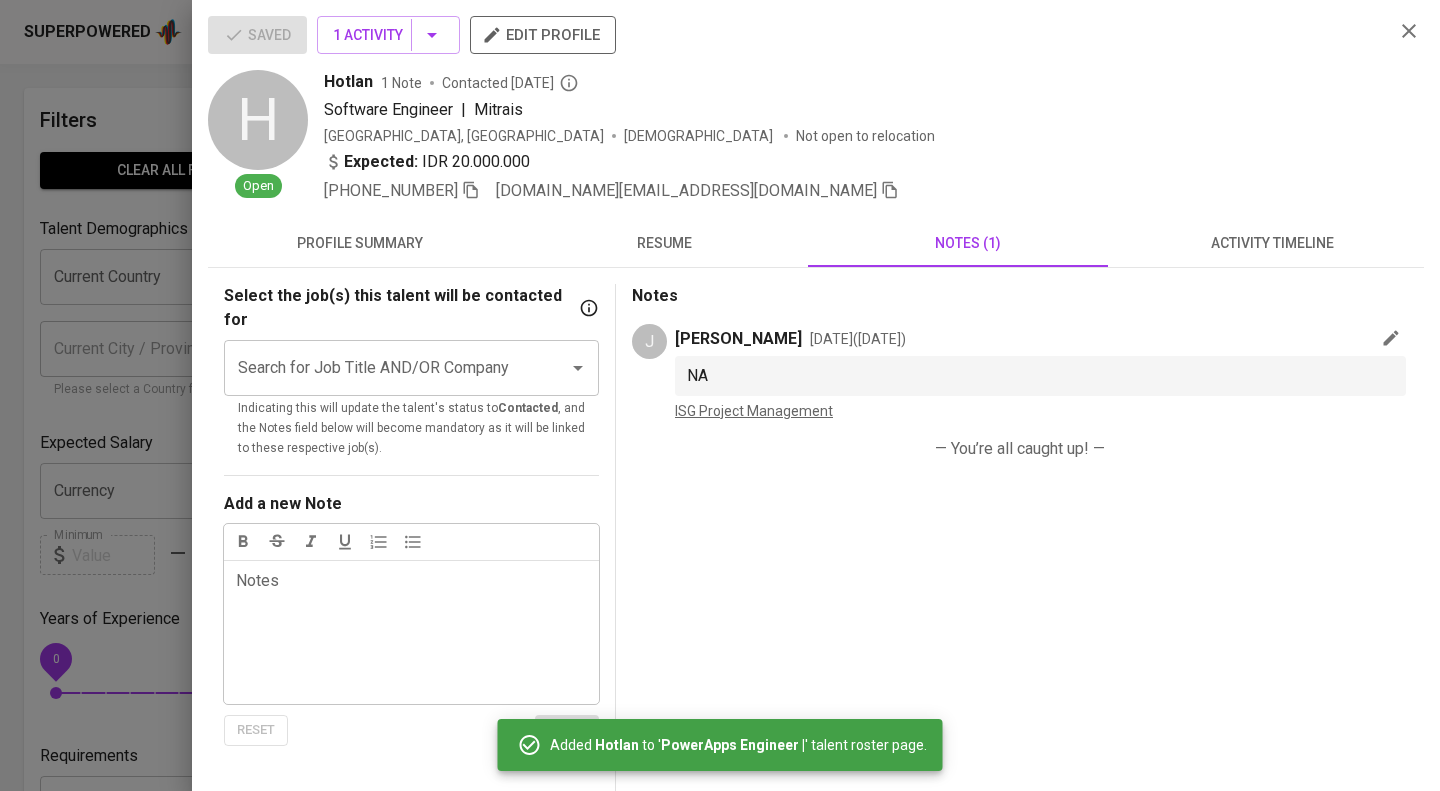 click at bounding box center (720, 395) 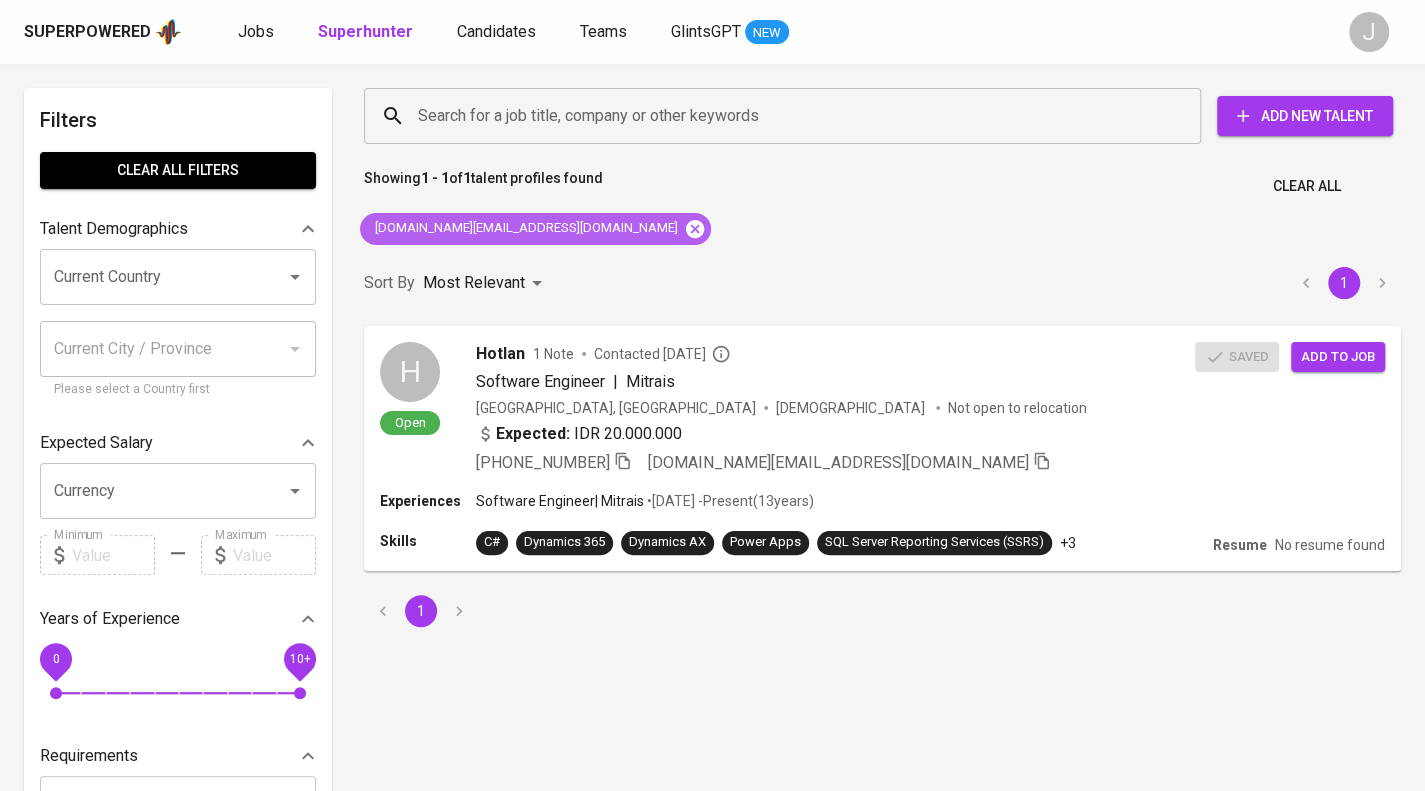 click 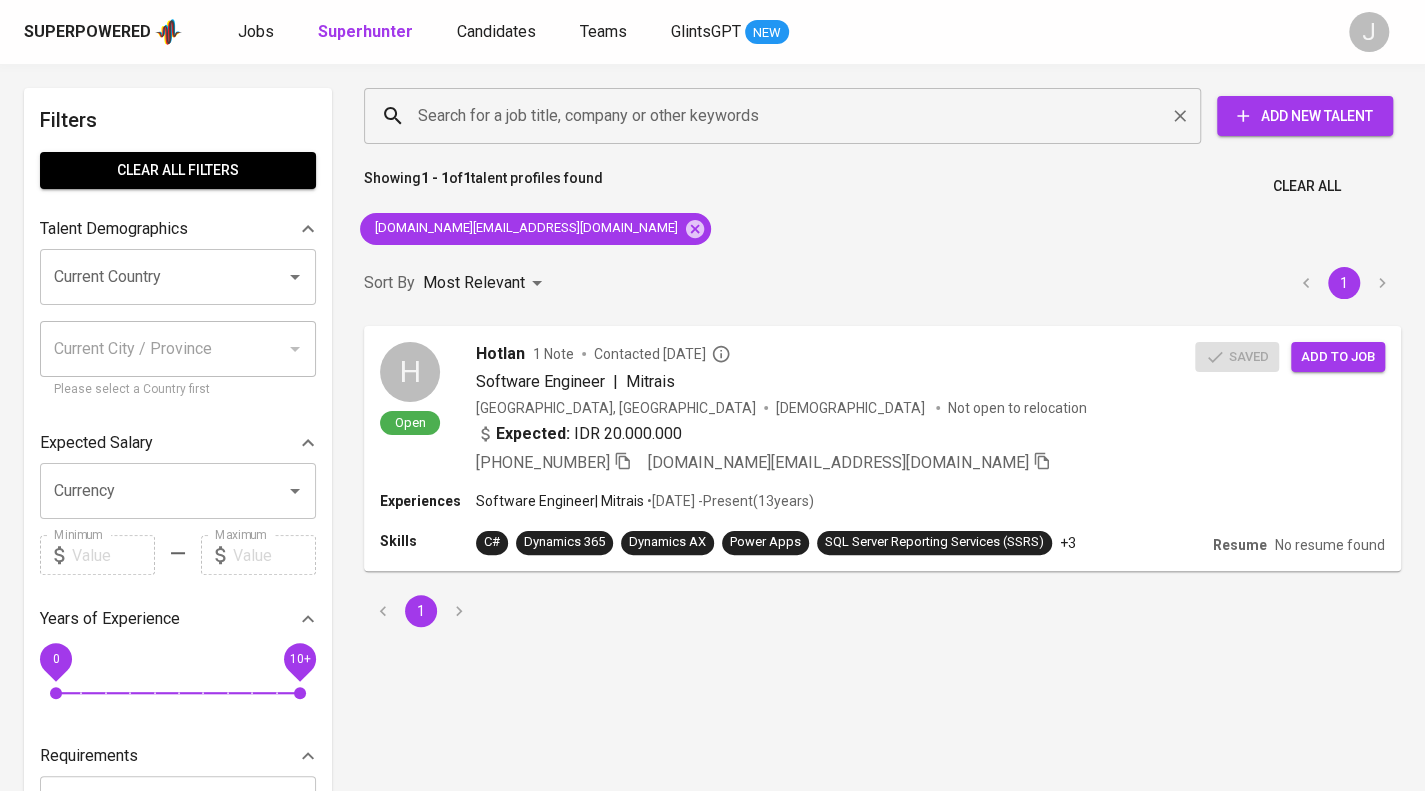click on "Search for a job title, company or other keywords" at bounding box center [787, 116] 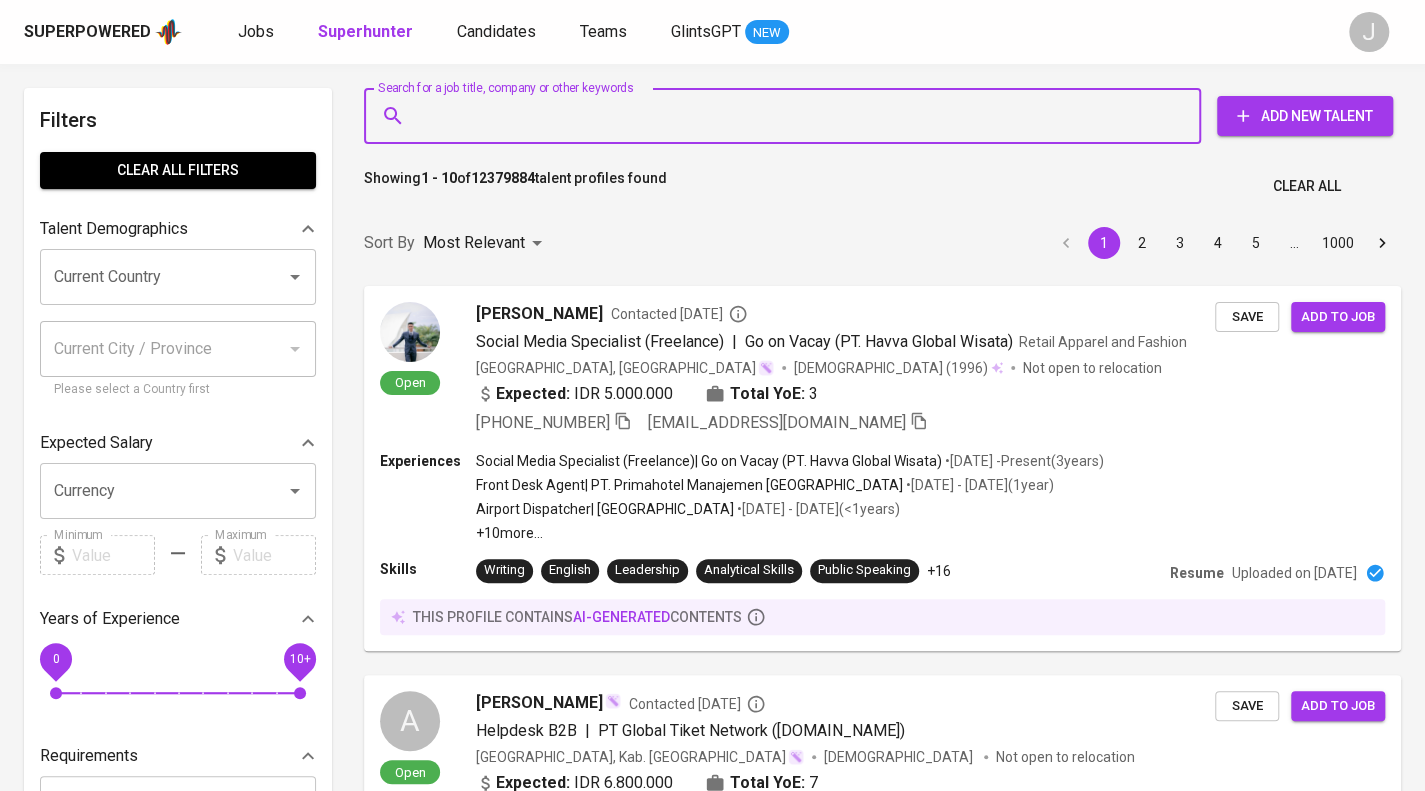 paste on "[EMAIL_ADDRESS][DOMAIN_NAME]" 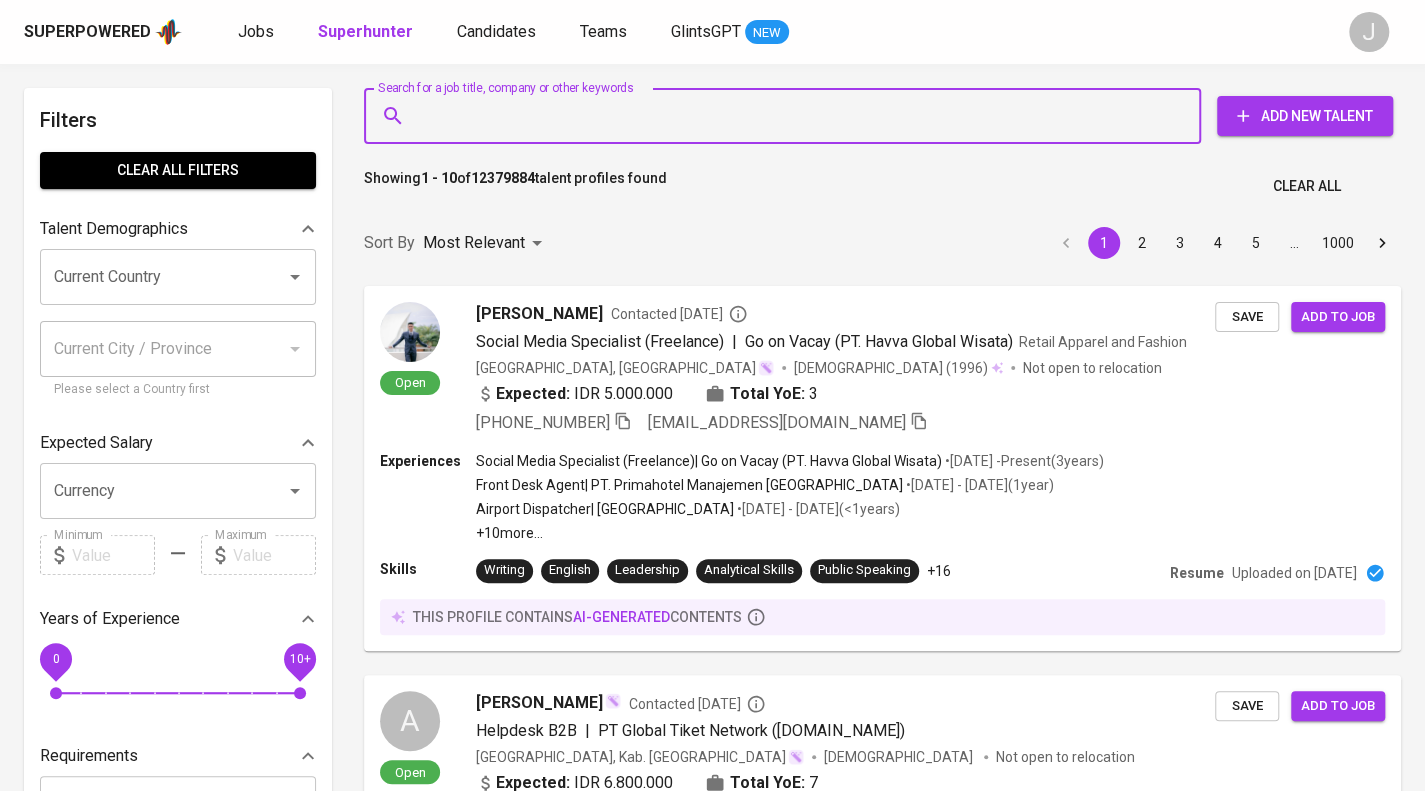 type on "[EMAIL_ADDRESS][DOMAIN_NAME]" 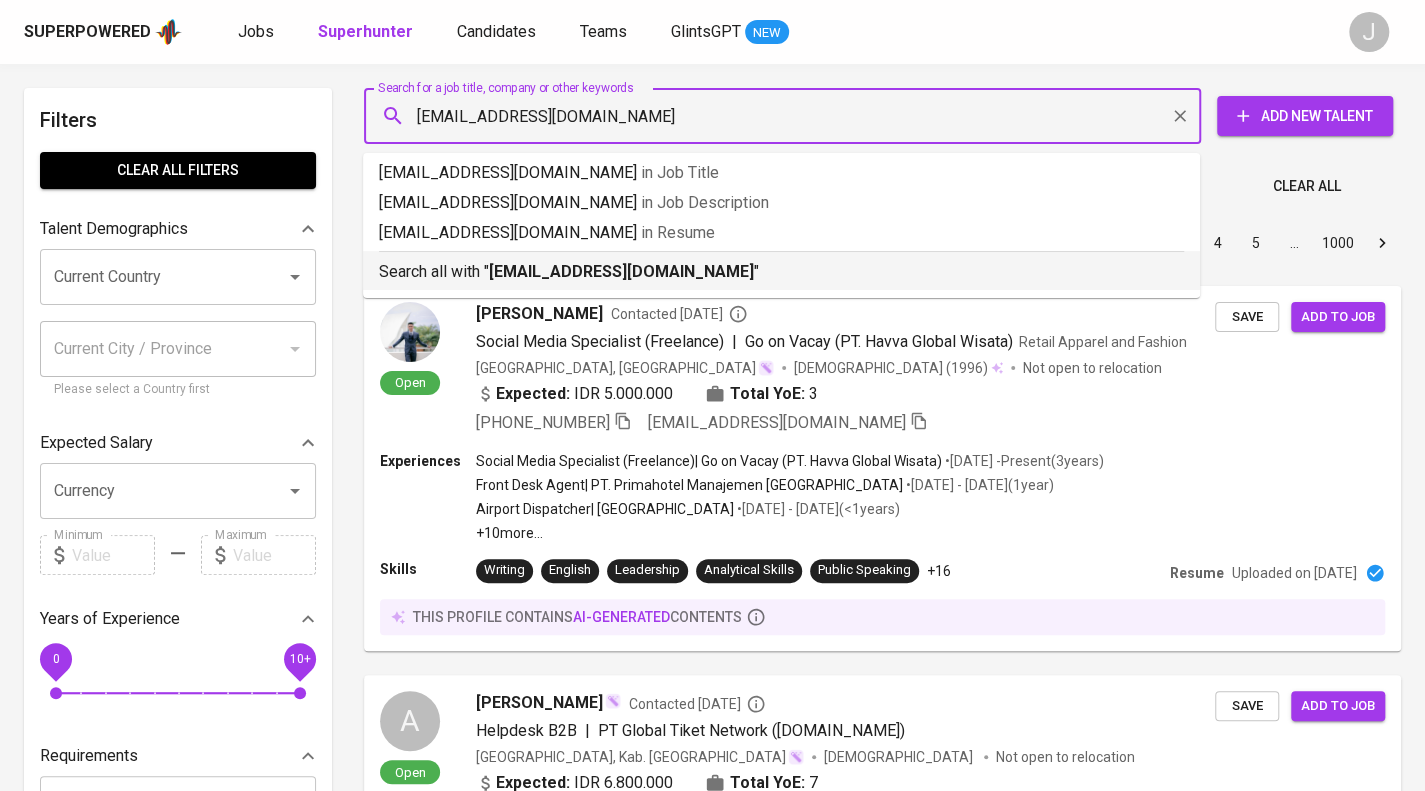 click on "[EMAIL_ADDRESS][DOMAIN_NAME]" at bounding box center [621, 271] 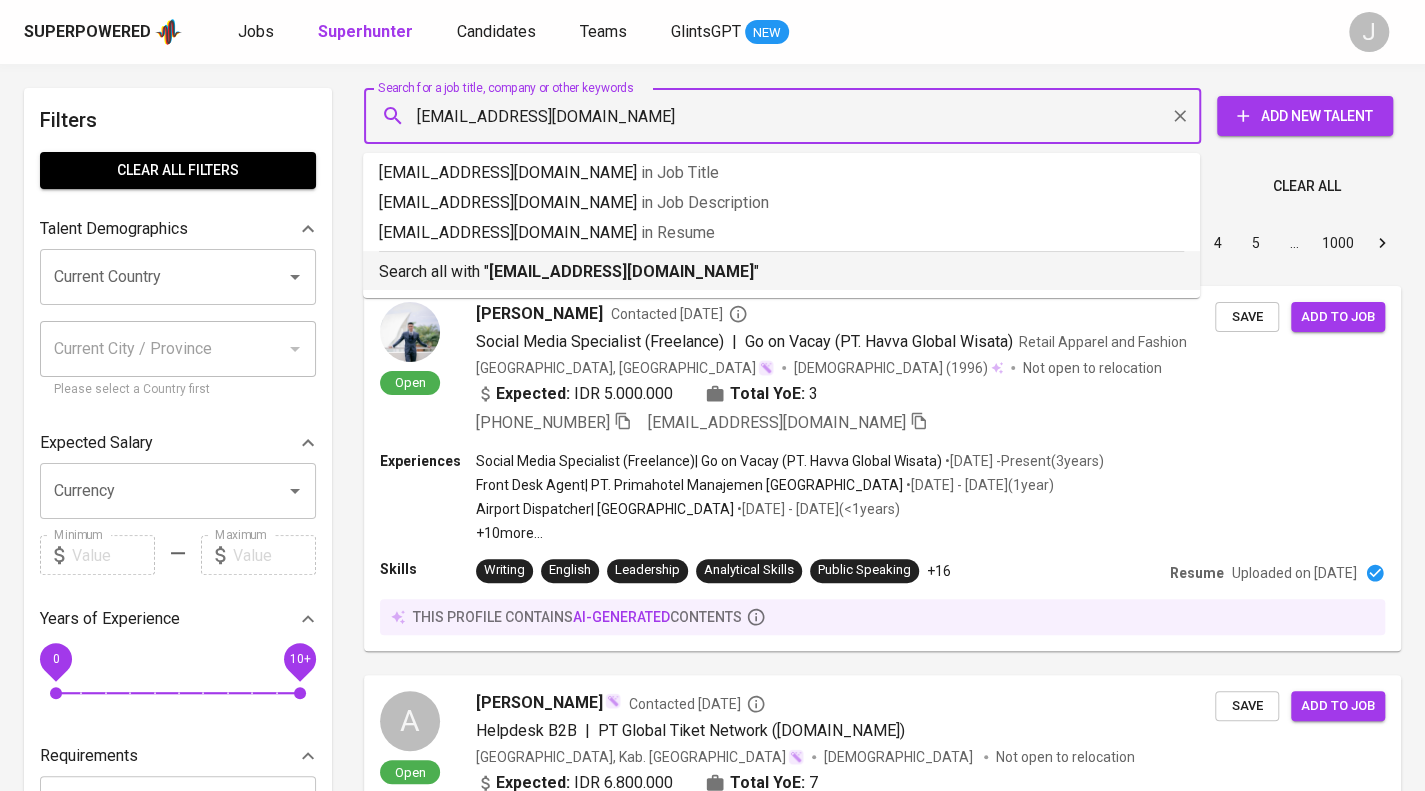 type 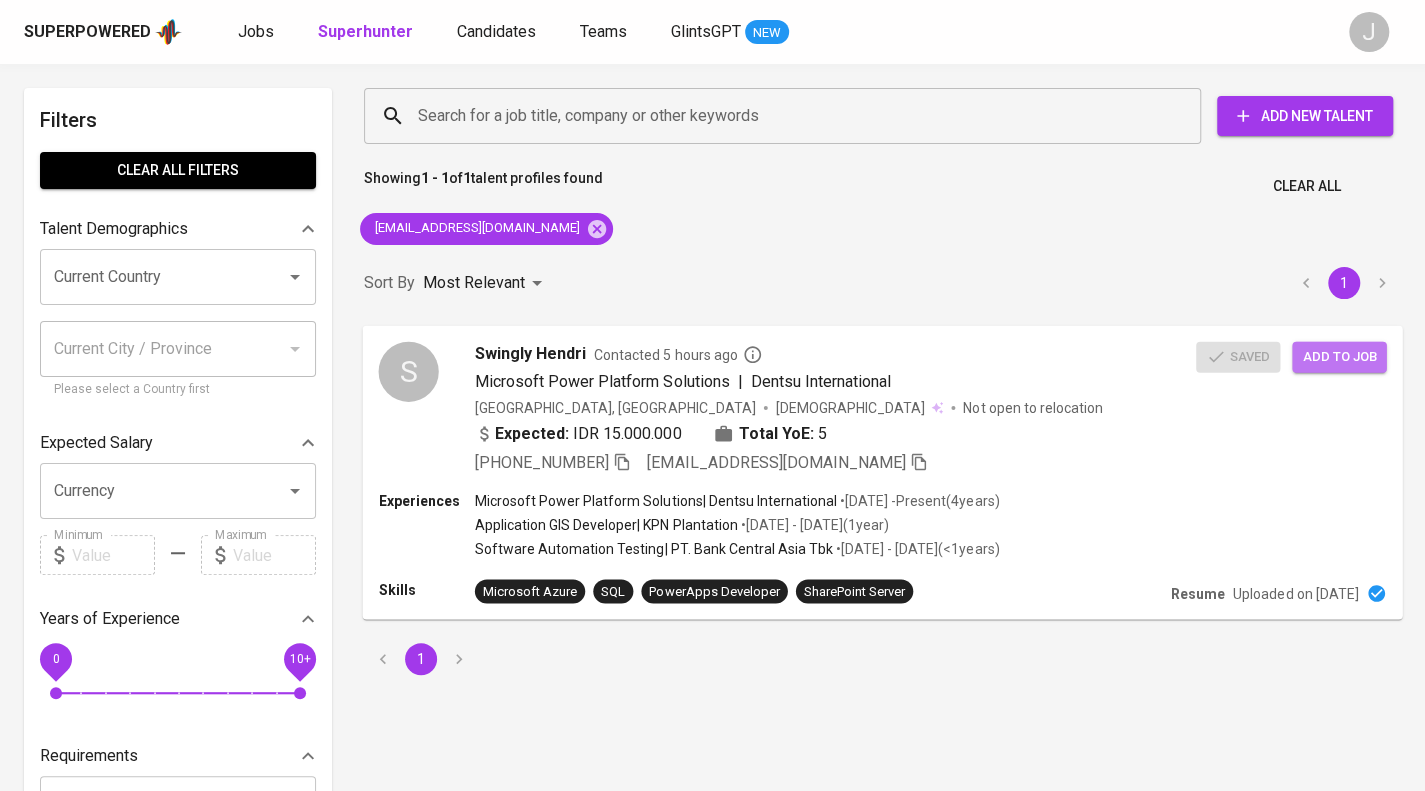 click on "Add to job" at bounding box center [1339, 356] 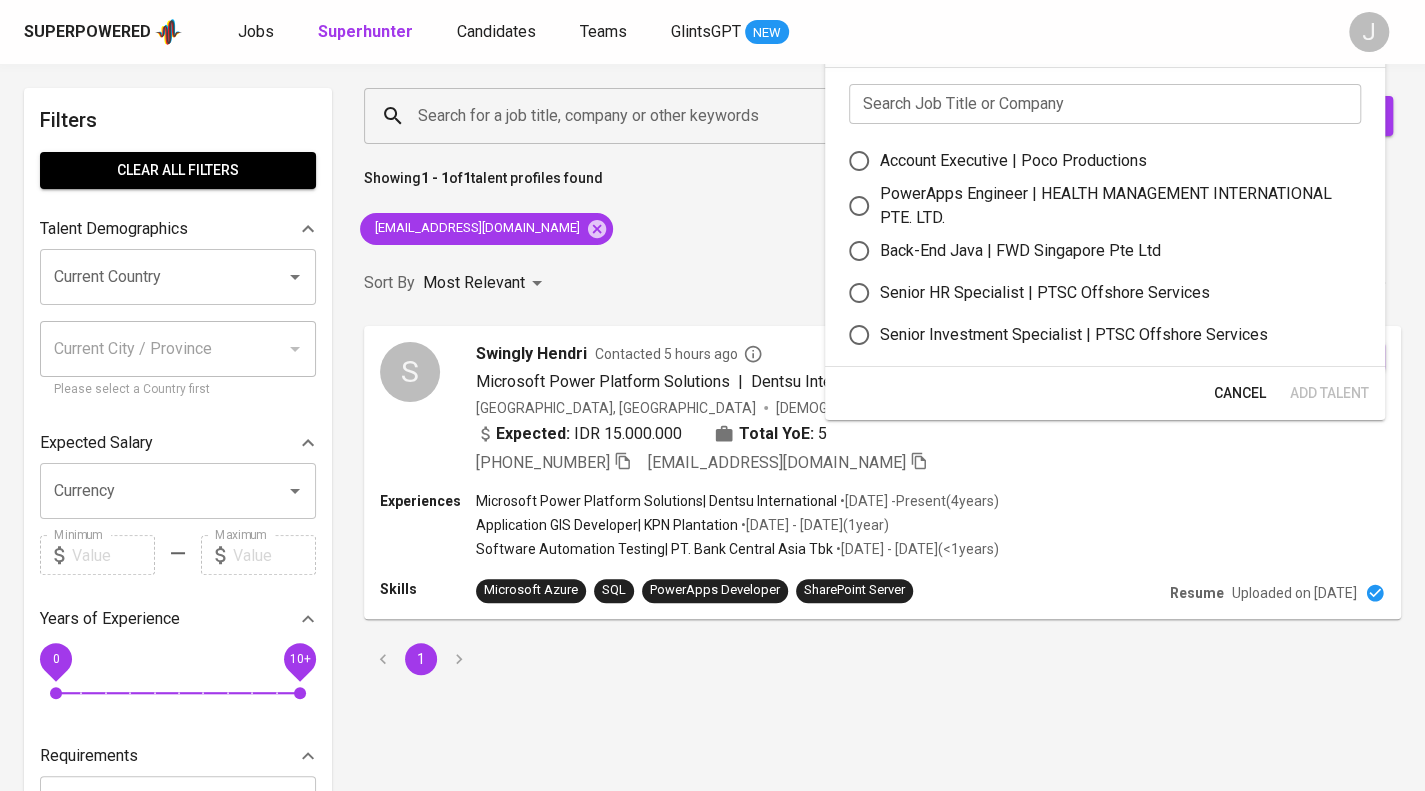 click on "PowerApps Engineer | HEALTH MANAGEMENT INTERNATIONAL PTE. LTD." at bounding box center (1112, 206) 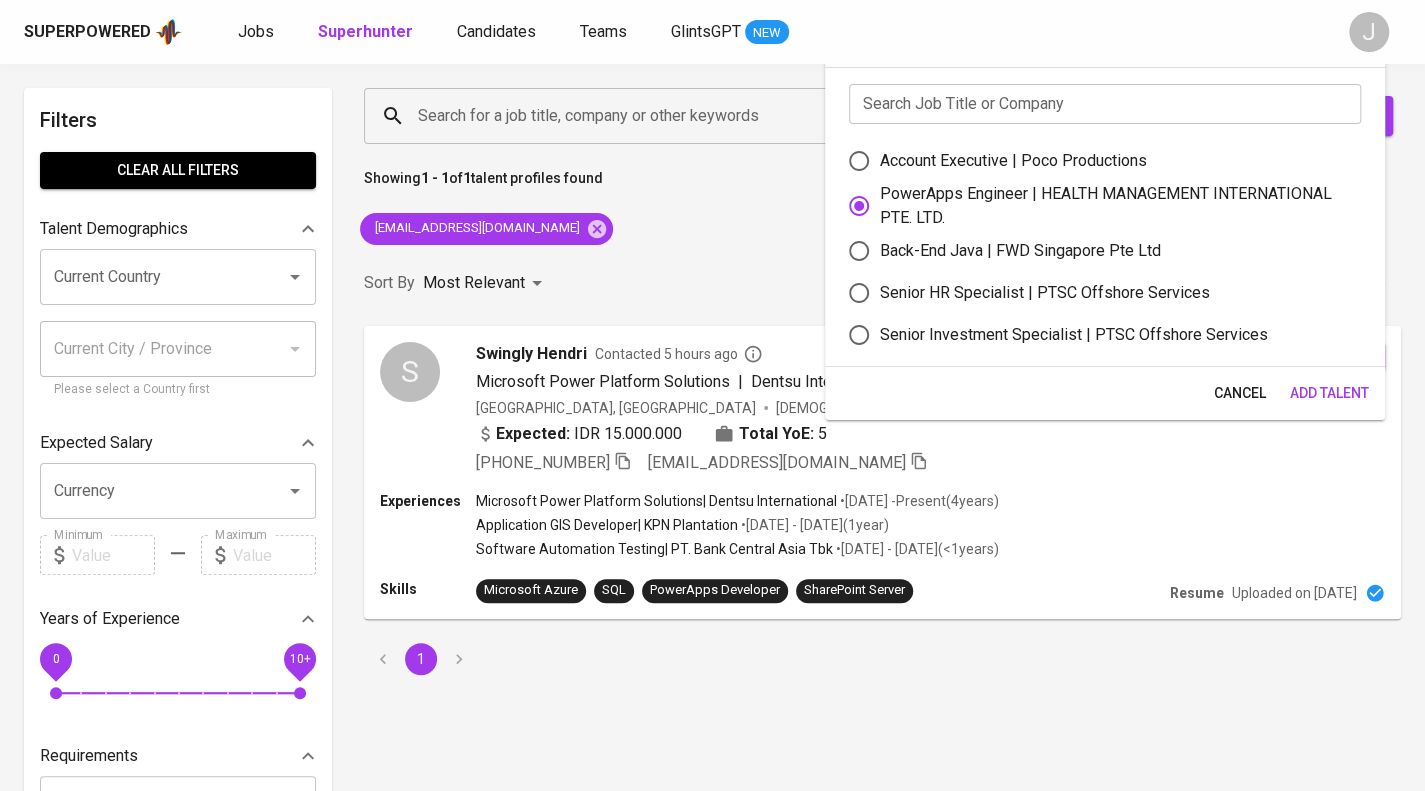click on "Add Talent" at bounding box center (1329, 393) 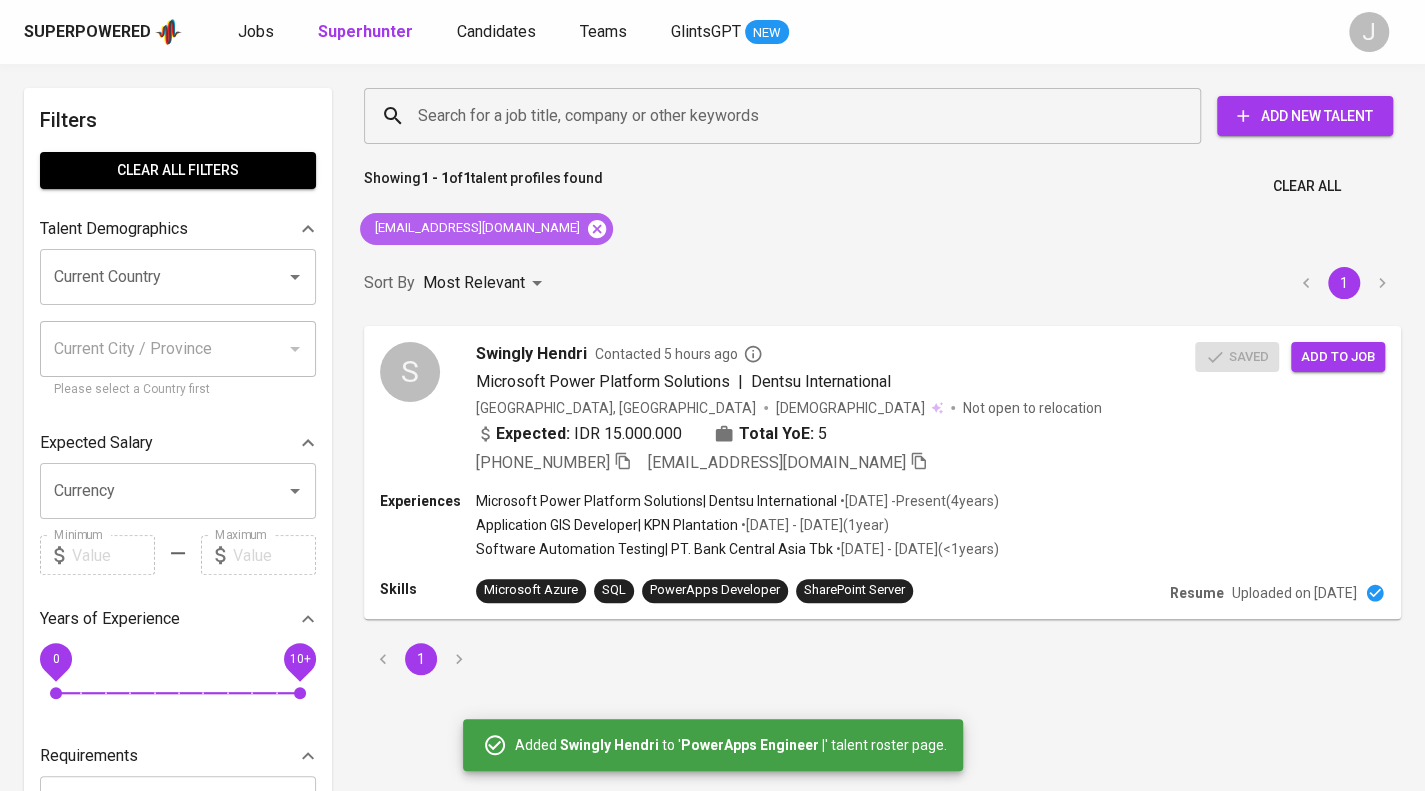 click 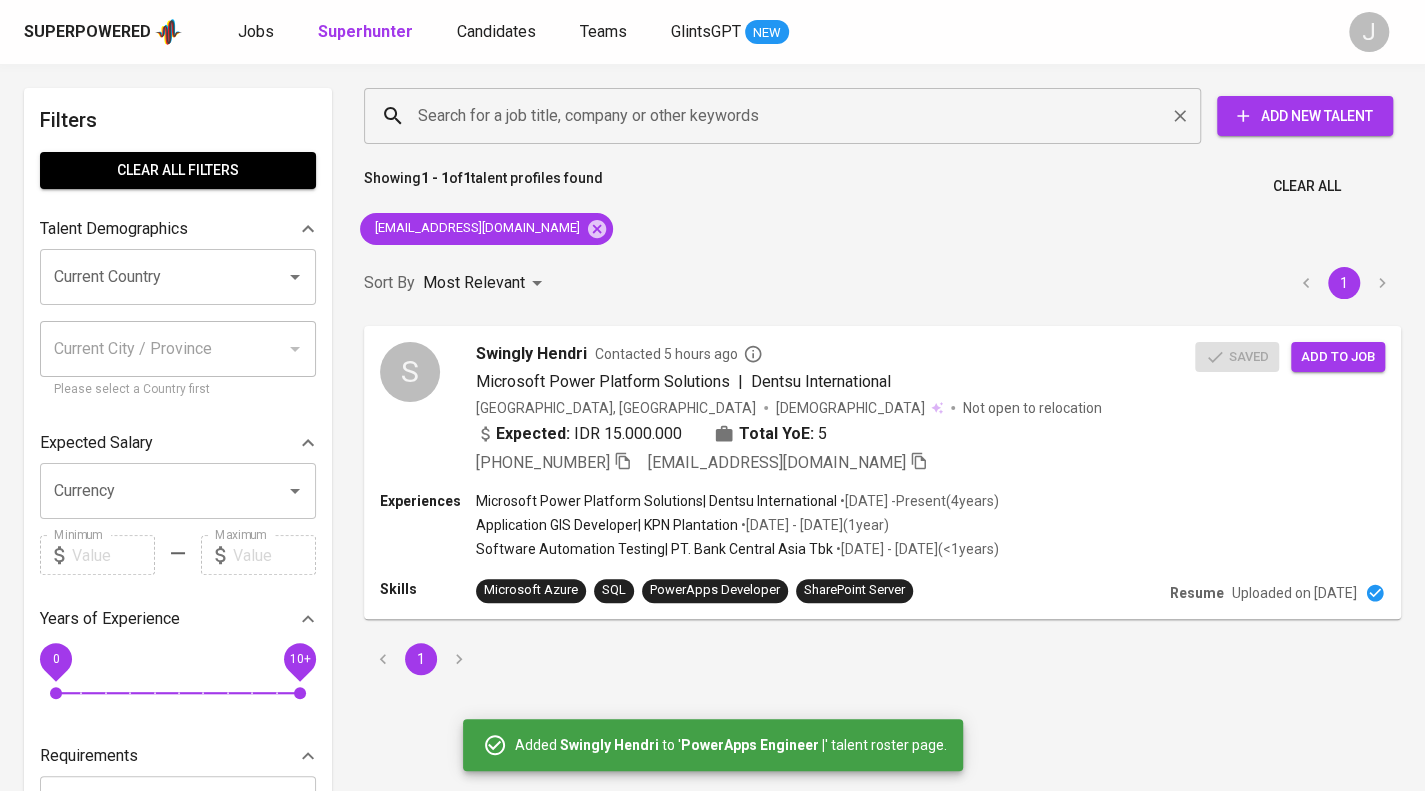 click on "Search for a job title, company or other keywords" at bounding box center [787, 116] 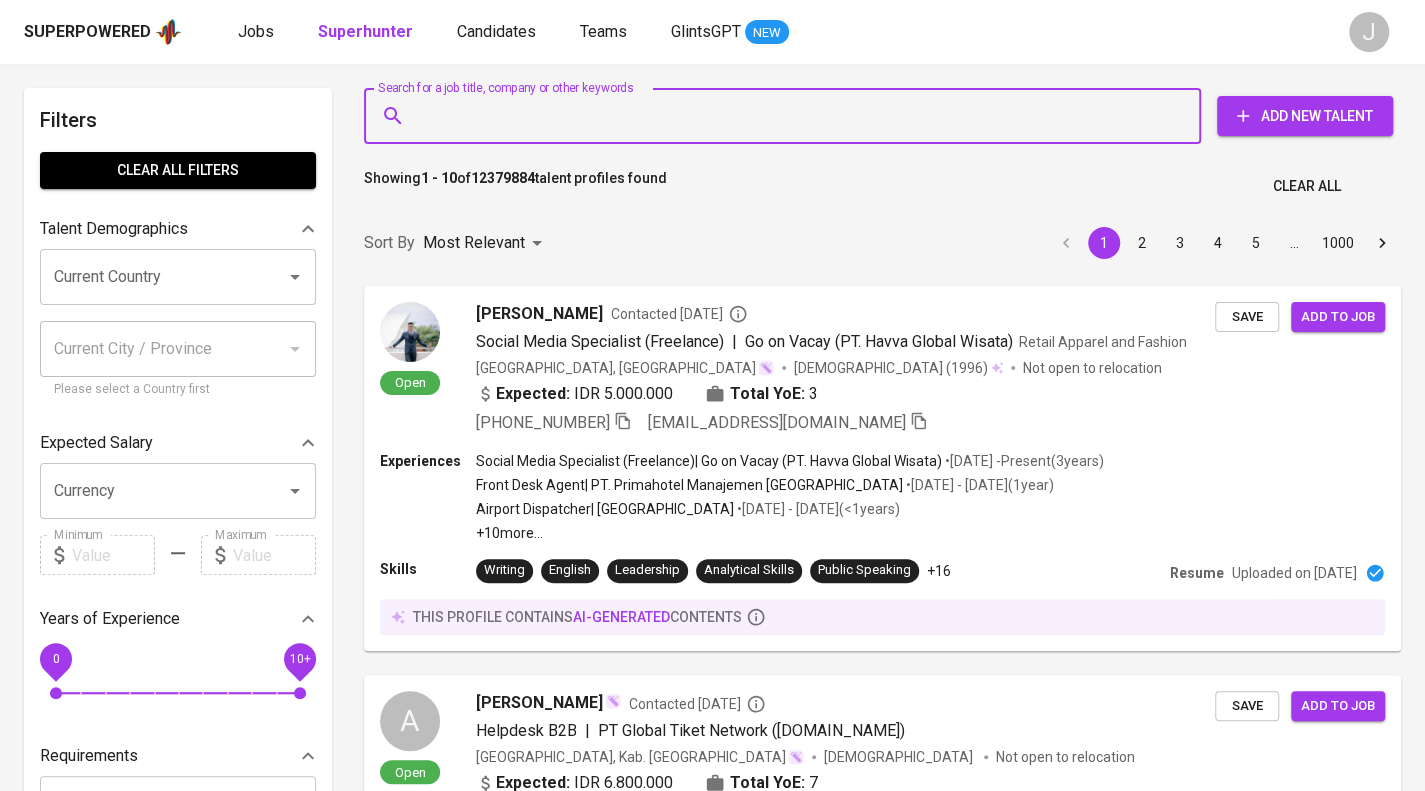 paste on "fandi.vip@gmail.com" 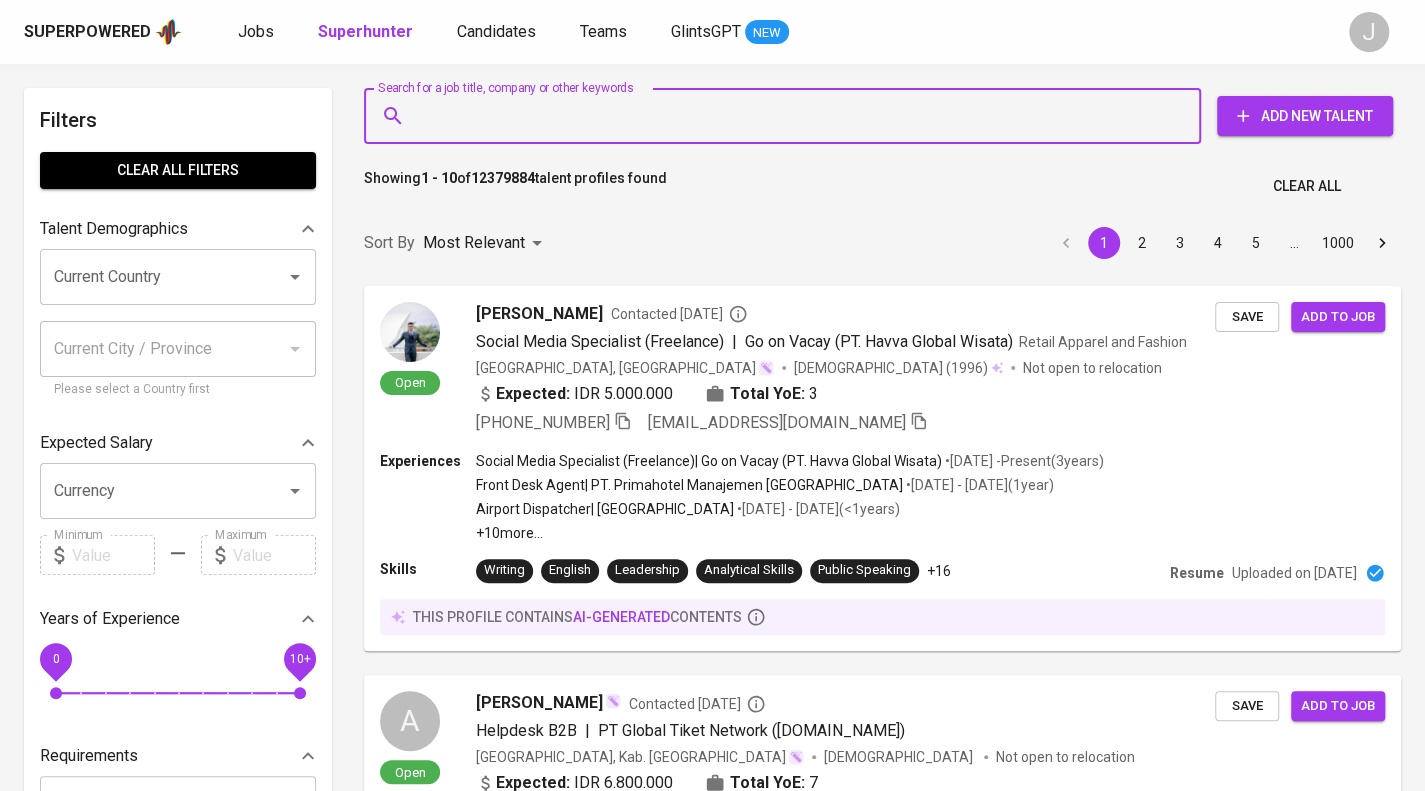 type on "fandi.vip@gmail.com" 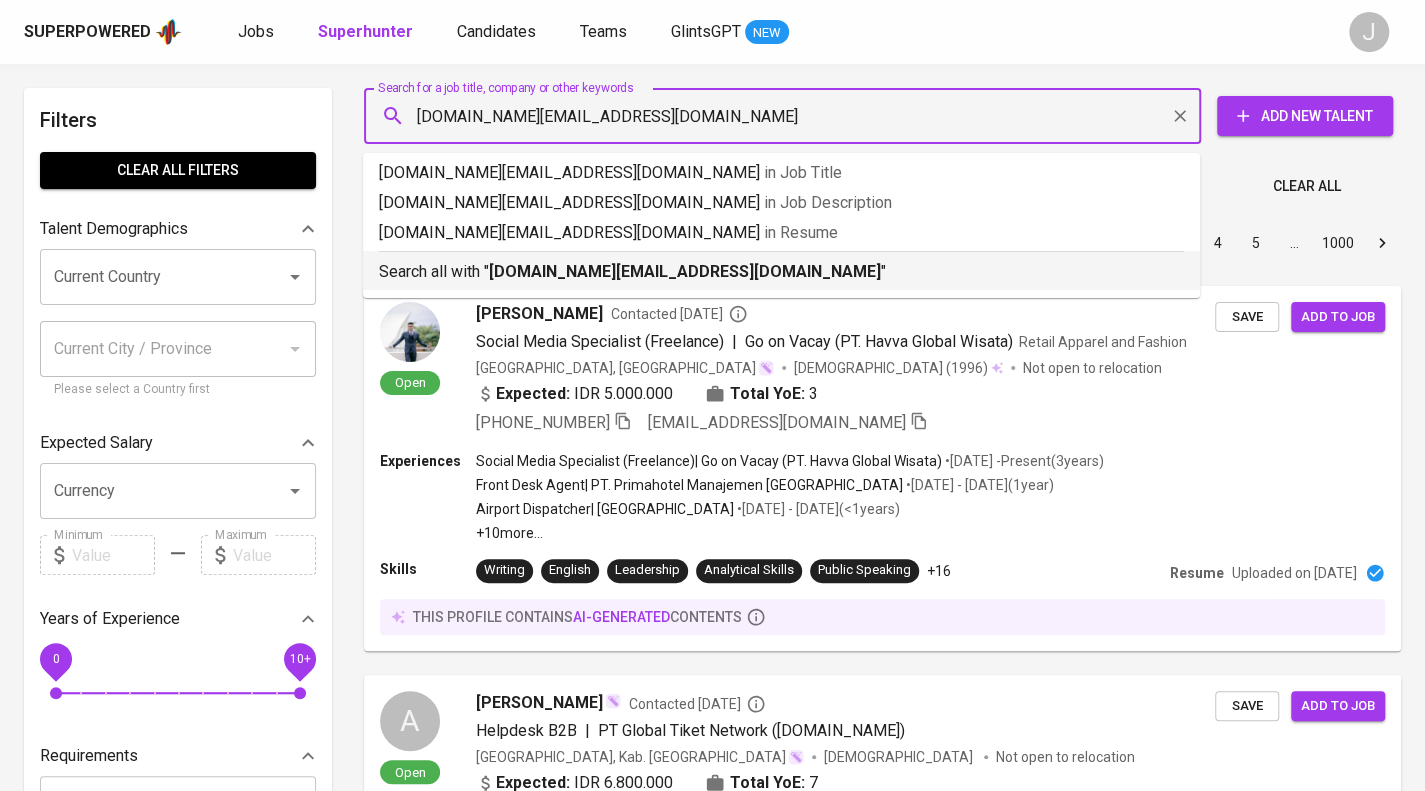 type 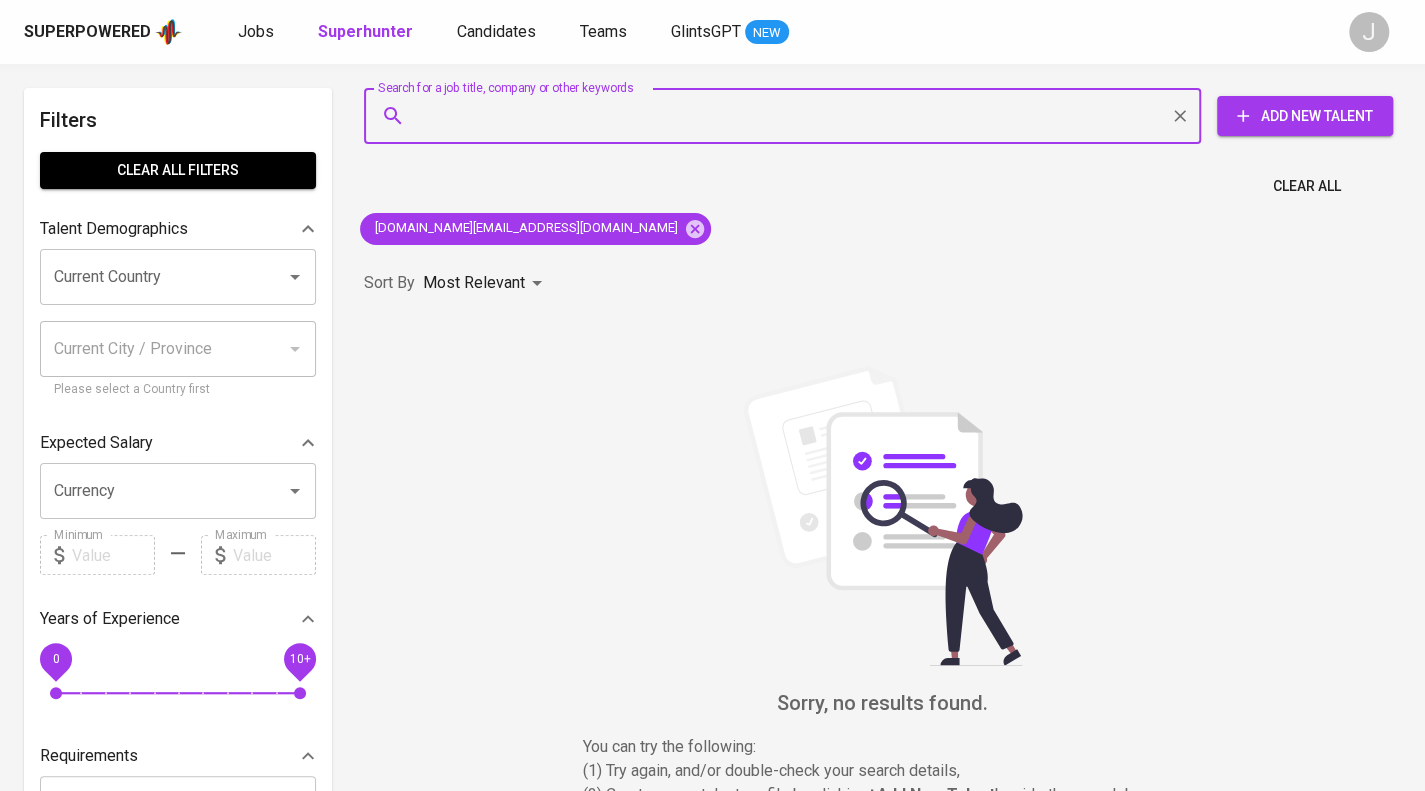 scroll, scrollTop: 0, scrollLeft: 0, axis: both 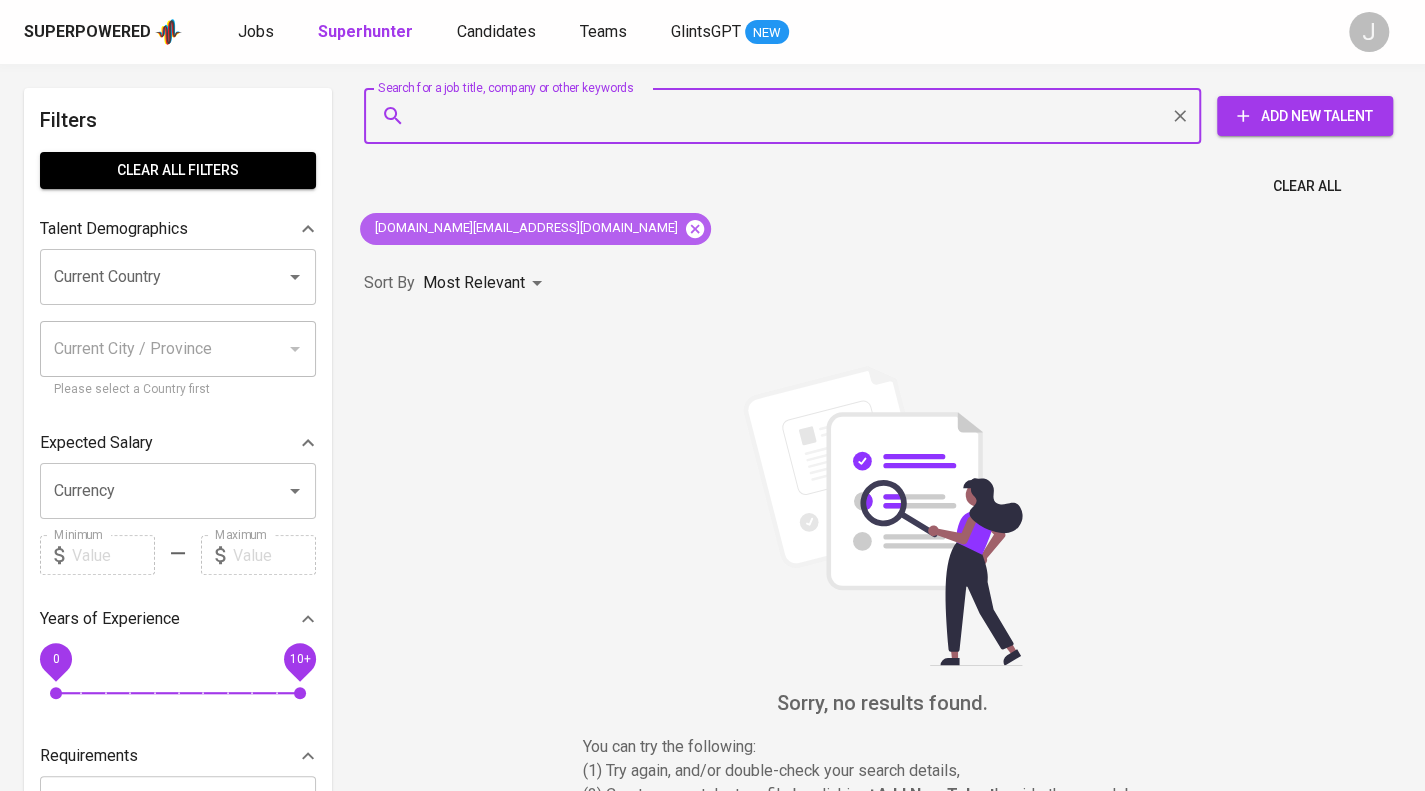 click 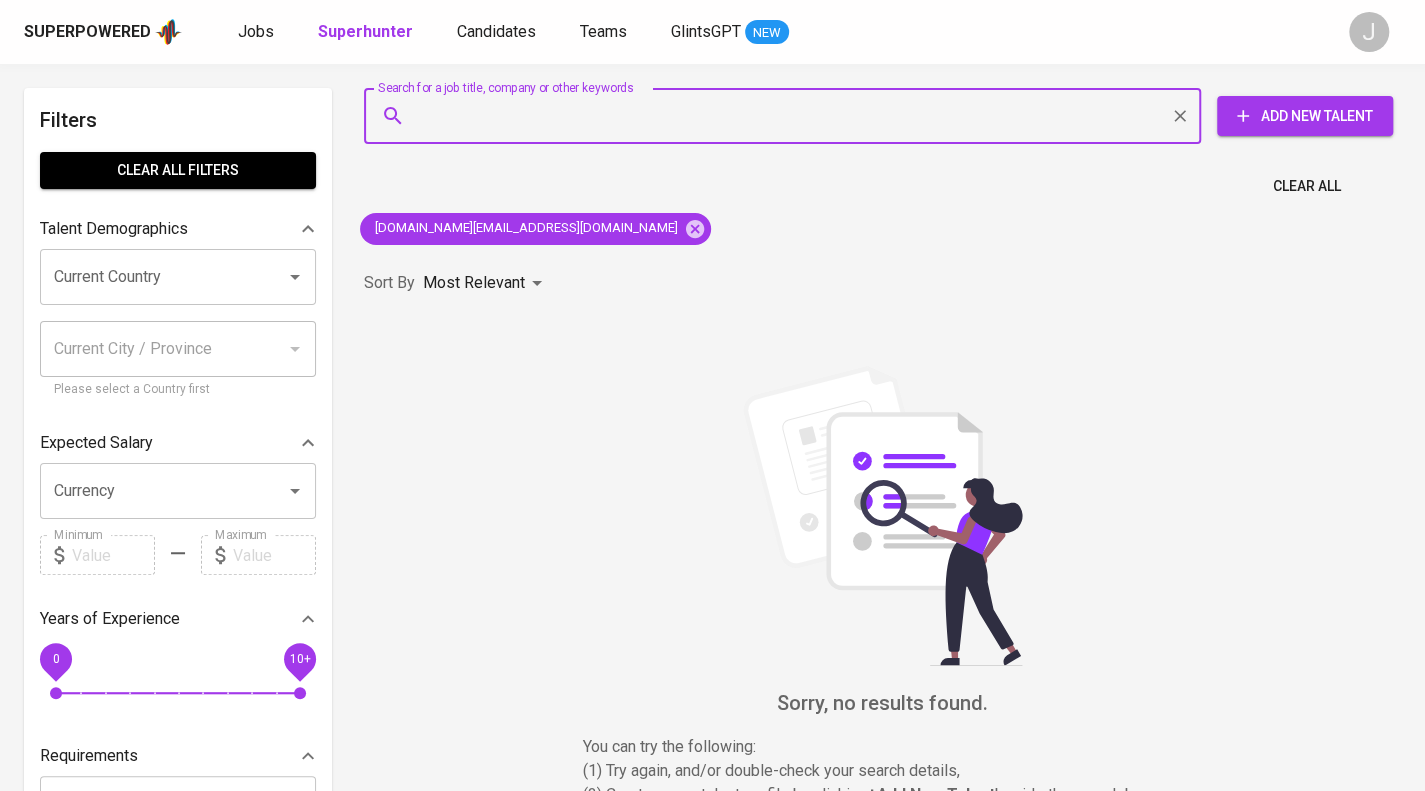 click on "Search for a job title, company or other keywords" at bounding box center [787, 116] 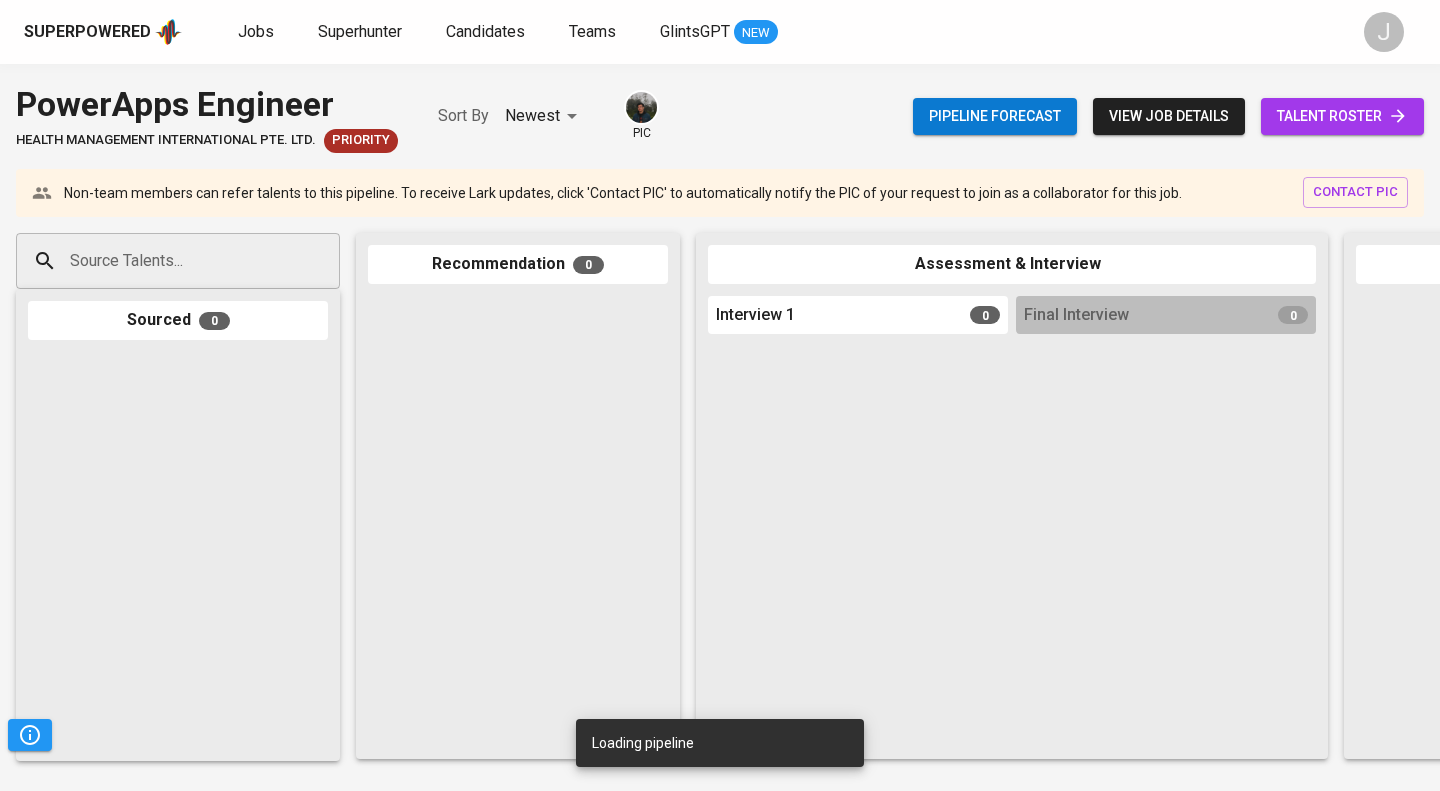 scroll, scrollTop: 0, scrollLeft: 0, axis: both 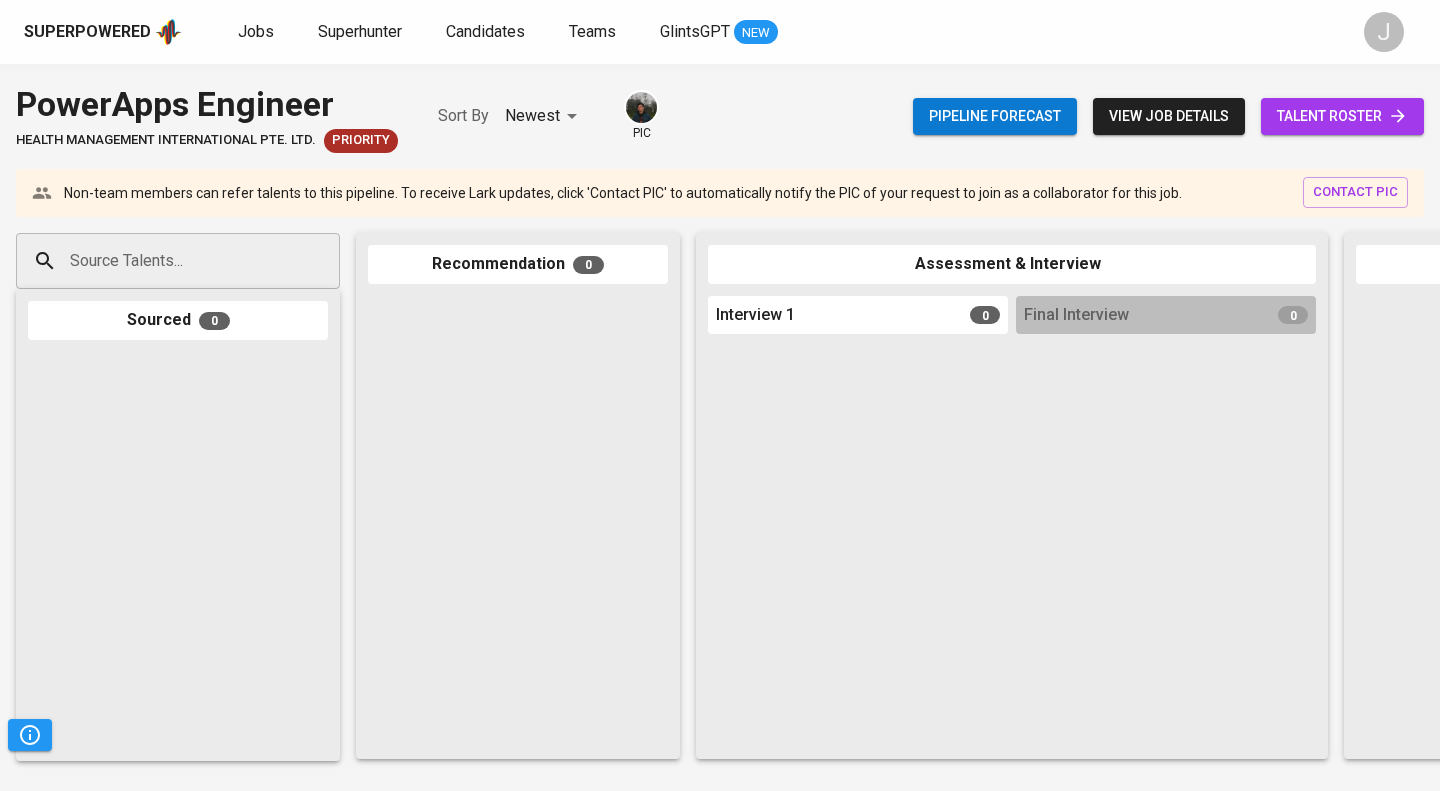 click on "talent roster" at bounding box center (1342, 116) 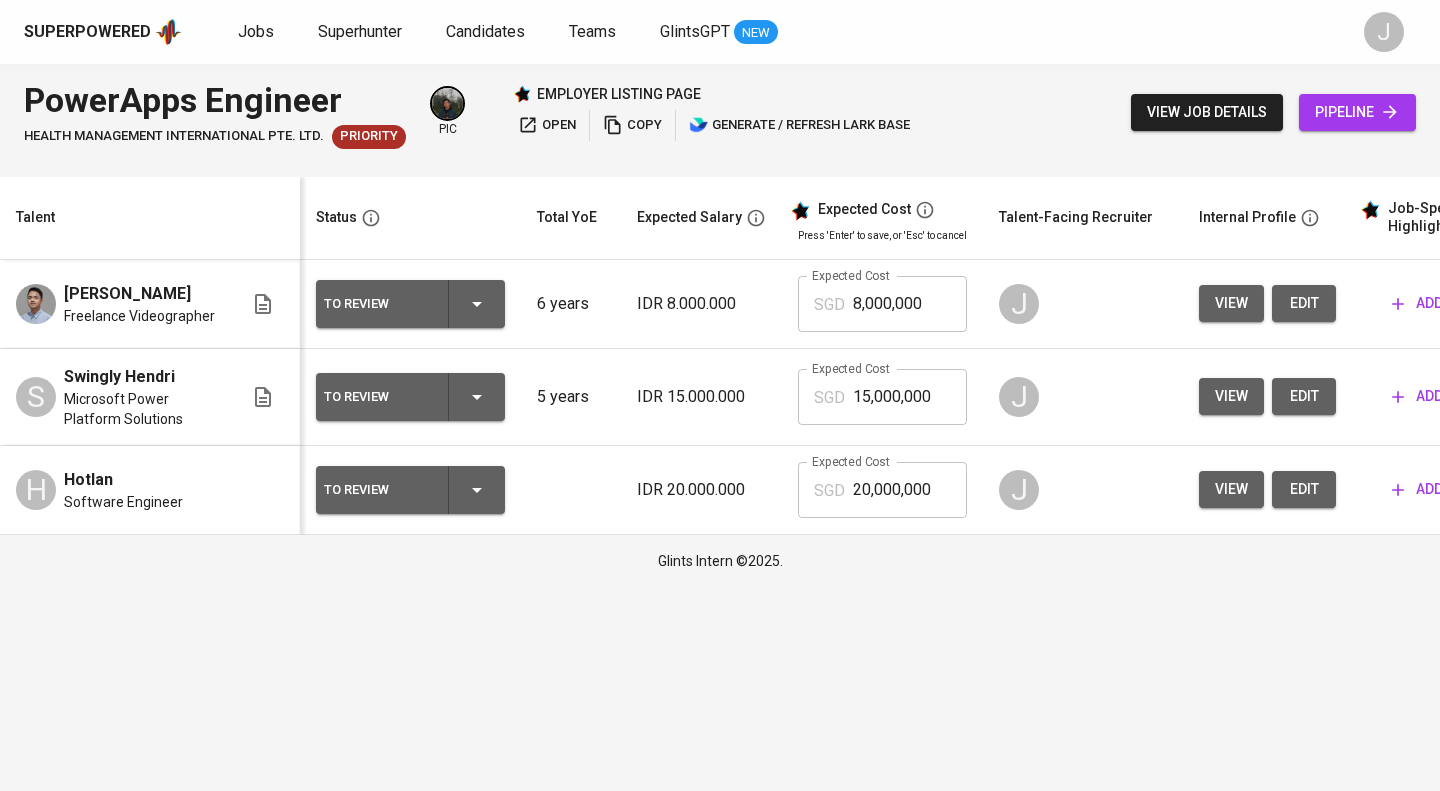 scroll, scrollTop: 0, scrollLeft: 391, axis: horizontal 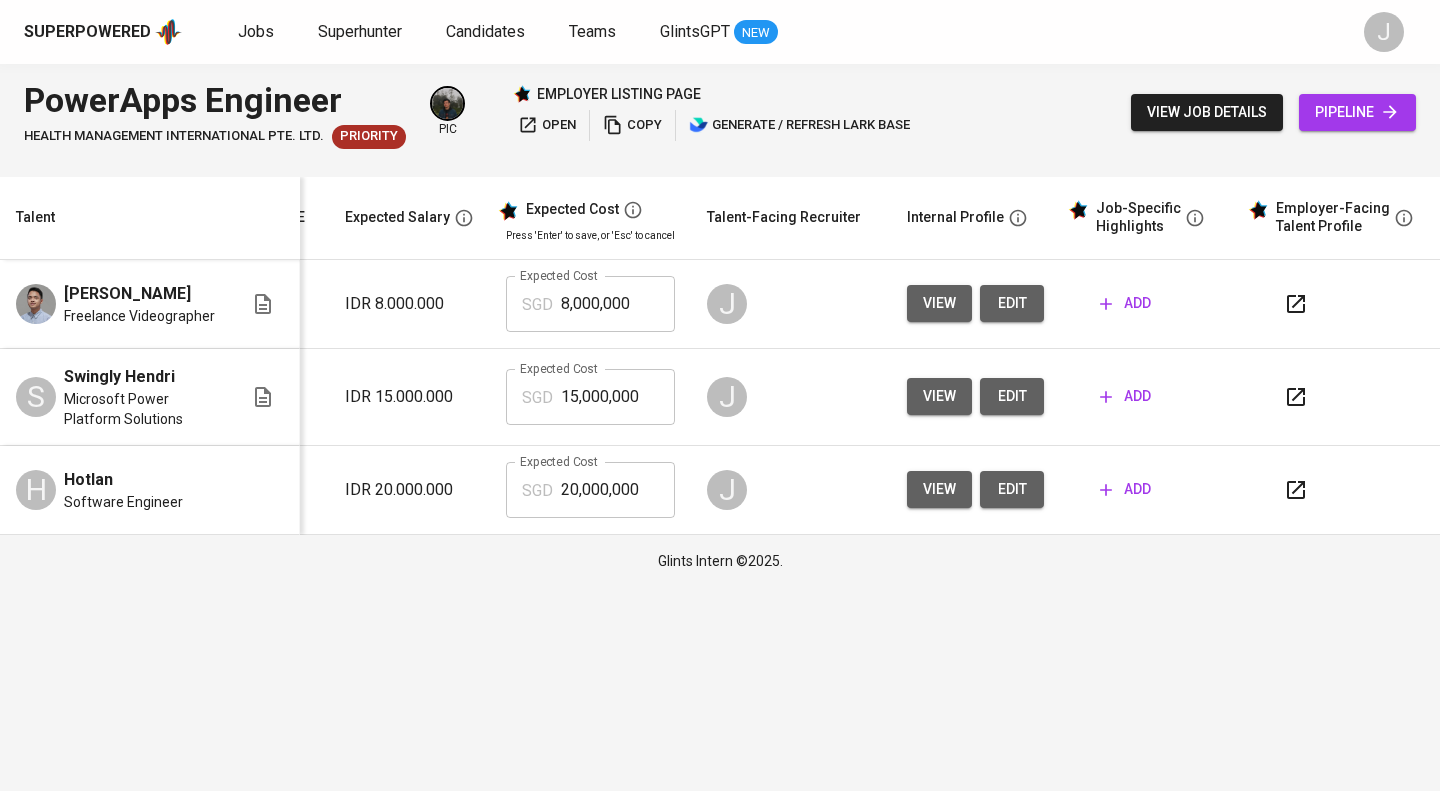 click on "edit" at bounding box center [1012, 303] 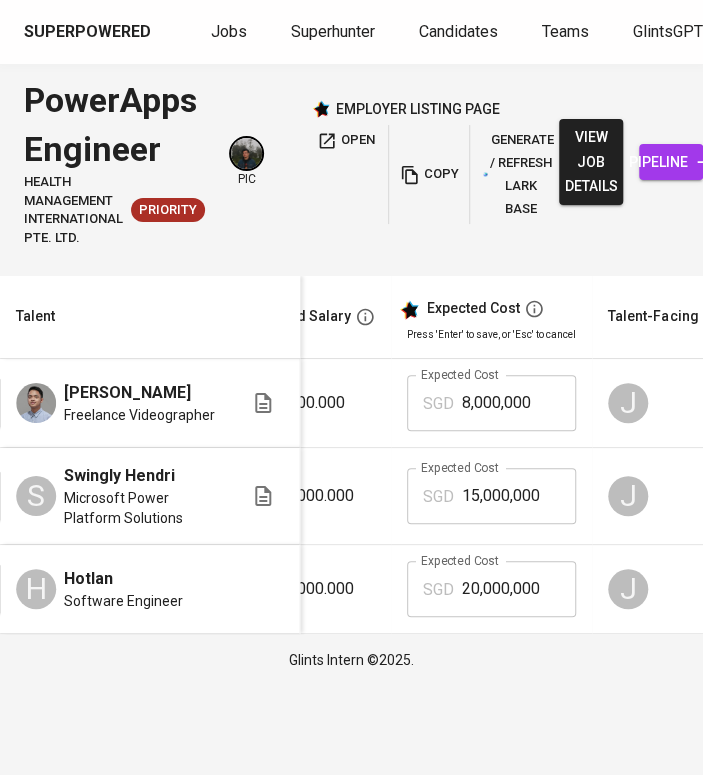 scroll, scrollTop: 0, scrollLeft: 622, axis: horizontal 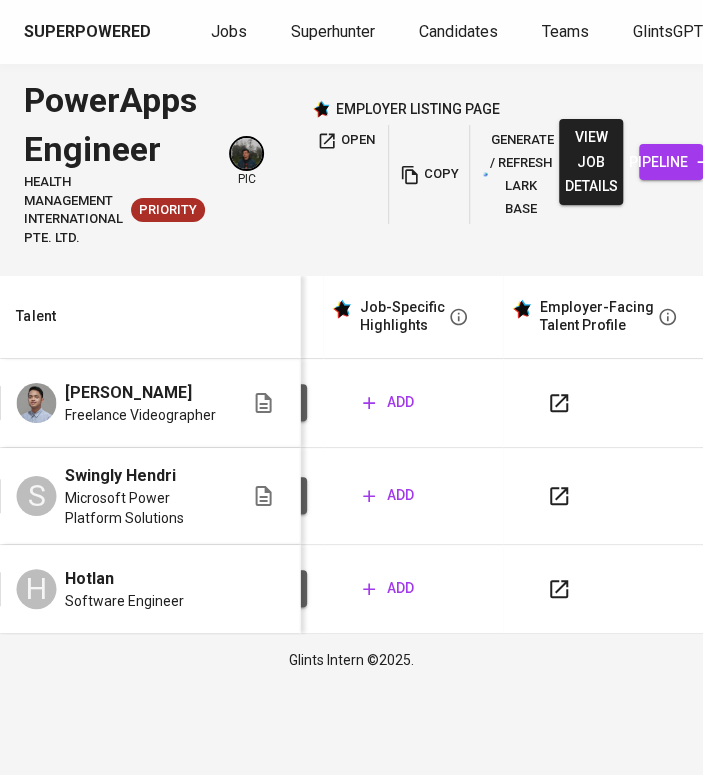 click on "add" at bounding box center (388, 402) 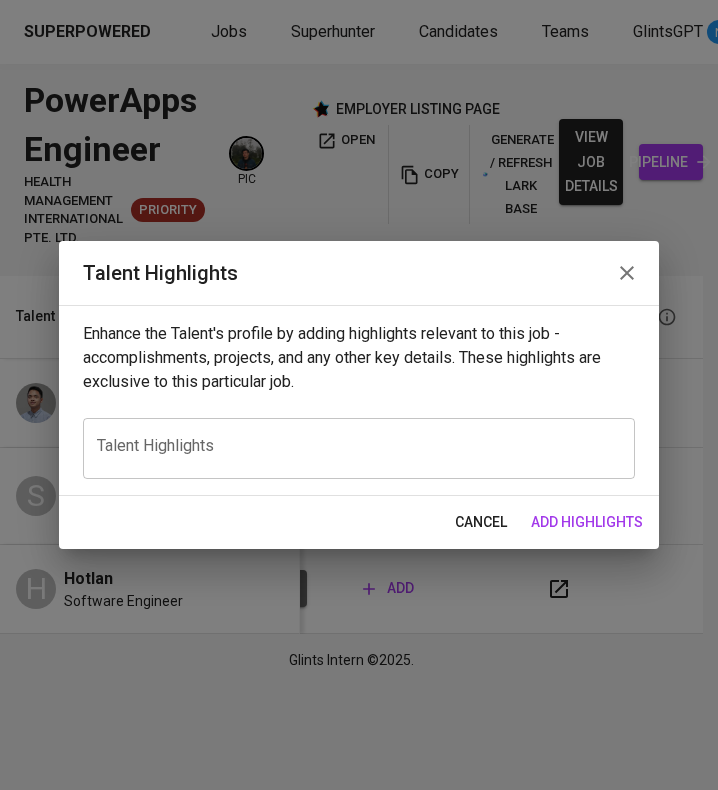 click on "x Talent Highlights" at bounding box center (359, 448) 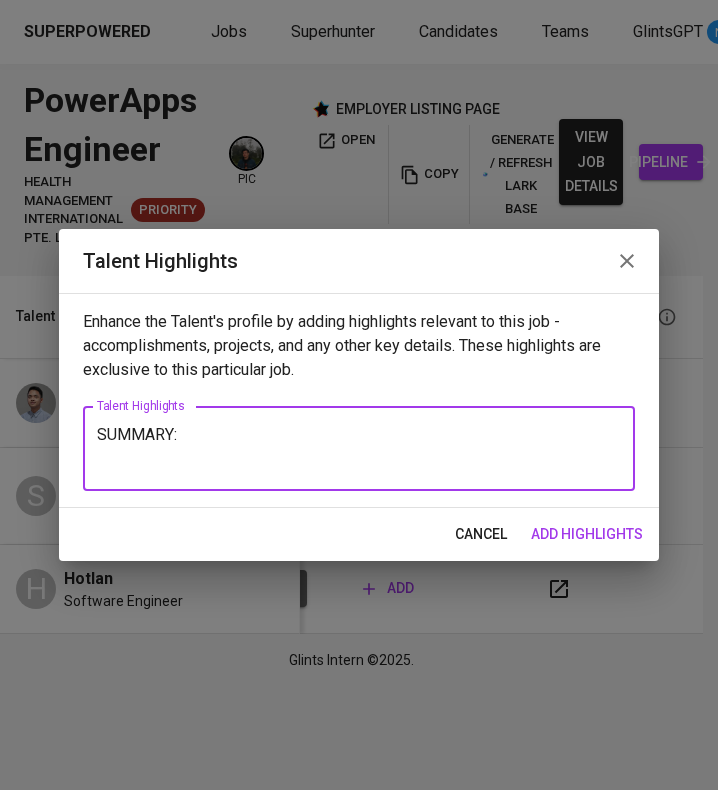 paste on "IT Analyst with 5 years of experience in the Oil and Gas services industry. Skilled Power Platform developer and
project manager, specializing in Power Apps, Power Automate, Dataverse, SharePoint, and Power BI. Also, a
dedicated Power Platform Consultant for the past year, helping businesses leverage Microsoft's Power Platform
suite for process optimization." 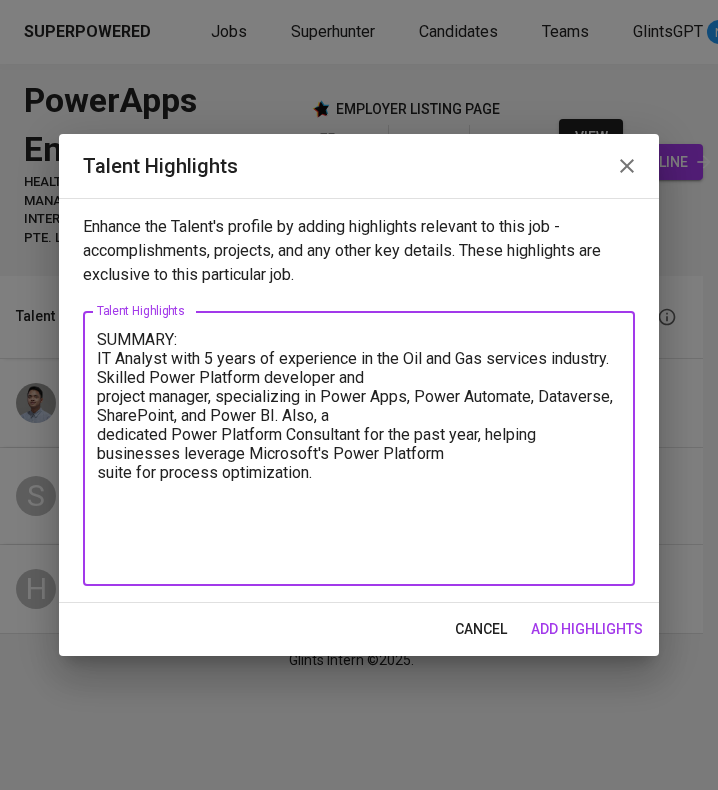 click on "SUMMARY:
IT Analyst with 5 years of experience in the Oil and Gas services industry. Skilled Power Platform developer and
project manager, specializing in Power Apps, Power Automate, Dataverse, SharePoint, and Power BI. Also, a
dedicated Power Platform Consultant for the past year, helping businesses leverage Microsoft's Power Platform
suite for process optimization." at bounding box center (359, 449) 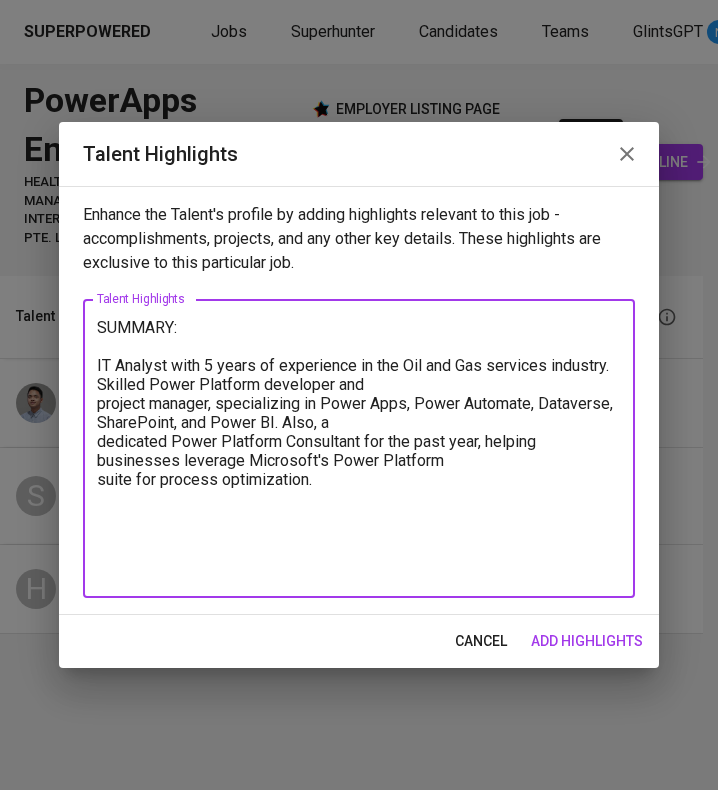 click on "SUMMARY:
IT Analyst with 5 years of experience in the Oil and Gas services industry. Skilled Power Platform developer and
project manager, specializing in Power Apps, Power Automate, Dataverse, SharePoint, and Power BI. Also, a
dedicated Power Platform Consultant for the past year, helping businesses leverage Microsoft's Power Platform
suite for process optimization." at bounding box center [359, 449] 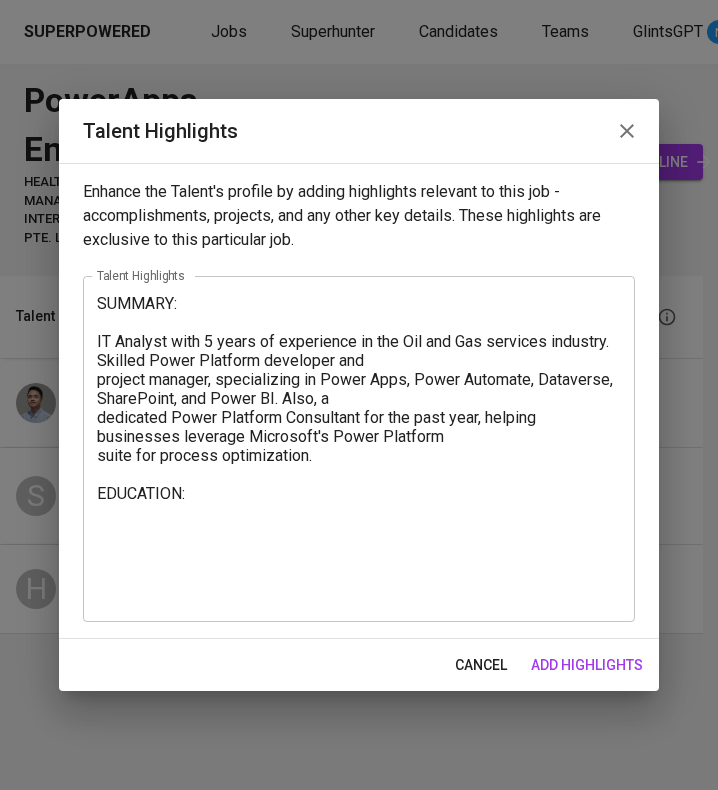 click on "SUMMARY:
IT Analyst with 5 years of experience in the Oil and Gas services industry. Skilled Power Platform developer and
project manager, specializing in Power Apps, Power Automate, Dataverse, SharePoint, and Power BI. Also, a
dedicated Power Platform Consultant for the past year, helping businesses leverage Microsoft's Power Platform
suite for process optimization.
EDUCATION:
x Talent Highlights" at bounding box center (359, 449) 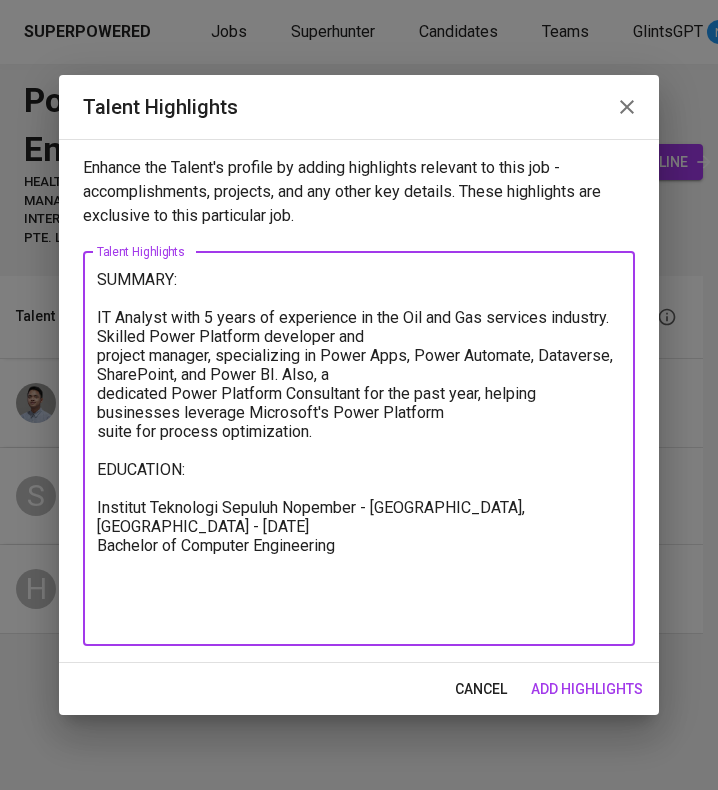 click on "SUMMARY:
IT Analyst with 5 years of experience in the Oil and Gas services industry. Skilled Power Platform developer and
project manager, specializing in Power Apps, Power Automate, Dataverse, SharePoint, and Power BI. Also, a
dedicated Power Platform Consultant for the past year, helping businesses leverage Microsoft's Power Platform
suite for process optimization.
EDUCATION:
Institut Teknologi Sepuluh Nopember - Surabaya, Indonesia - Aug 2020
Bachelor of Computer Engineering" at bounding box center [359, 448] 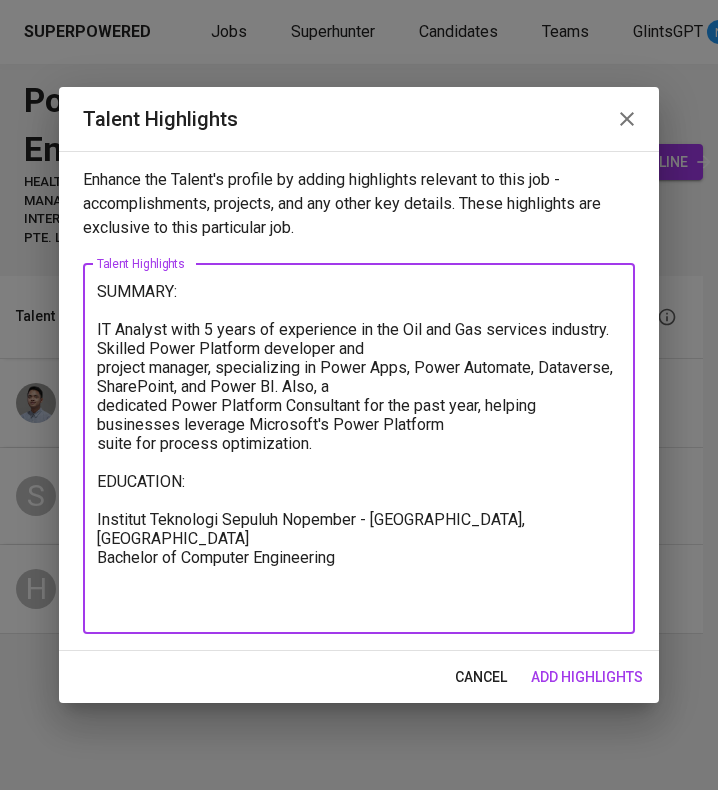 click on "SUMMARY:
IT Analyst with 5 years of experience in the Oil and Gas services industry. Skilled Power Platform developer and
project manager, specializing in Power Apps, Power Automate, Dataverse, SharePoint, and Power BI. Also, a
dedicated Power Platform Consultant for the past year, helping businesses leverage Microsoft's Power Platform
suite for process optimization.
EDUCATION:
Institut Teknologi Sepuluh Nopember - Surabaya, Indonesia
Bachelor of Computer Engineering" at bounding box center (359, 448) 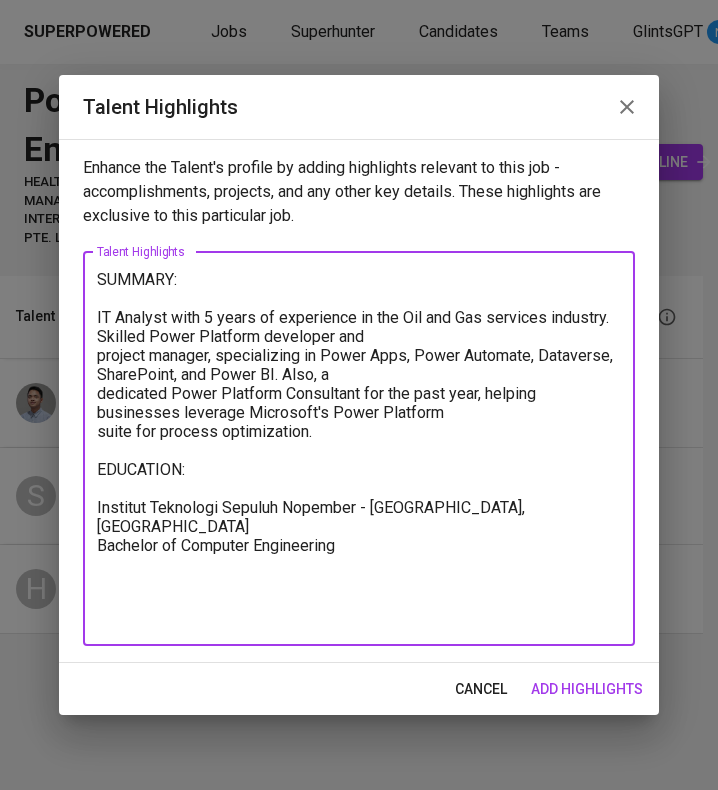 paste on "- Aug 2020" 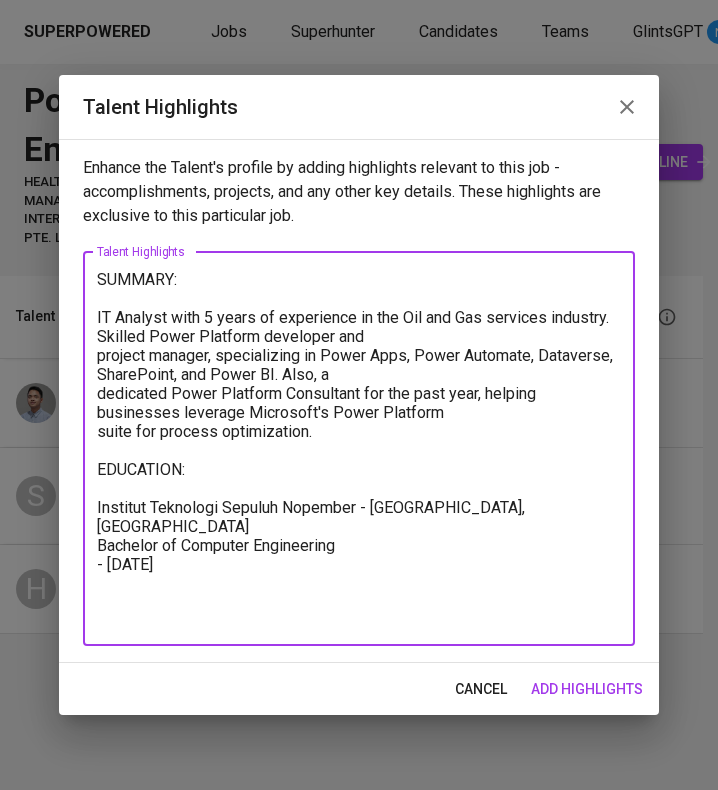 drag, startPoint x: 108, startPoint y: 625, endPoint x: 131, endPoint y: 694, distance: 72.73238 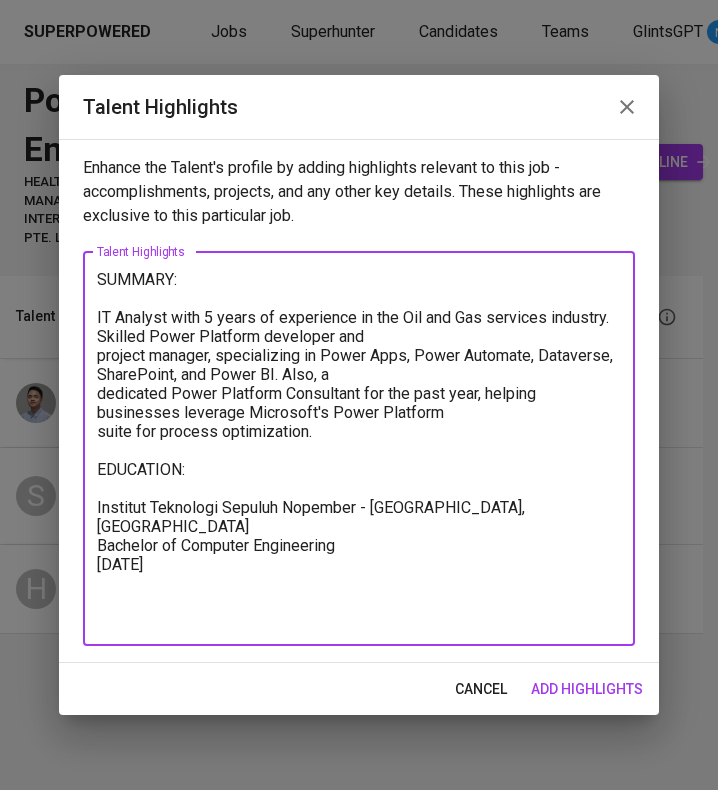 type on "SUMMARY:
IT Analyst with 5 years of experience in the Oil and Gas services industry. Skilled Power Platform developer and
project manager, specializing in Power Apps, Power Automate, Dataverse, SharePoint, and Power BI. Also, a
dedicated Power Platform Consultant for the past year, helping businesses leverage Microsoft's Power Platform
suite for process optimization.
EDUCATION:
Institut Teknologi Sepuluh Nopember - Surabaya, Indonesia
Bachelor of Computer Engineering
Aug 2020" 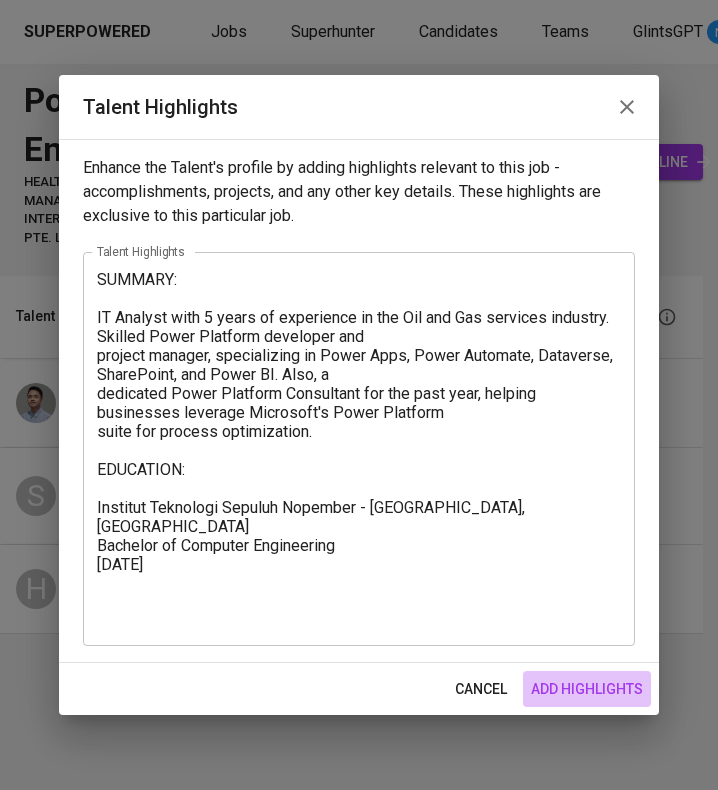 click on "add highlights" at bounding box center (587, 689) 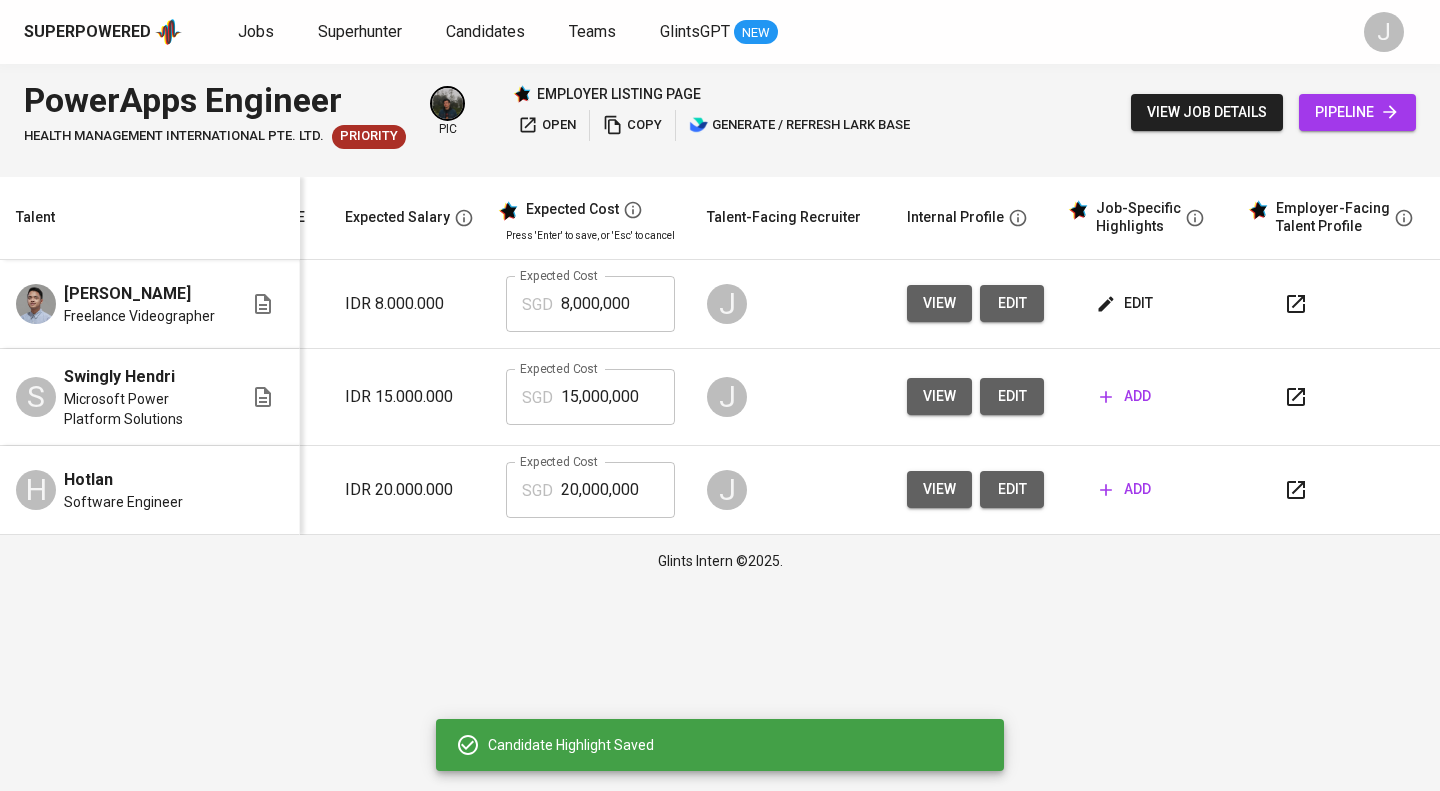 scroll, scrollTop: 0, scrollLeft: 391, axis: horizontal 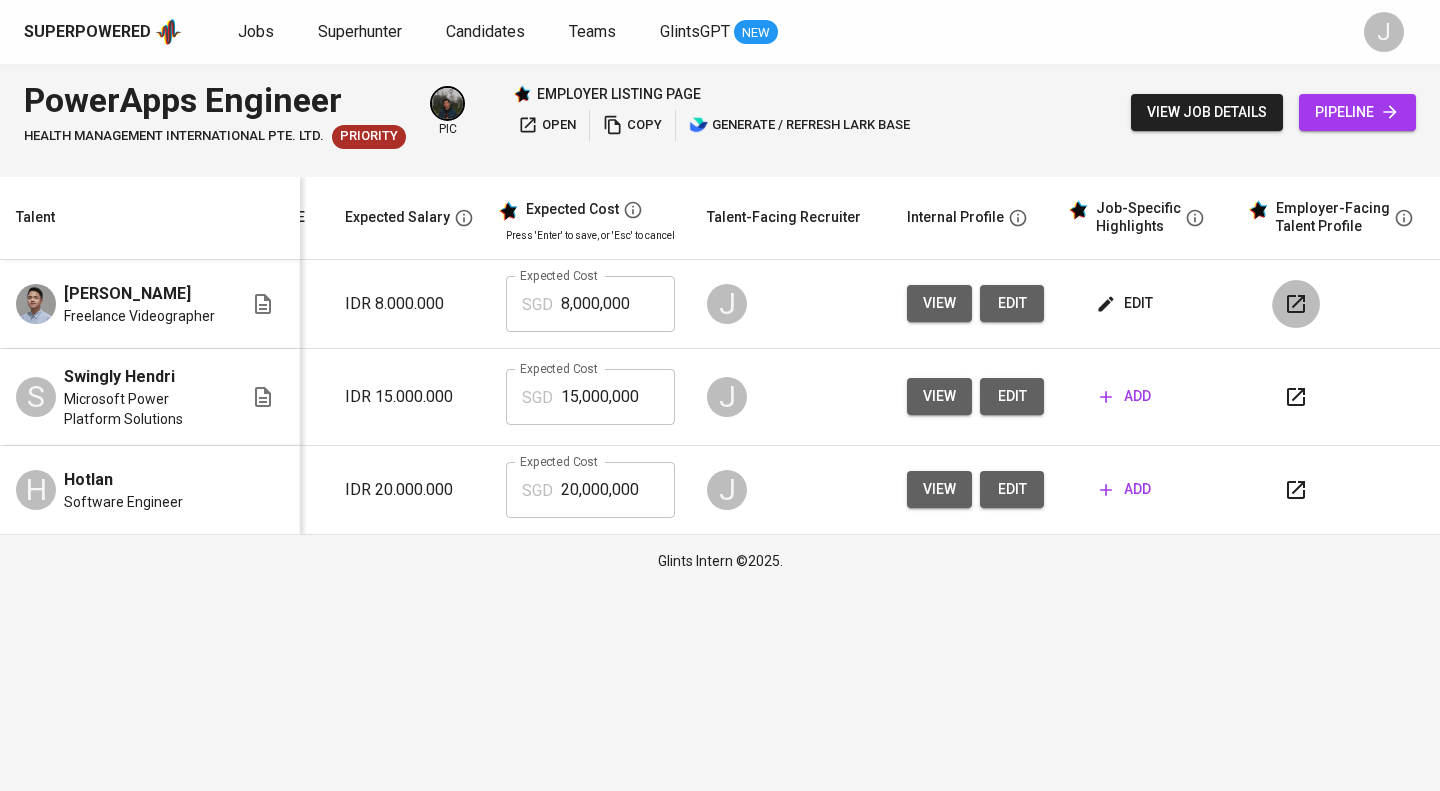 click 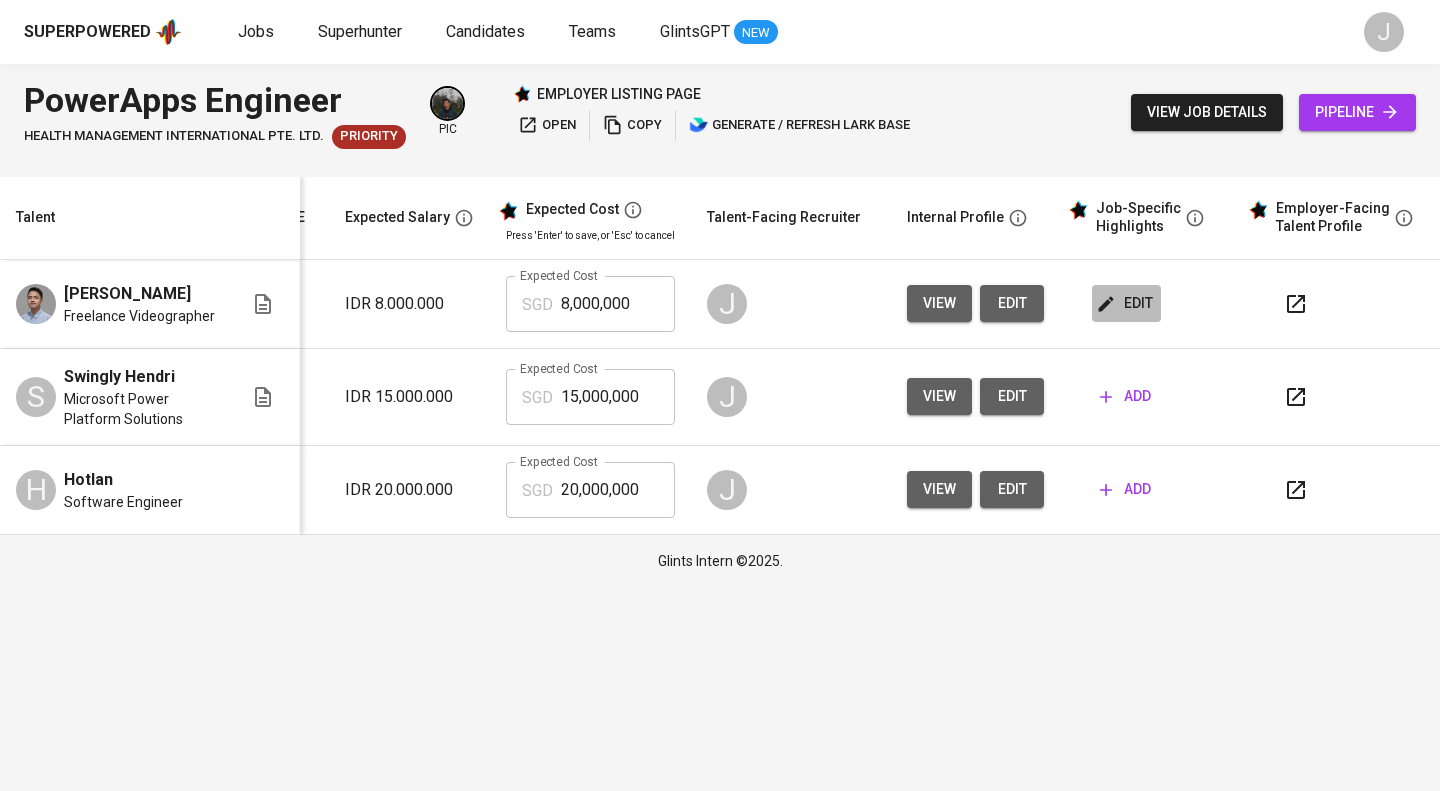 click on "edit" at bounding box center (1126, 303) 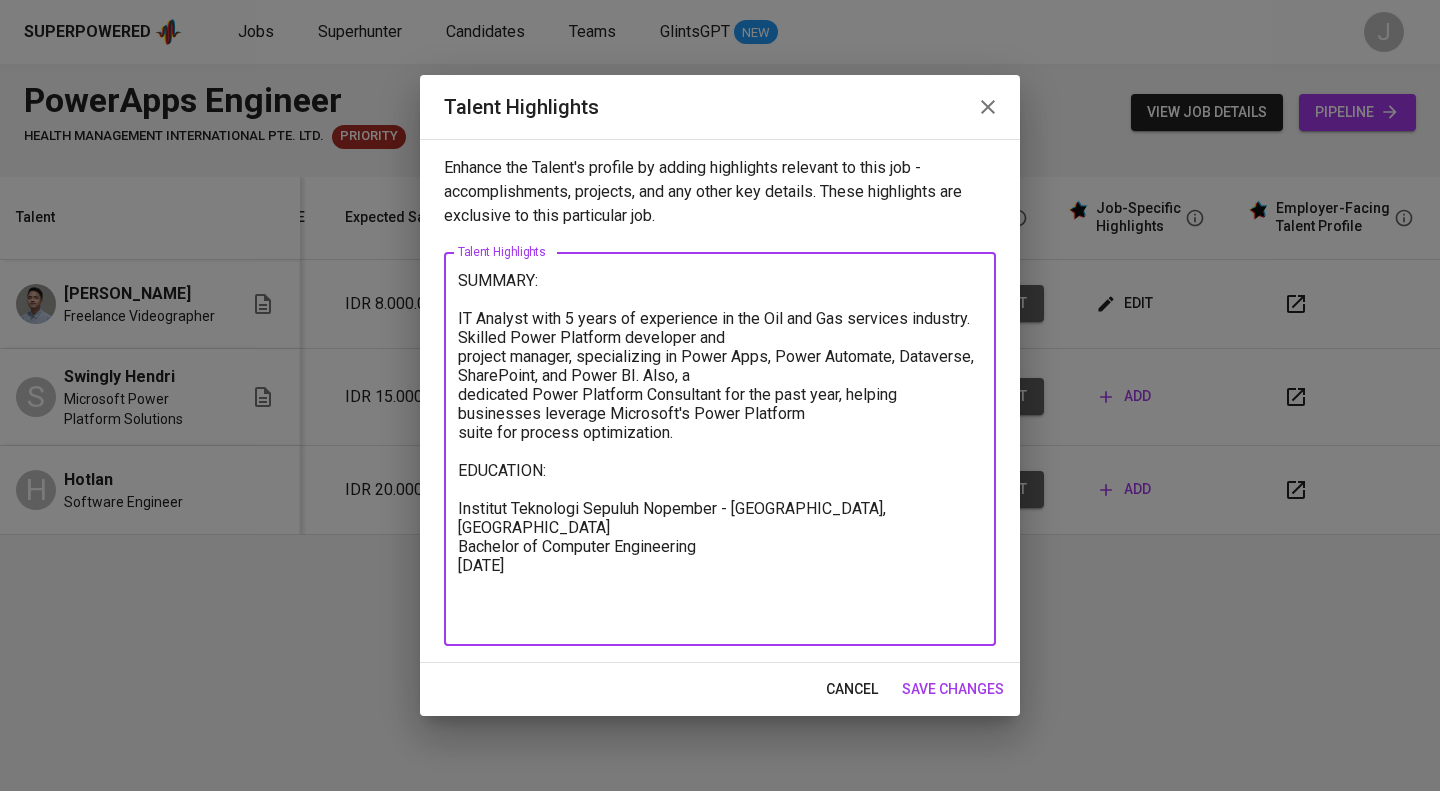 click on "SUMMARY:
IT Analyst with 5 years of experience in the Oil and Gas services industry. Skilled Power Platform developer and
project manager, specializing in Power Apps, Power Automate, Dataverse, SharePoint, and Power BI. Also, a
dedicated Power Platform Consultant for the past year, helping businesses leverage Microsoft's Power Platform
suite for process optimization.
EDUCATION:
Institut Teknologi Sepuluh Nopember - Surabaya, Indonesia
Bachelor of Computer Engineering
Aug 2020" at bounding box center (720, 449) 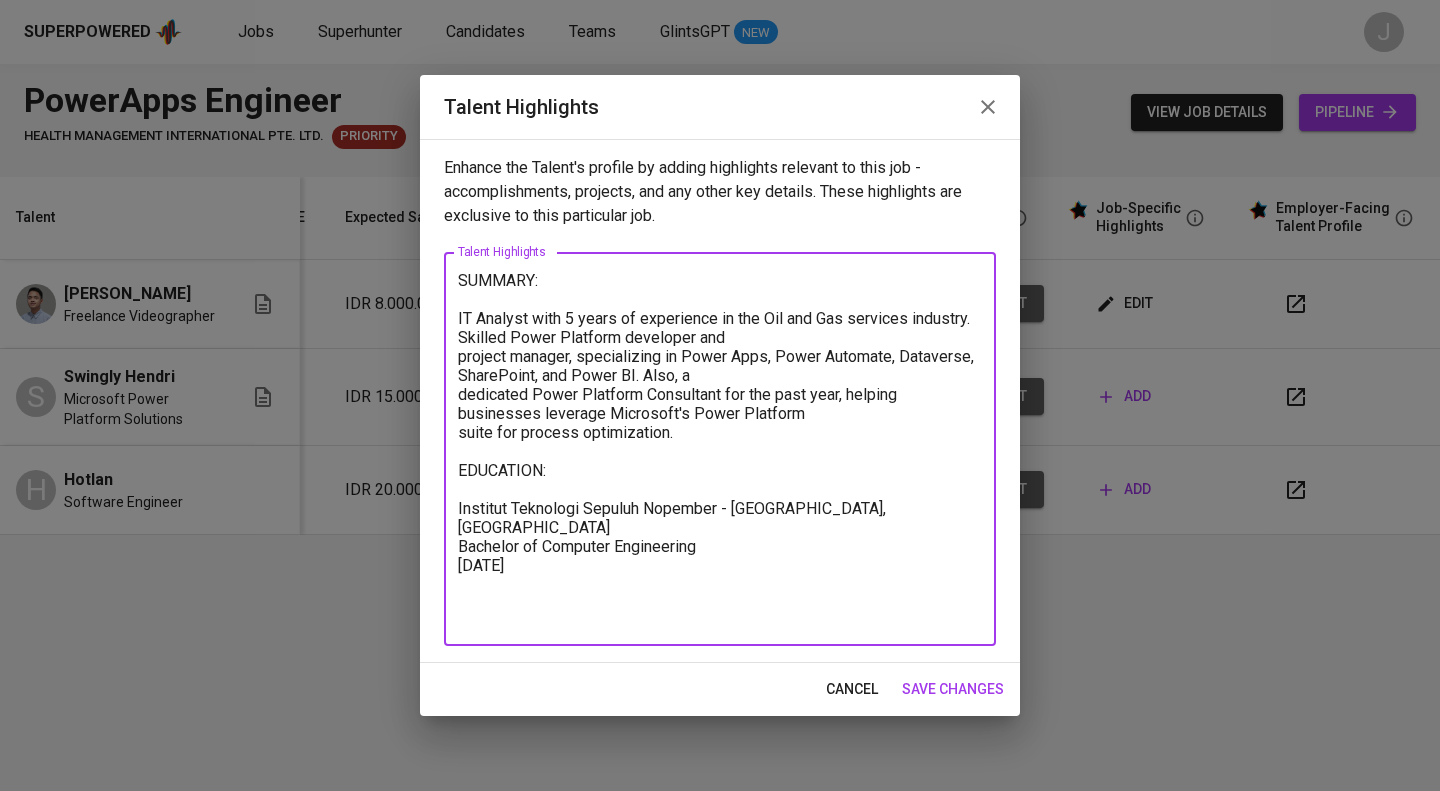 click on "SUMMARY:
IT Analyst with 5 years of experience in the Oil and Gas services industry. Skilled Power Platform developer and
project manager, specializing in Power Apps, Power Automate, Dataverse, SharePoint, and Power BI. Also, a
dedicated Power Platform Consultant for the past year, helping businesses leverage Microsoft's Power Platform
suite for process optimization.
EDUCATION:
Institut Teknologi Sepuluh Nopember - Surabaya, Indonesia
Bachelor of Computer Engineering
Aug 2020" at bounding box center (720, 449) 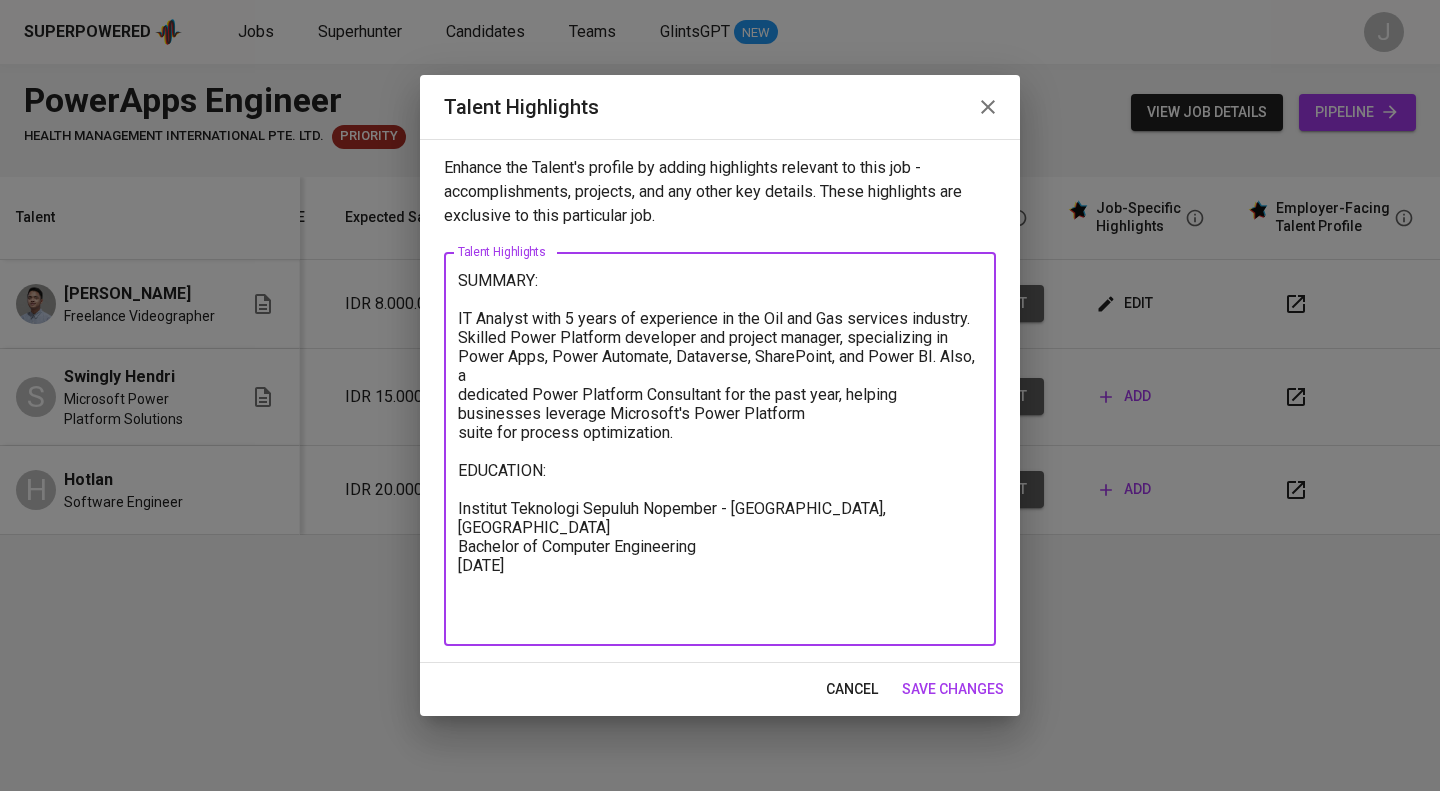 click on "SUMMARY:
IT Analyst with 5 years of experience in the Oil and Gas services industry. Skilled Power Platform developer and project manager, specializing in Power Apps, Power Automate, Dataverse, SharePoint, and Power BI. Also, a
dedicated Power Platform Consultant for the past year, helping businesses leverage Microsoft's Power Platform
suite for process optimization.
EDUCATION:
Institut Teknologi Sepuluh Nopember - Surabaya, Indonesia
Bachelor of Computer Engineering
Aug 2020" at bounding box center [720, 449] 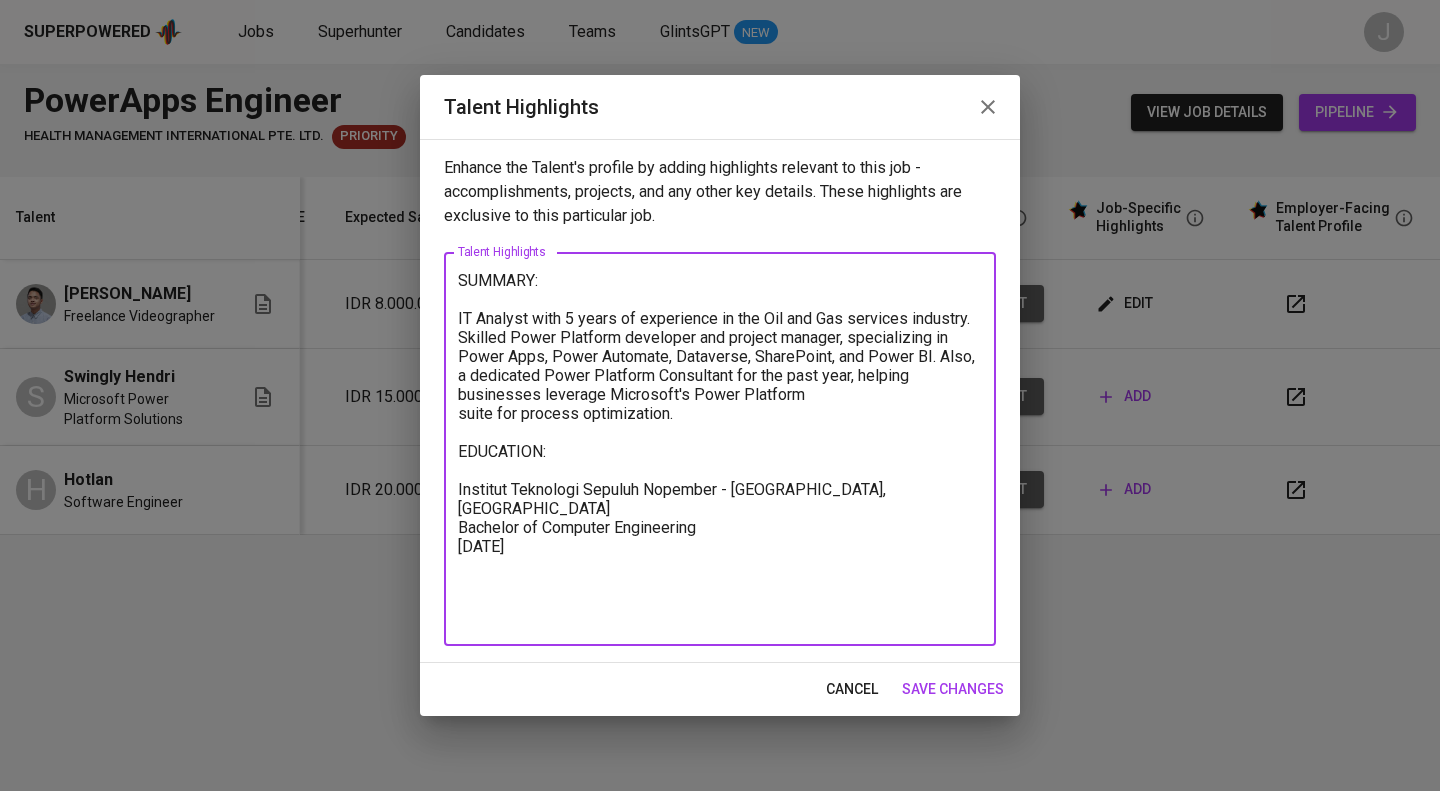 click on "SUMMARY:
IT Analyst with 5 years of experience in the Oil and Gas services industry. Skilled Power Platform developer and project manager, specializing in Power Apps, Power Automate, Dataverse, SharePoint, and Power BI. Also, a dedicated Power Platform Consultant for the past year, helping businesses leverage Microsoft's Power Platform
suite for process optimization.
EDUCATION:
Institut Teknologi Sepuluh Nopember - Surabaya, Indonesia
Bachelor of Computer Engineering
Aug 2020" at bounding box center [720, 449] 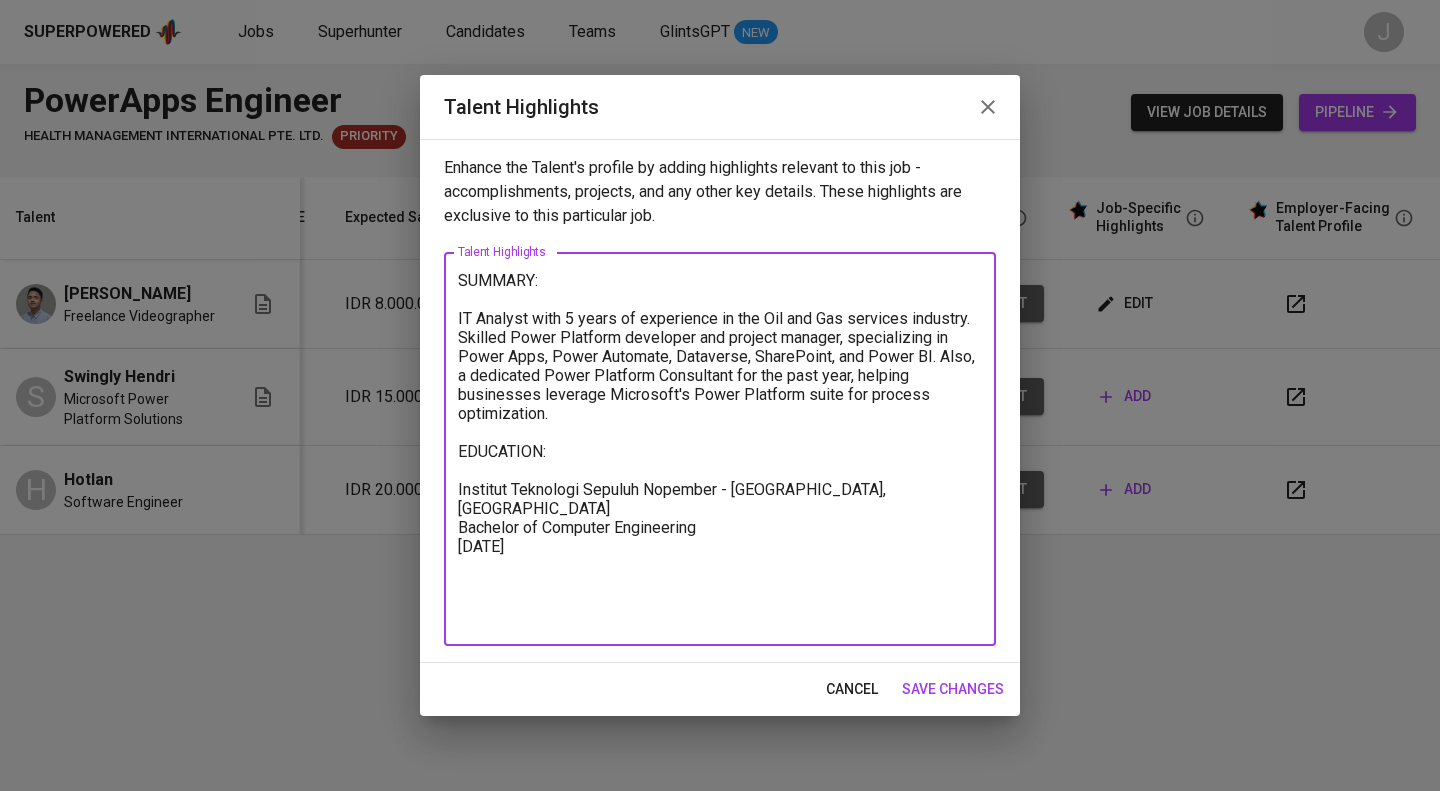 type on "SUMMARY:
IT Analyst with 5 years of experience in the Oil and Gas services industry. Skilled Power Platform developer and project manager, specializing in Power Apps, Power Automate, Dataverse, SharePoint, and Power BI. Also, a dedicated Power Platform Consultant for the past year, helping businesses leverage Microsoft's Power Platform suite for process optimization.
EDUCATION:
Institut Teknologi Sepuluh Nopember - Surabaya, Indonesia
Bachelor of Computer Engineering
Aug 2020" 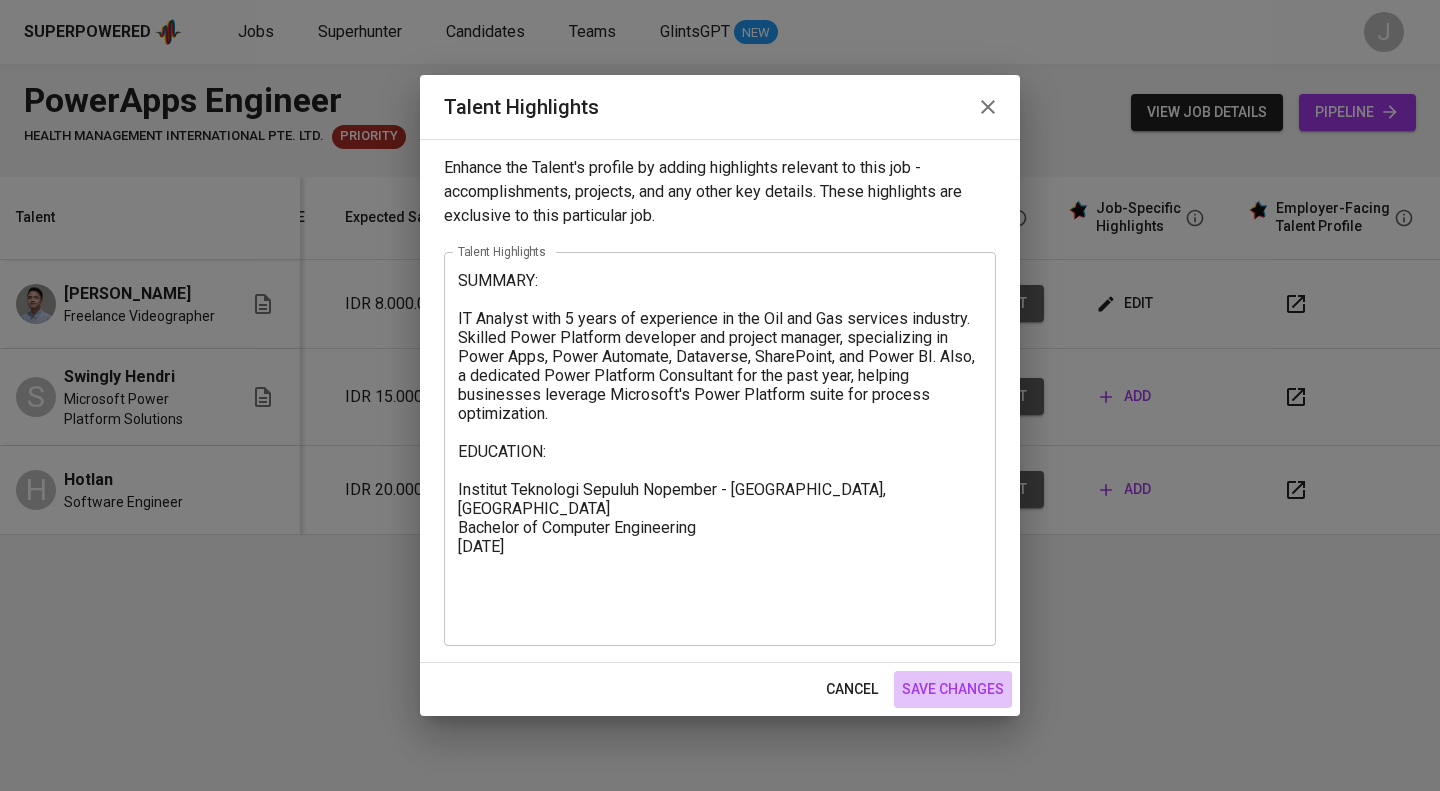 click on "save changes" at bounding box center (953, 689) 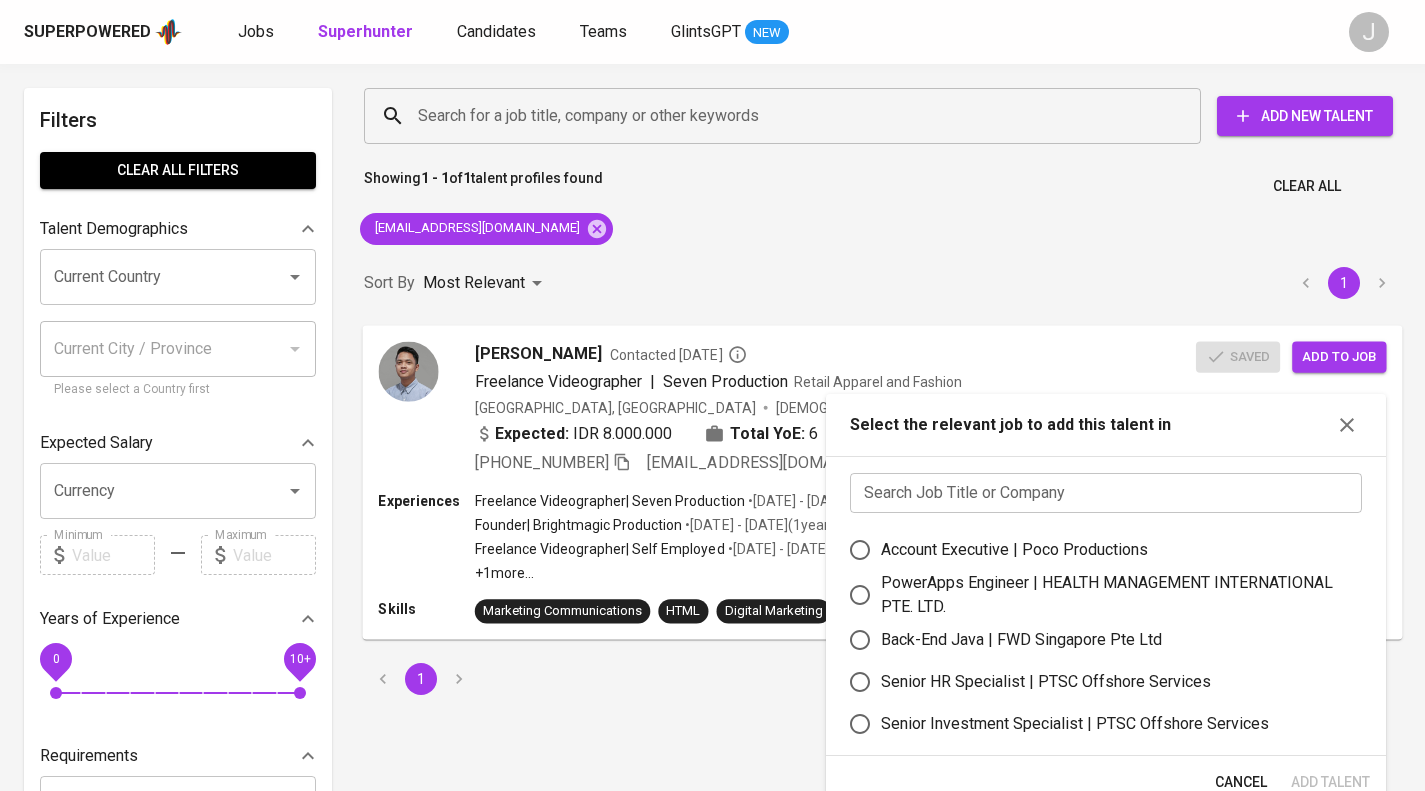 scroll, scrollTop: 0, scrollLeft: 0, axis: both 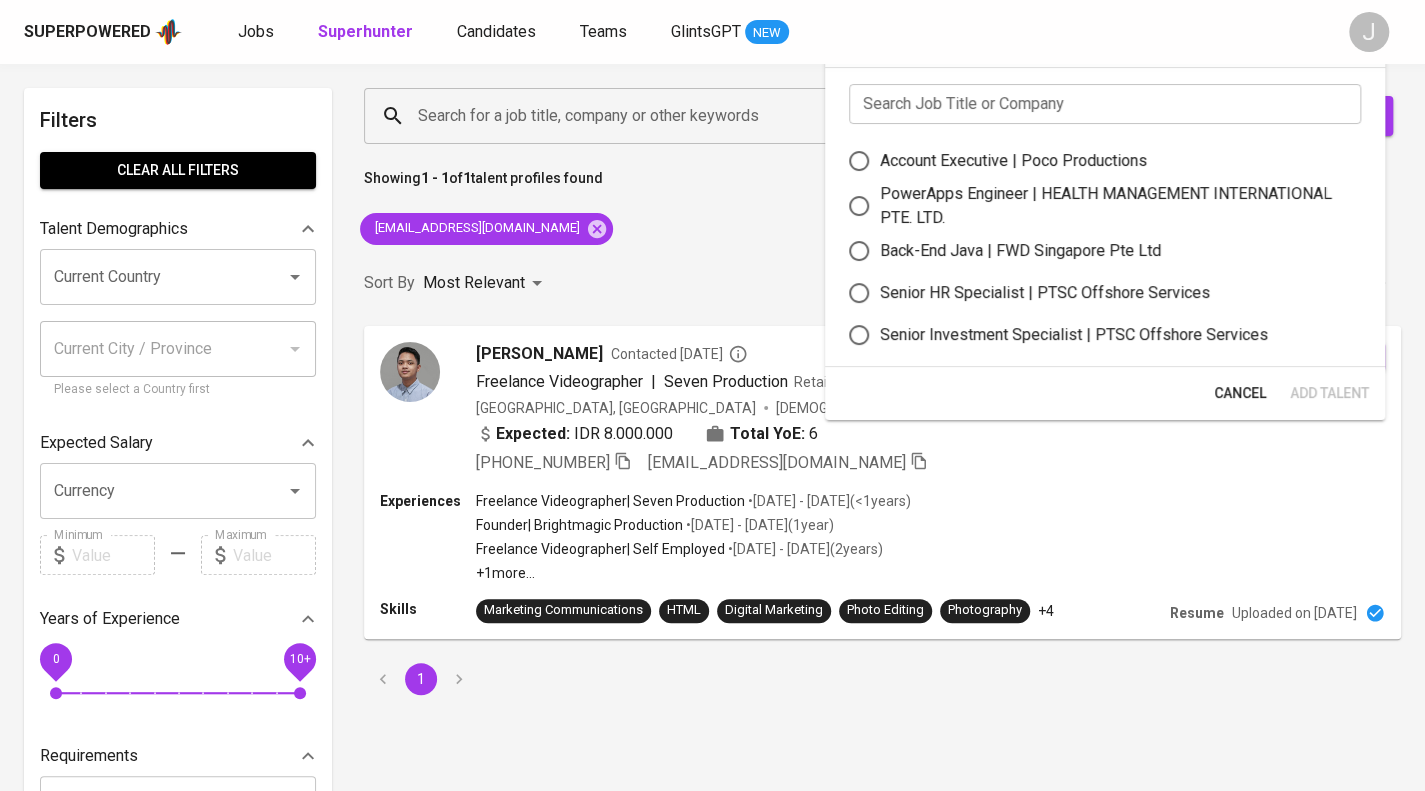 click on "PowerApps Engineer | HEALTH MANAGEMENT INTERNATIONAL PTE. LTD." at bounding box center (1112, 206) 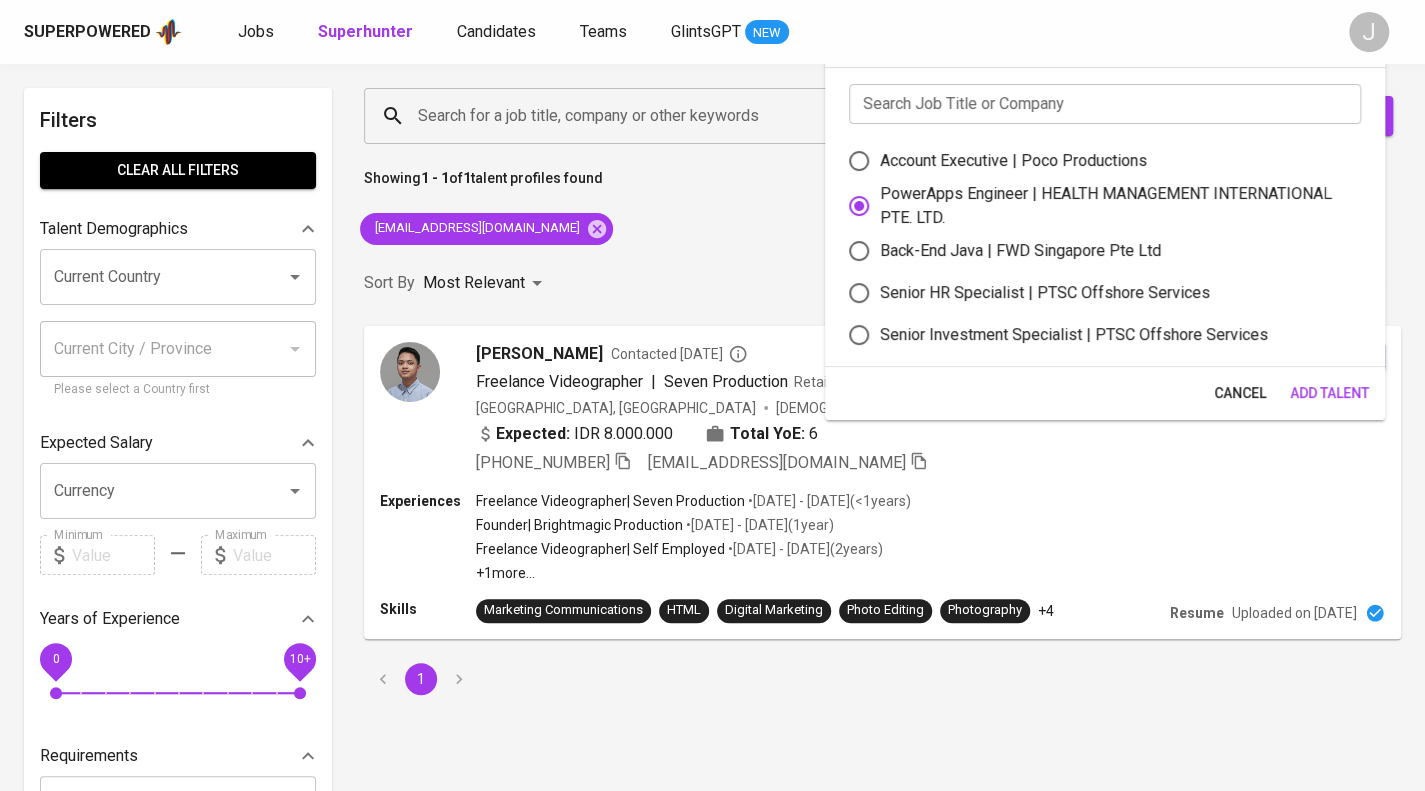click on "Add Talent" at bounding box center [1329, 393] 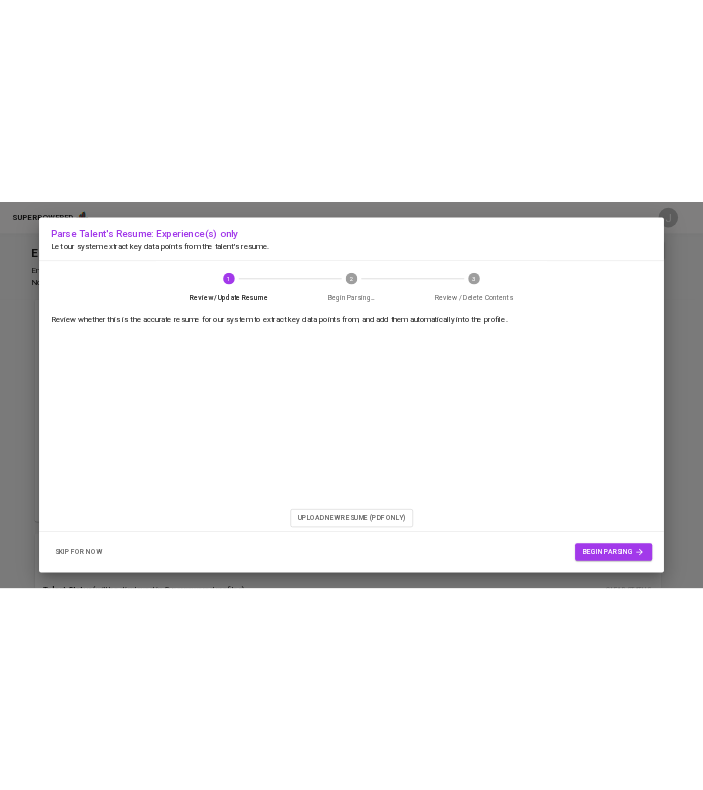 scroll, scrollTop: 0, scrollLeft: 0, axis: both 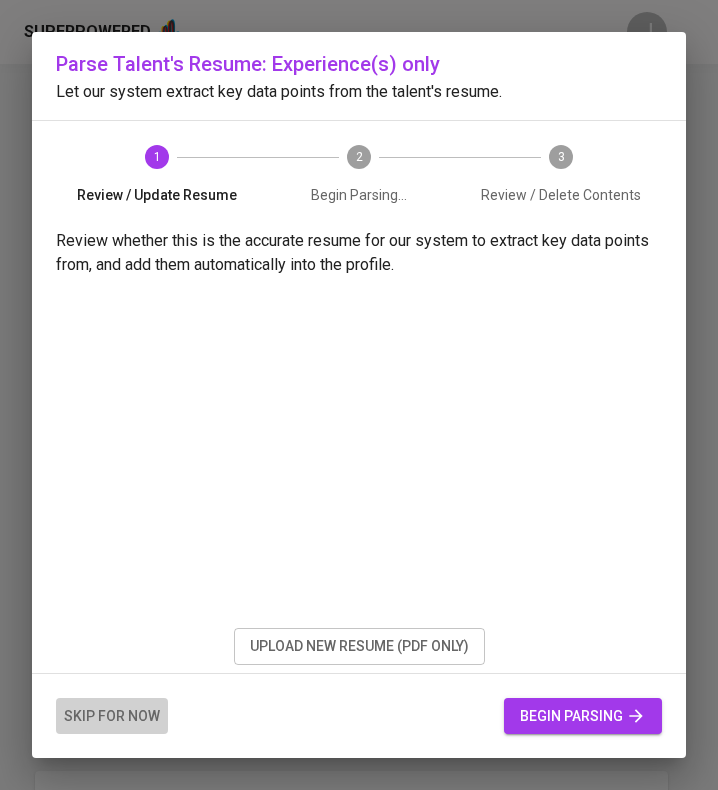 click on "skip for now" at bounding box center [112, 716] 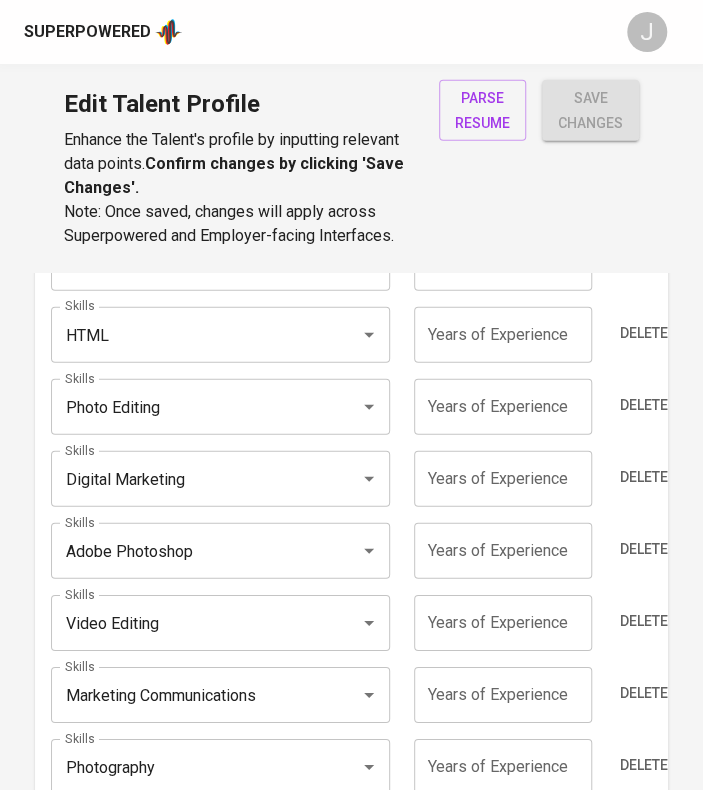 scroll, scrollTop: 1256, scrollLeft: 0, axis: vertical 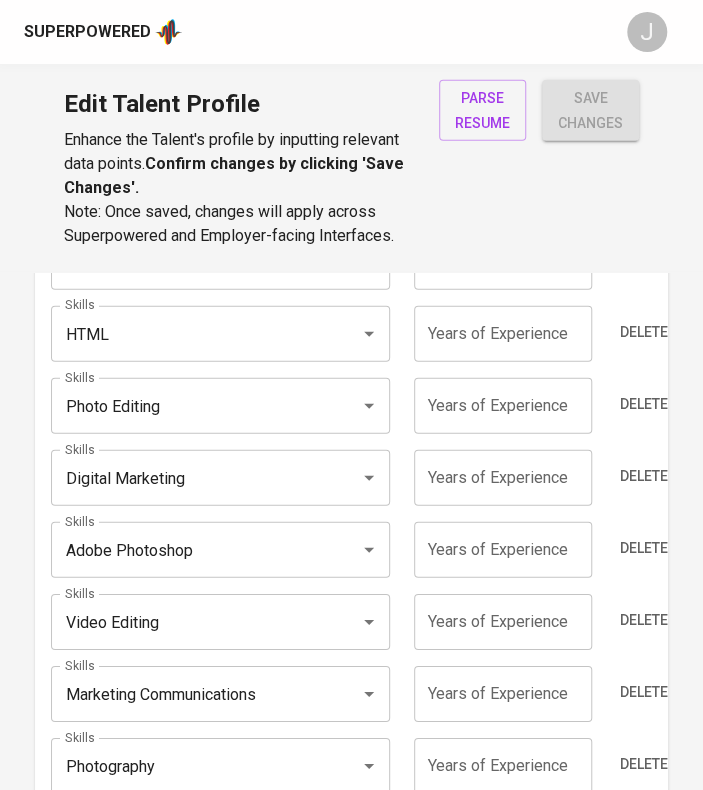 click on "Delete" at bounding box center [644, 188] 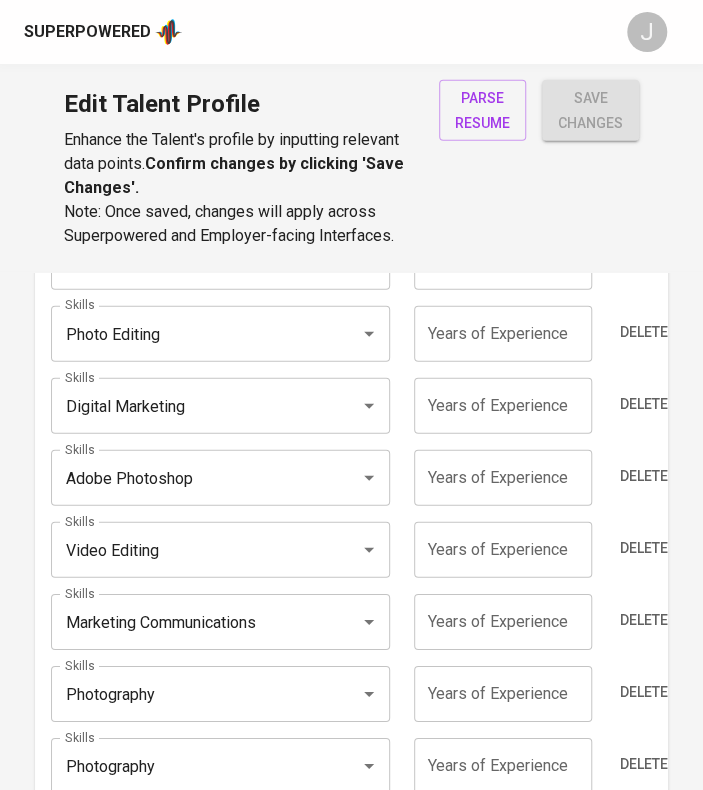 click on "Delete" at bounding box center (644, 188) 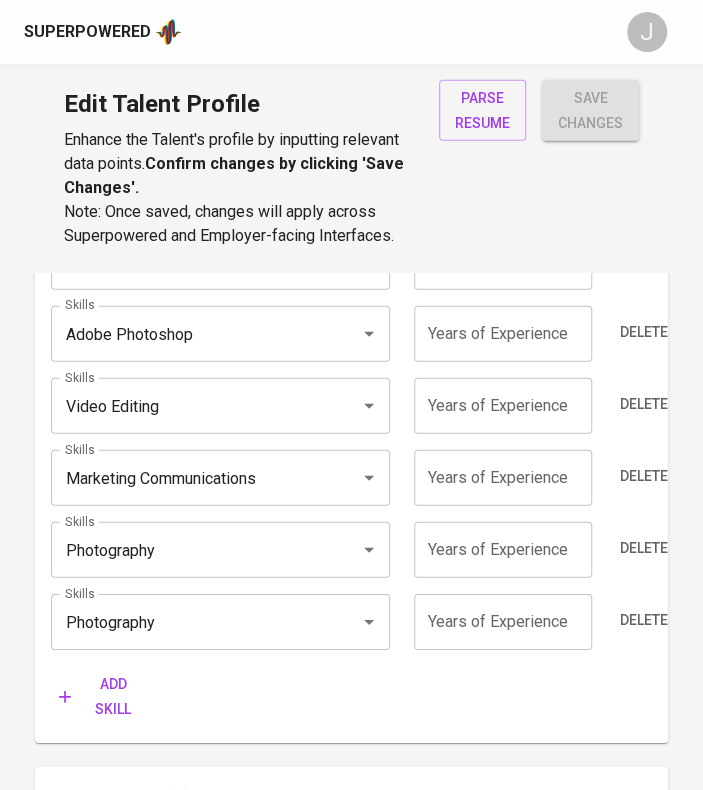click on "Delete" at bounding box center (644, 188) 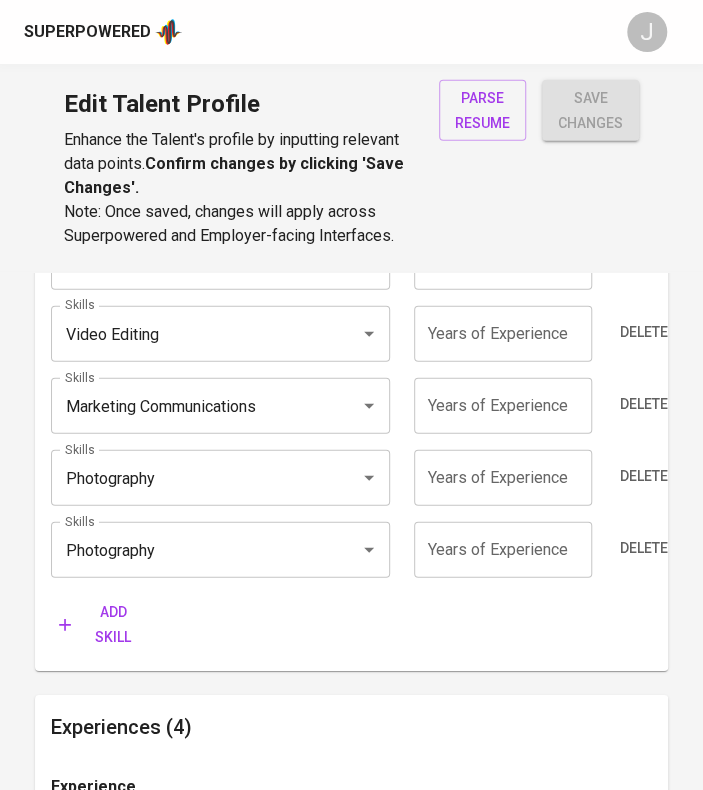 click on "Delete" at bounding box center [644, 188] 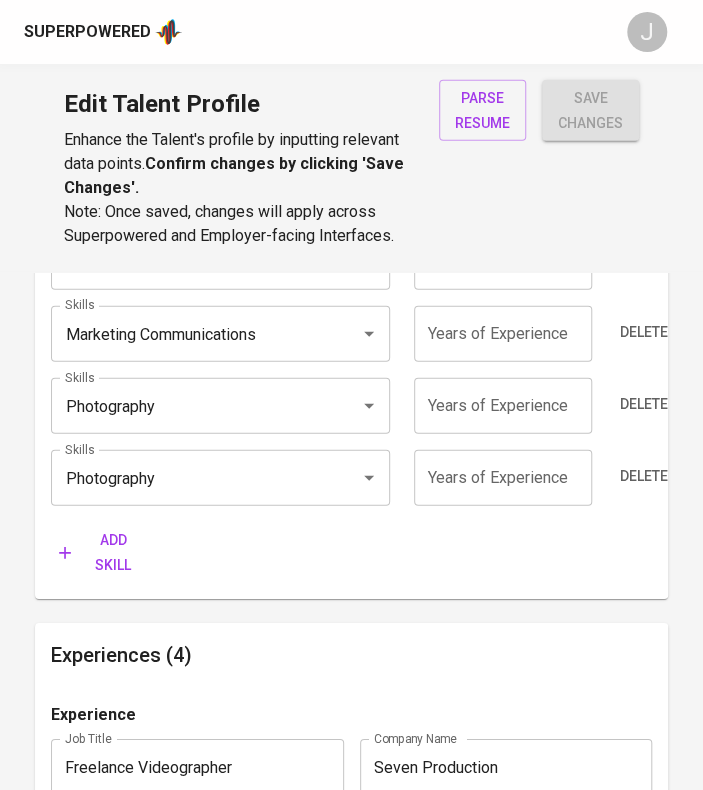 click on "Delete" at bounding box center [644, 188] 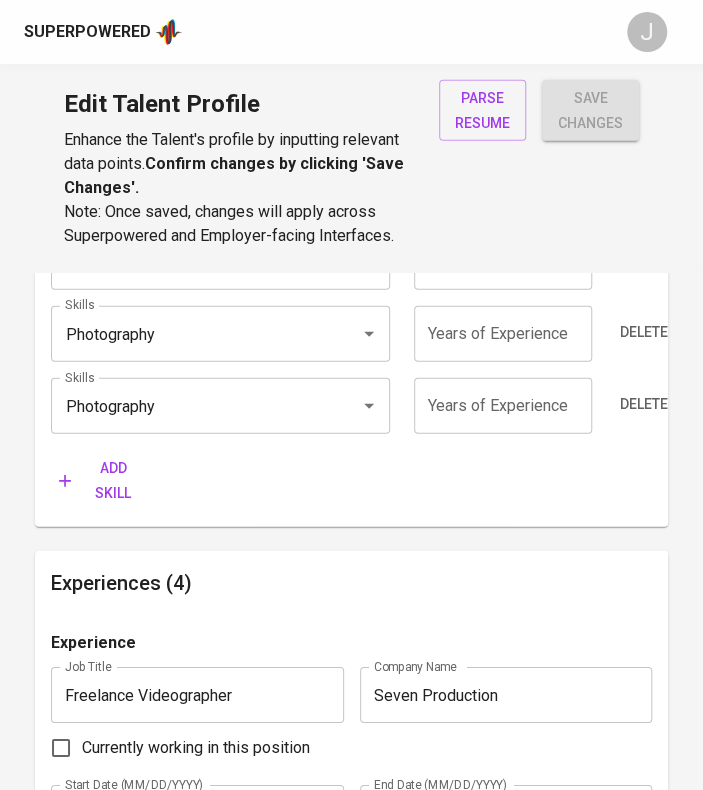 click on "Delete" at bounding box center [644, 188] 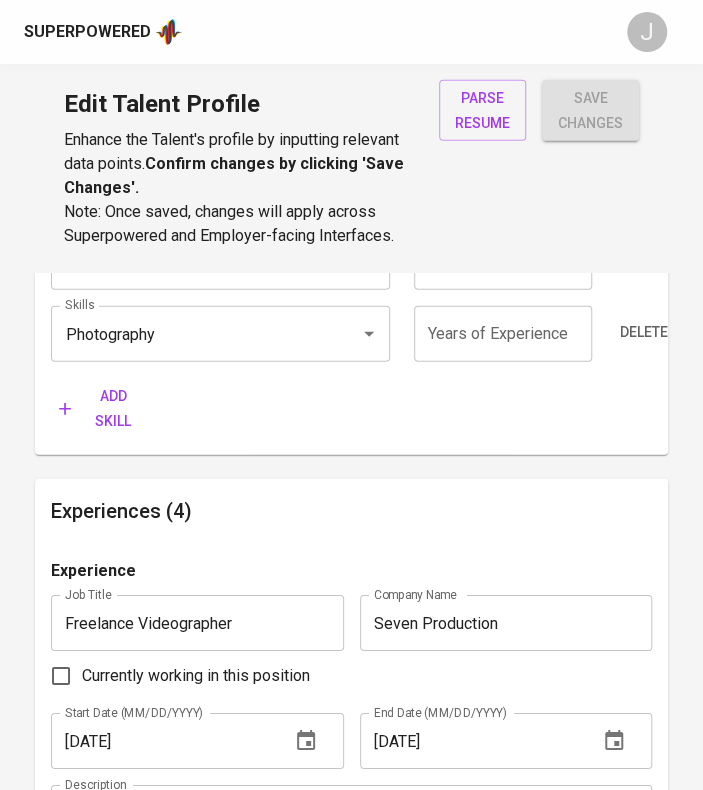 click on "Delete" at bounding box center (644, 188) 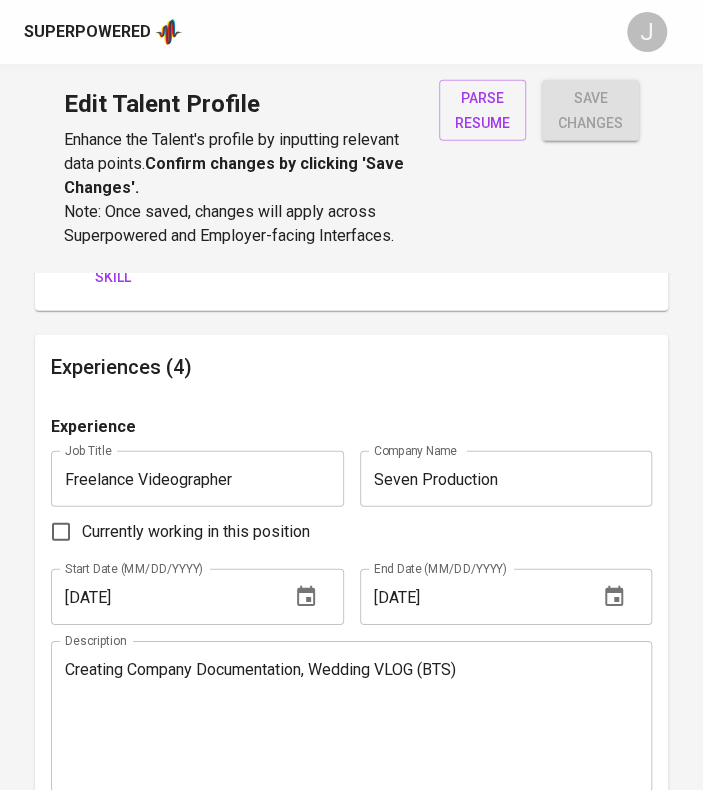 click on "Delete" at bounding box center (644, 188) 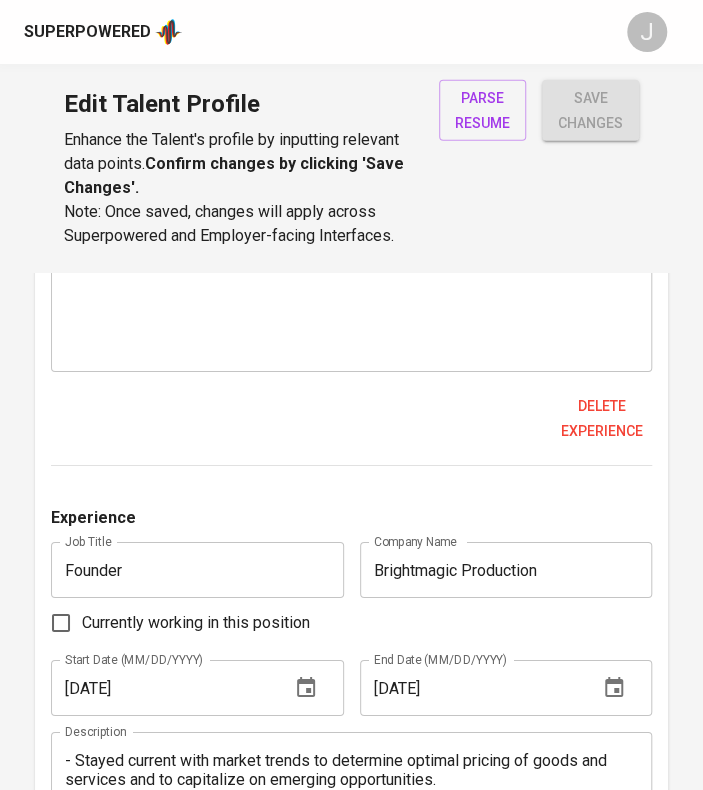 scroll, scrollTop: 1891, scrollLeft: 0, axis: vertical 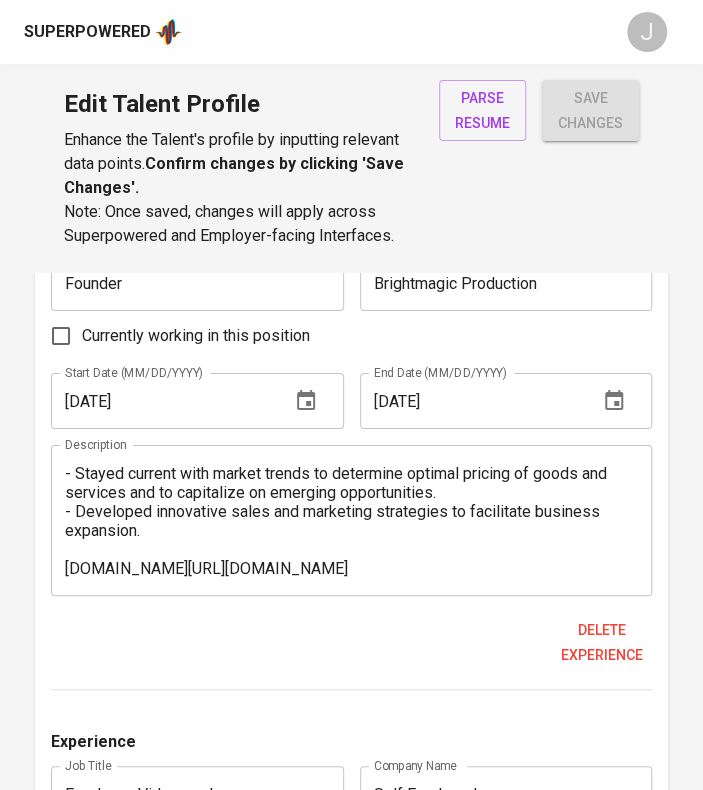 click on "Delete experience" at bounding box center (602, 131) 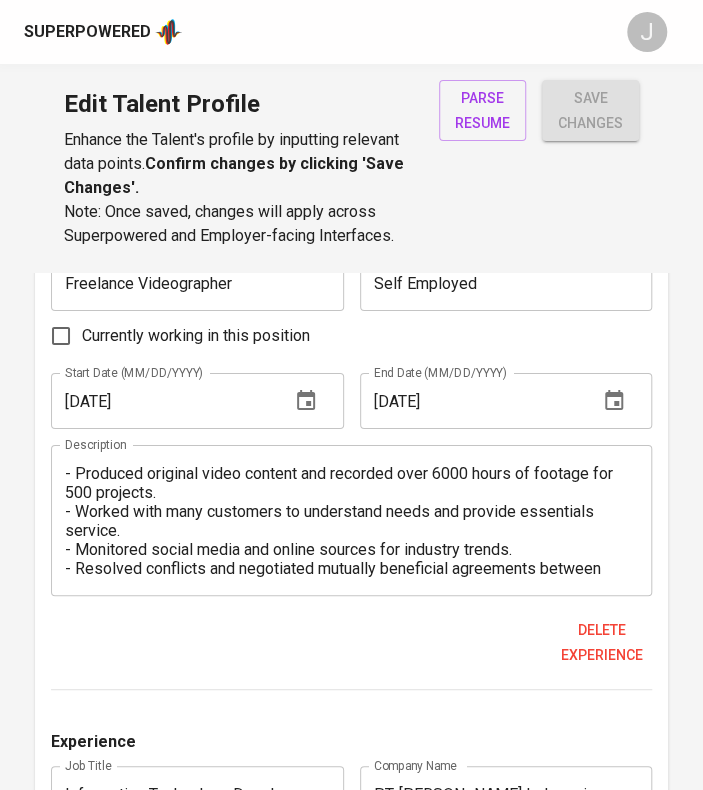 click on "Delete experience" at bounding box center [602, 131] 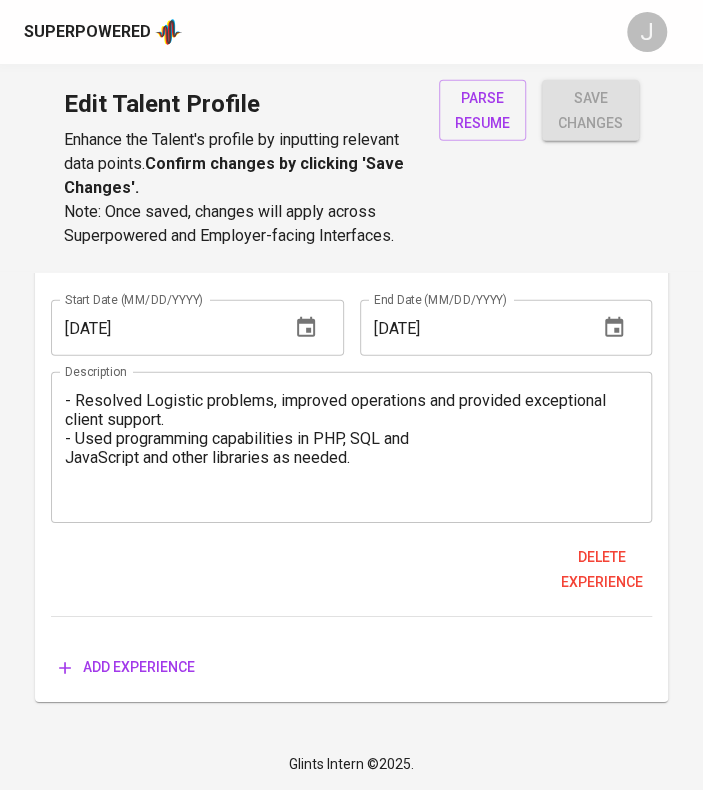 click on "Delete experience" at bounding box center [602, 569] 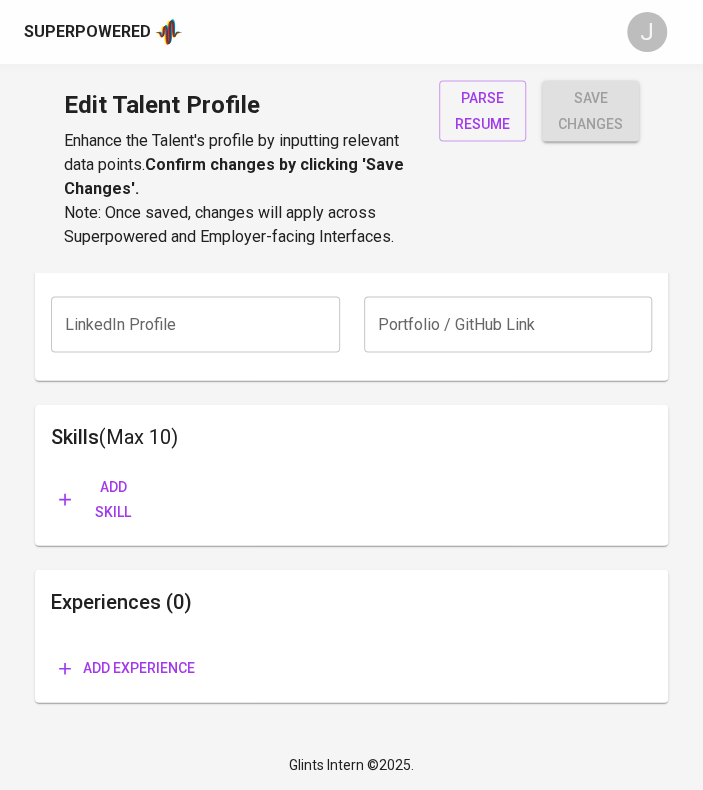 click on "Add experience" at bounding box center (127, 667) 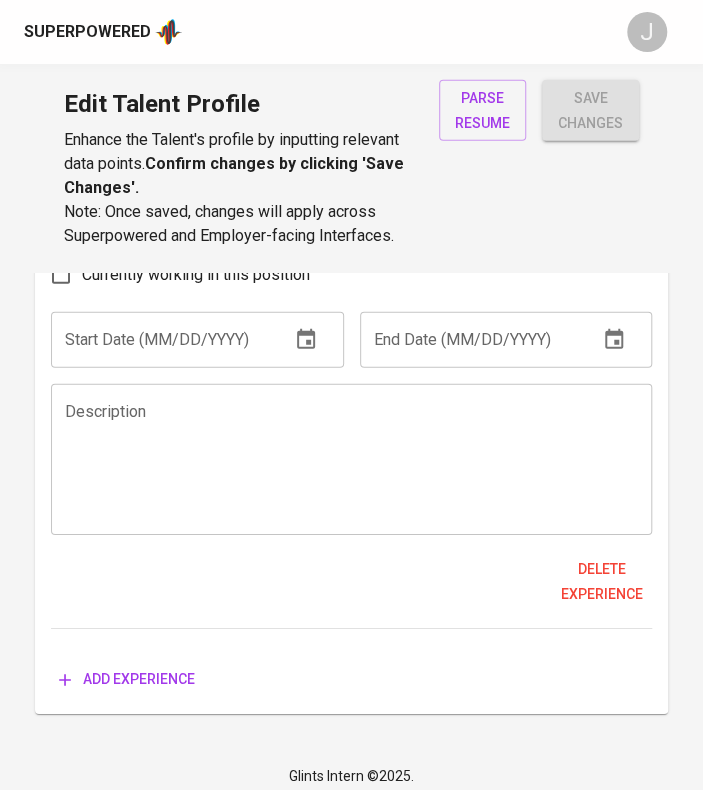 scroll, scrollTop: 1446, scrollLeft: 0, axis: vertical 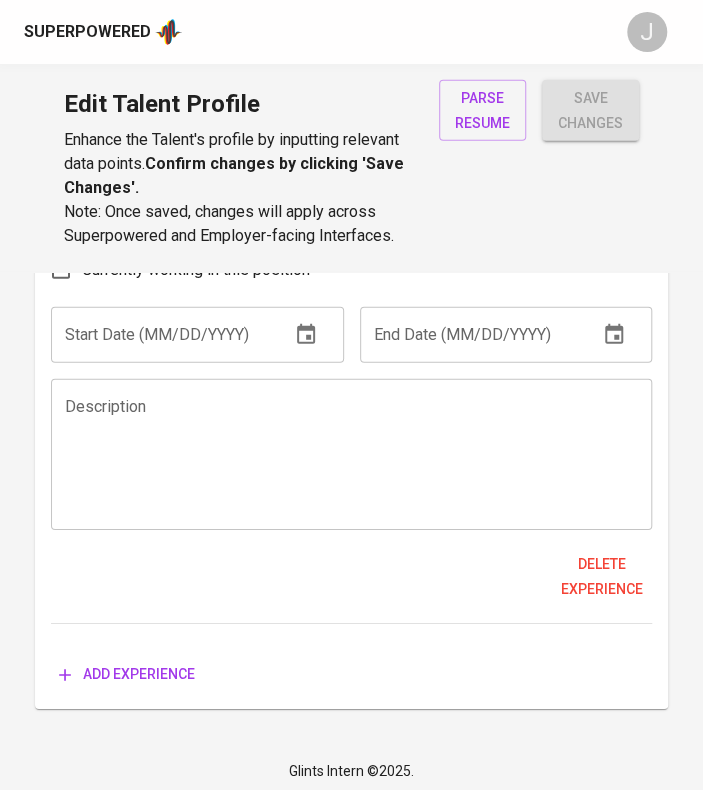 type on "Digital IT Operation Lead" 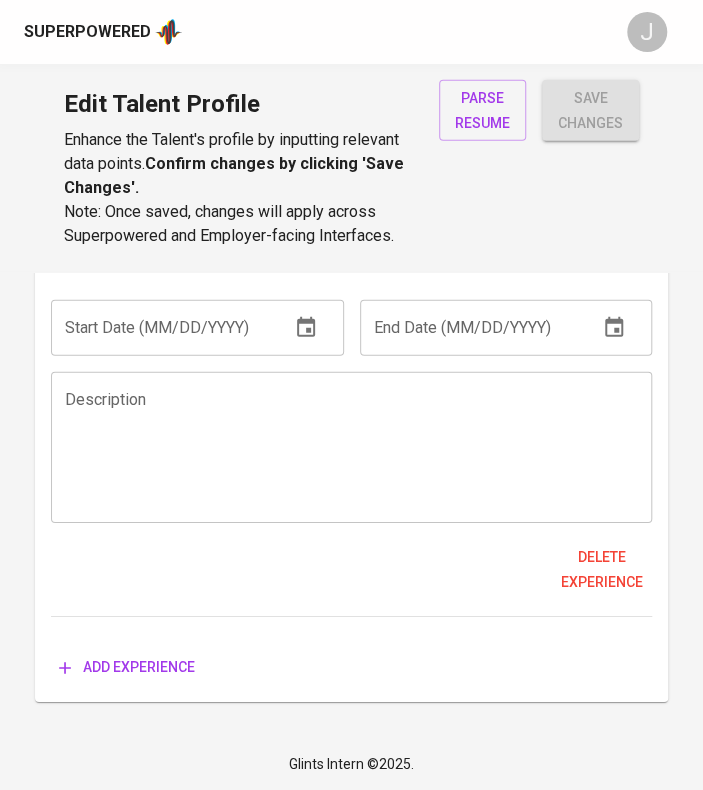 scroll, scrollTop: 1646, scrollLeft: 0, axis: vertical 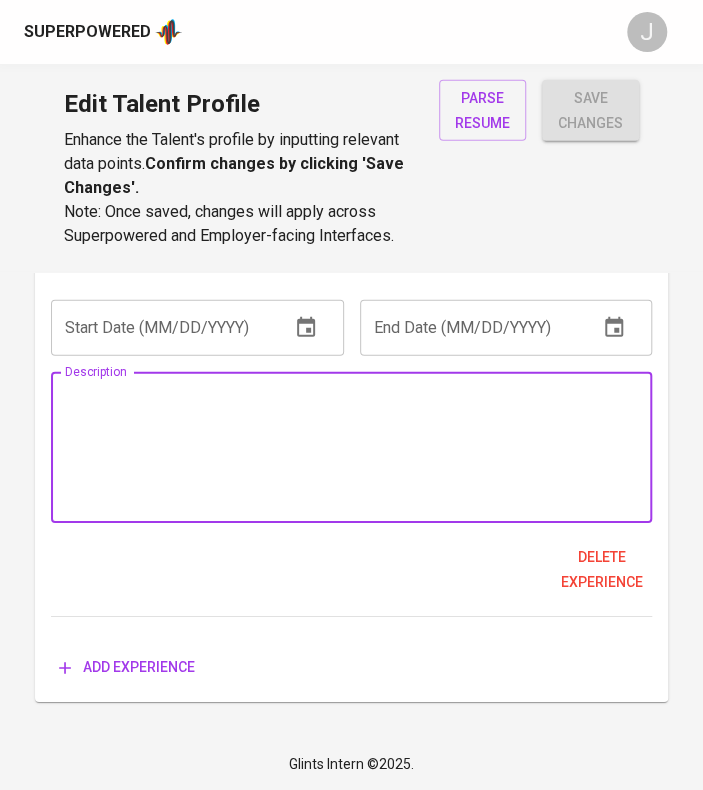 paste on "Roles and Responsibilities :
• Managed onsite IT operations and served as IT Lead for Schlumberger Cikarang Integrated Base and Wisma Mulia (HQ), Indonesia.
• Led IT projects from initiation to completion, coordinating with stakeholders to define objectives, scope, and deliverables.
• Developed and automated business processes using Microsoft Power Platform, enhancing productivity as part of the Digital
Production Studio.
Power Apps Development:
• Led the end-to-end development of multiple business-critical applications using Power Apps Canvas, delivering
solutions for inventory management, invoice automation, document tracking, and timesheet submissions.
• Successfully reduced manual work and improved efficiency across various departments by digitizing processes,
replacing paper forms, and enabling real-time data visibility.
• Designed apps that integrated seamlessly with Dataverse, SharePoint, and external systems to ensure centralized
data, consistent reporting, and automated workflows.
• Implemented no..." 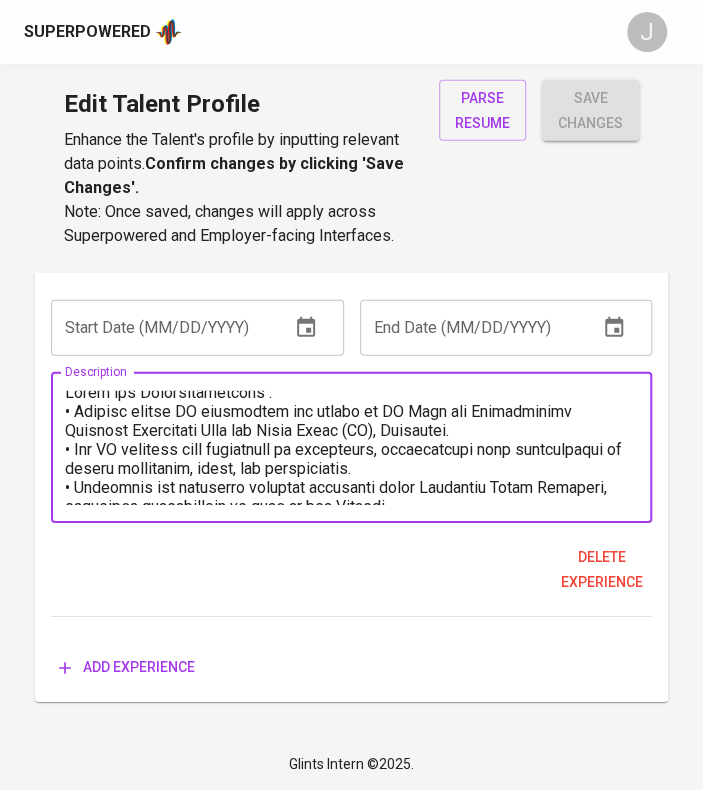 scroll, scrollTop: 0, scrollLeft: 0, axis: both 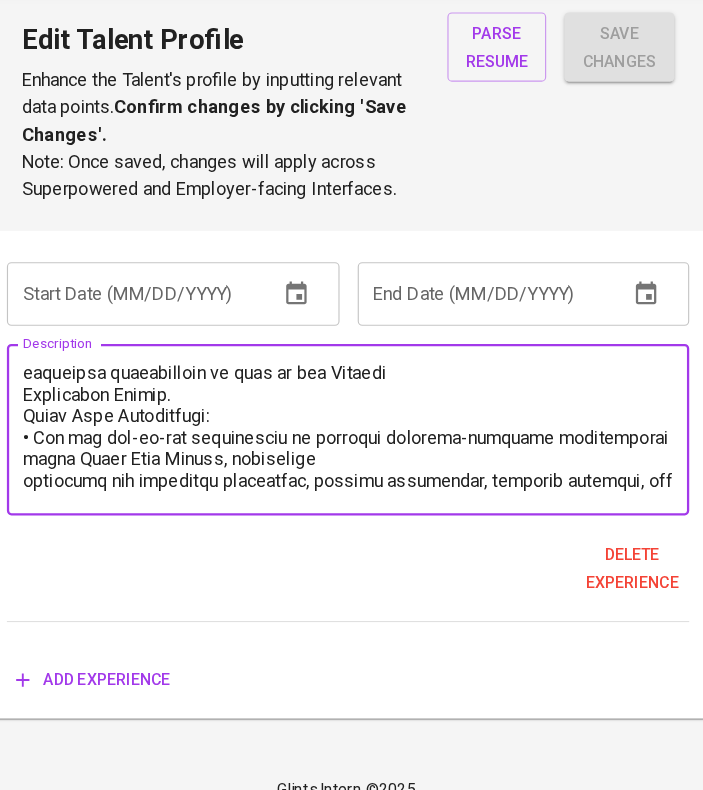 click at bounding box center (351, 448) 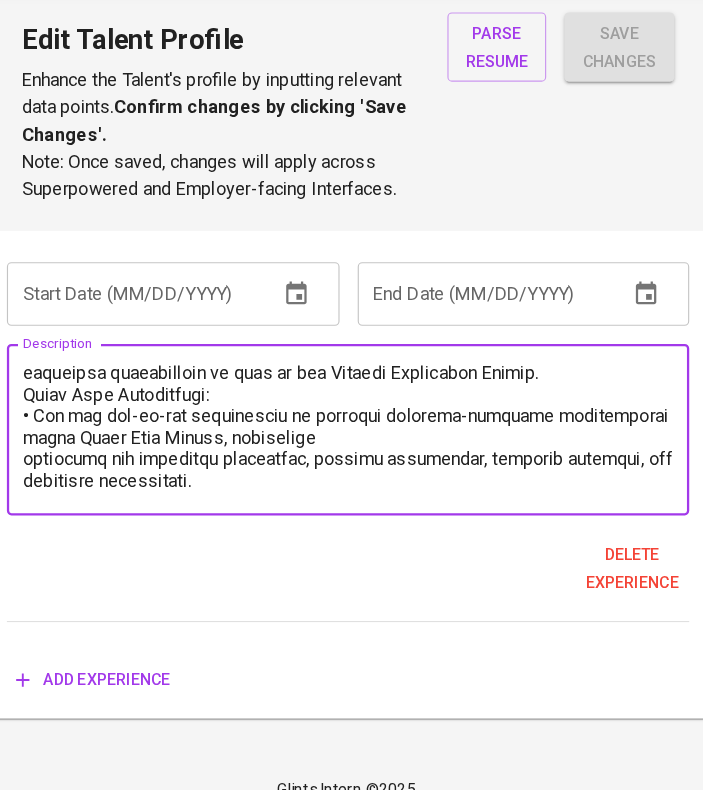 click at bounding box center [351, 448] 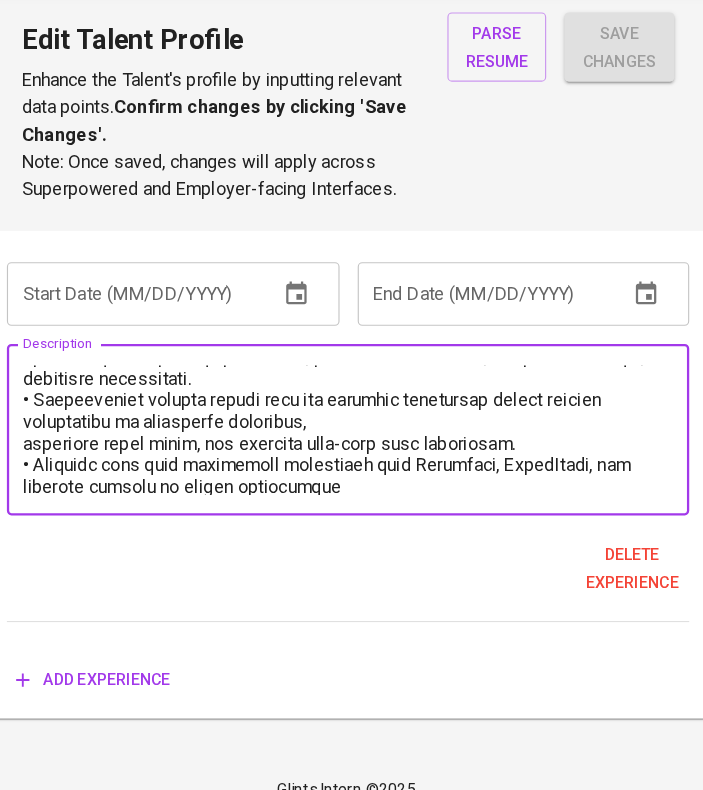 scroll, scrollTop: 246, scrollLeft: 0, axis: vertical 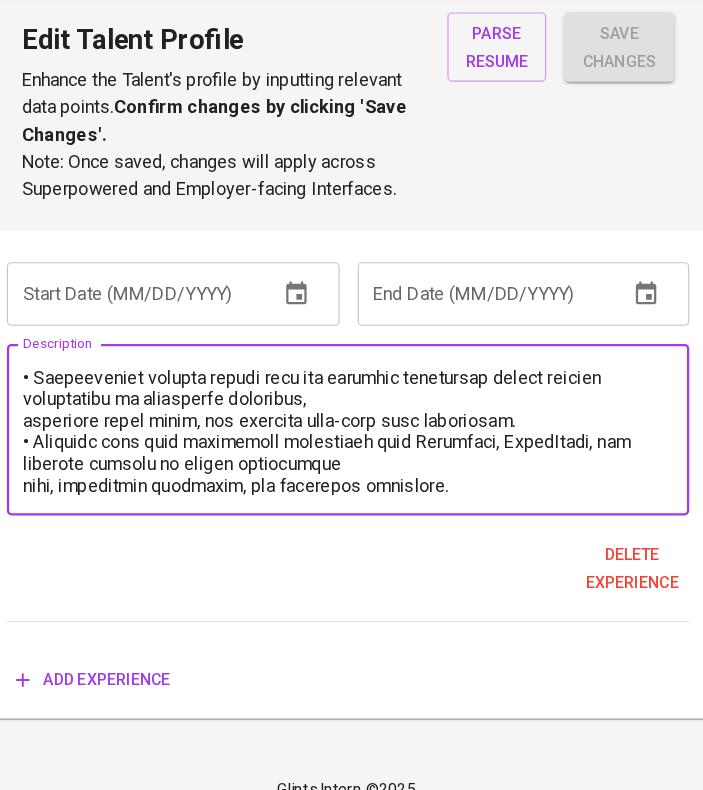 click at bounding box center (351, 448) 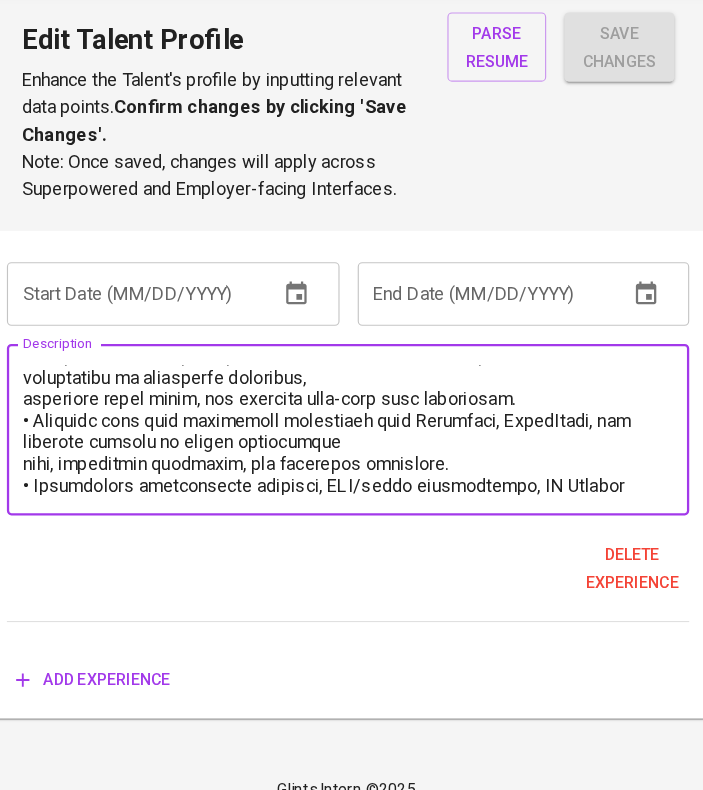 click at bounding box center (351, 448) 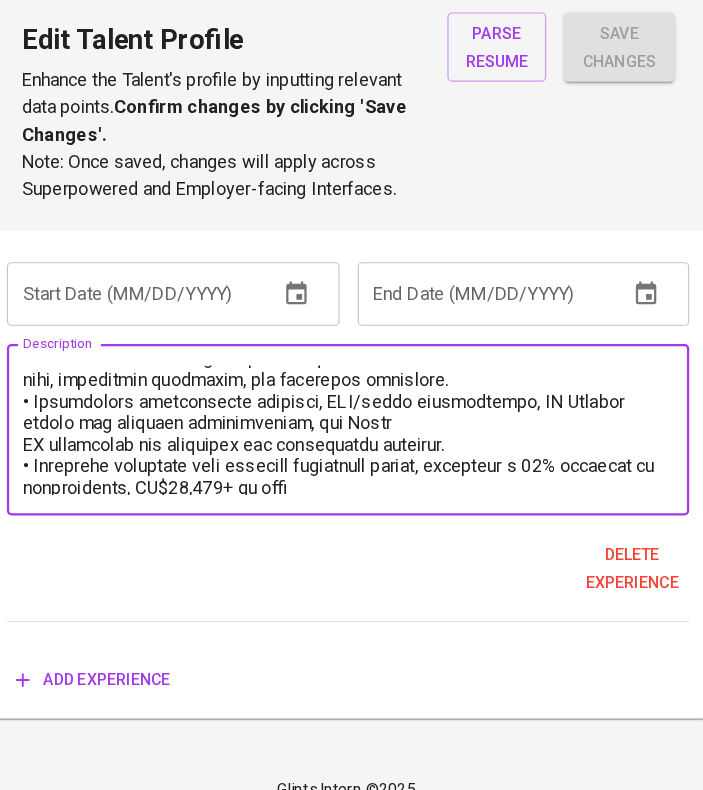 scroll, scrollTop: 321, scrollLeft: 0, axis: vertical 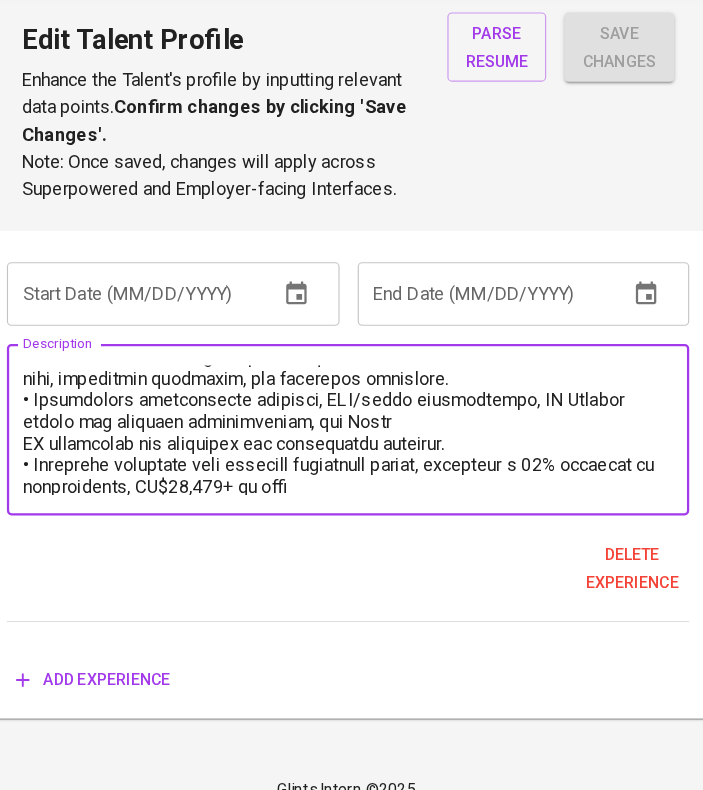 click at bounding box center [351, 448] 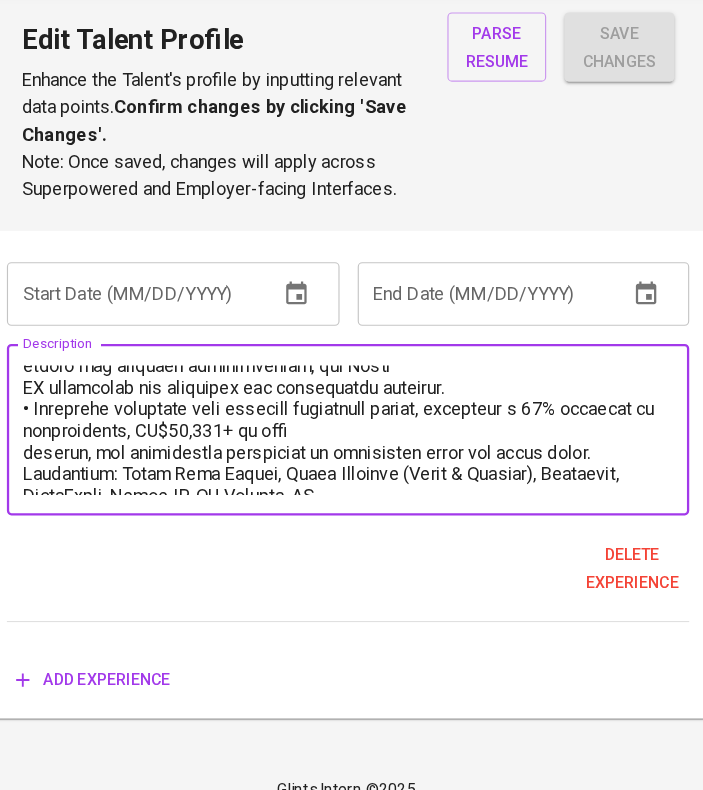 scroll, scrollTop: 372, scrollLeft: 0, axis: vertical 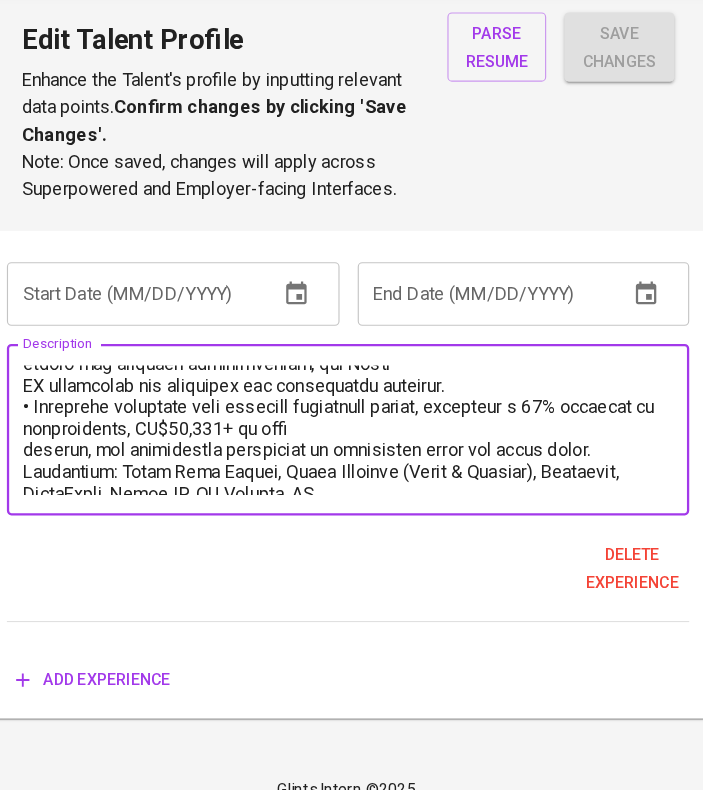 click at bounding box center [351, 448] 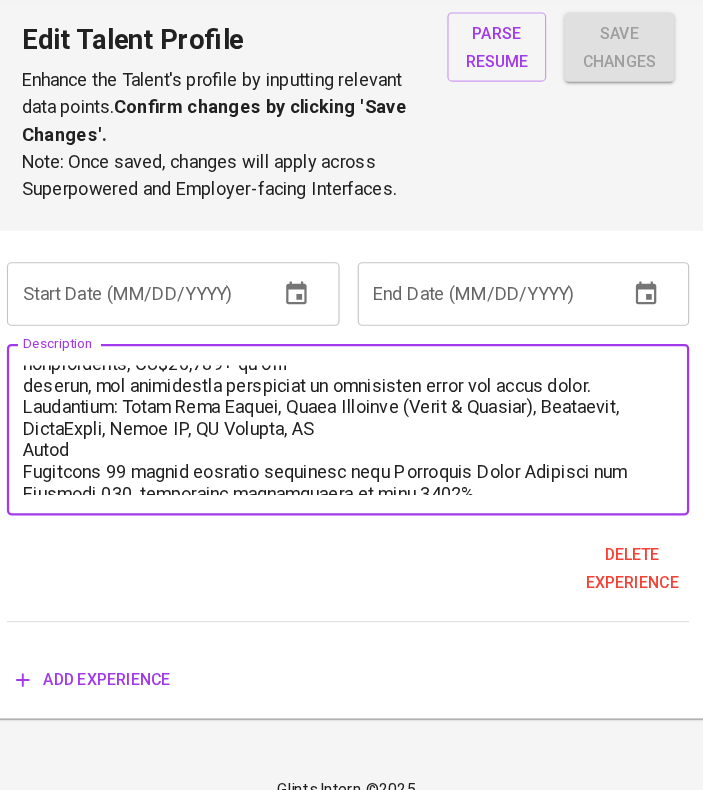 scroll, scrollTop: 432, scrollLeft: 0, axis: vertical 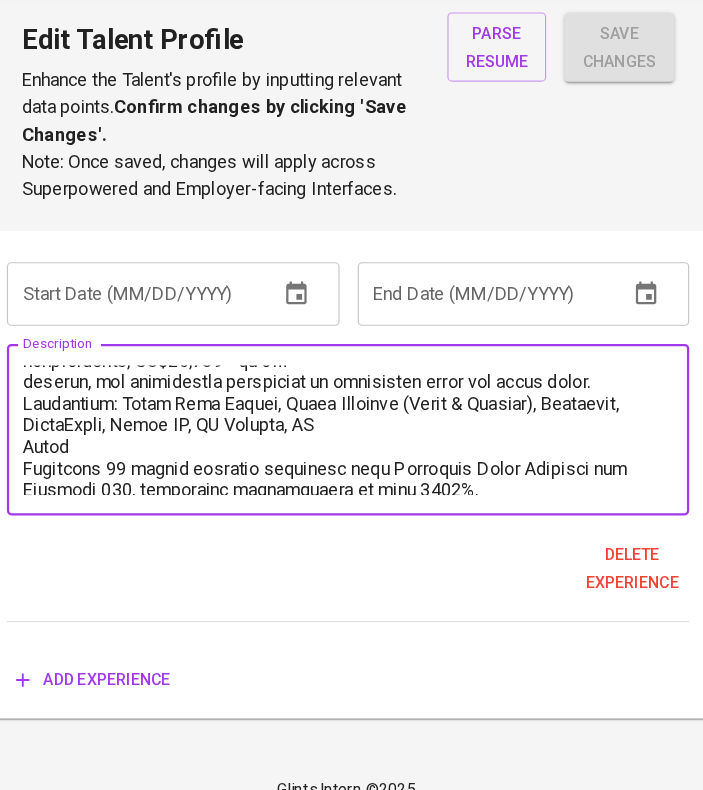 click at bounding box center [351, 448] 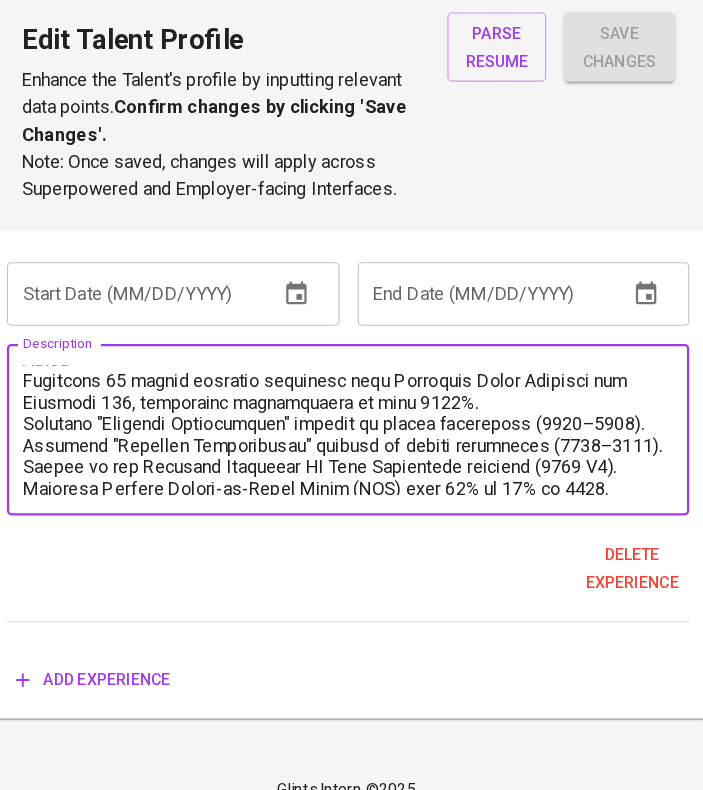 scroll, scrollTop: 509, scrollLeft: 0, axis: vertical 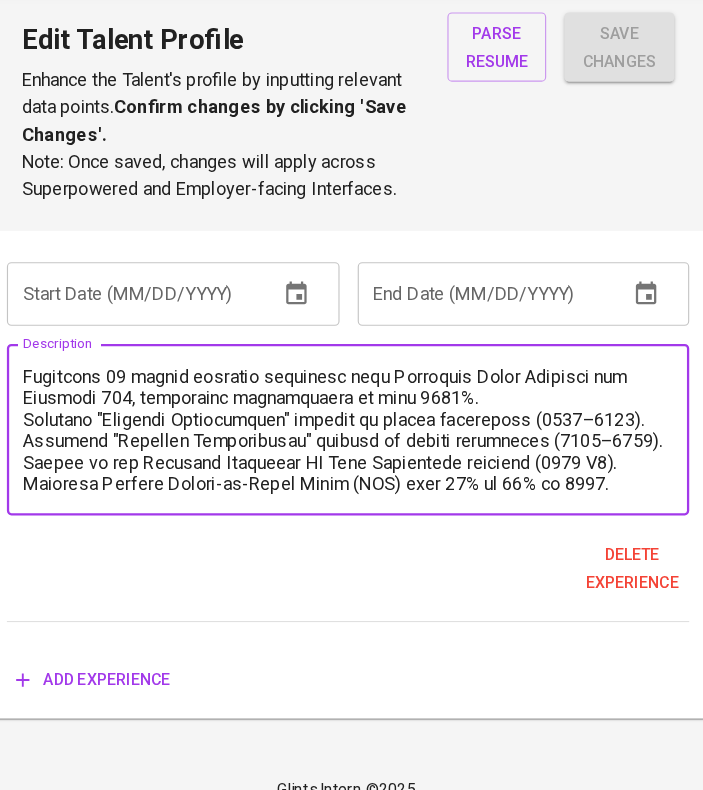 click at bounding box center (351, 448) 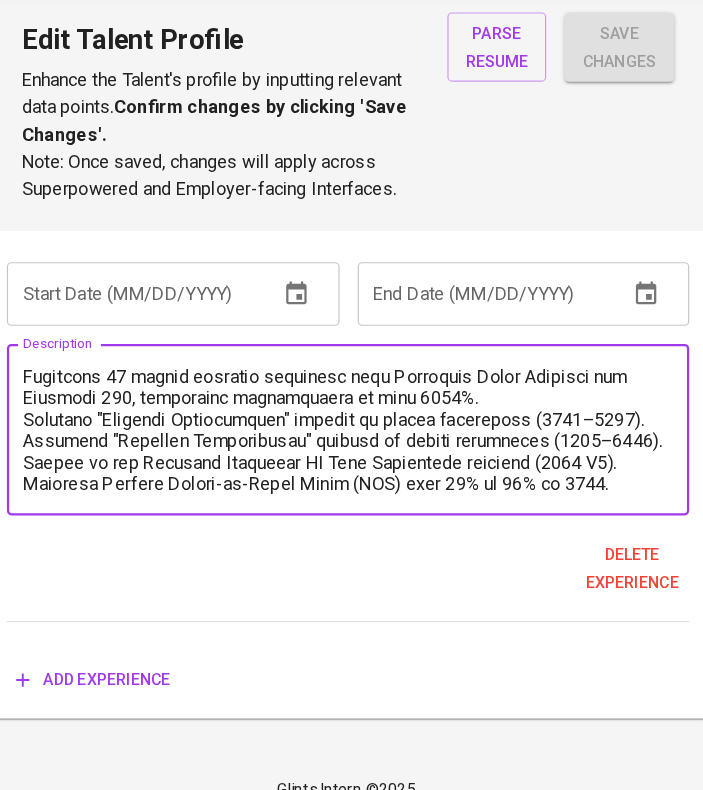 scroll, scrollTop: 688, scrollLeft: 0, axis: vertical 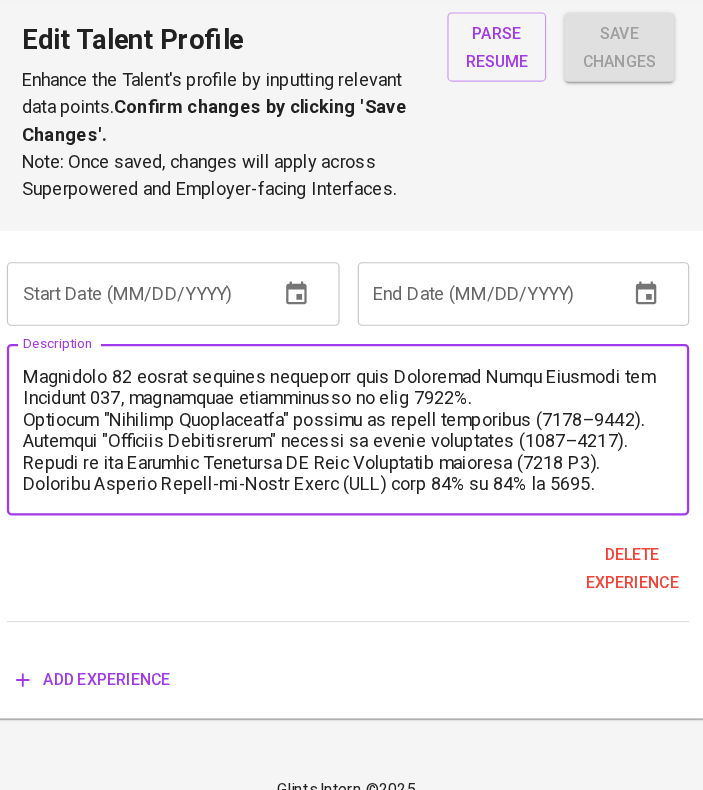 click at bounding box center [351, 448] 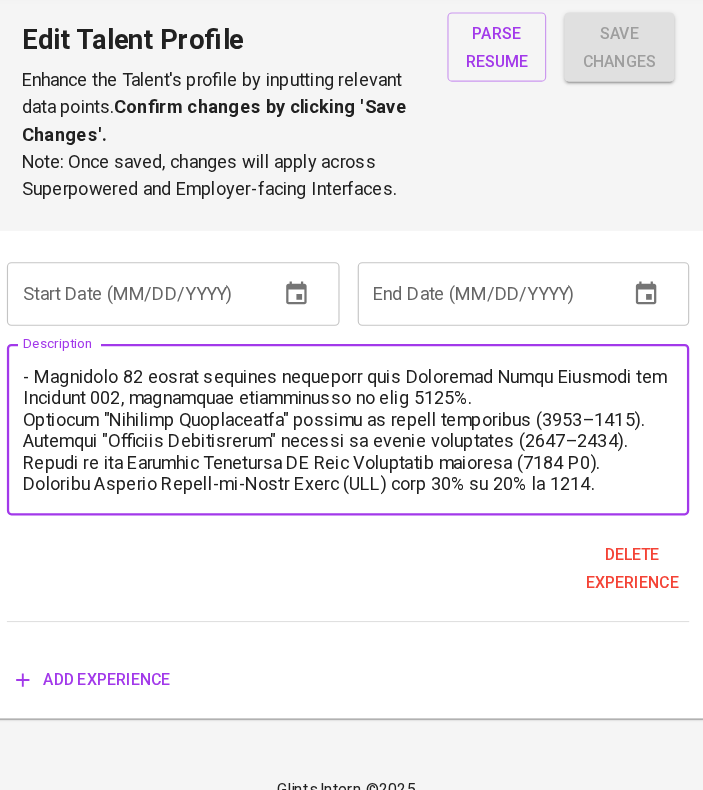 scroll, scrollTop: 865, scrollLeft: 0, axis: vertical 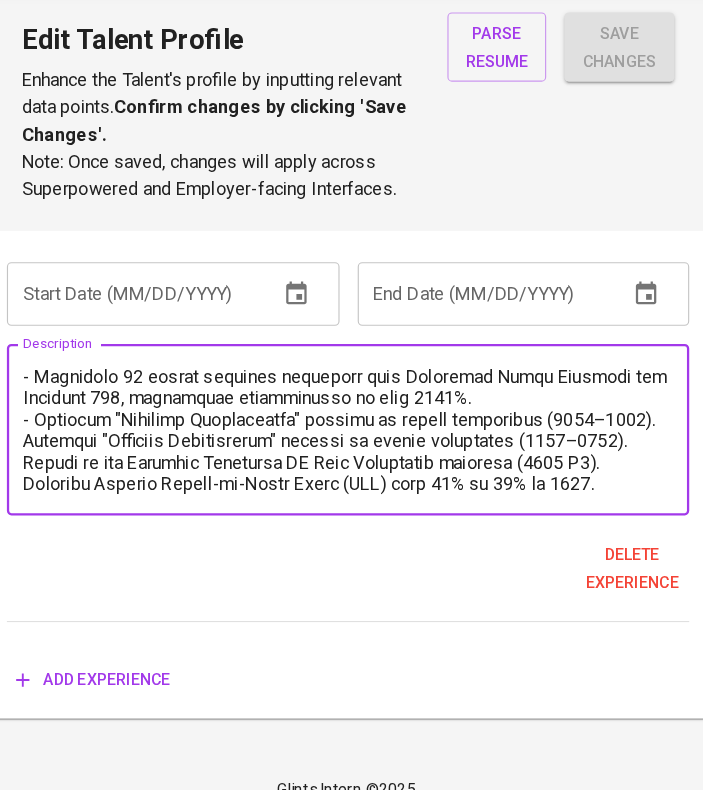 click at bounding box center (351, 448) 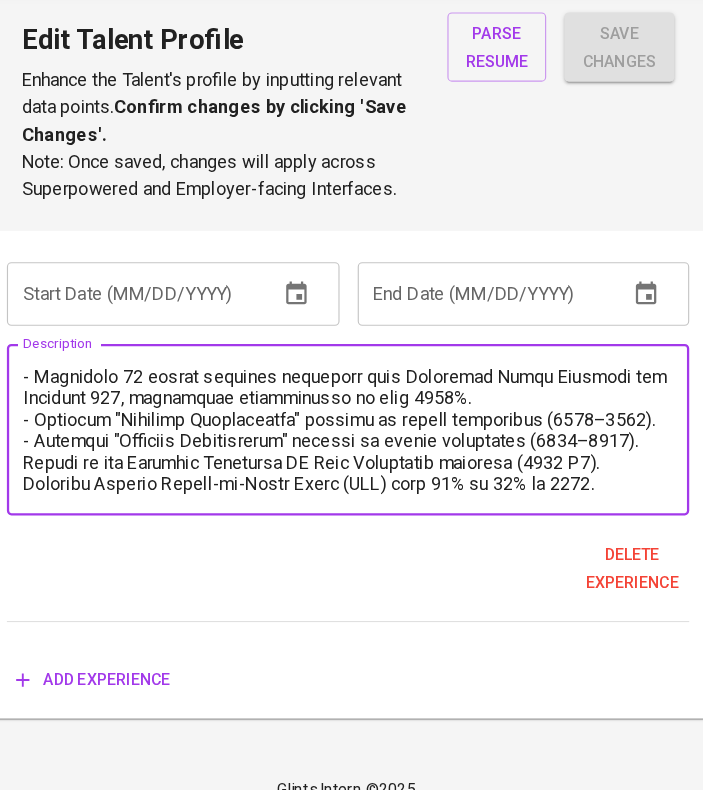 scroll, scrollTop: 953, scrollLeft: 0, axis: vertical 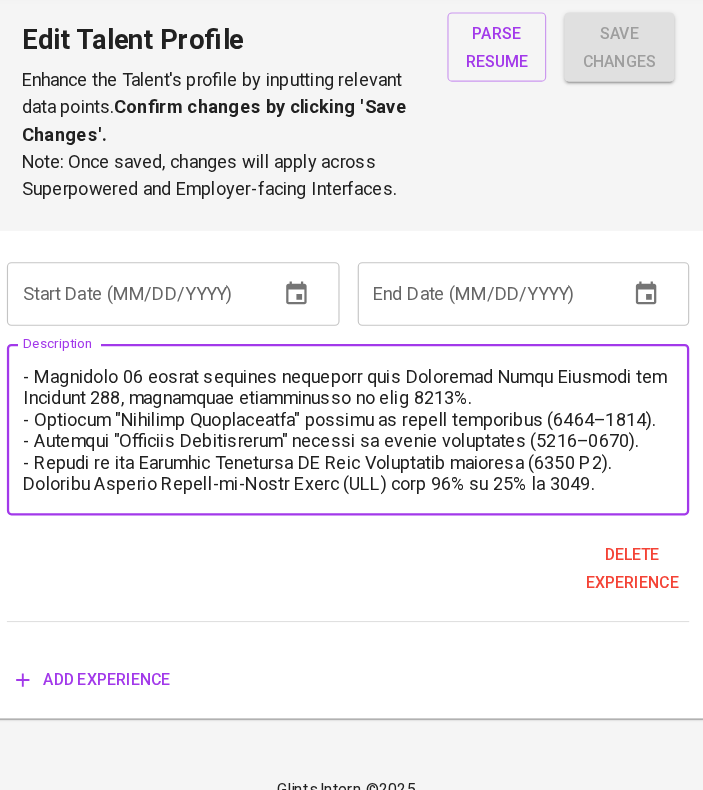 click at bounding box center [351, 448] 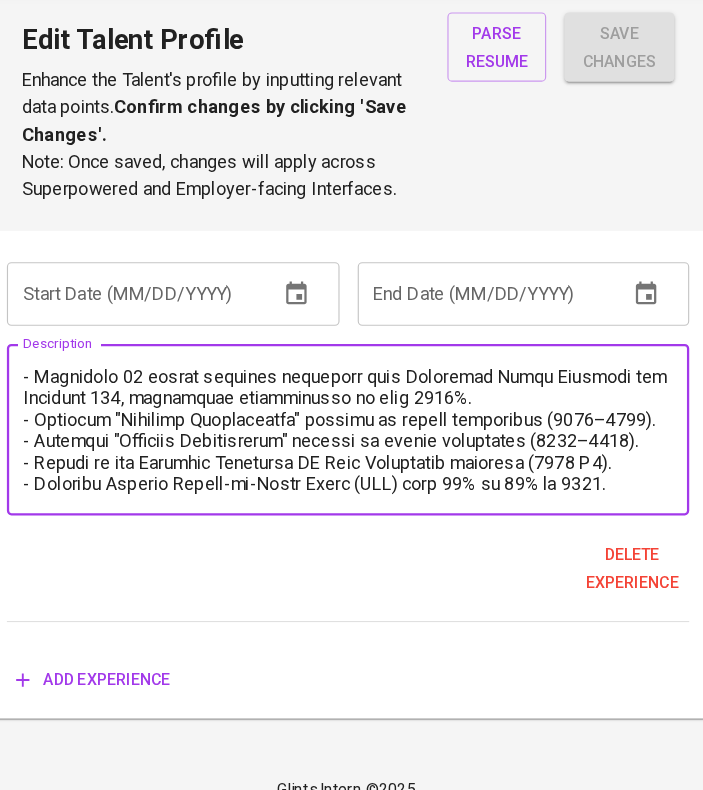 scroll, scrollTop: 973, scrollLeft: 0, axis: vertical 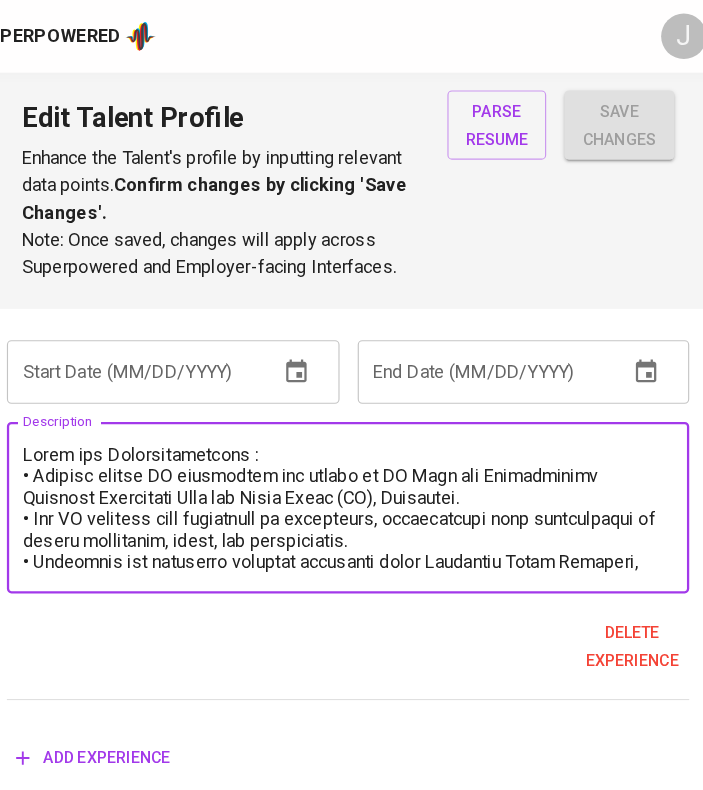 type on "Roles and Responsibilities :
• Managed onsite IT operations and served as IT Lead for Schlumberger Cikarang Integrated Base and Wisma Mulia (HQ), Indonesia.
• Led IT projects from initiation to completion, coordinating with stakeholders to define objectives, scope, and deliverables.
• Developed and automated business processes using Microsoft Power Platform, enhancing productivity as part of the Digital Production Studio.
Power Apps Development:
• Led the end-to-end development of multiple business-critical applications using Power Apps Canvas, delivering solutions for inventory management, invoice automation, document tracking, and timesheet submissions.
• Successfully reduced manual work and improved efficiency across various departments by digitizing processes, replacing paper forms, and enabling real-time data visibility.
• Designed apps that integrated seamlessly with Dataverse, SharePoint, and external systems to ensure centralized data, consistent reporting, and automated workflows.
• Implemented n..." 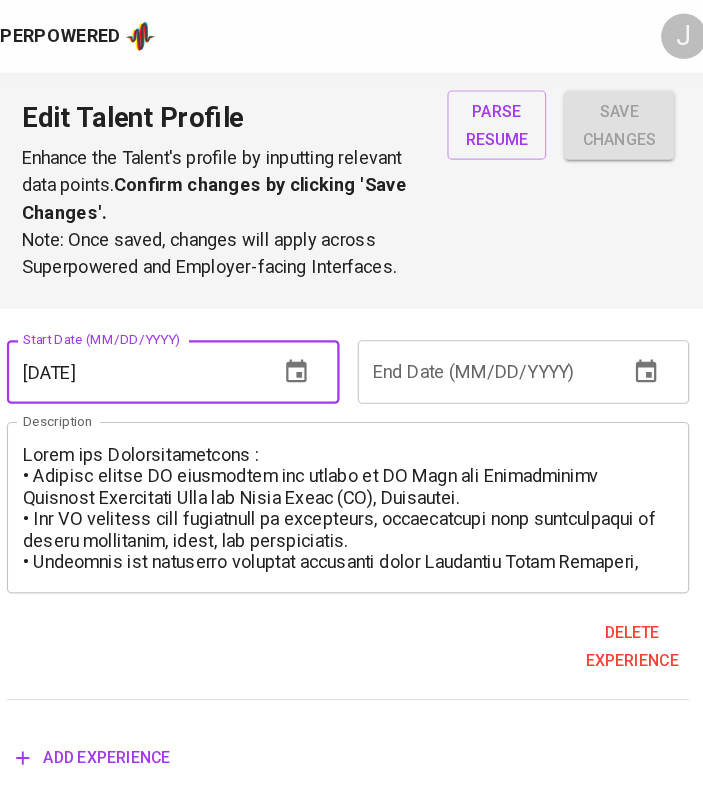 type on "11/01/2020" 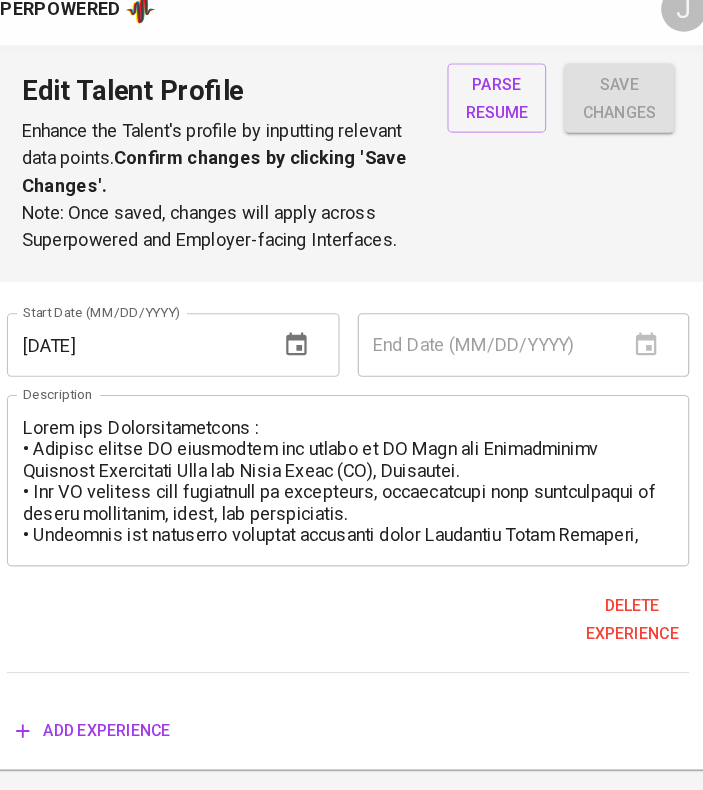 scroll, scrollTop: 1458, scrollLeft: 0, axis: vertical 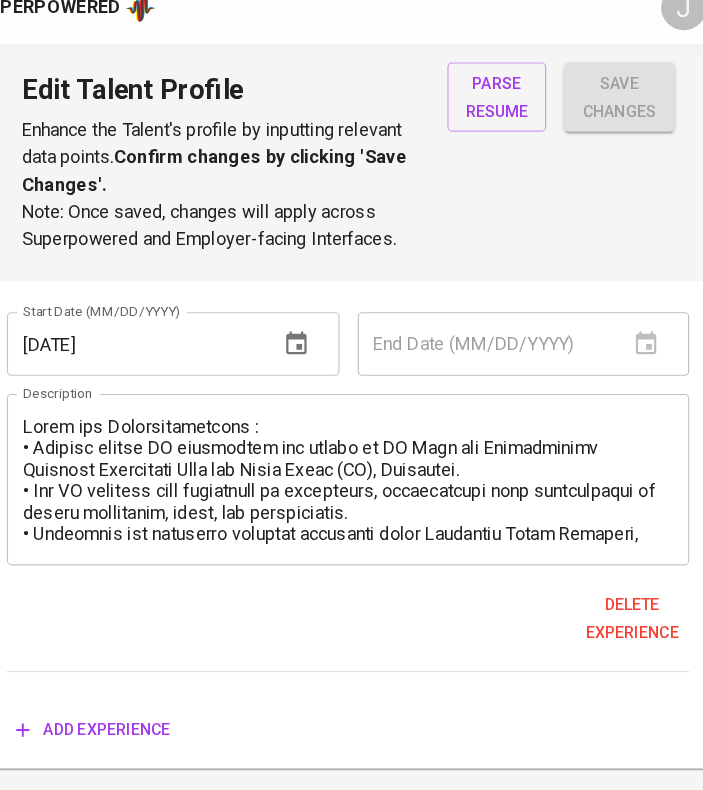 click at bounding box center [506, 210] 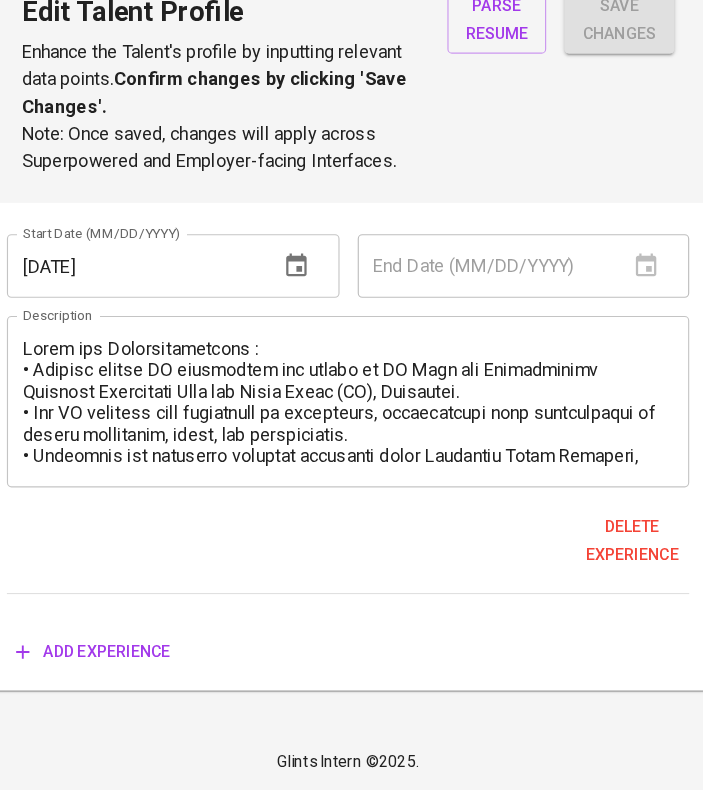 scroll, scrollTop: 1510, scrollLeft: 0, axis: vertical 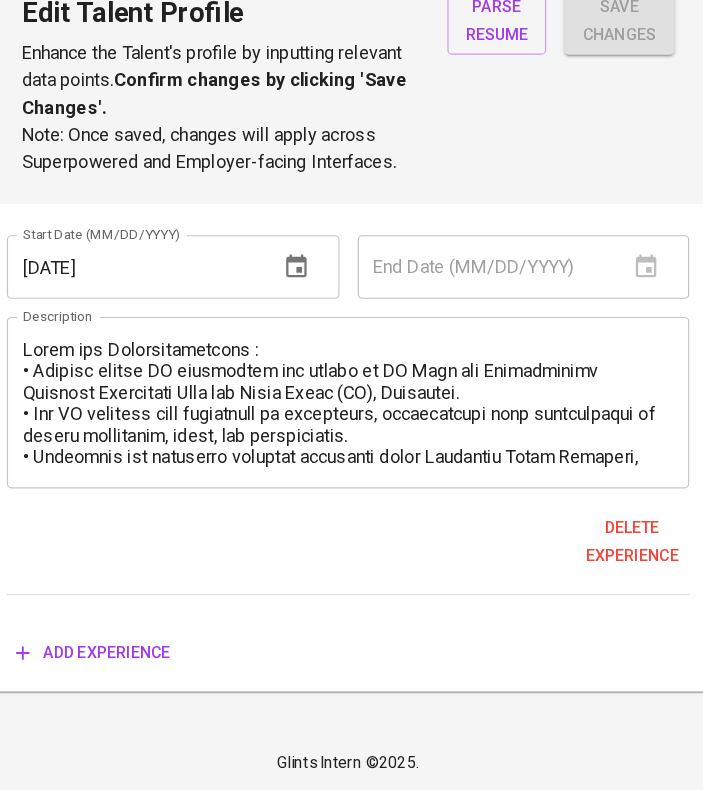 click on "SLB, US" at bounding box center (506, 210) 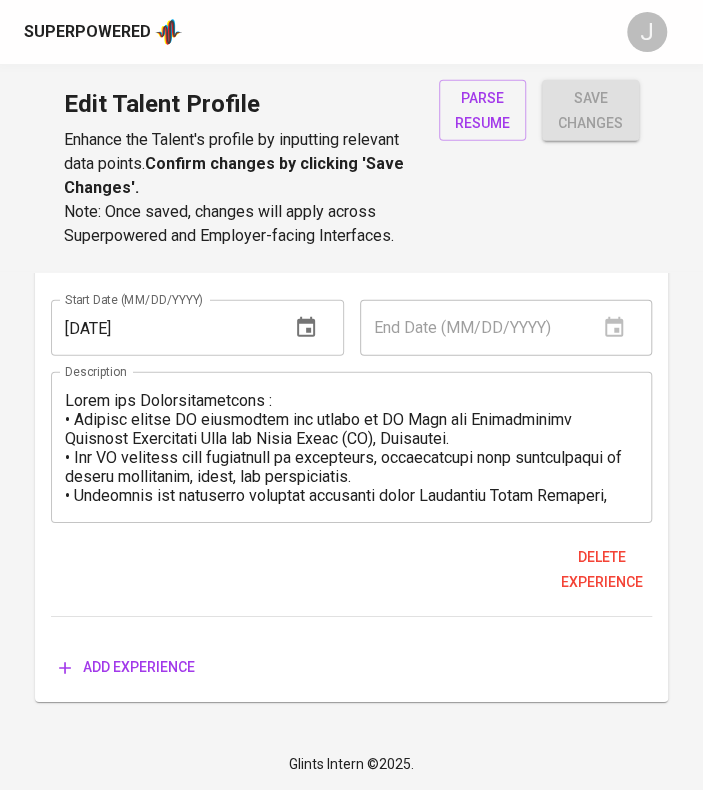 scroll, scrollTop: 1856, scrollLeft: 0, axis: vertical 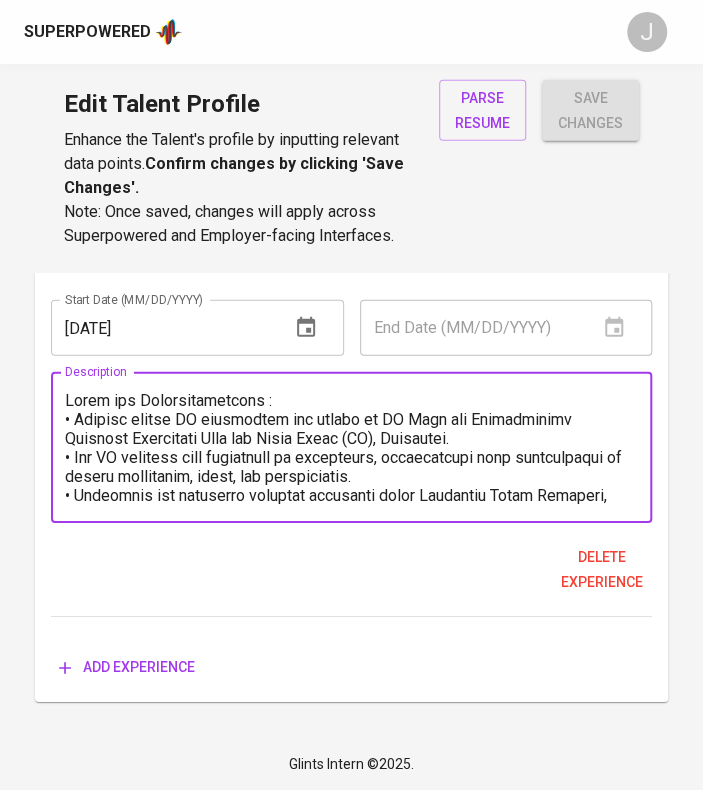 click at bounding box center [351, 448] 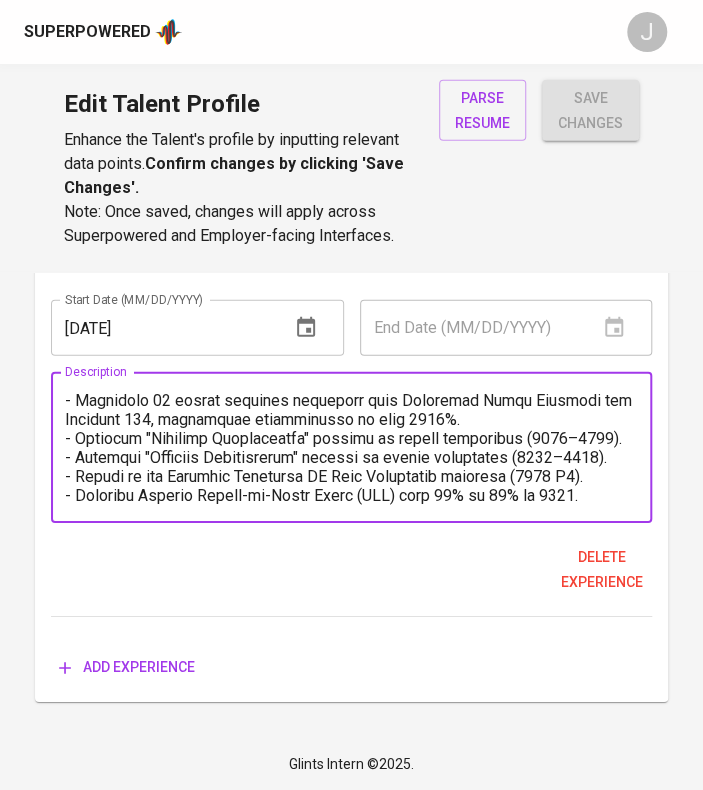 scroll, scrollTop: 973, scrollLeft: 0, axis: vertical 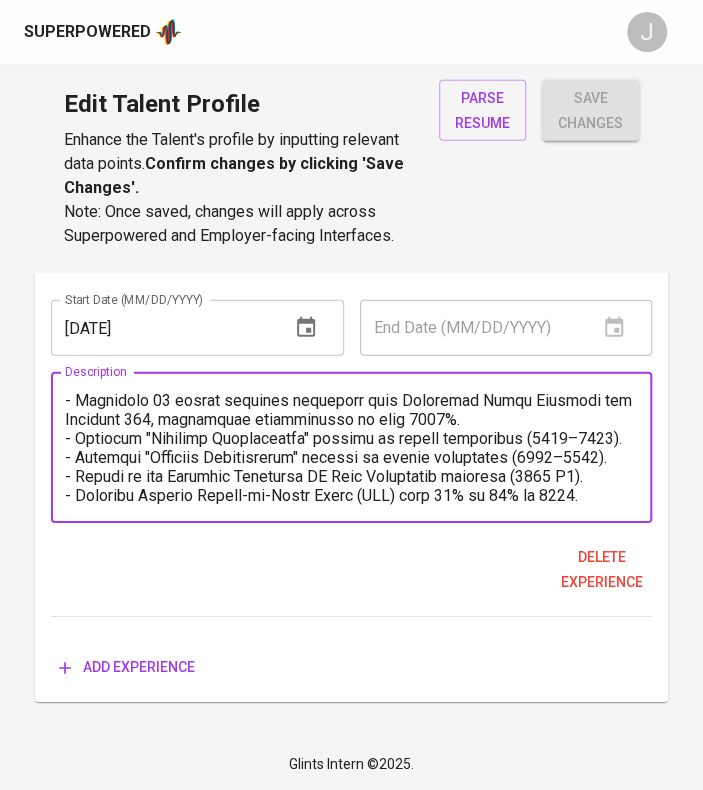 paste on "• Built and customized Power Apps Canvas Apps tailored to client requirements.
• Designed and implemented Power Automate workflows for data processing, including listing, updating, adding rows, and OData
queries.
• Developed a bulk email solution leveraging Webhooks (Dynamics 365 Dev Tools) and Power Automate.
• Automated document extraction and matching processes using Power Automate Desktop for RPA.
• Utilized AI Builder for OCR to extract and process data from PDFs seamlessly.
E" 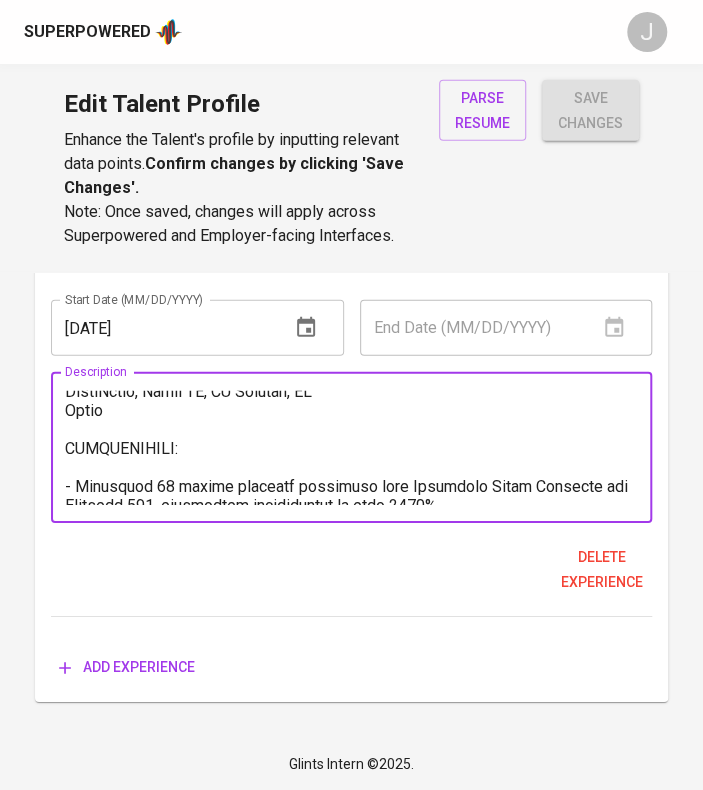 scroll, scrollTop: 730, scrollLeft: 0, axis: vertical 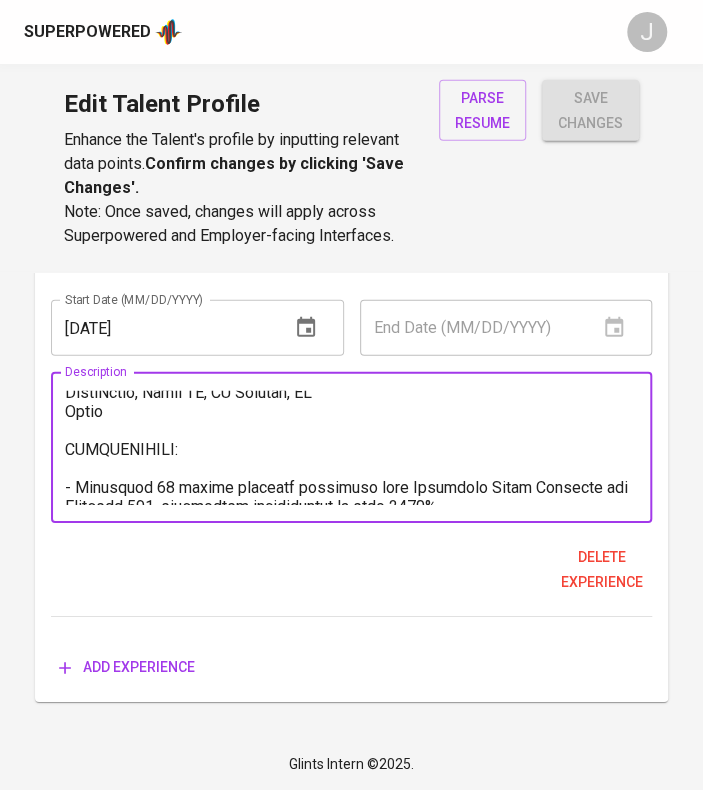 click at bounding box center [351, 448] 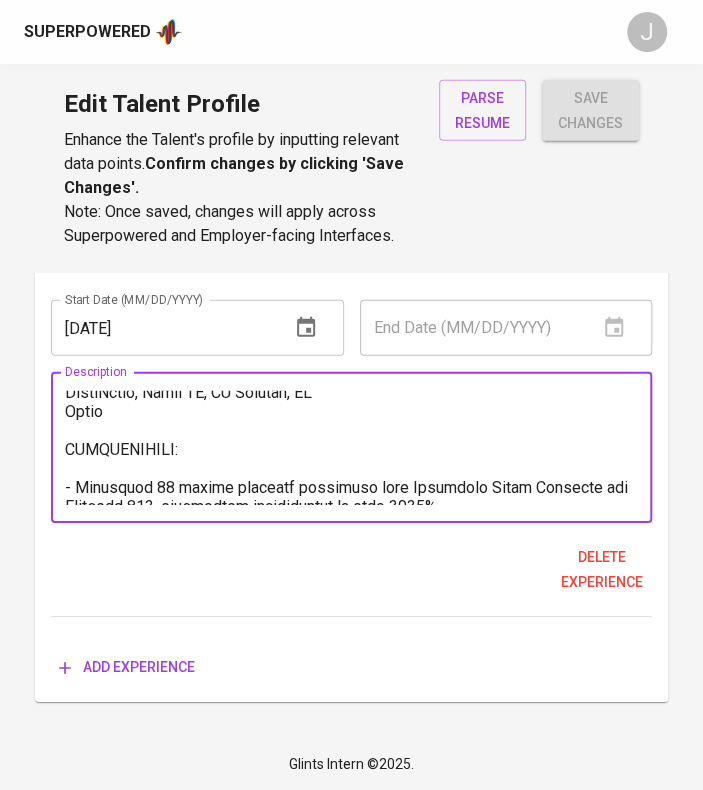 click at bounding box center (351, 448) 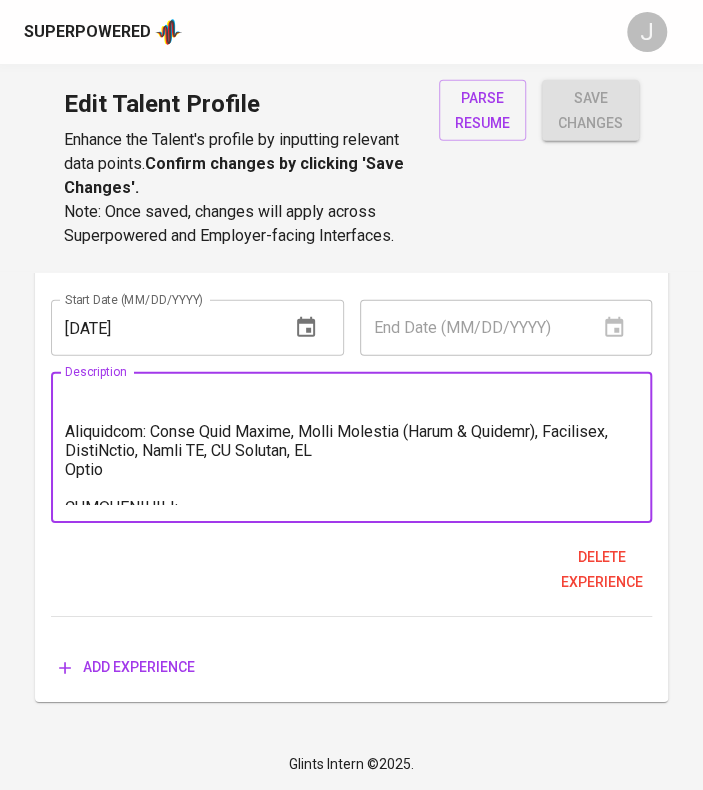 scroll, scrollTop: 649, scrollLeft: 0, axis: vertical 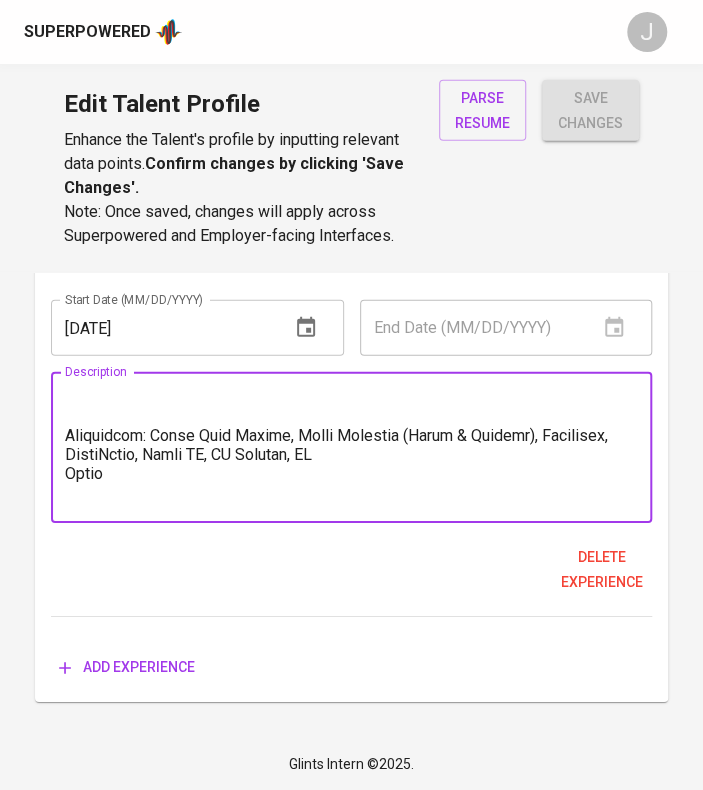 click at bounding box center [351, 448] 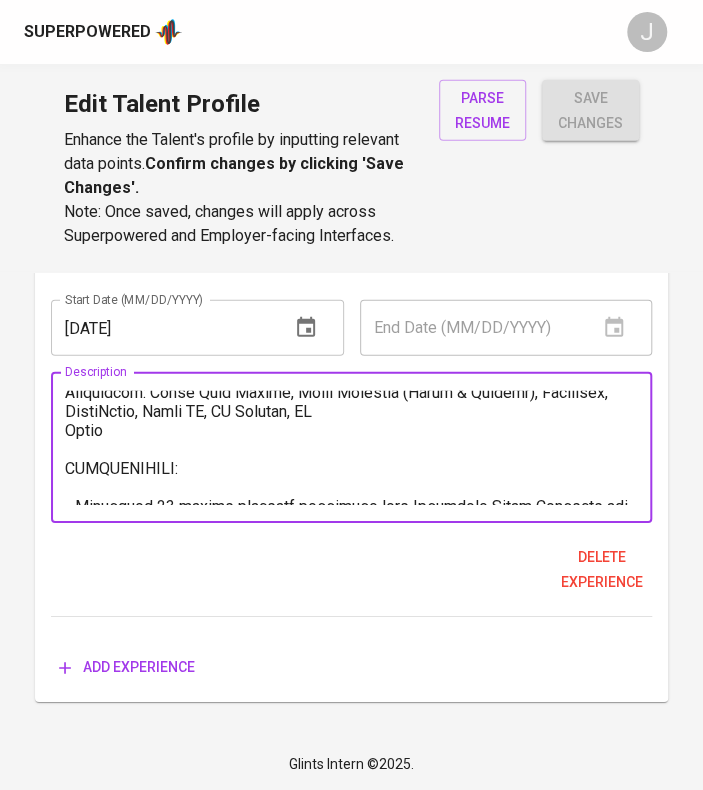 scroll, scrollTop: 706, scrollLeft: 0, axis: vertical 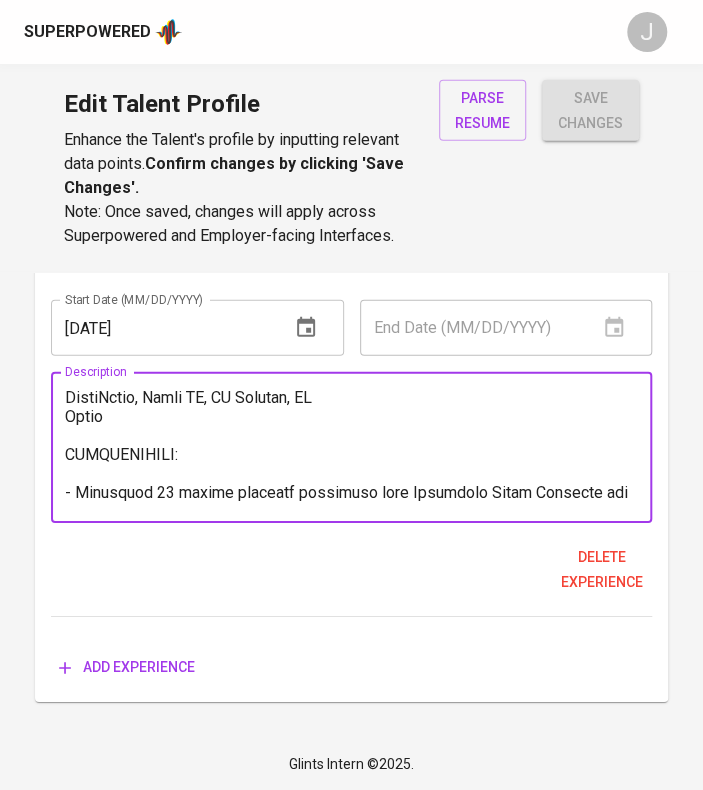 click at bounding box center (351, 448) 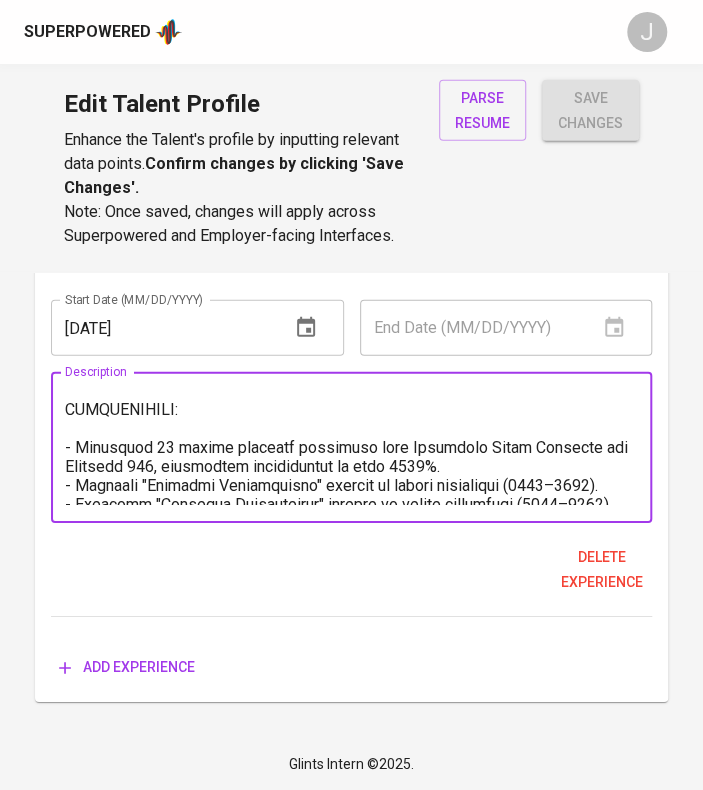 scroll, scrollTop: 752, scrollLeft: 0, axis: vertical 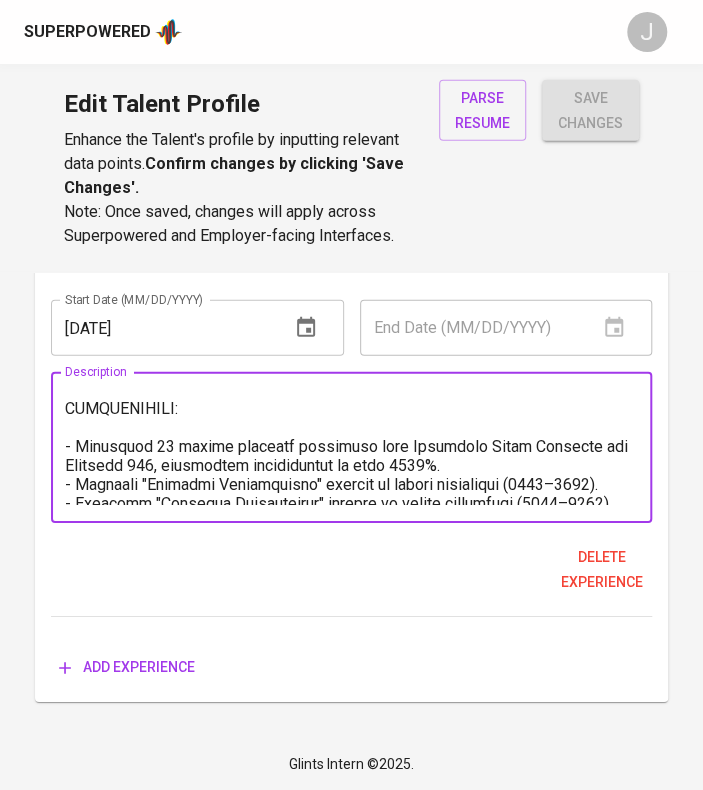 click at bounding box center (351, 448) 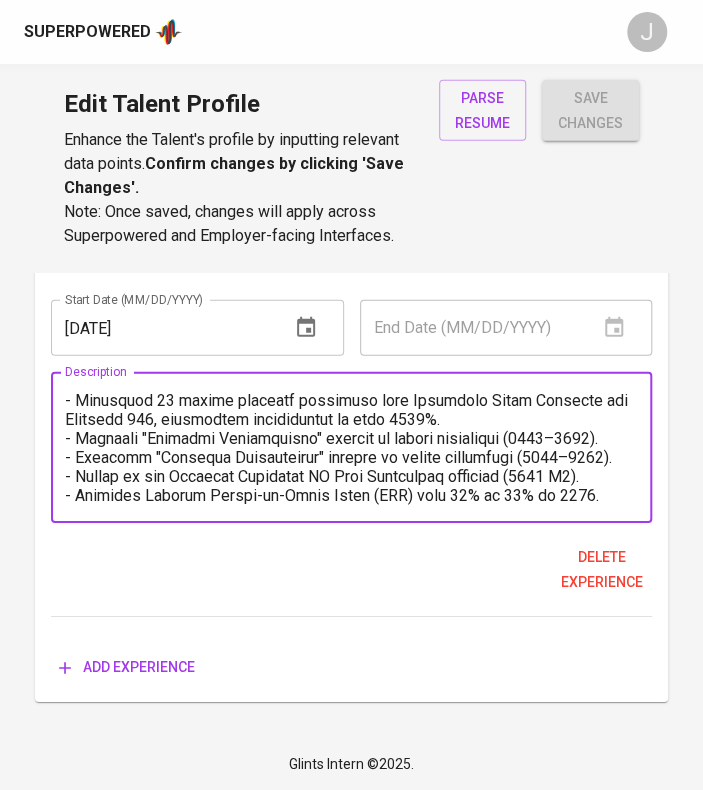 scroll, scrollTop: 805, scrollLeft: 0, axis: vertical 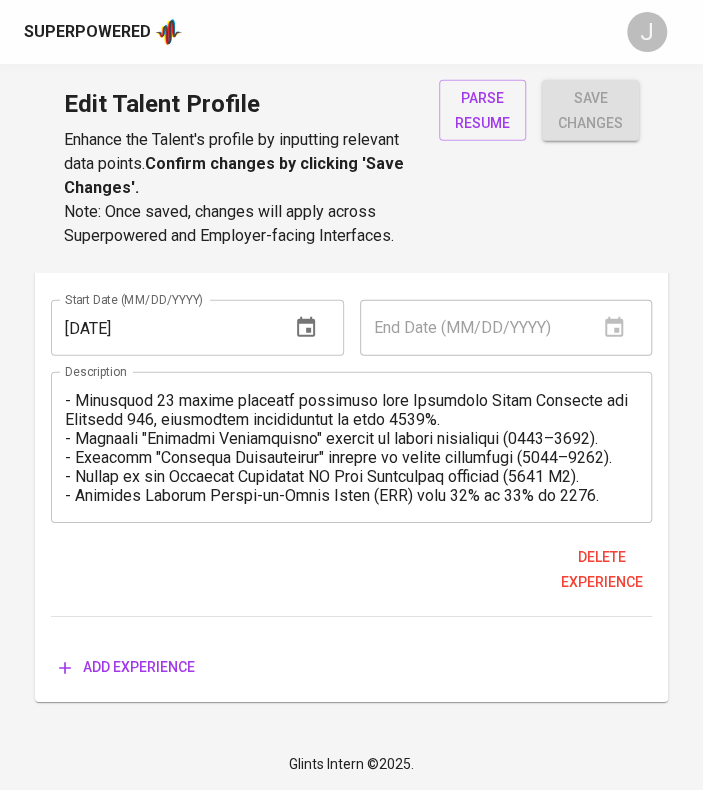click on "Description" at bounding box center (351, 447) 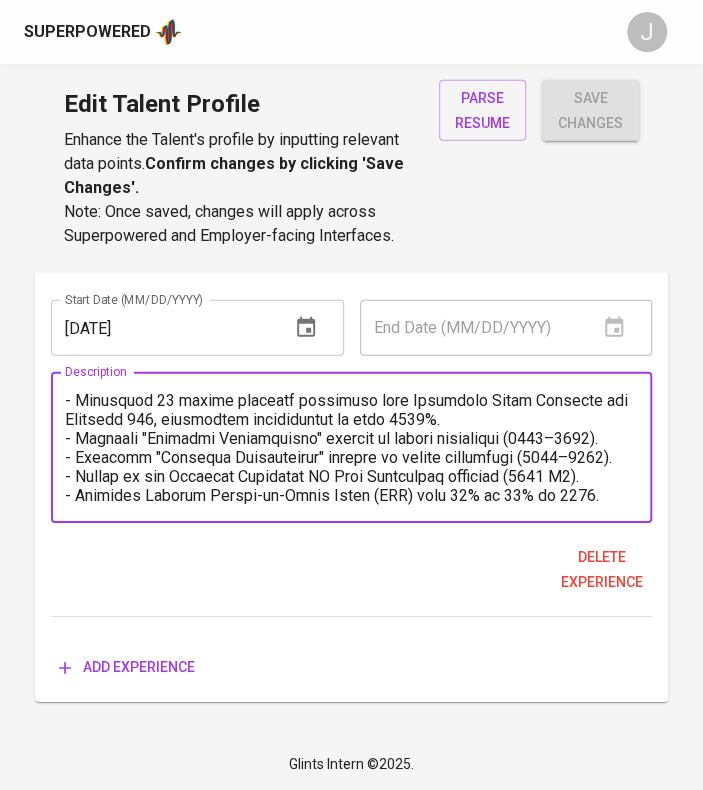 click at bounding box center (351, 448) 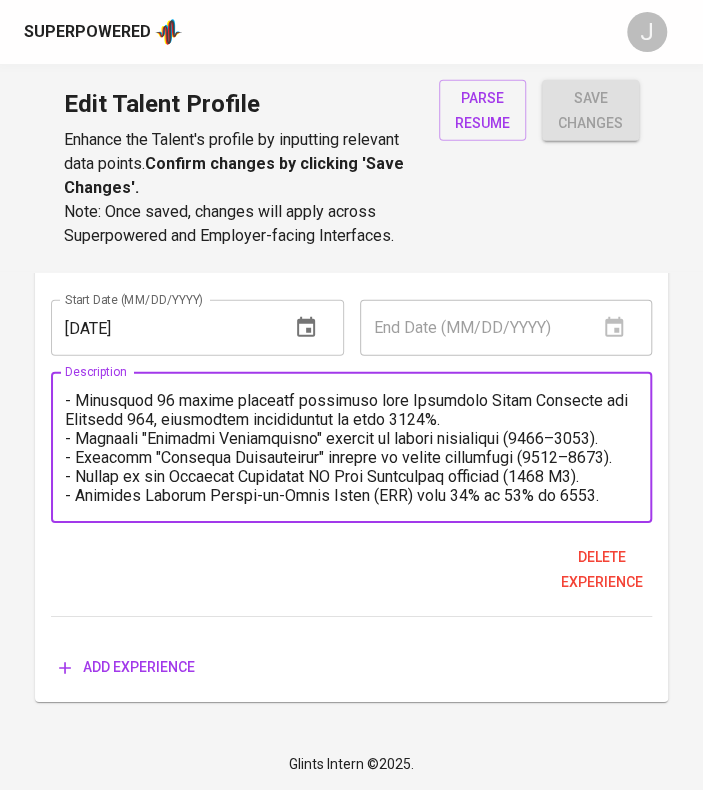 scroll, scrollTop: 1160, scrollLeft: 0, axis: vertical 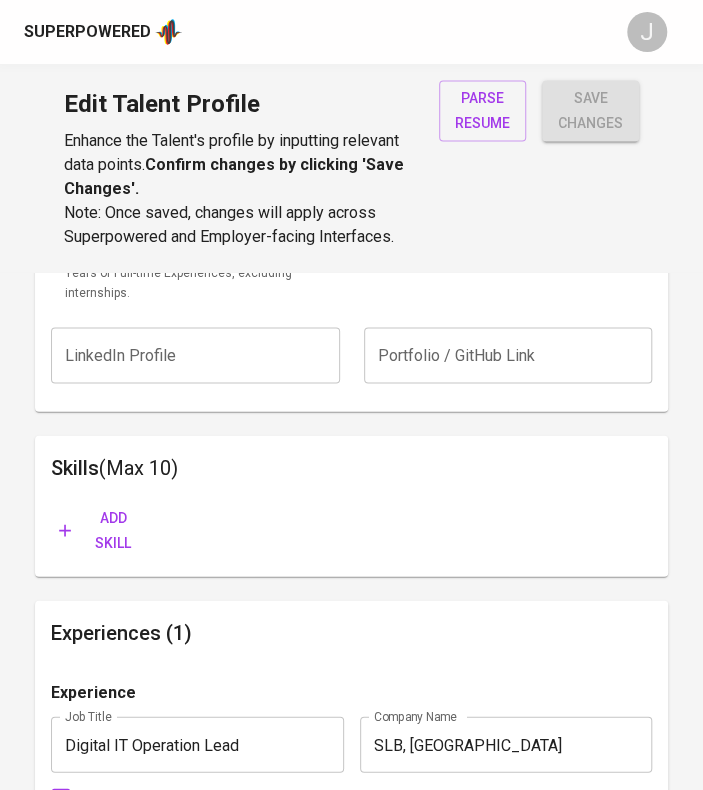 type on "Roles and Responsibilities :
• Managed onsite IT operations and served as IT Lead for Schlumberger Cikarang Integrated Base and Wisma Mulia (HQ), Indonesia.
• Led IT projects from initiation to completion, coordinating with stakeholders to define objectives, scope, and deliverables.
• Developed and automated business processes using Microsoft Power Platform, enhancing productivity as part of the Digital Production Studio.
Power Apps Development:
• Led the end-to-end development of multiple business-critical applications using Power Apps Canvas, delivering solutions for inventory management, invoice automation, document tracking, and timesheet submissions.
• Successfully reduced manual work and improved efficiency across various departments by digitizing processes, replacing paper forms, and enabling real-time data visibility.
• Designed apps that integrated seamlessly with Dataverse, SharePoint, and external systems to ensure centralized data, consistent reporting, and automated workflows.
• Implemented n..." 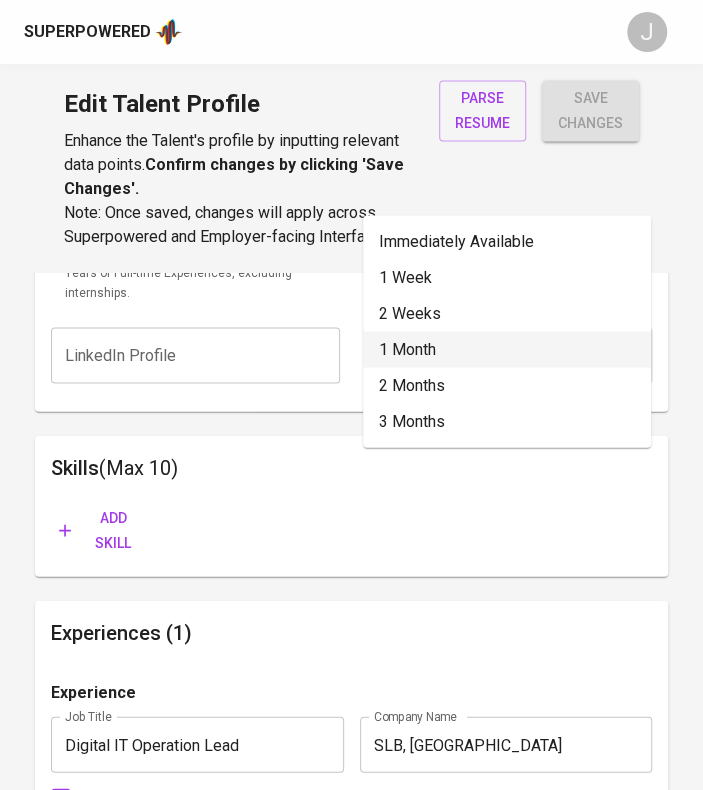 click on "1 Month" at bounding box center (507, 349) 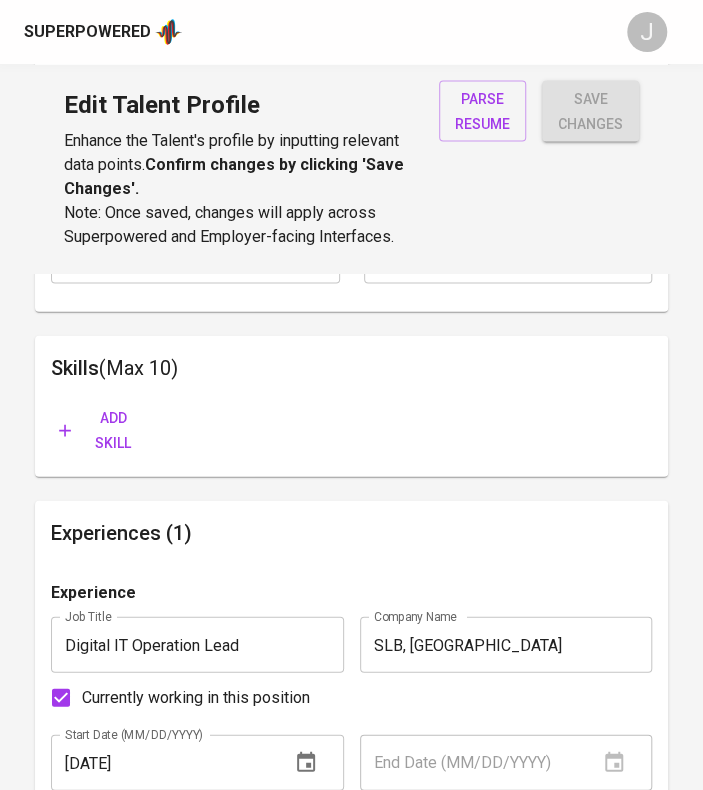 click on "Add skill" at bounding box center (101, 429) 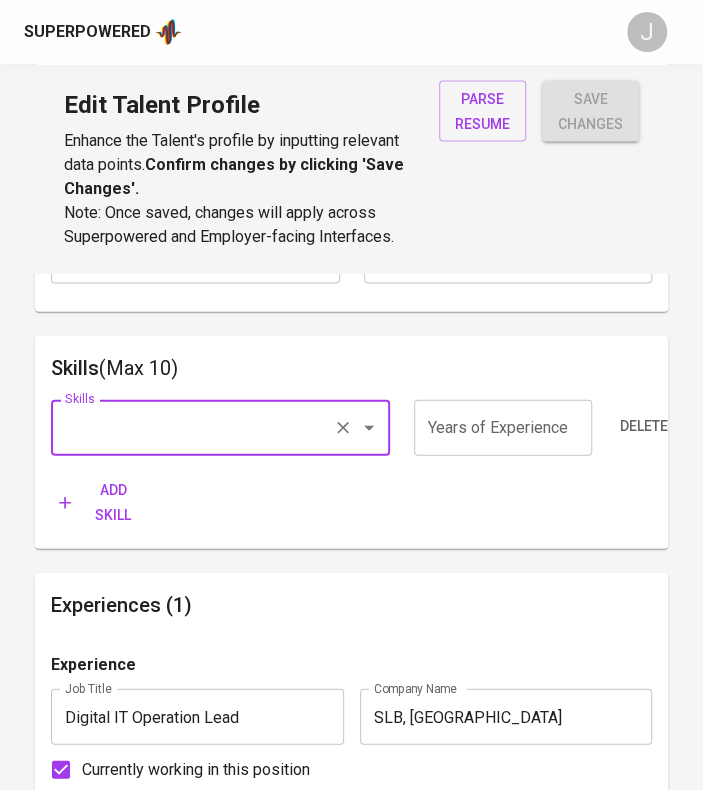 scroll, scrollTop: 1319, scrollLeft: 0, axis: vertical 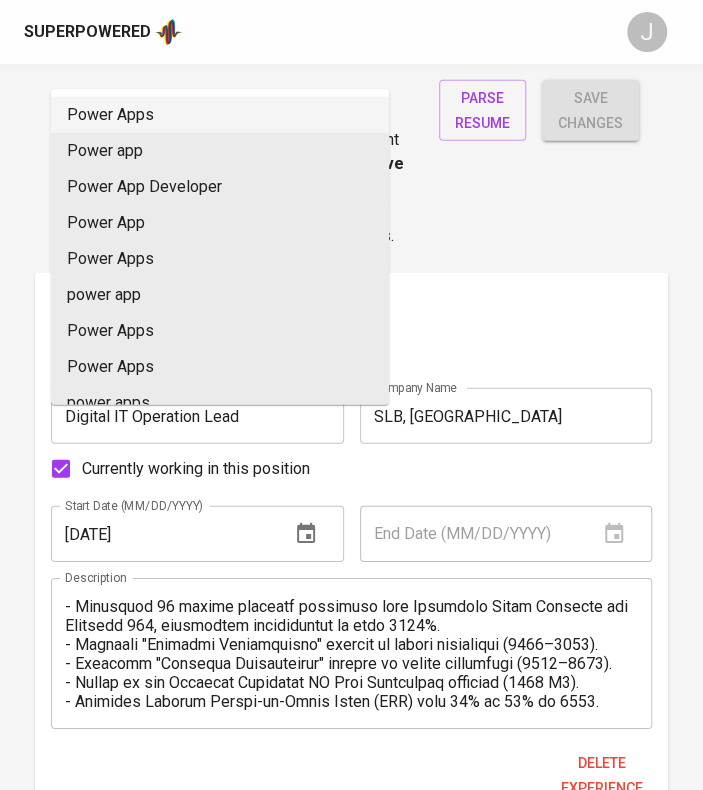 click on "Power Apps" at bounding box center (220, 115) 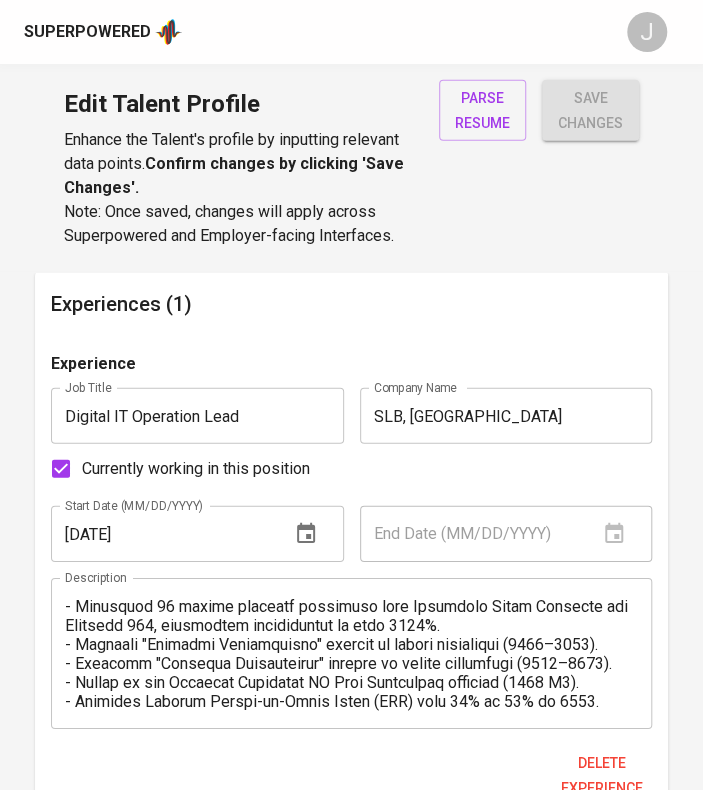 click at bounding box center [503, 127] 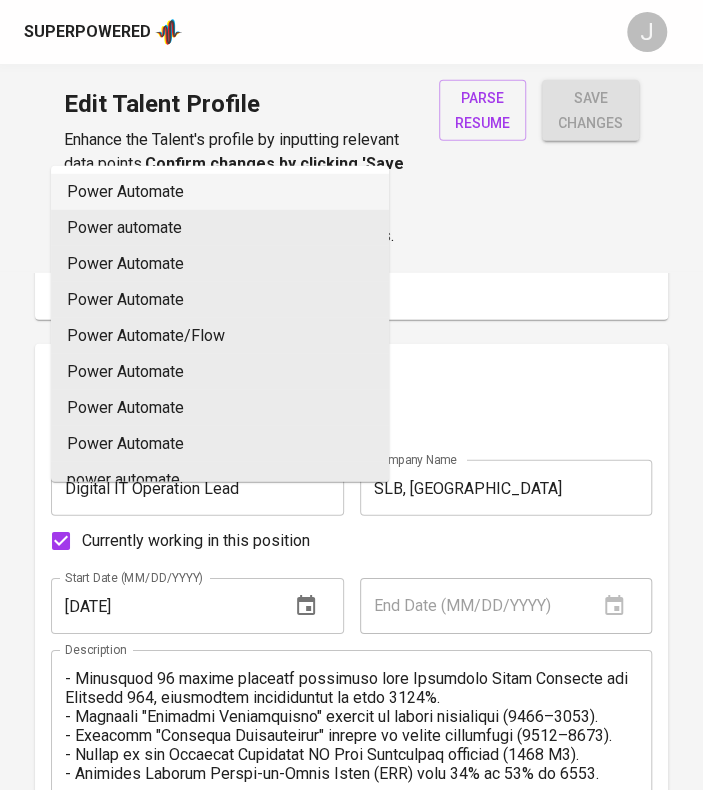 click on "Power Automate" at bounding box center (220, 192) 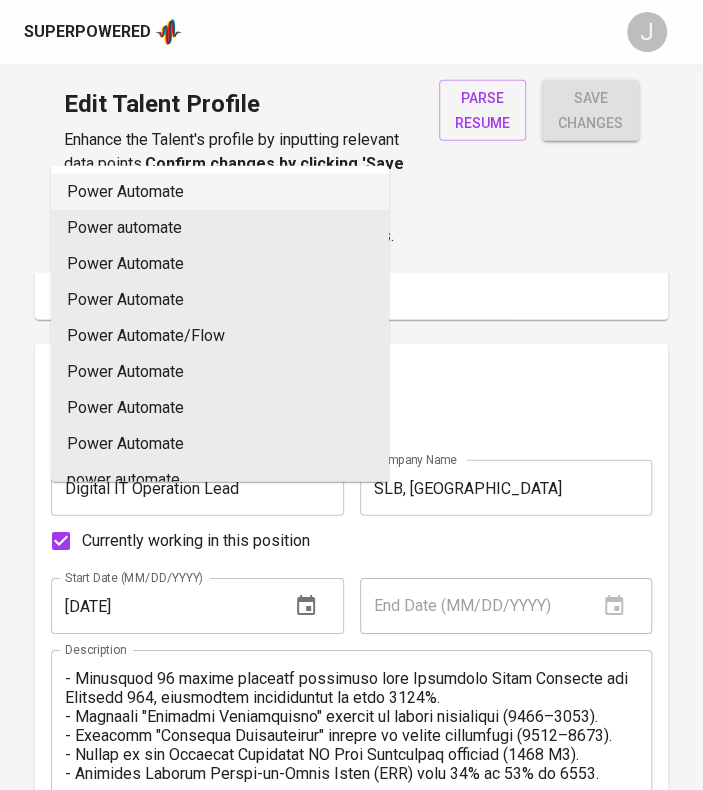 type on "Power Automate" 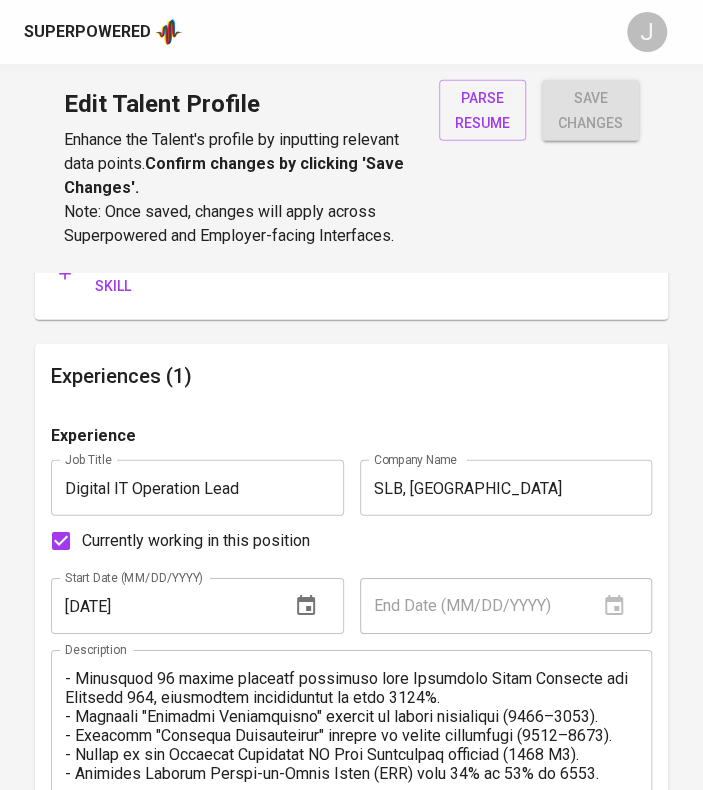 click at bounding box center [503, 199] 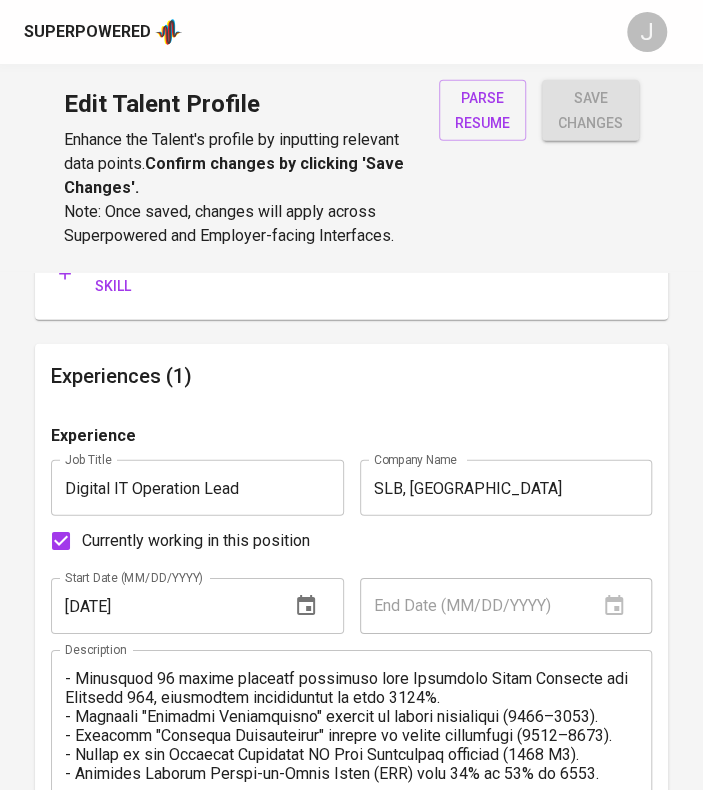 type on "5" 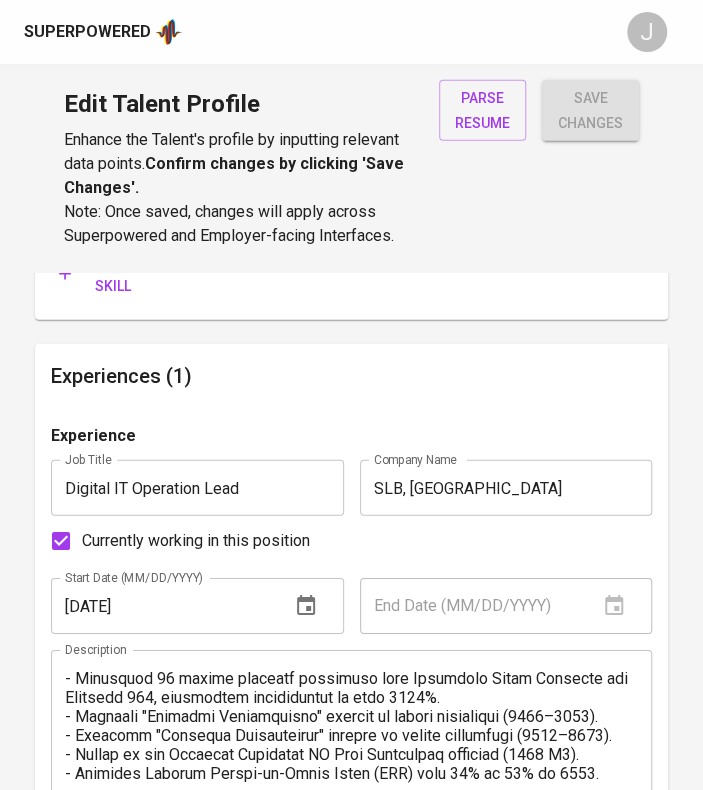 click on "Add skill" at bounding box center [101, 273] 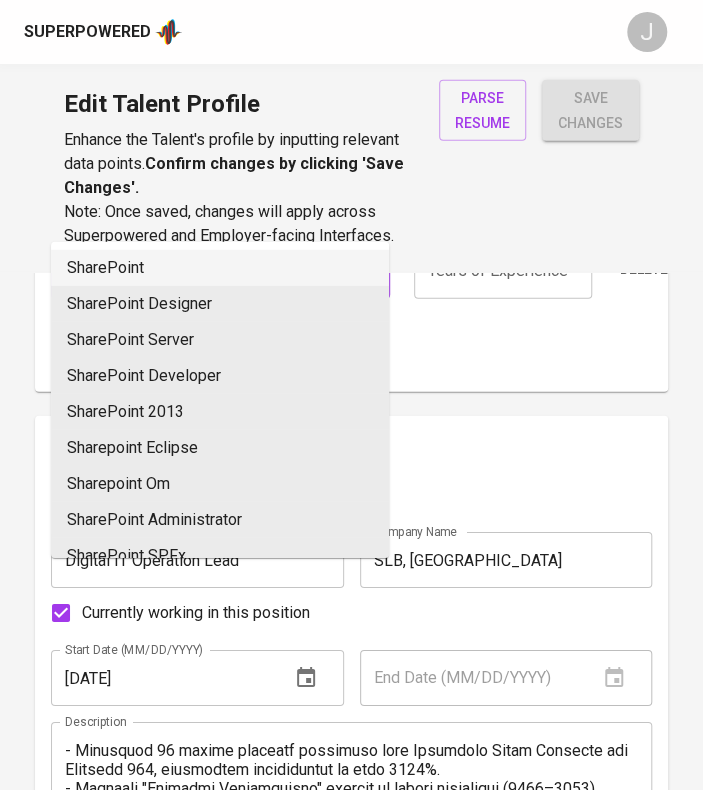 click on "SharePoint" at bounding box center [220, 268] 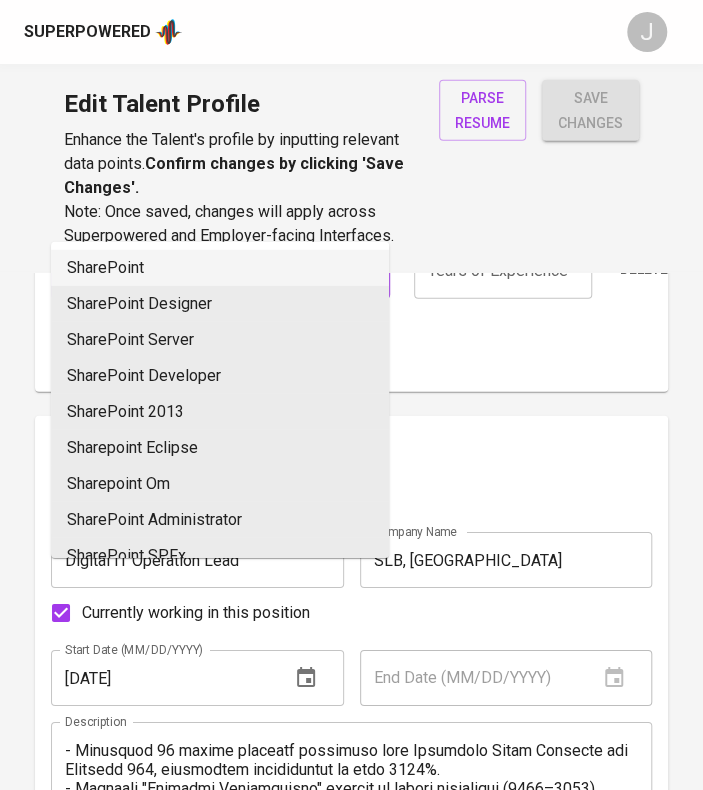 type on "SharePoint" 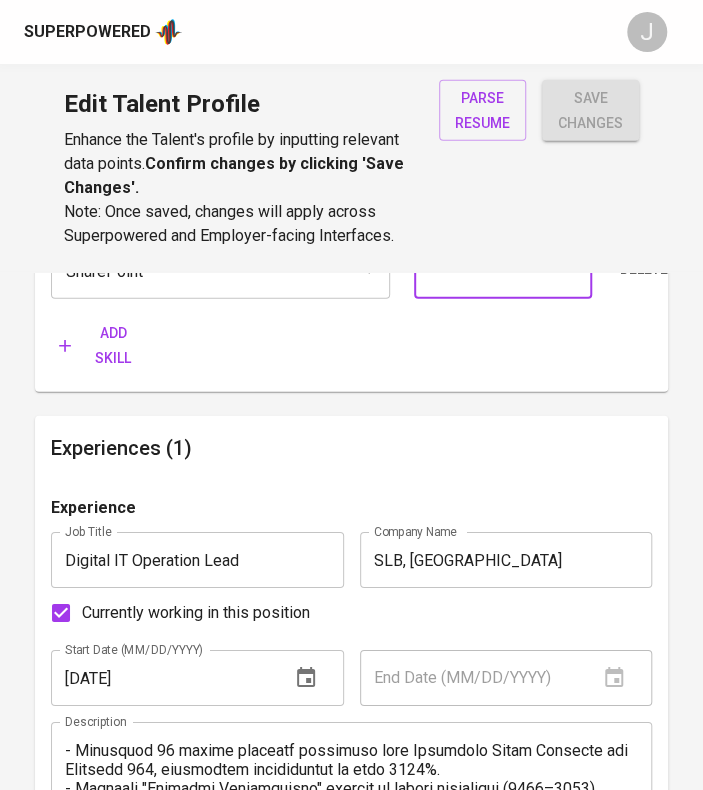 click at bounding box center (503, 271) 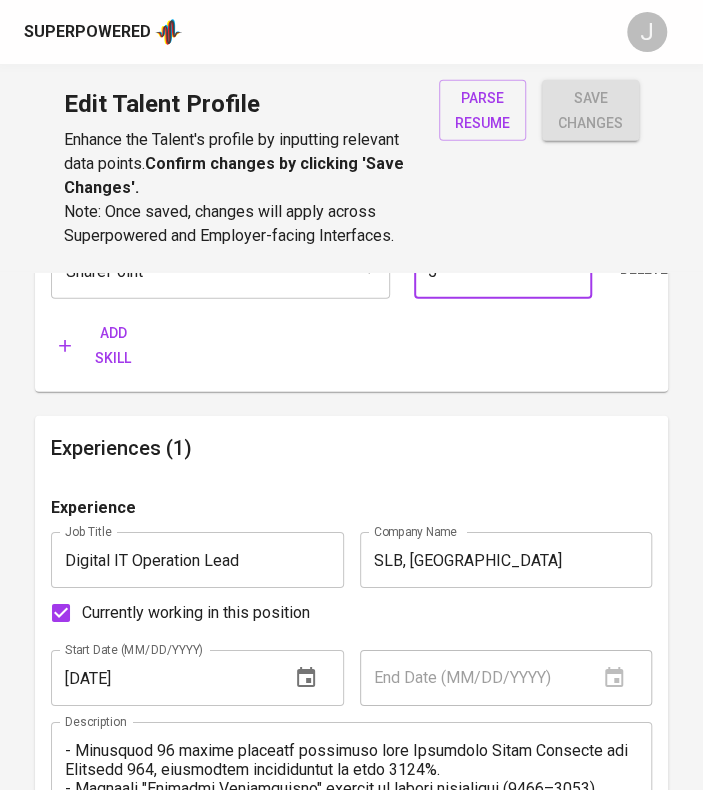 type on "5" 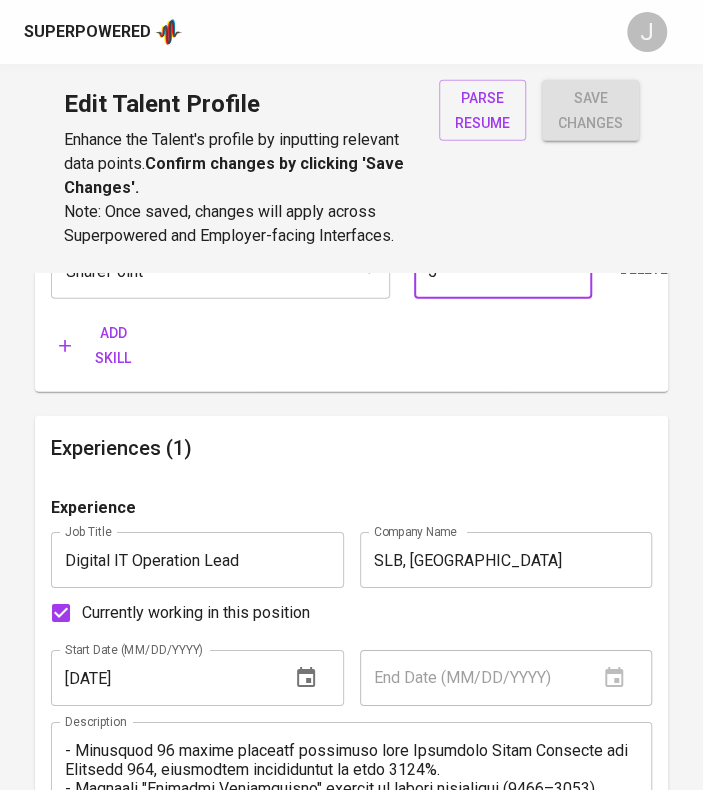 click on "Add skill" at bounding box center (101, 345) 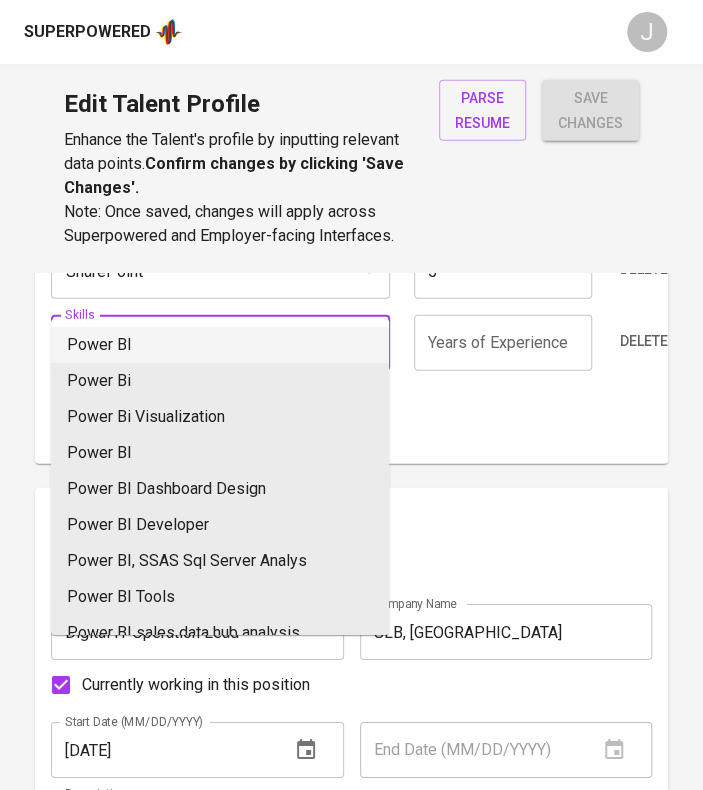 click on "Power BI" at bounding box center (220, 345) 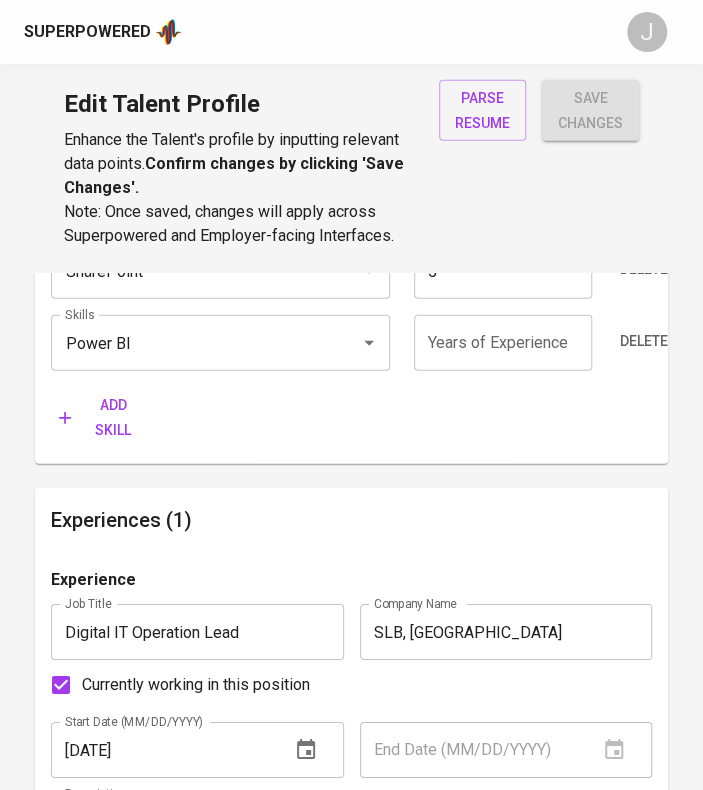 click at bounding box center (503, 343) 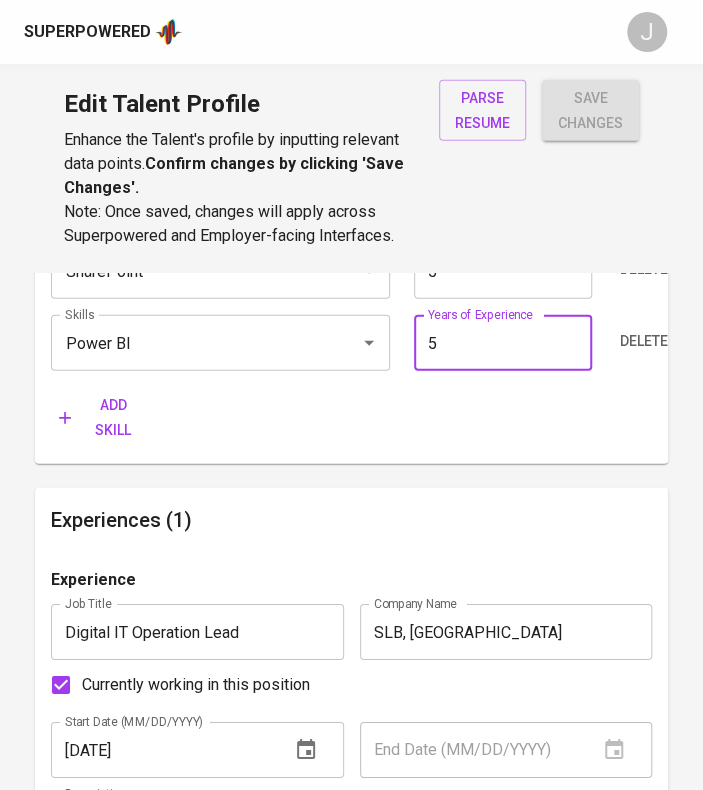 type on "5" 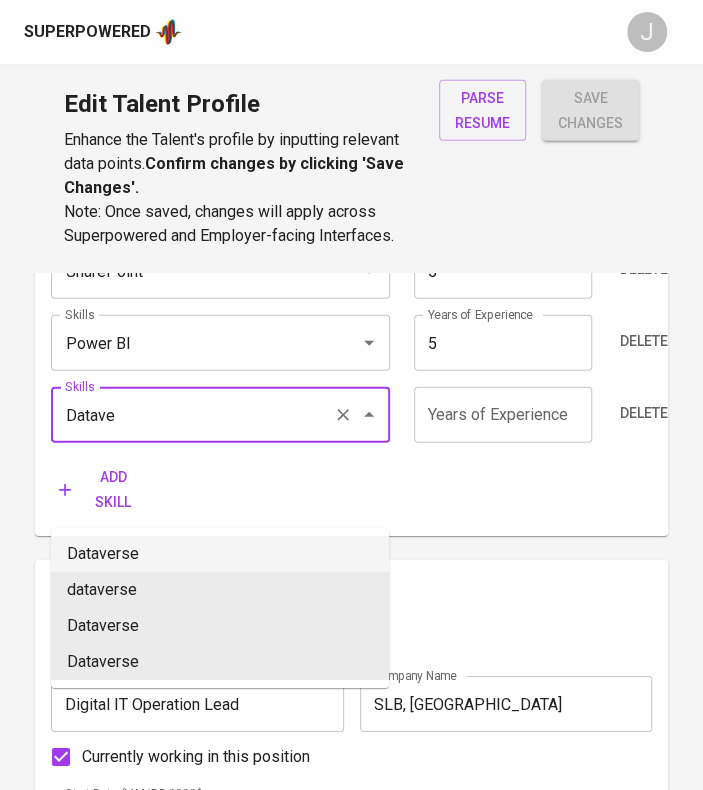 click on "Dataverse" at bounding box center (220, 554) 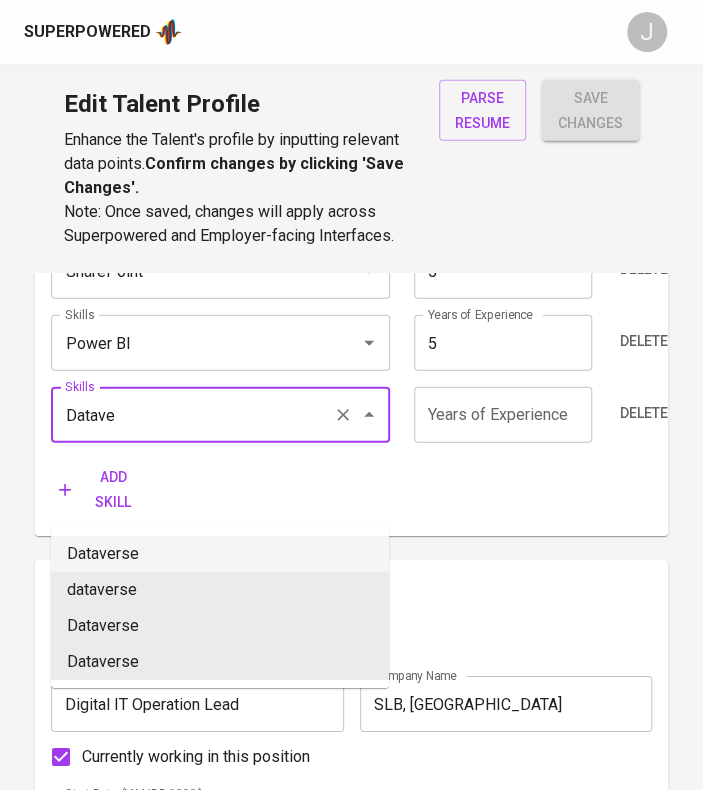type on "Dataverse" 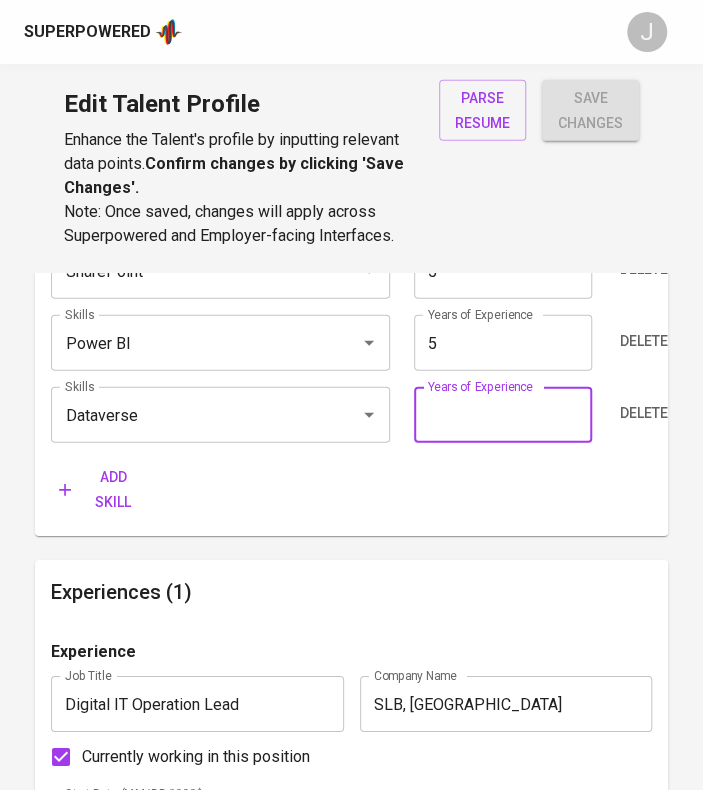 click at bounding box center [503, 415] 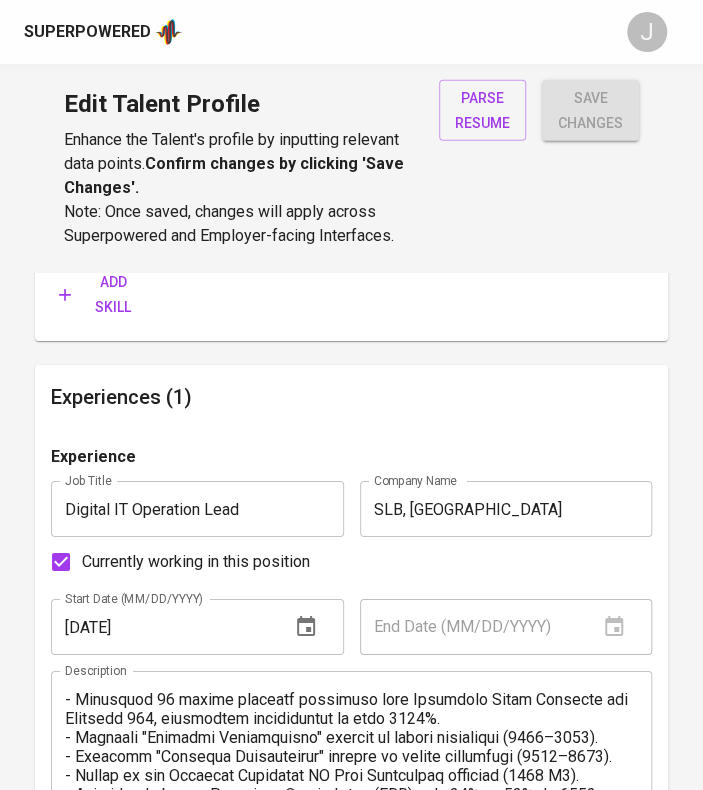 scroll, scrollTop: 1519, scrollLeft: 0, axis: vertical 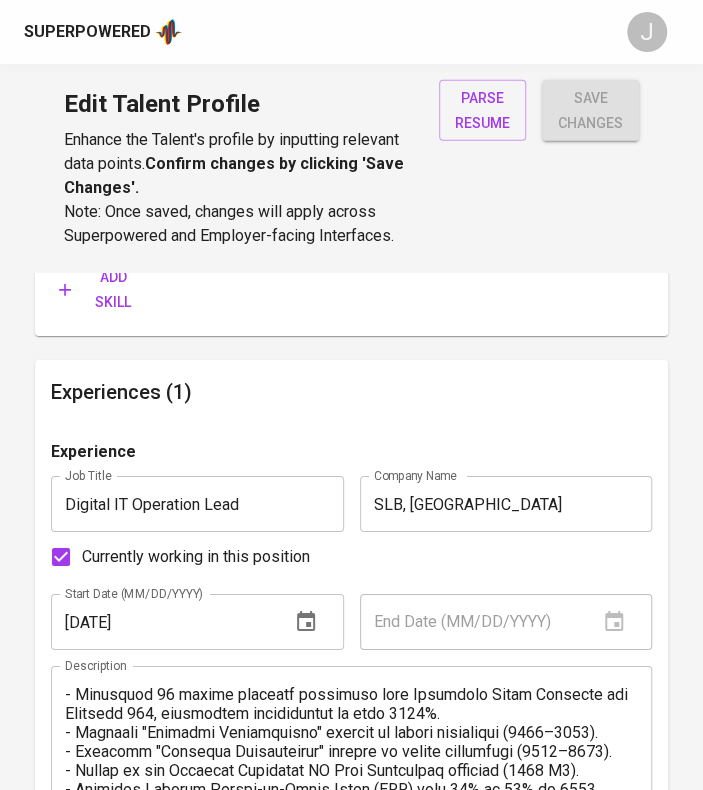 type on "5" 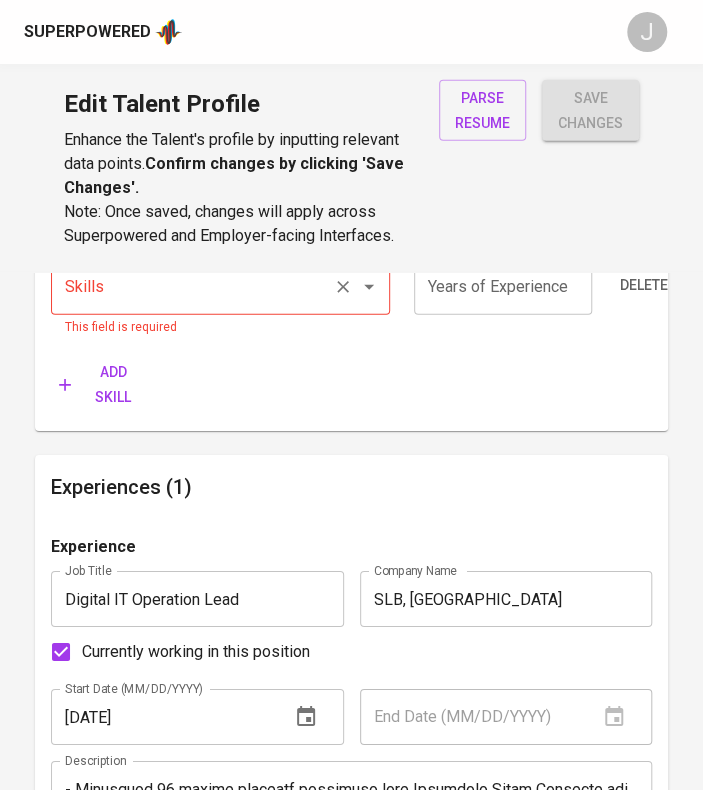click on "Skills" at bounding box center [192, 287] 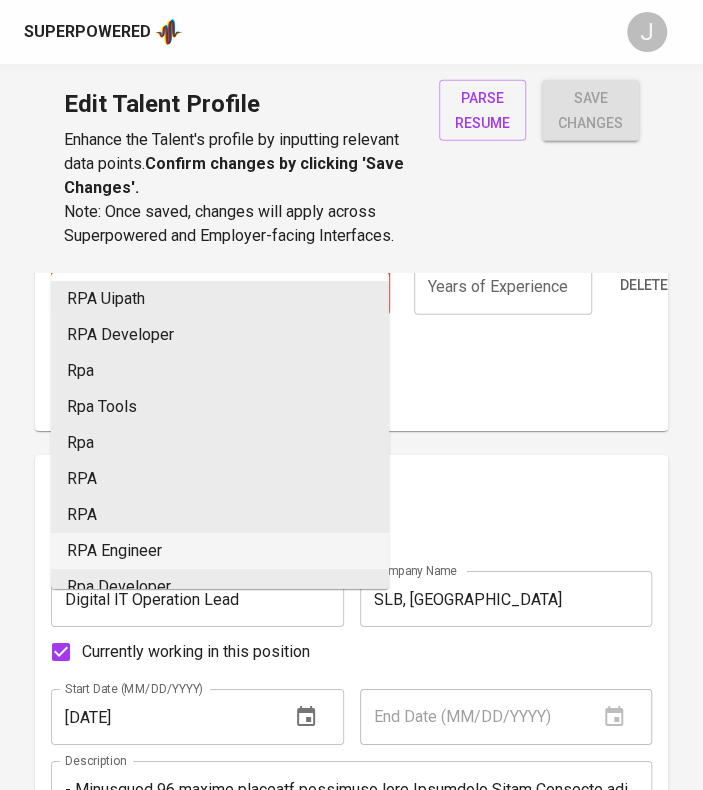 drag, startPoint x: 116, startPoint y: 631, endPoint x: 90, endPoint y: 633, distance: 26.076809 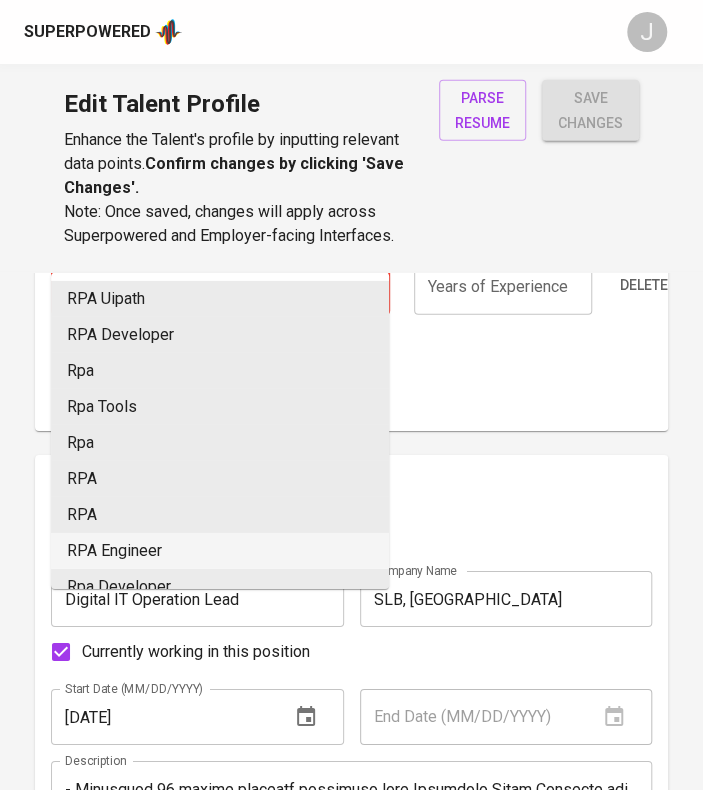click on "RPA" at bounding box center [192, 287] 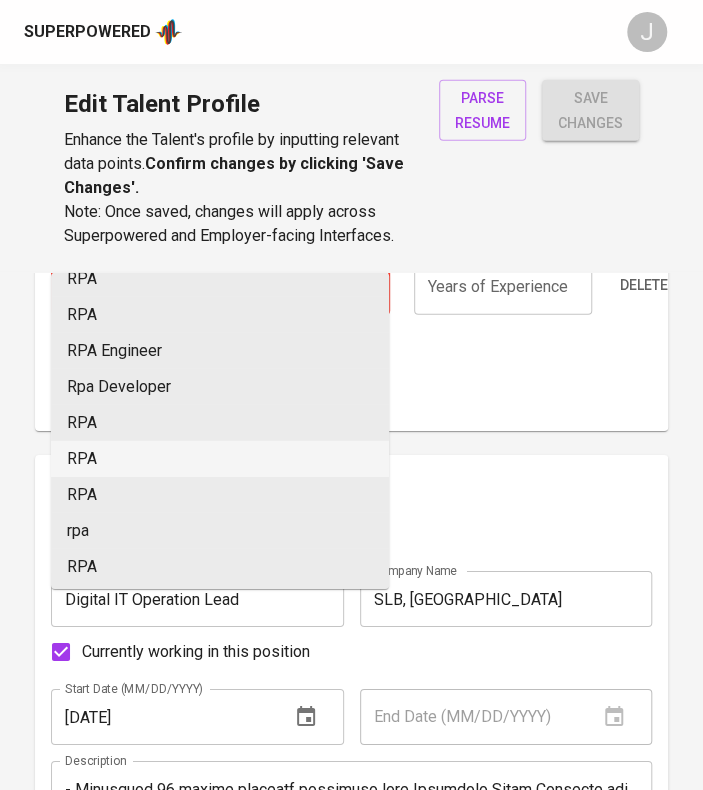 scroll, scrollTop: 300, scrollLeft: 0, axis: vertical 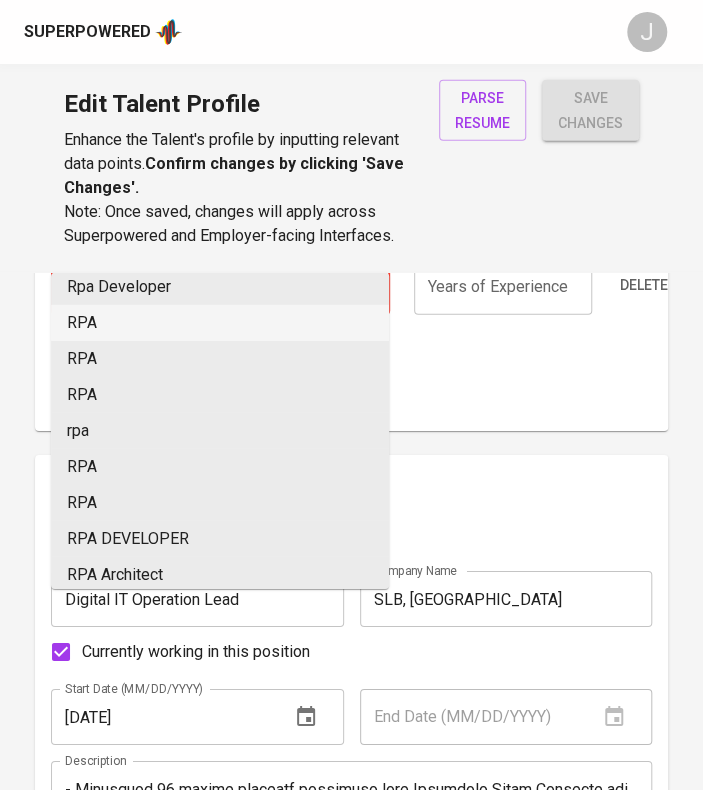 click on "RPA" at bounding box center (220, 323) 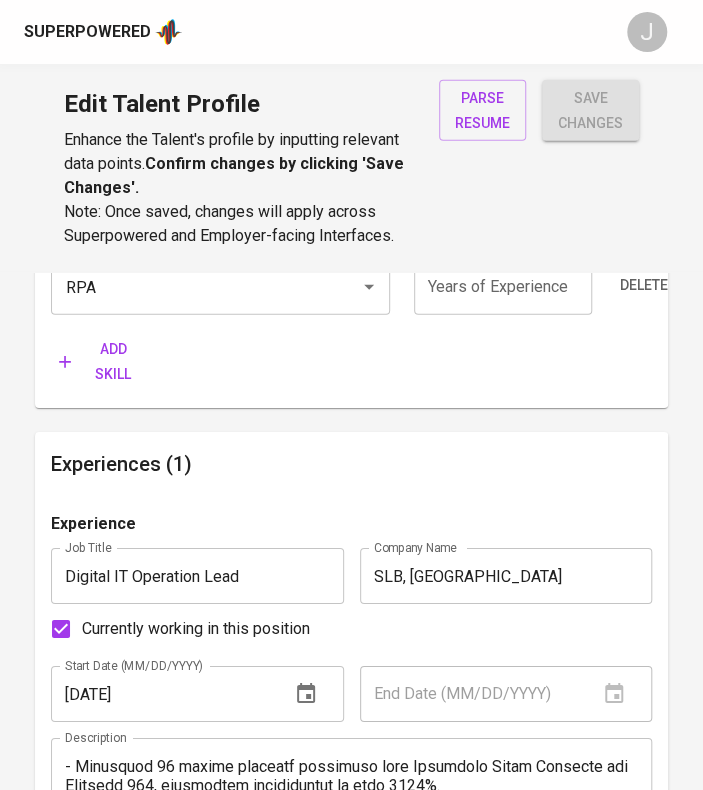 click on "Years of Experience Years of Experience" at bounding box center [502, 287] 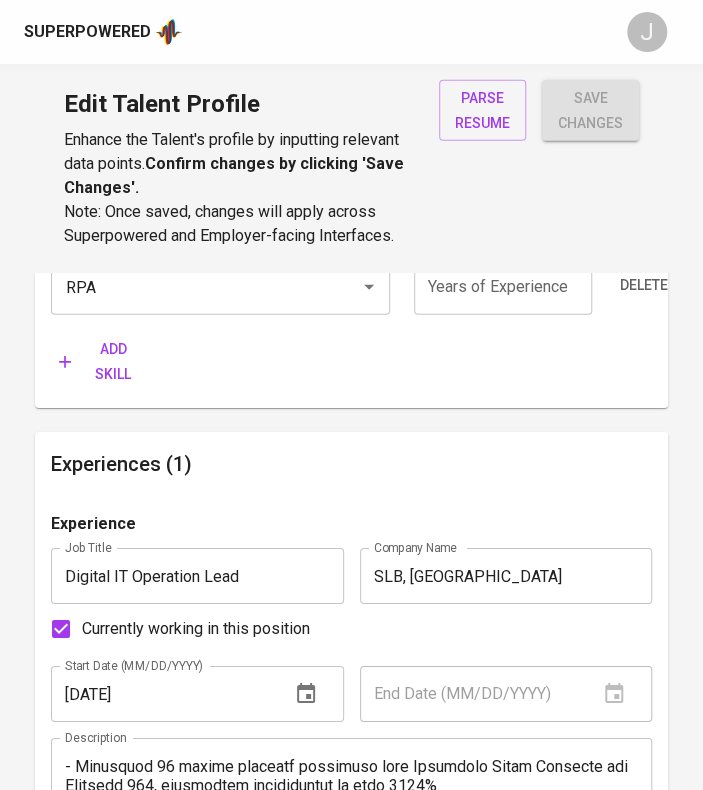 click at bounding box center [503, 287] 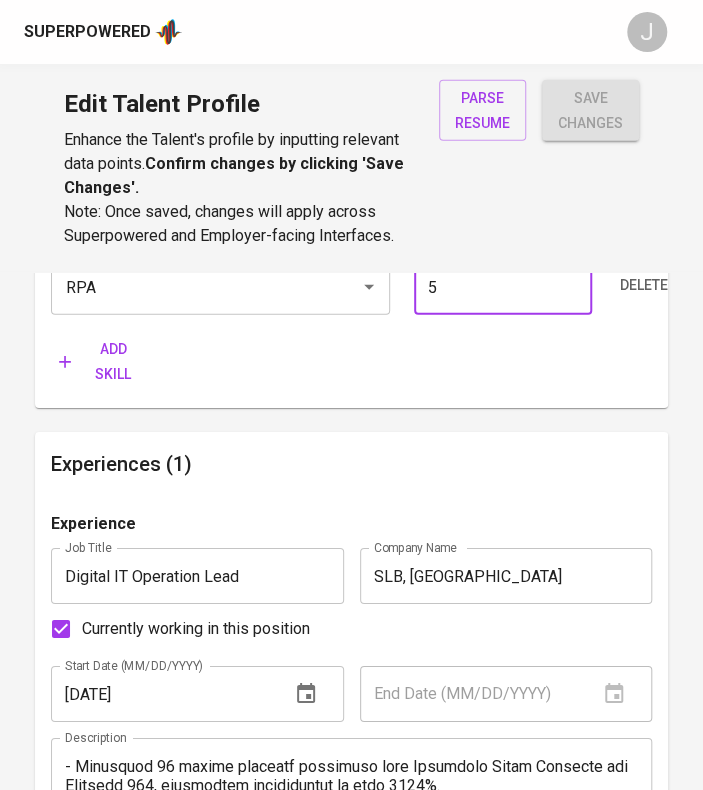 type on "5" 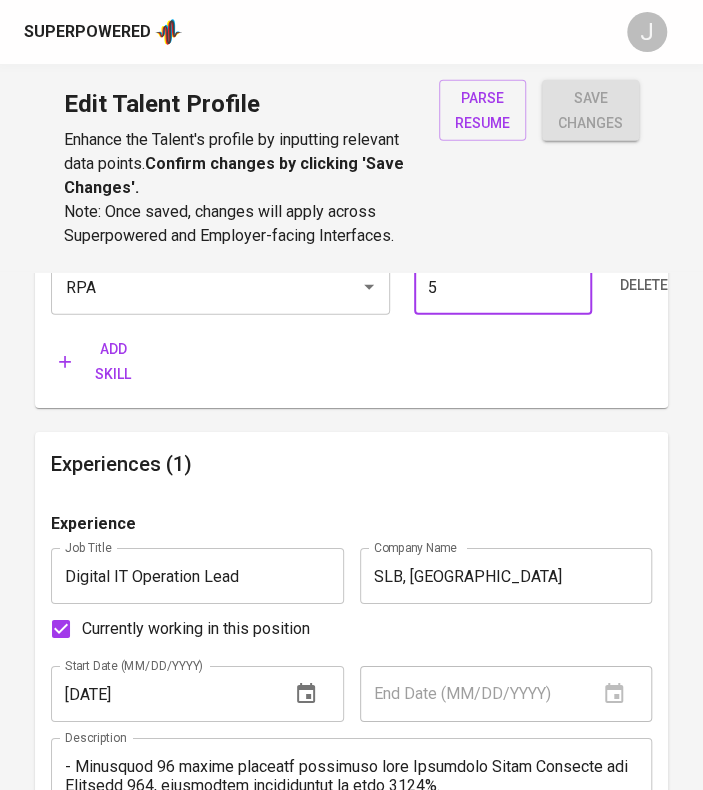 click on "Add skill" at bounding box center [101, 361] 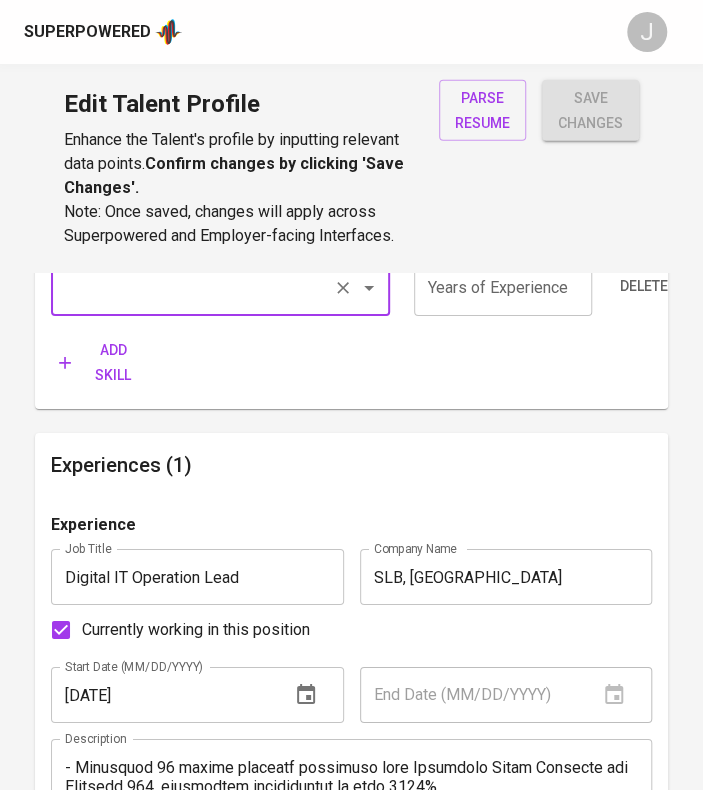 scroll, scrollTop: 1719, scrollLeft: 0, axis: vertical 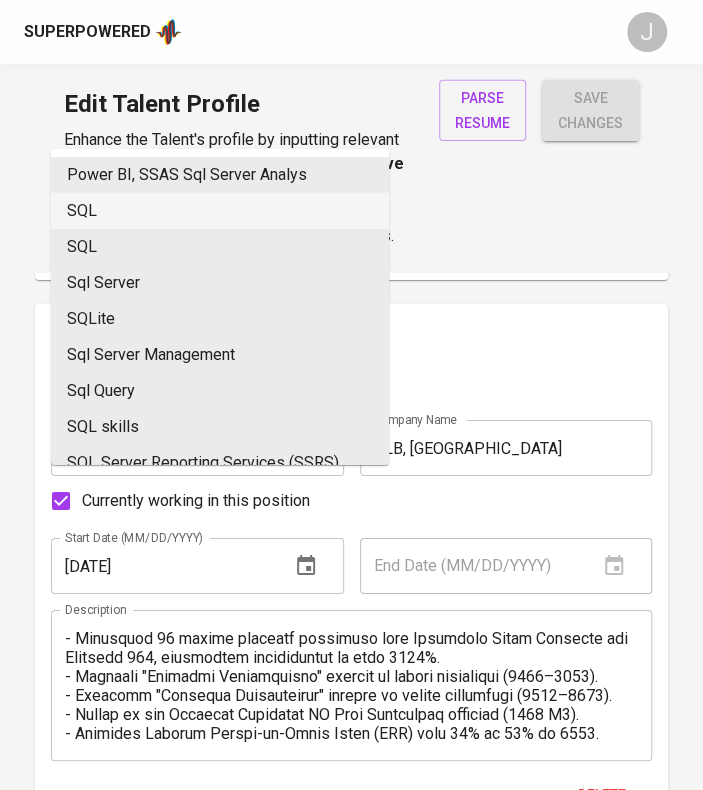 click on "SQL" at bounding box center (220, 211) 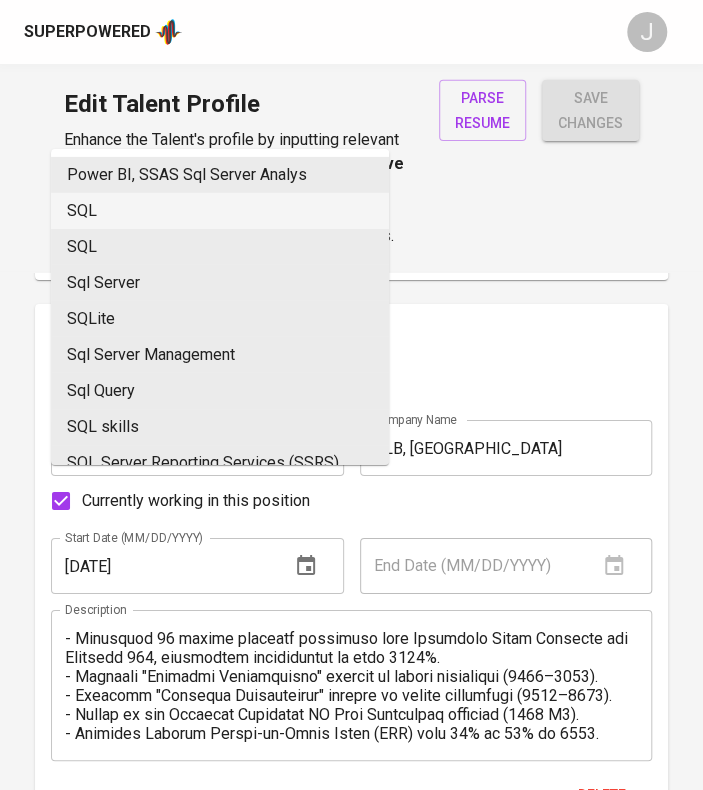 type on "SQL" 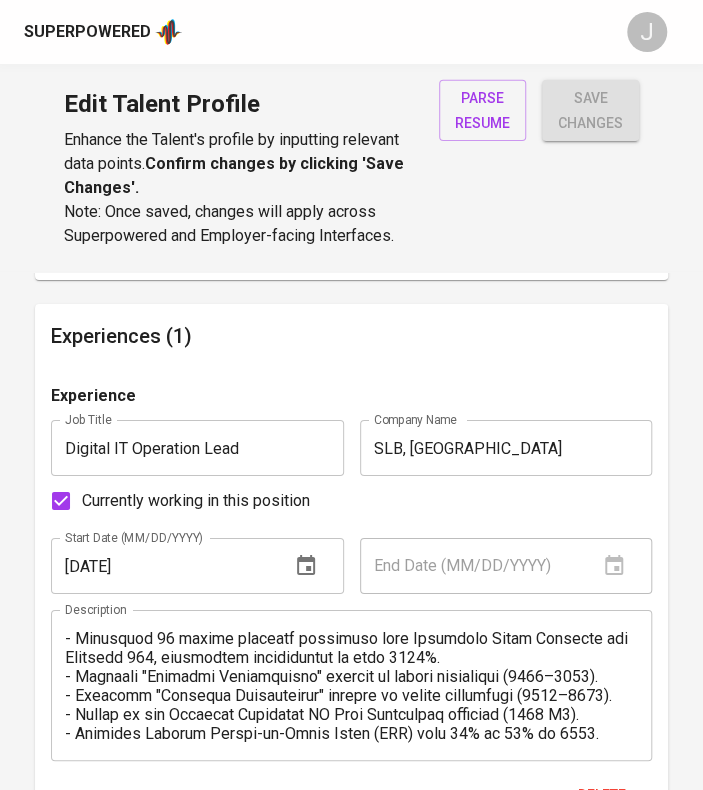 click at bounding box center (503, 159) 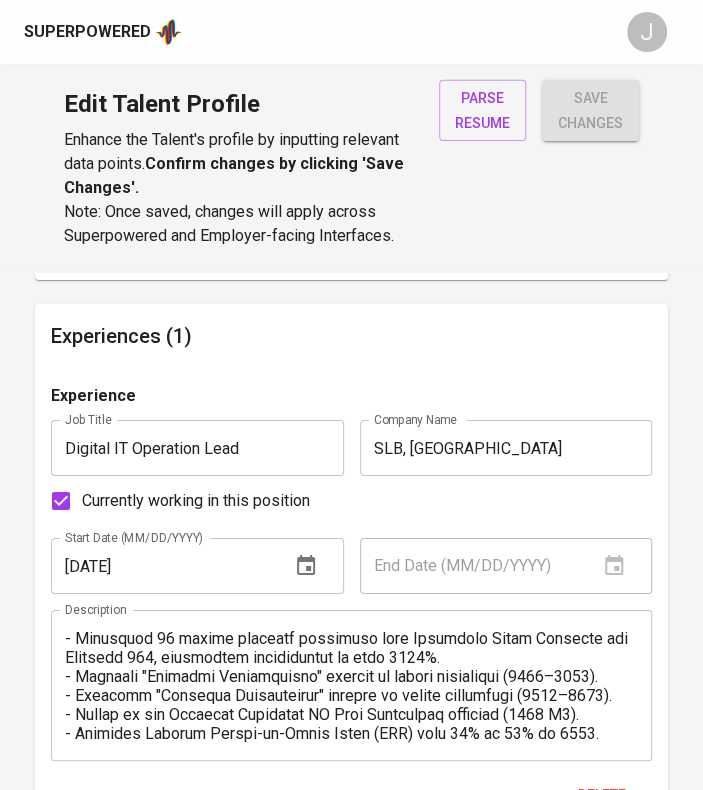 type on "5" 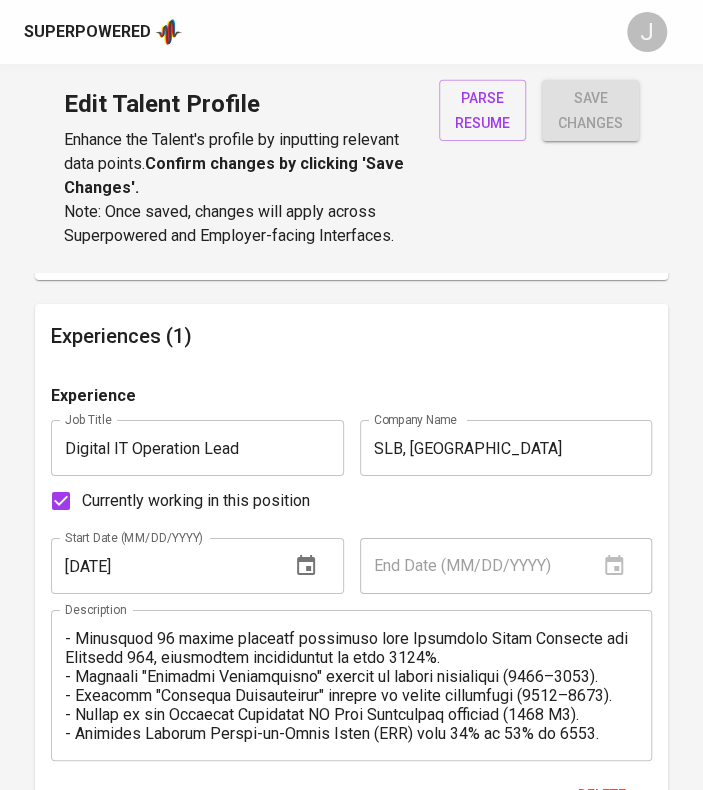 click on "Add skill" at bounding box center [351, 233] 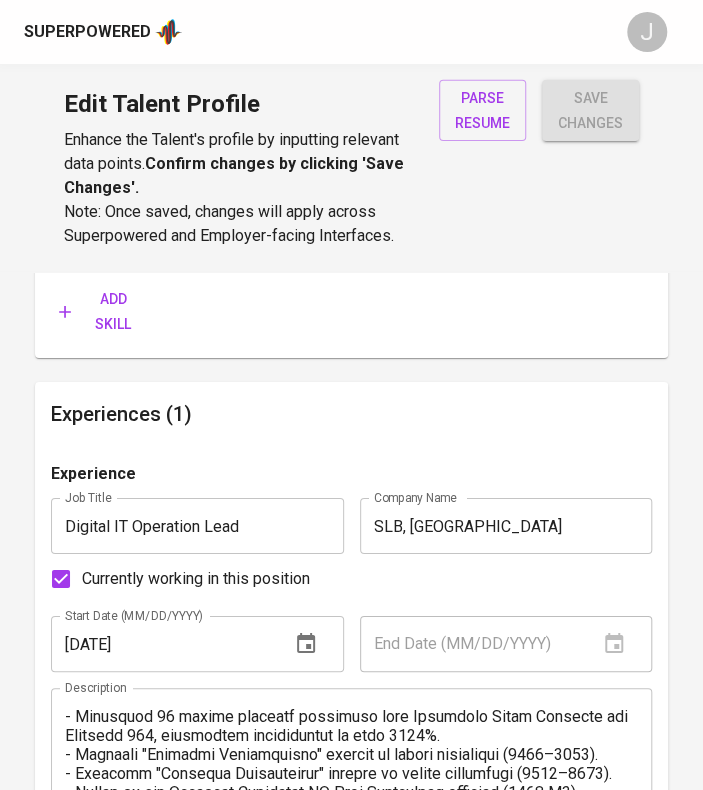 click on "Delete" at bounding box center [644, 235] 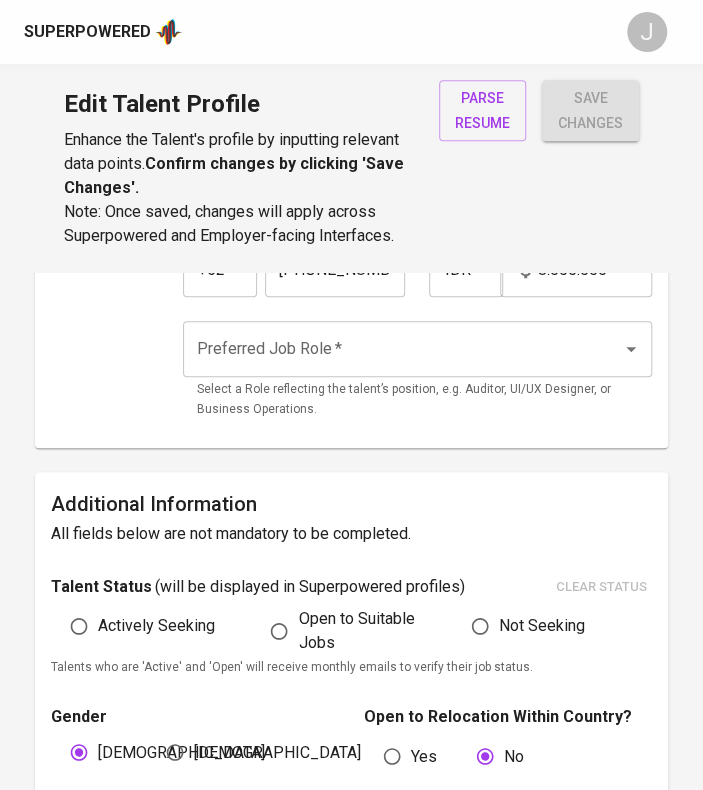 scroll, scrollTop: 298, scrollLeft: 0, axis: vertical 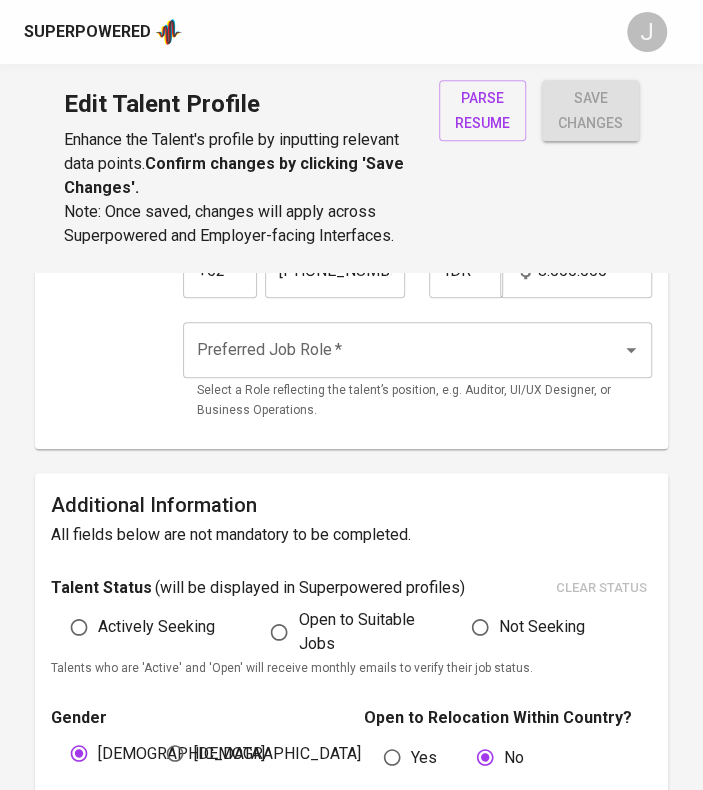 click on "Preferred Job Role   *" at bounding box center (389, 350) 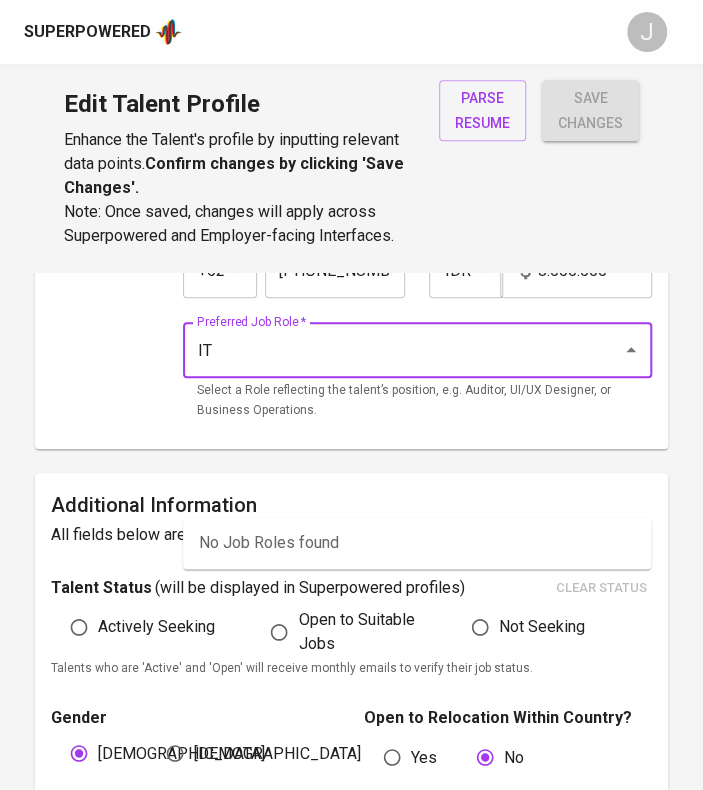 drag, startPoint x: 198, startPoint y: 489, endPoint x: 297, endPoint y: 495, distance: 99.18165 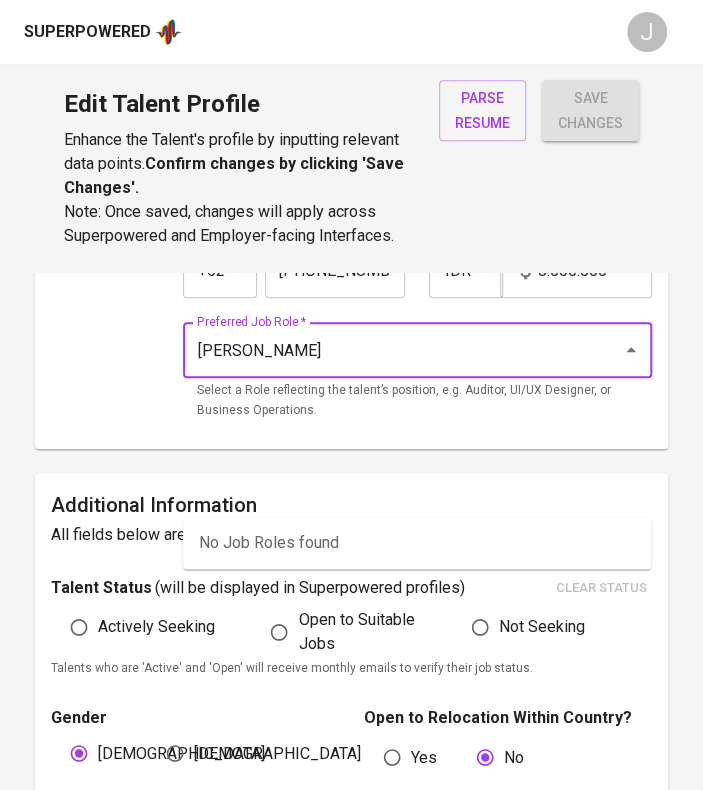 type on "Power" 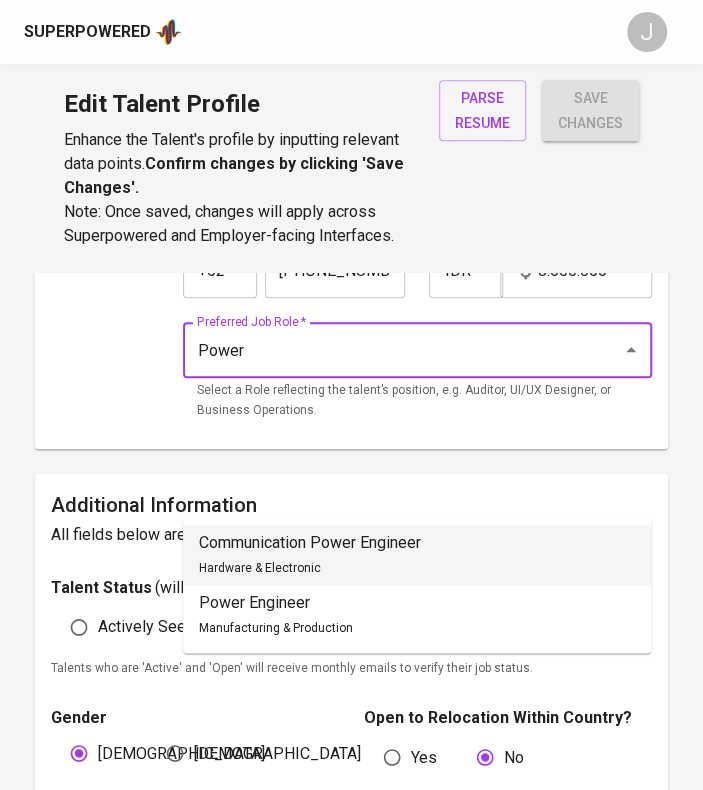 drag, startPoint x: 322, startPoint y: 483, endPoint x: 154, endPoint y: 498, distance: 168.66832 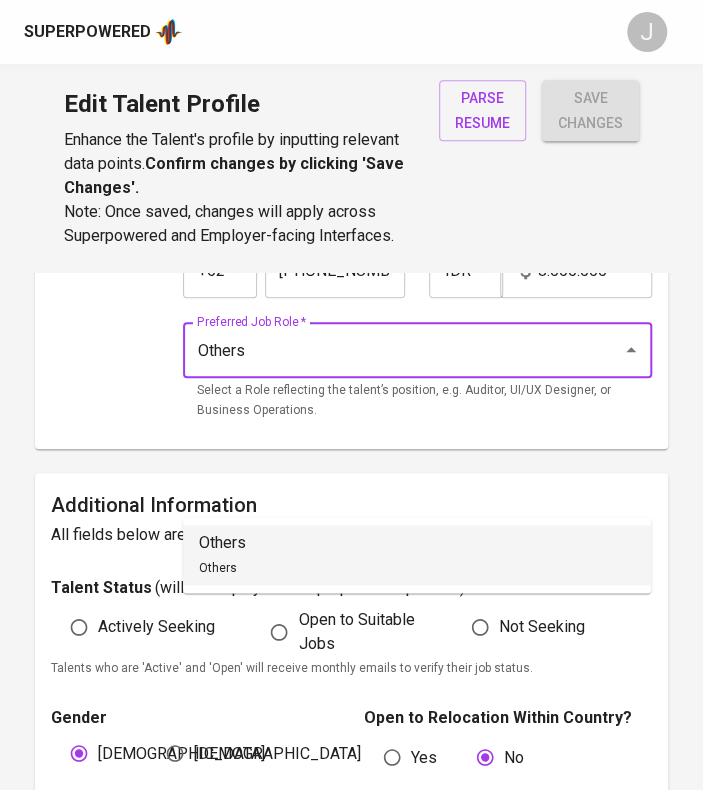 click on "Others Others" at bounding box center [417, 555] 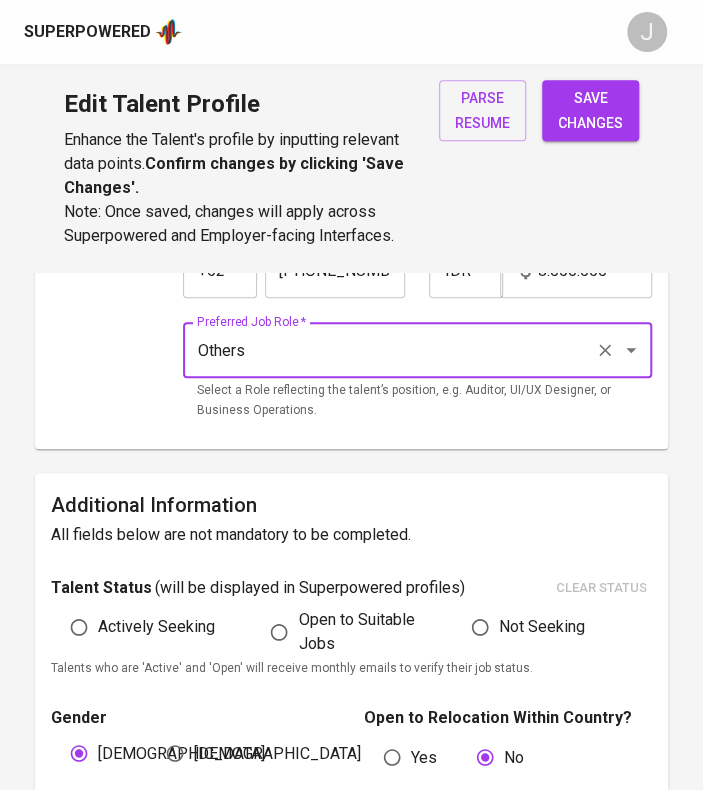 type on "Others" 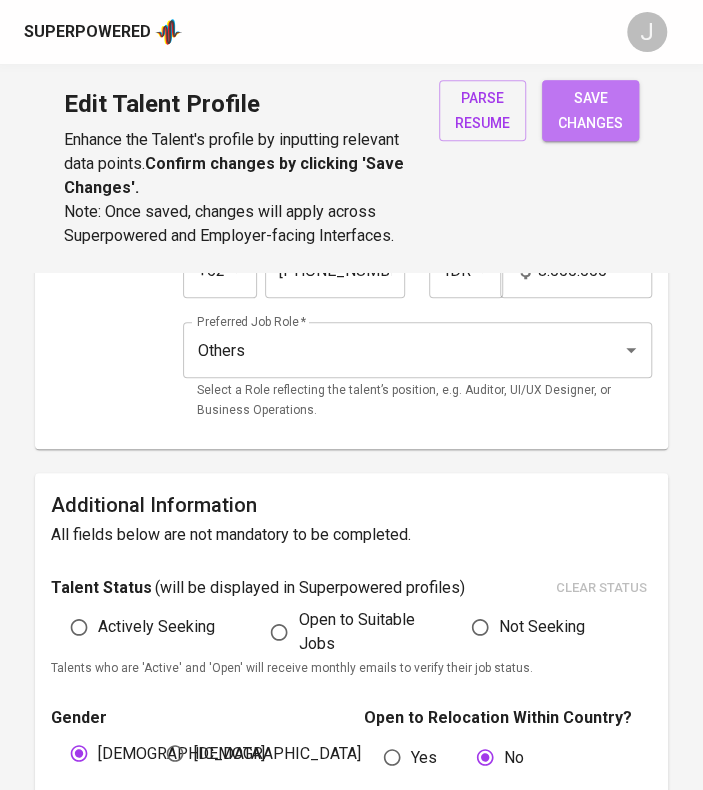click on "save changes" at bounding box center (590, 110) 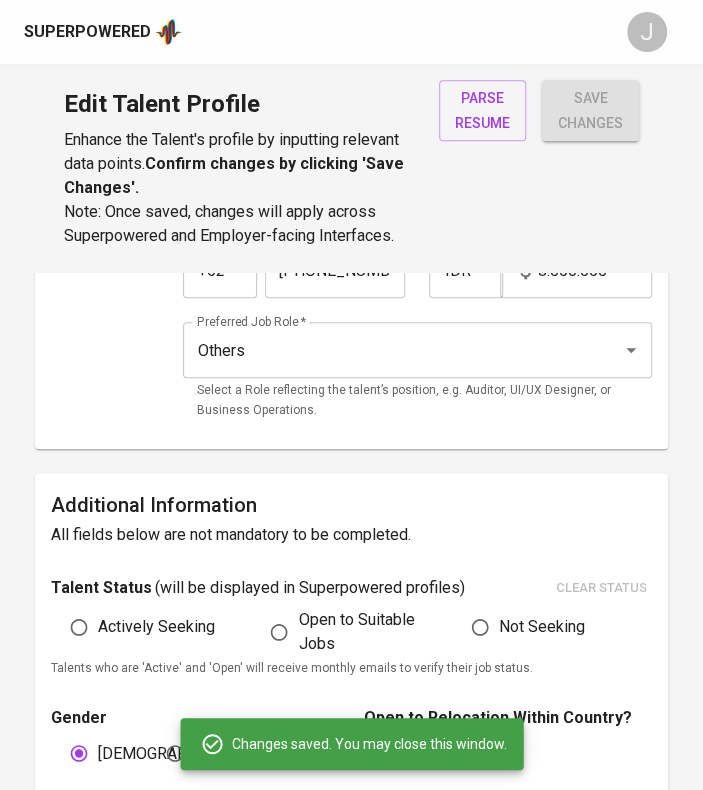 type on "SQL" 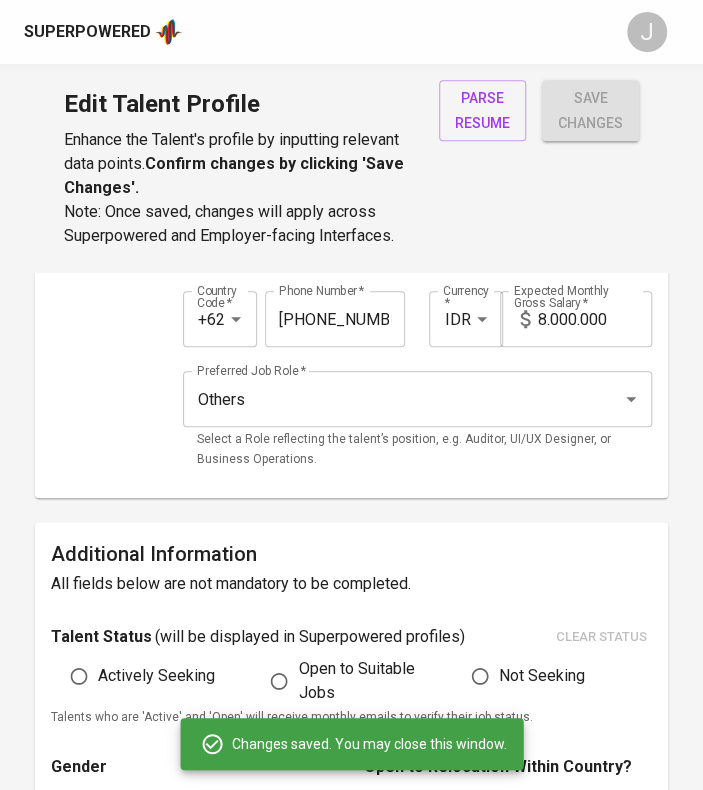 scroll, scrollTop: 255, scrollLeft: 0, axis: vertical 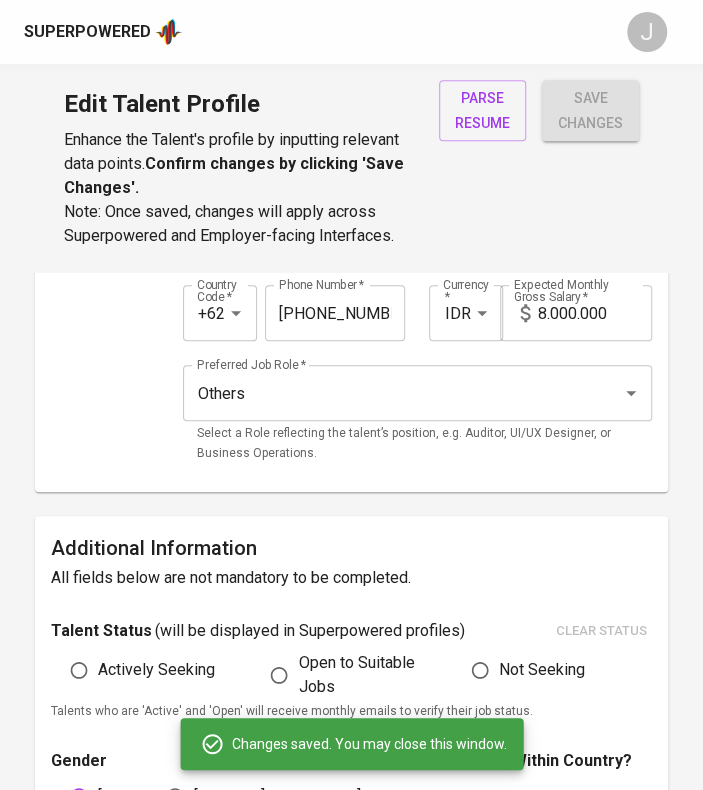drag, startPoint x: 539, startPoint y: 435, endPoint x: 718, endPoint y: 435, distance: 179 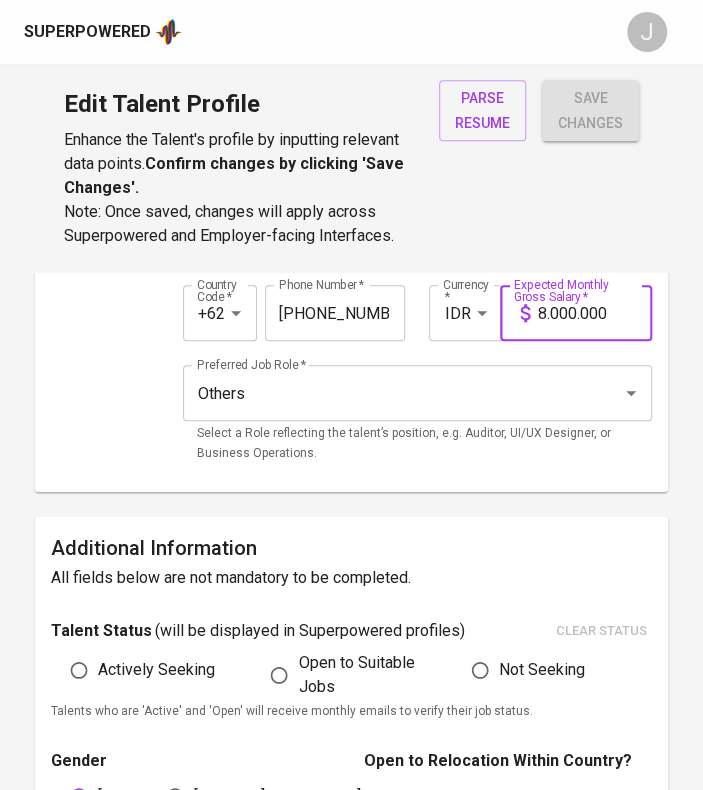 drag, startPoint x: 638, startPoint y: 437, endPoint x: 398, endPoint y: 449, distance: 240.29982 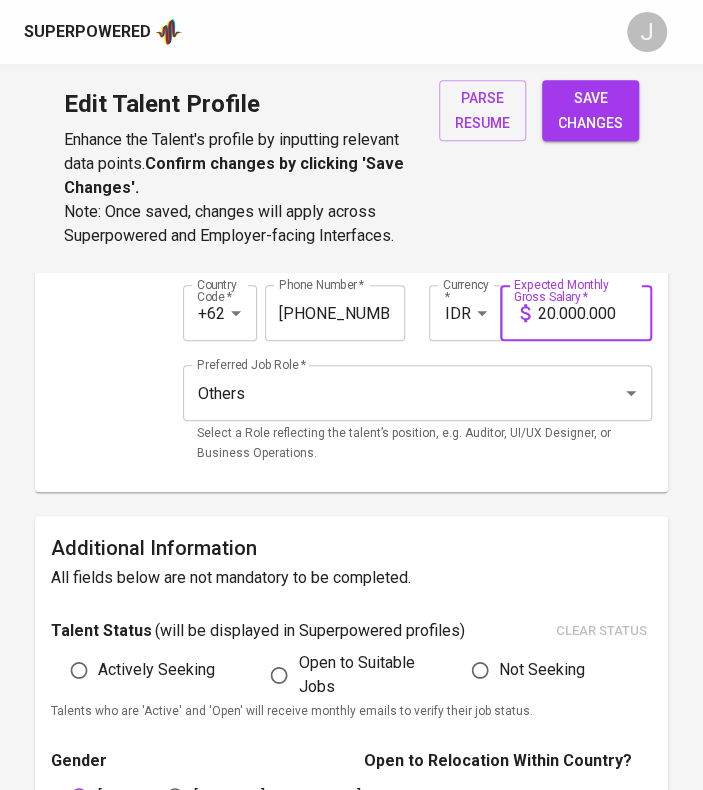 scroll, scrollTop: 0, scrollLeft: 6, axis: horizontal 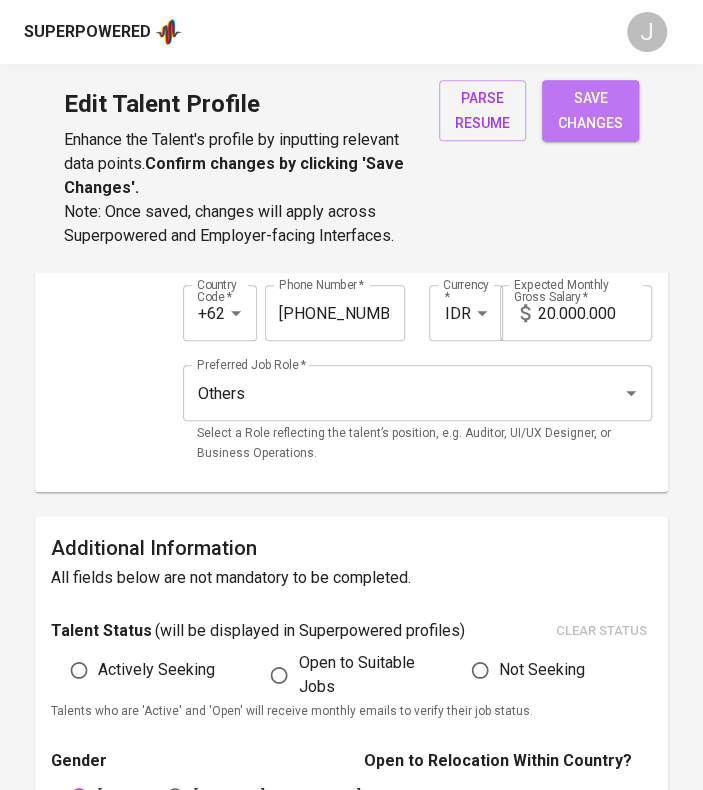 click on "save changes" at bounding box center [590, 110] 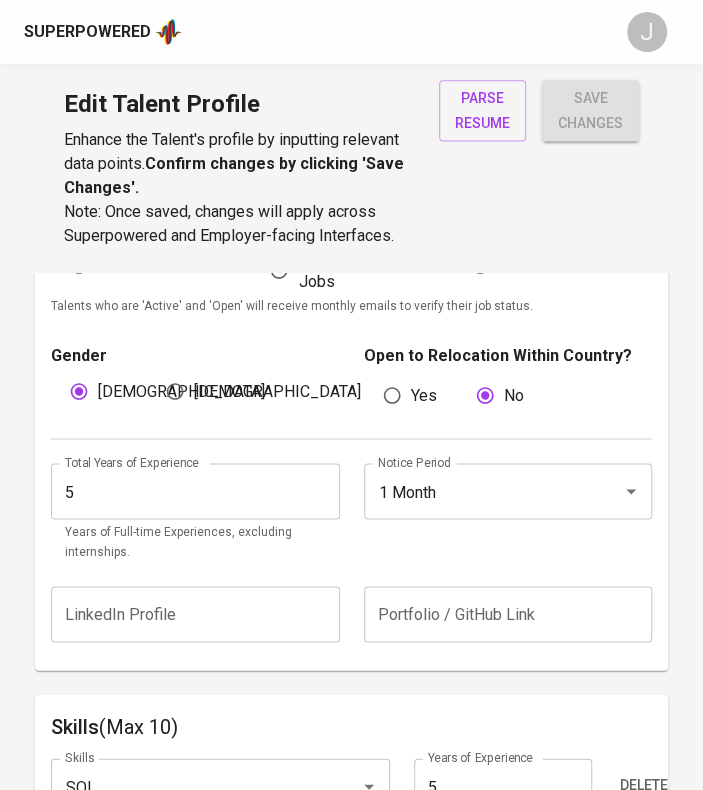 scroll, scrollTop: 601, scrollLeft: 0, axis: vertical 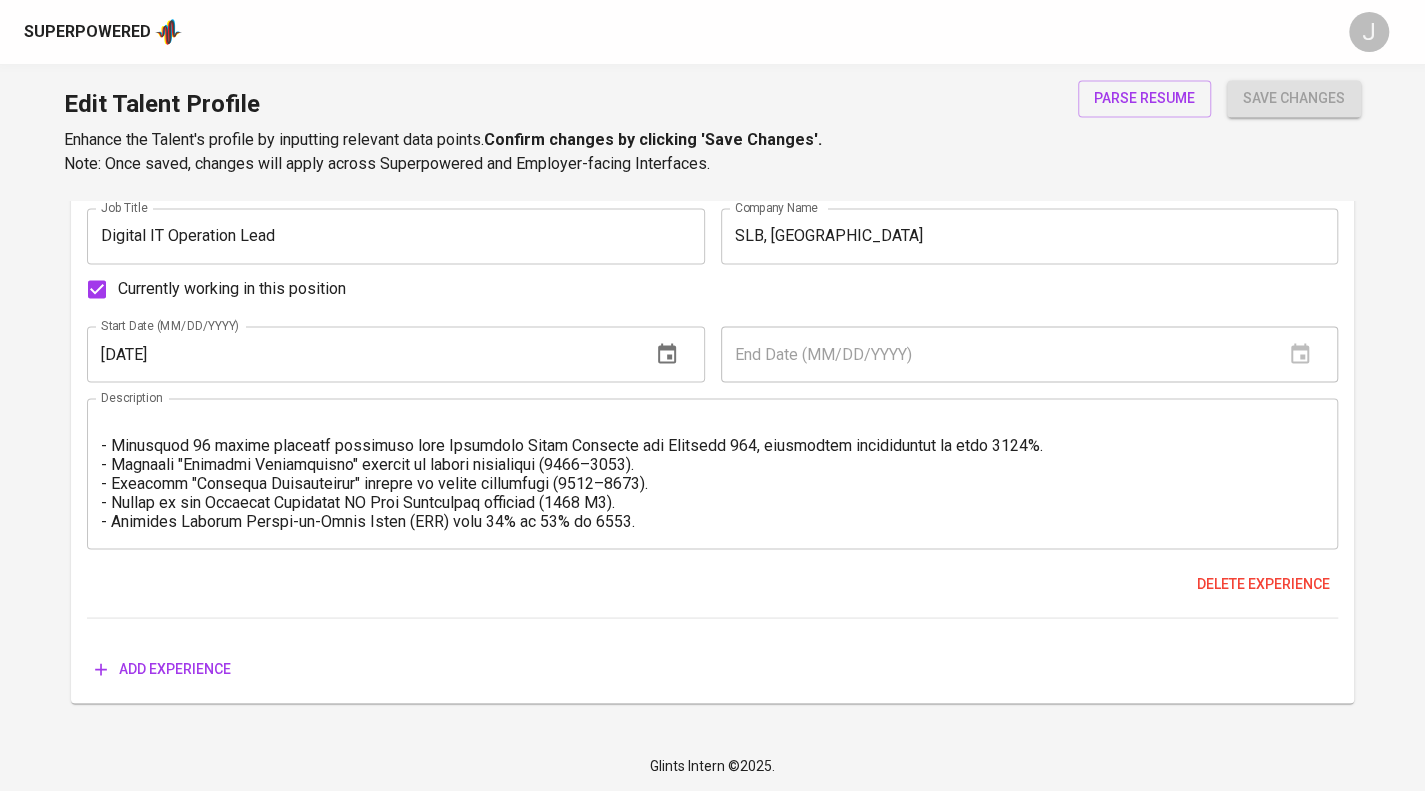 click at bounding box center [712, 473] 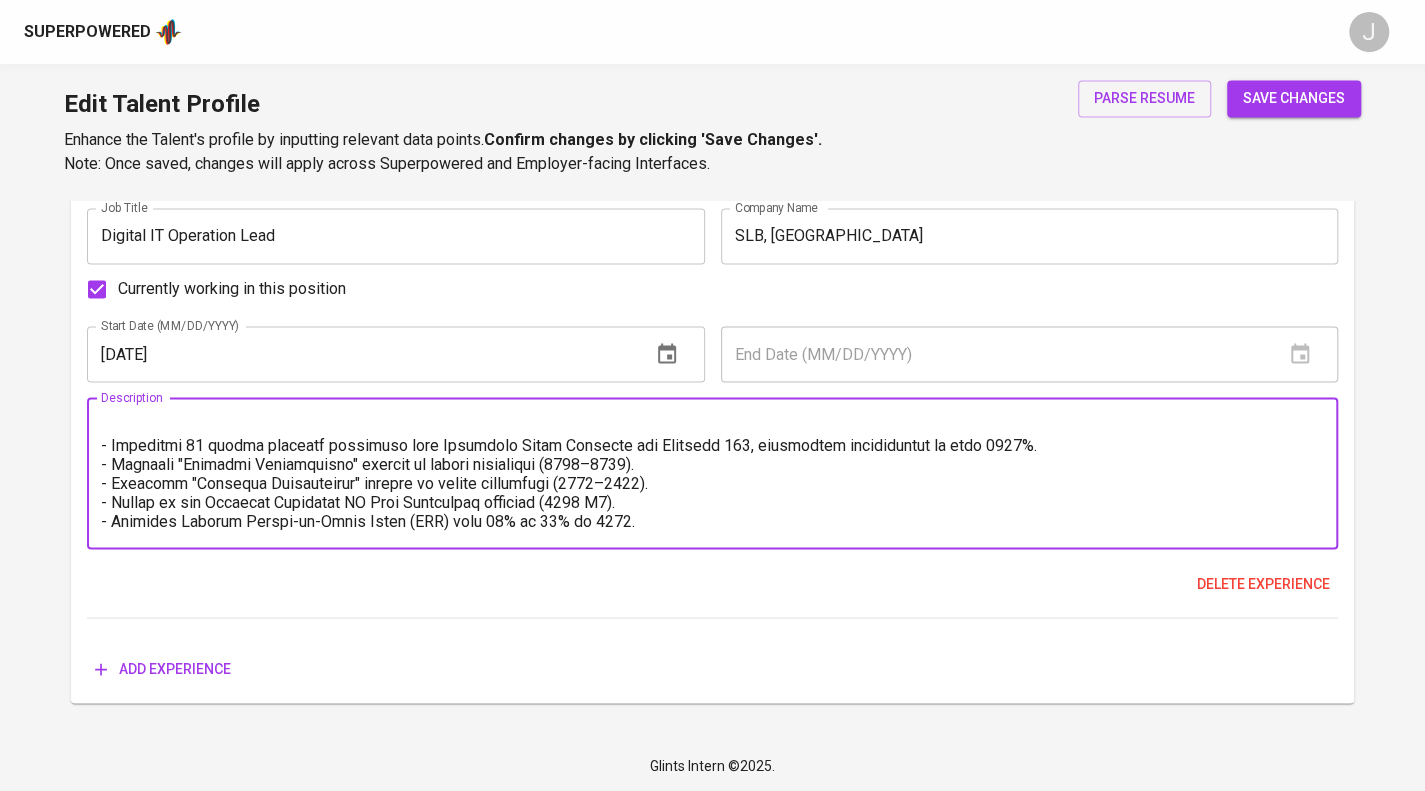 scroll, scrollTop: 568, scrollLeft: 0, axis: vertical 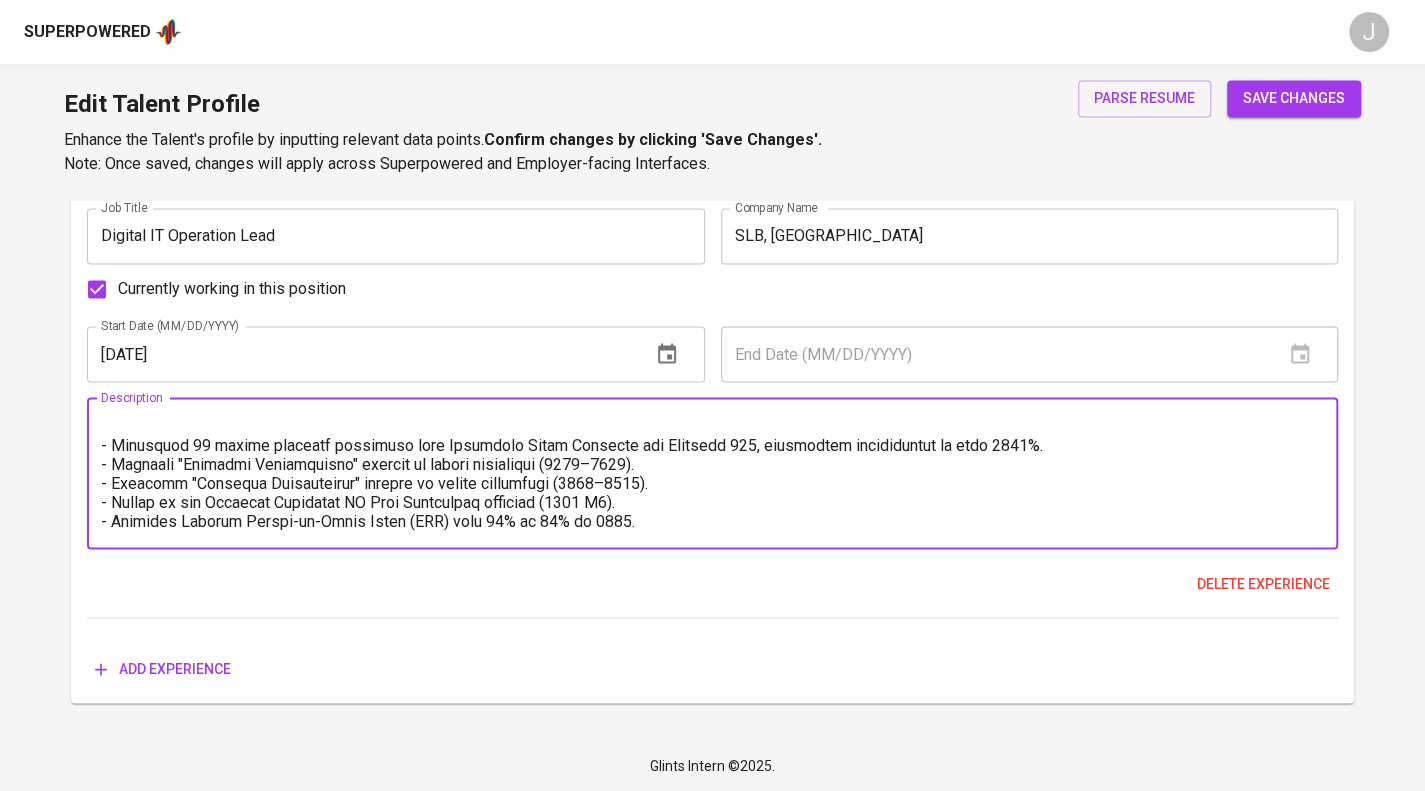 type on "Roles and Responsibilities :
• Managed onsite IT operations and served as IT Lead for Schlumberger Cikarang Integrated Base and Wisma Mulia (HQ), Indonesia.
• Led IT projects from initiation to completion, coordinating with stakeholders to define objectives, scope, and deliverables.
• Developed and automated business processes using Microsoft Power Platform, enhancing productivity as part of the Digital Production Studio.
Power Apps Development:
• Led the end-to-end development of multiple business-critical applications using Power Apps Canvas, delivering solutions for inventory management, invoice automation, document tracking, and timesheet submissions.
• Successfully reduced manual work and improved efficiency across various departments by digitizing processes, replacing paper forms, and enabling real-time data visibility.
• Designed apps that integrated seamlessly with Dataverse, SharePoint, and external systems to ensure centralized data, consistent reporting, and automated workflows.
• Implemented n..." 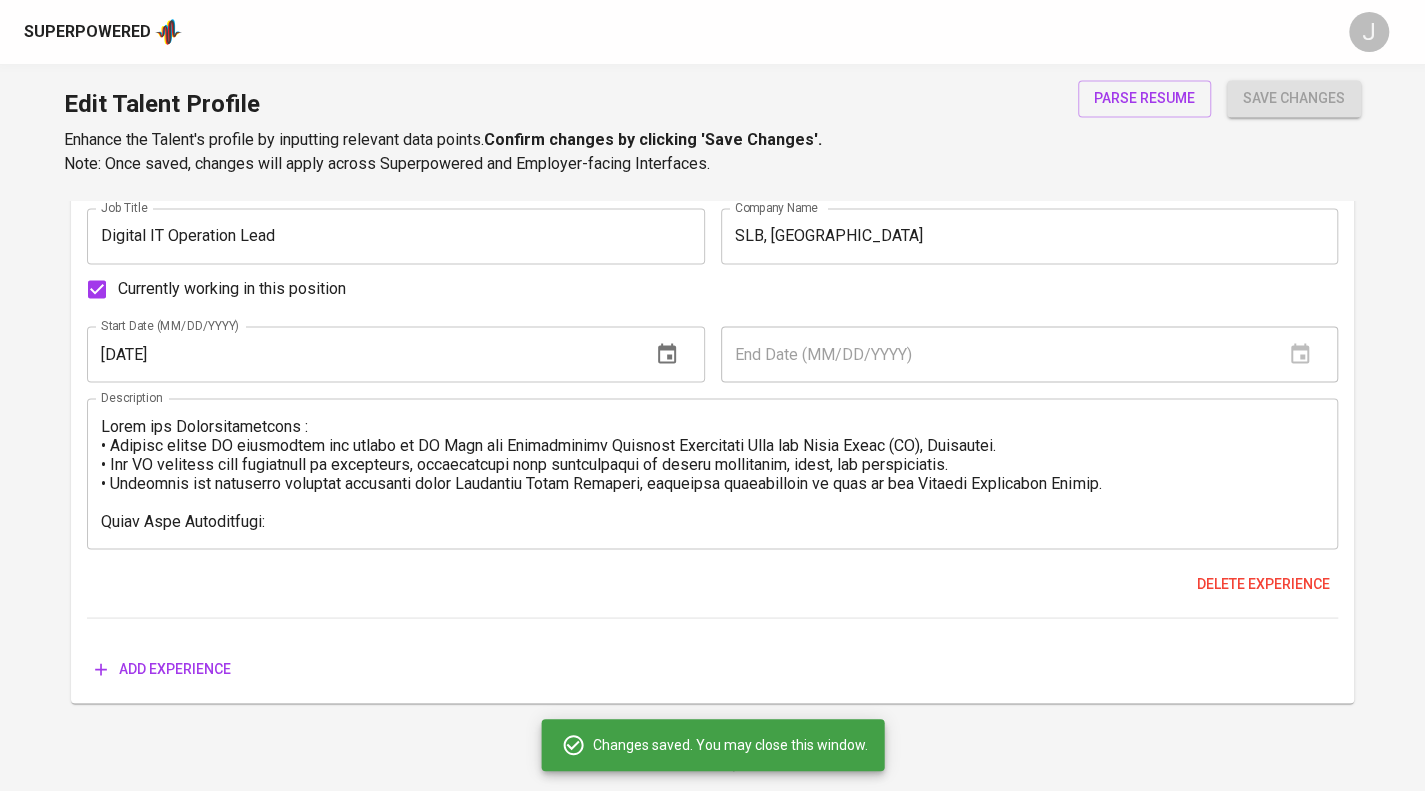 scroll, scrollTop: 688, scrollLeft: 0, axis: vertical 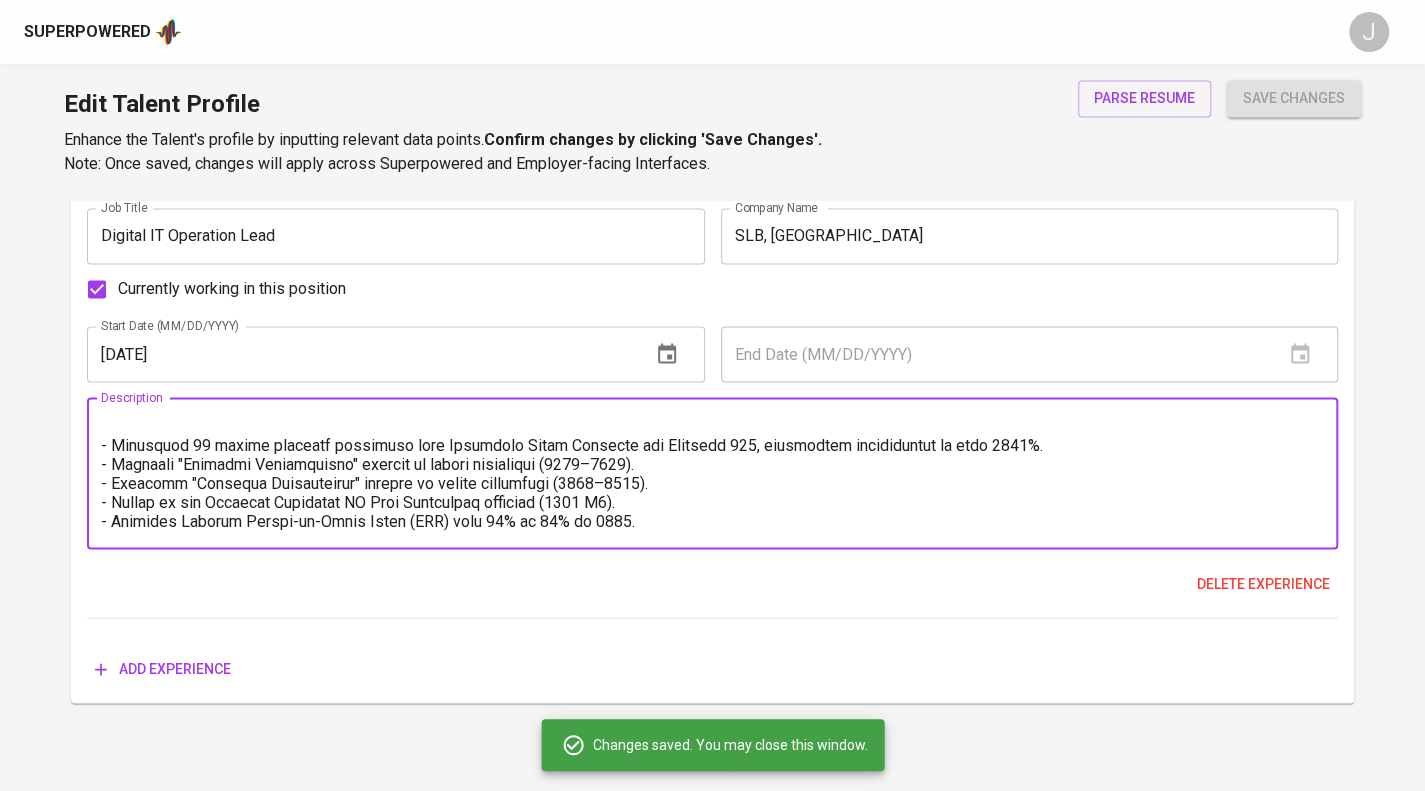 click at bounding box center (712, 473) 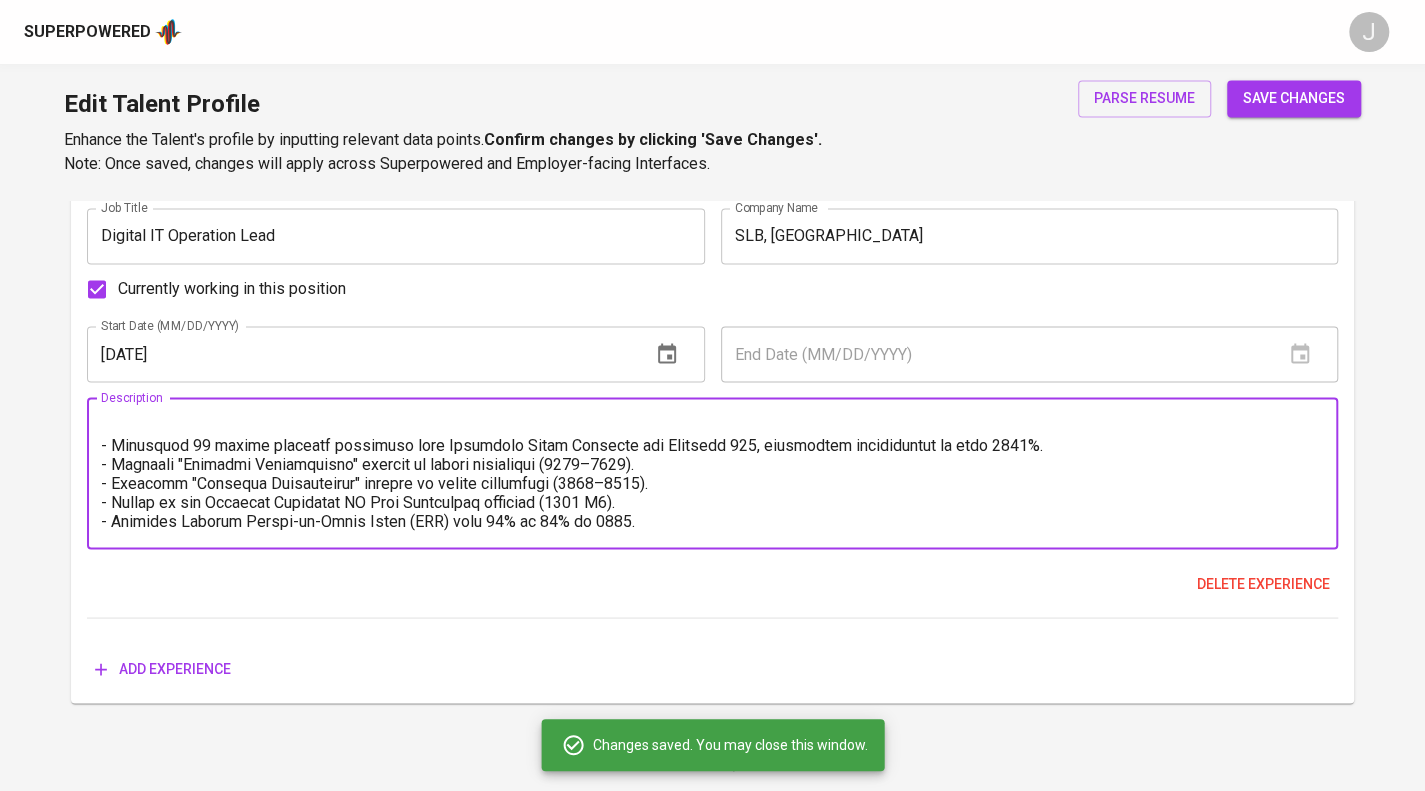scroll, scrollTop: 689, scrollLeft: 0, axis: vertical 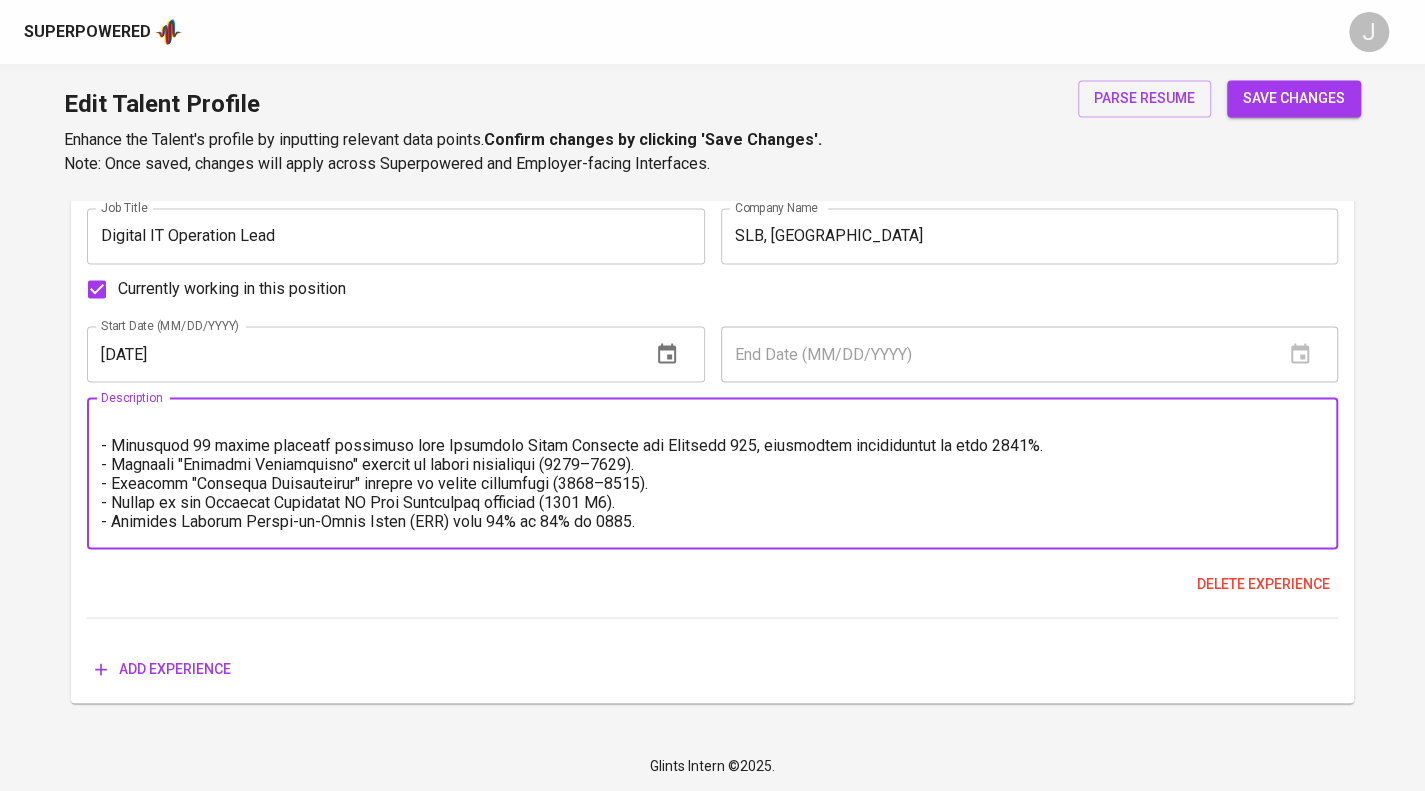 paste on "Achievements (2020): 1st winner of AWS online hackathon event (Indonesia), top 7 Finalist in South East Asia, Jun 2020.
Achievements (2022): Winner of the Employee Recognize IT Asia Innovation category (2022 Q3).
Projects (2025): Microsoft Power Platform Projects (2023-2025)
Hard Skills (2023): ComTIA A+ Core 1, ITIL 4 Foundation, Agile Foundation, Basic Budgeting, Cloud Security Admin" 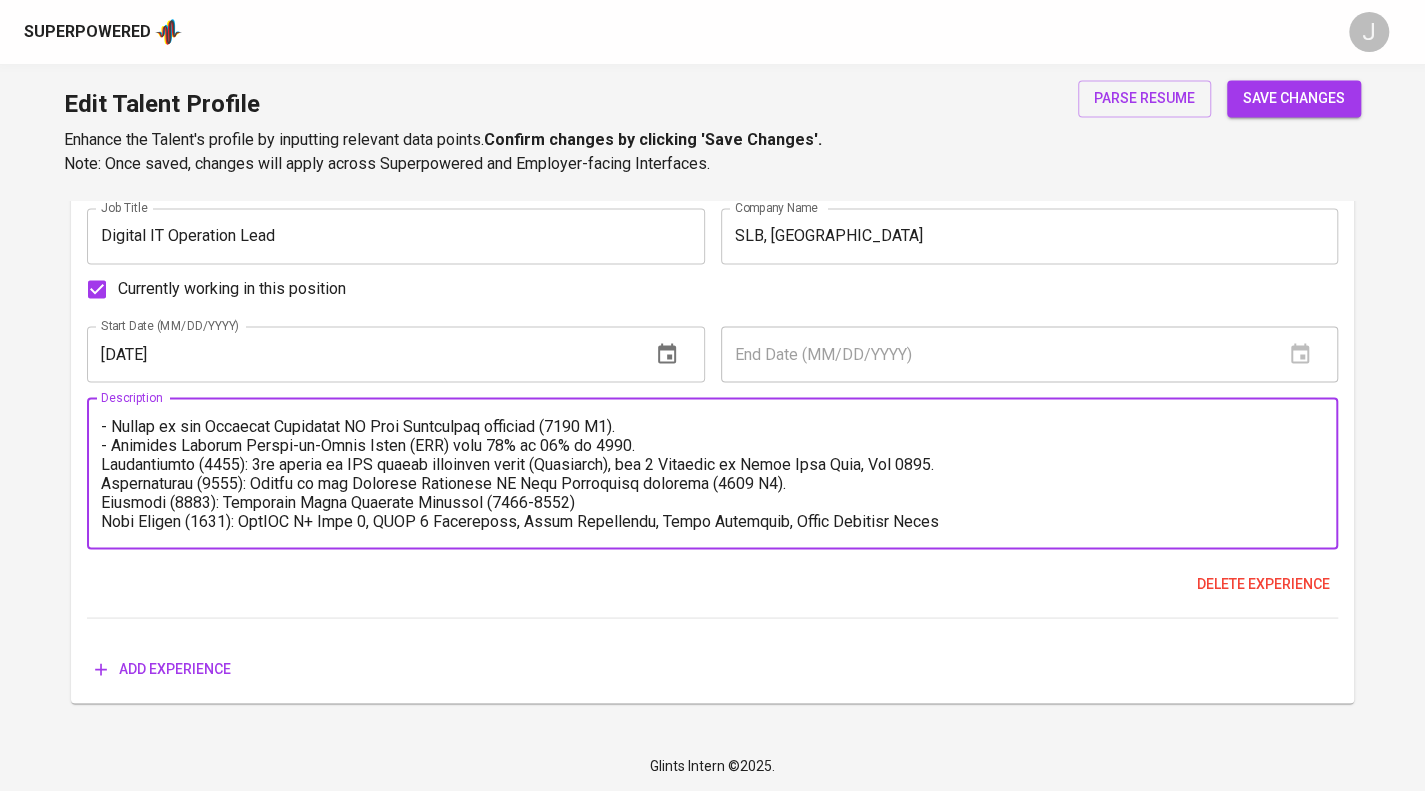 scroll, scrollTop: 712, scrollLeft: 0, axis: vertical 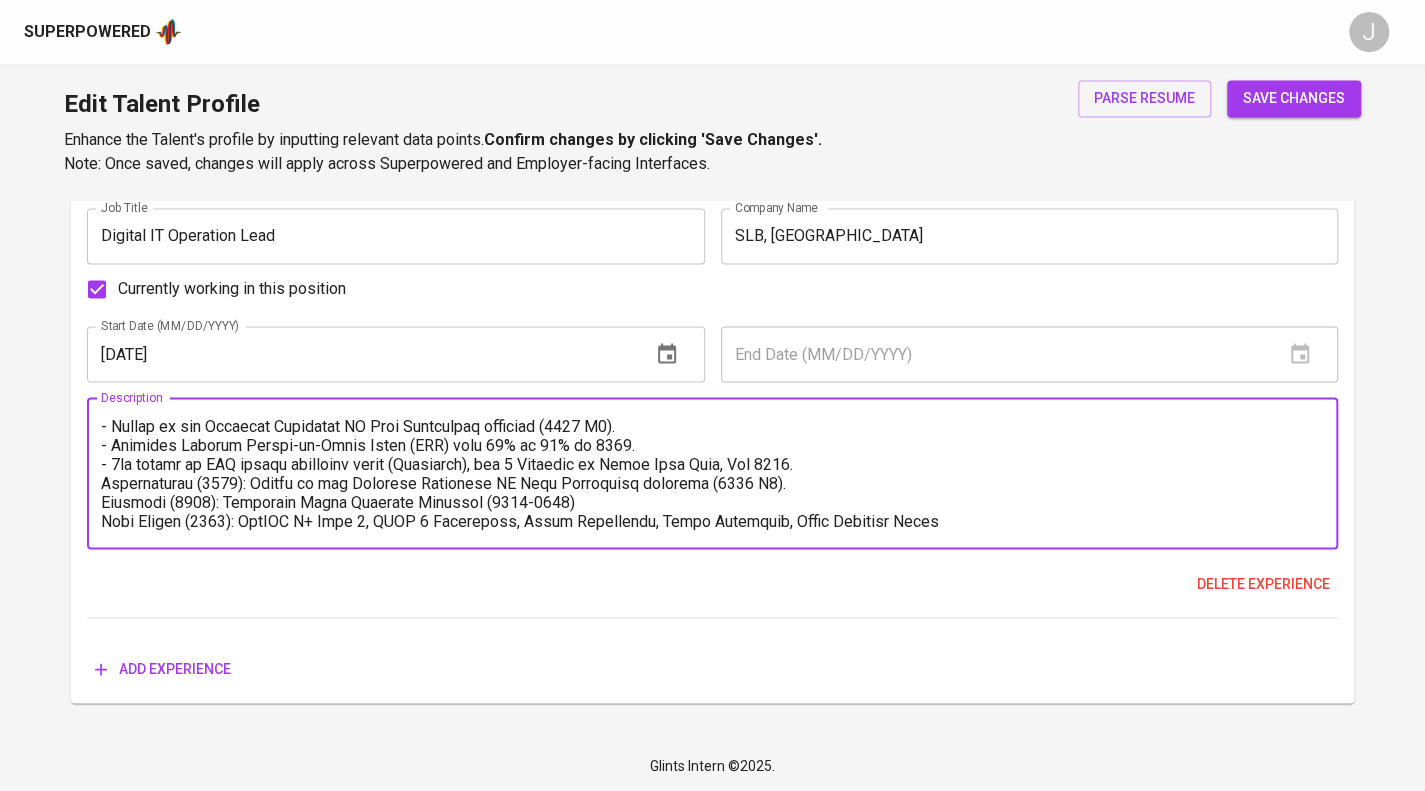 drag, startPoint x: 303, startPoint y: 623, endPoint x: 92, endPoint y: 612, distance: 211.28653 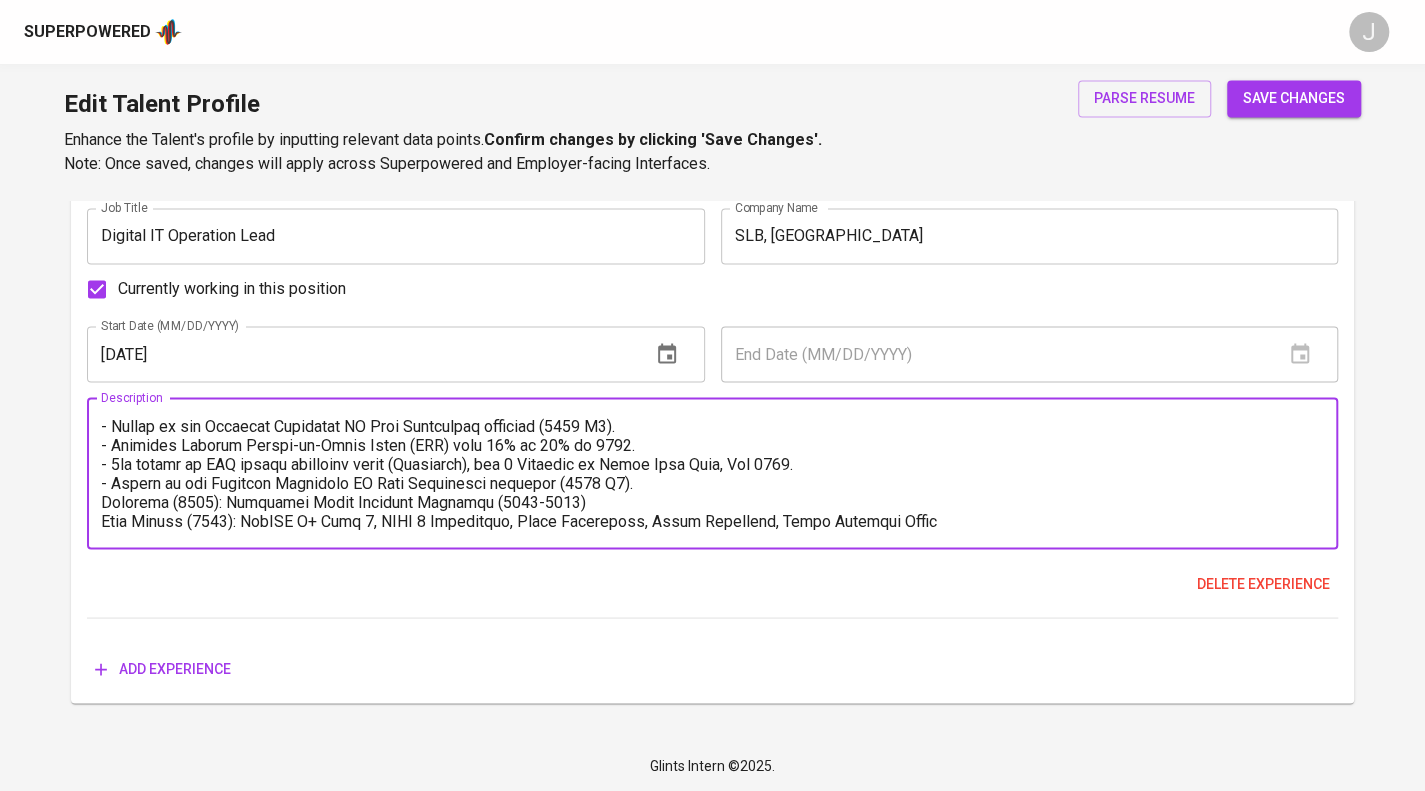 scroll, scrollTop: 783, scrollLeft: 0, axis: vertical 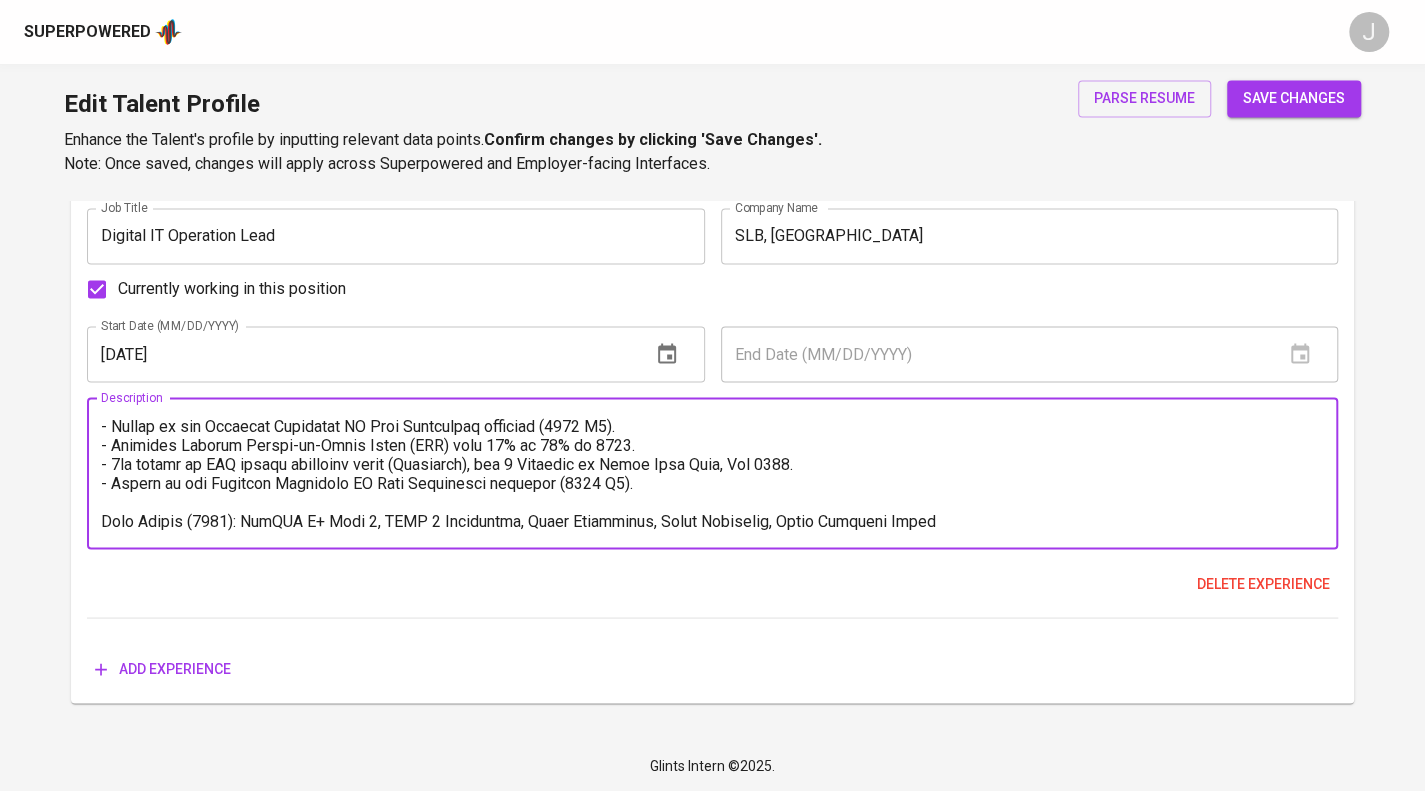 drag, startPoint x: 272, startPoint y: 600, endPoint x: 1124, endPoint y: 609, distance: 852.04755 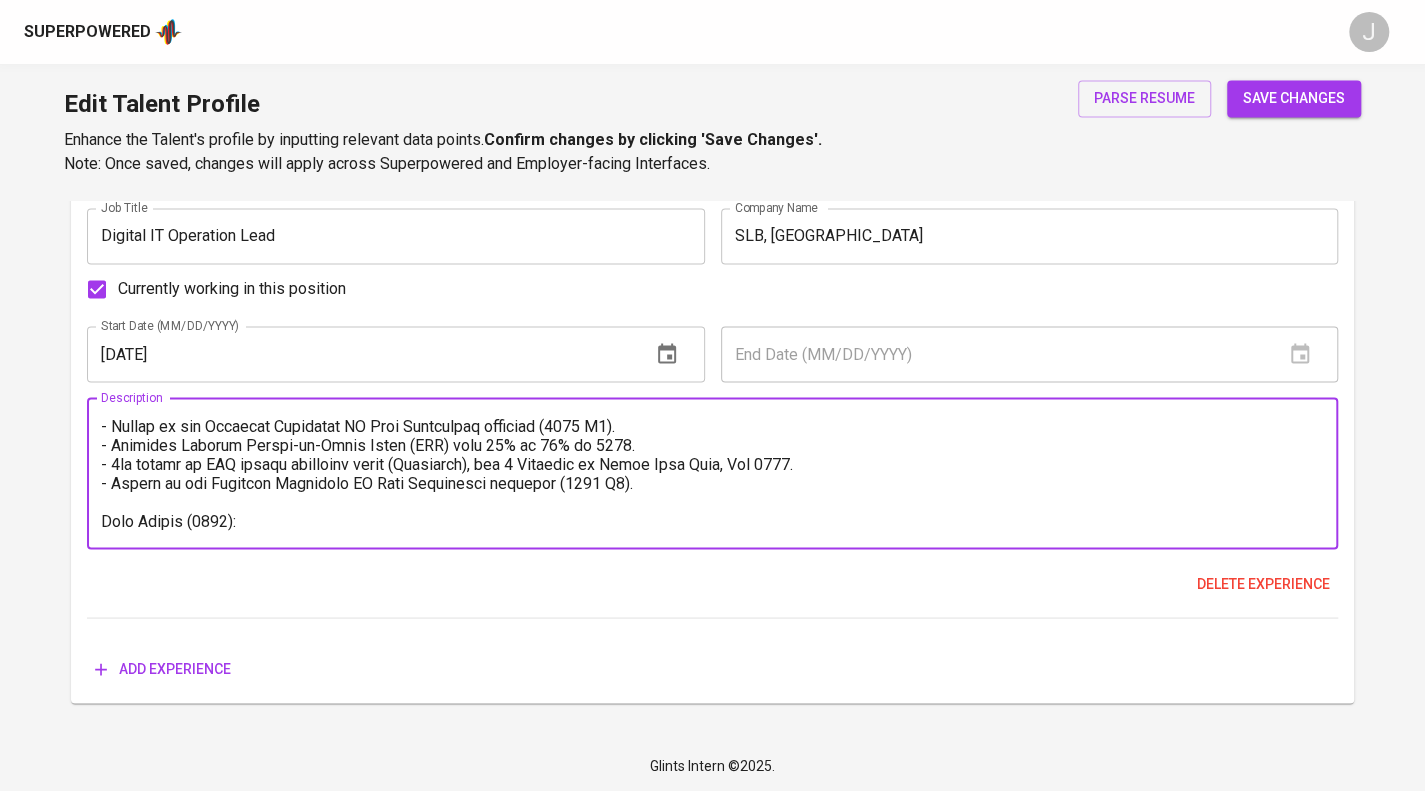 drag, startPoint x: 329, startPoint y: 607, endPoint x: 78, endPoint y: 602, distance: 251.04979 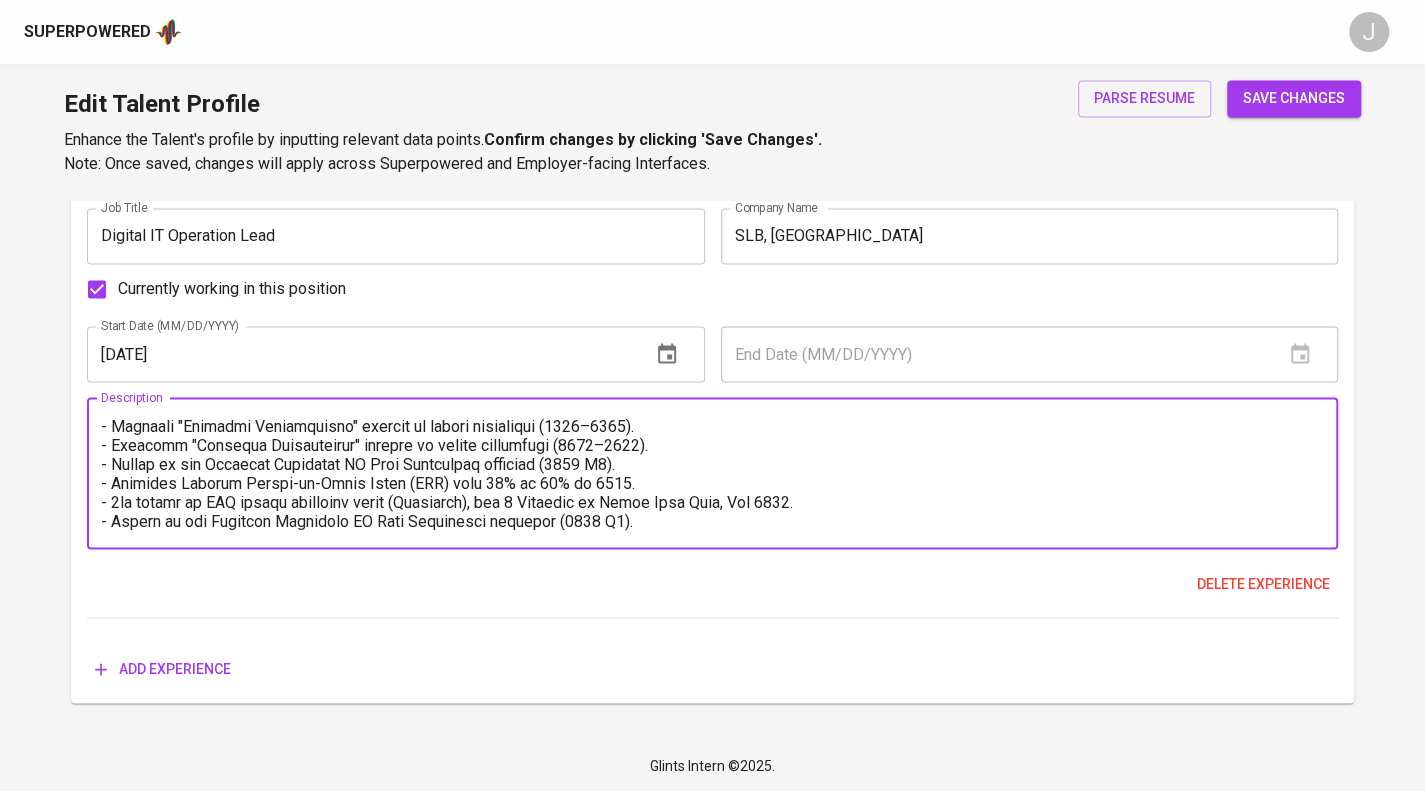scroll, scrollTop: 760, scrollLeft: 0, axis: vertical 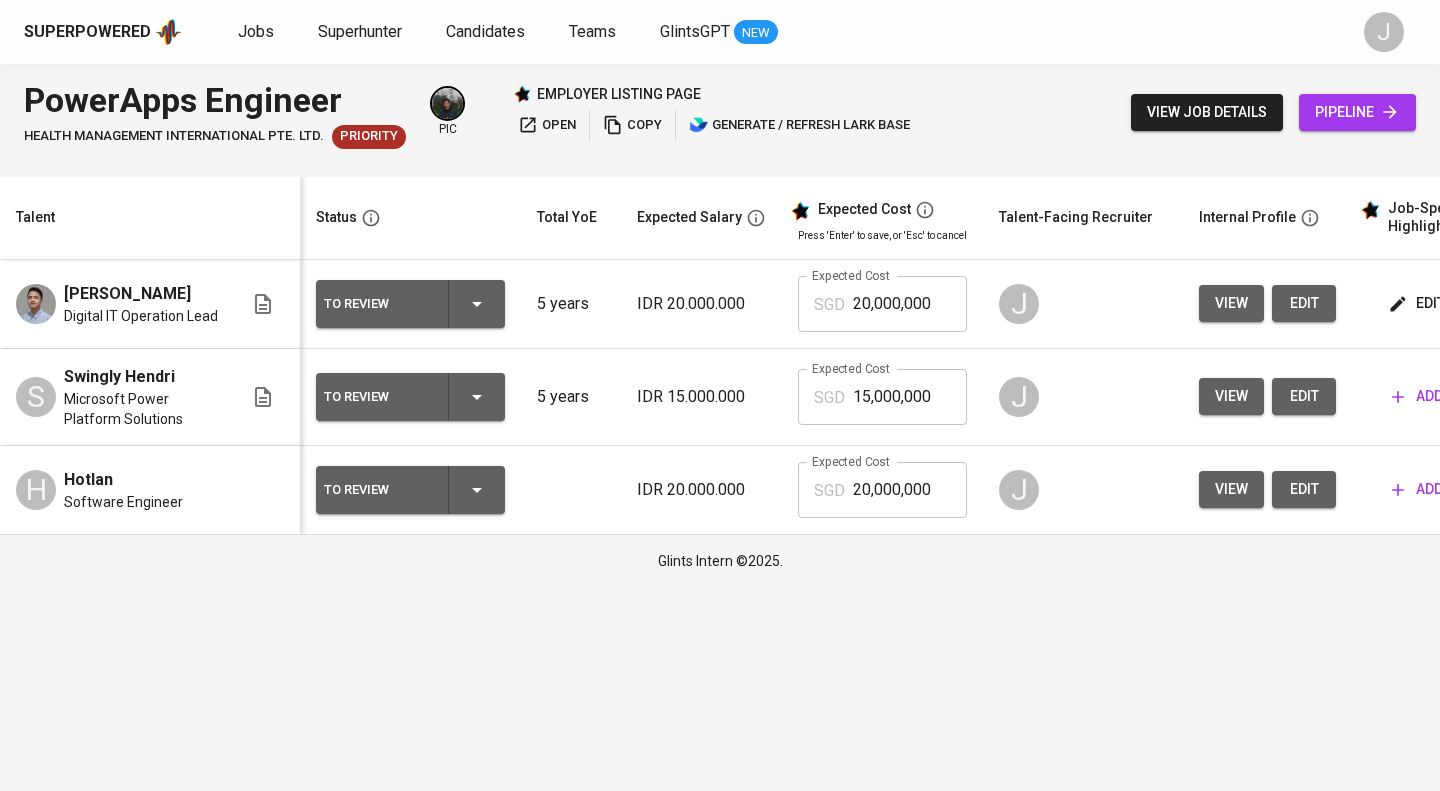 click 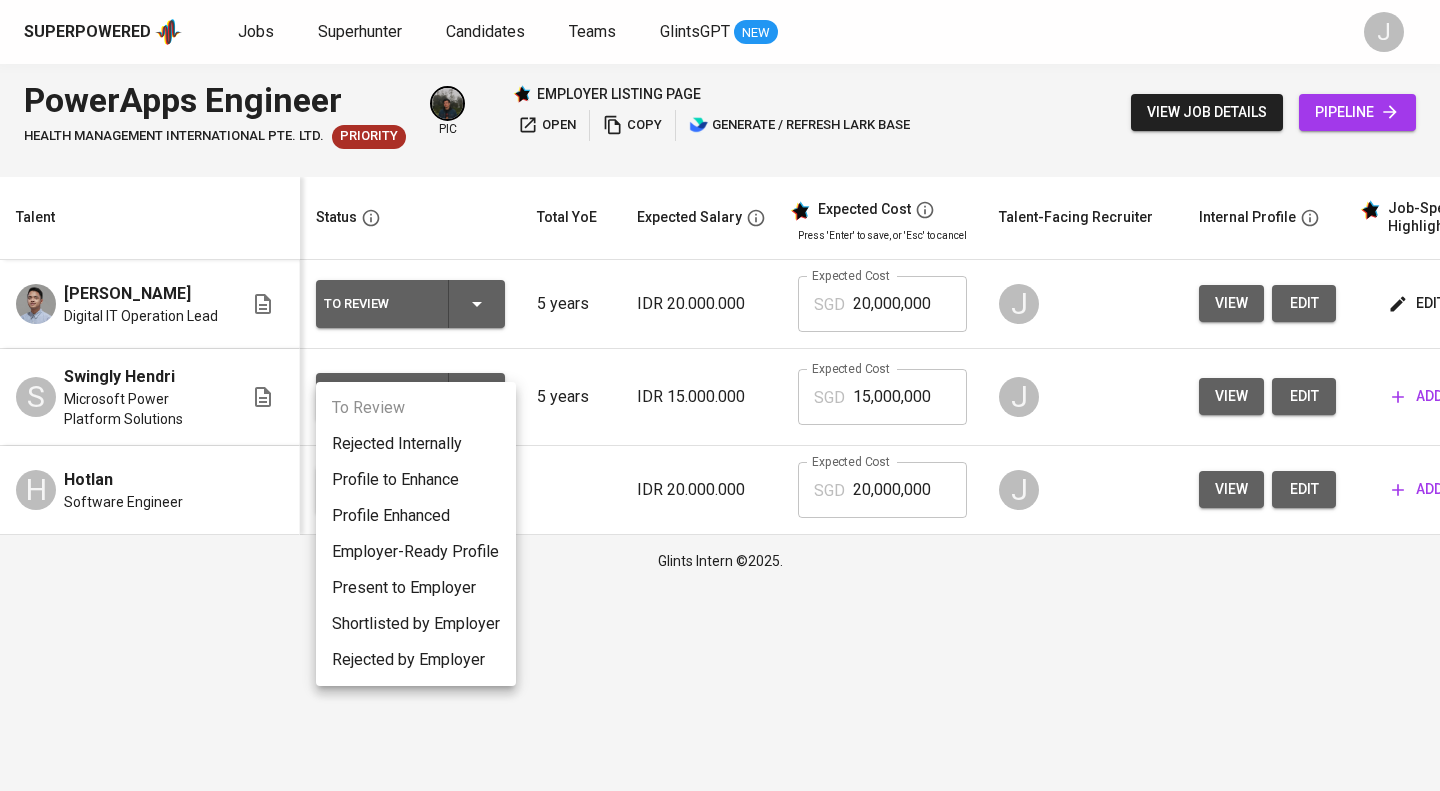 click on "Employer-Ready Profile" at bounding box center [416, 552] 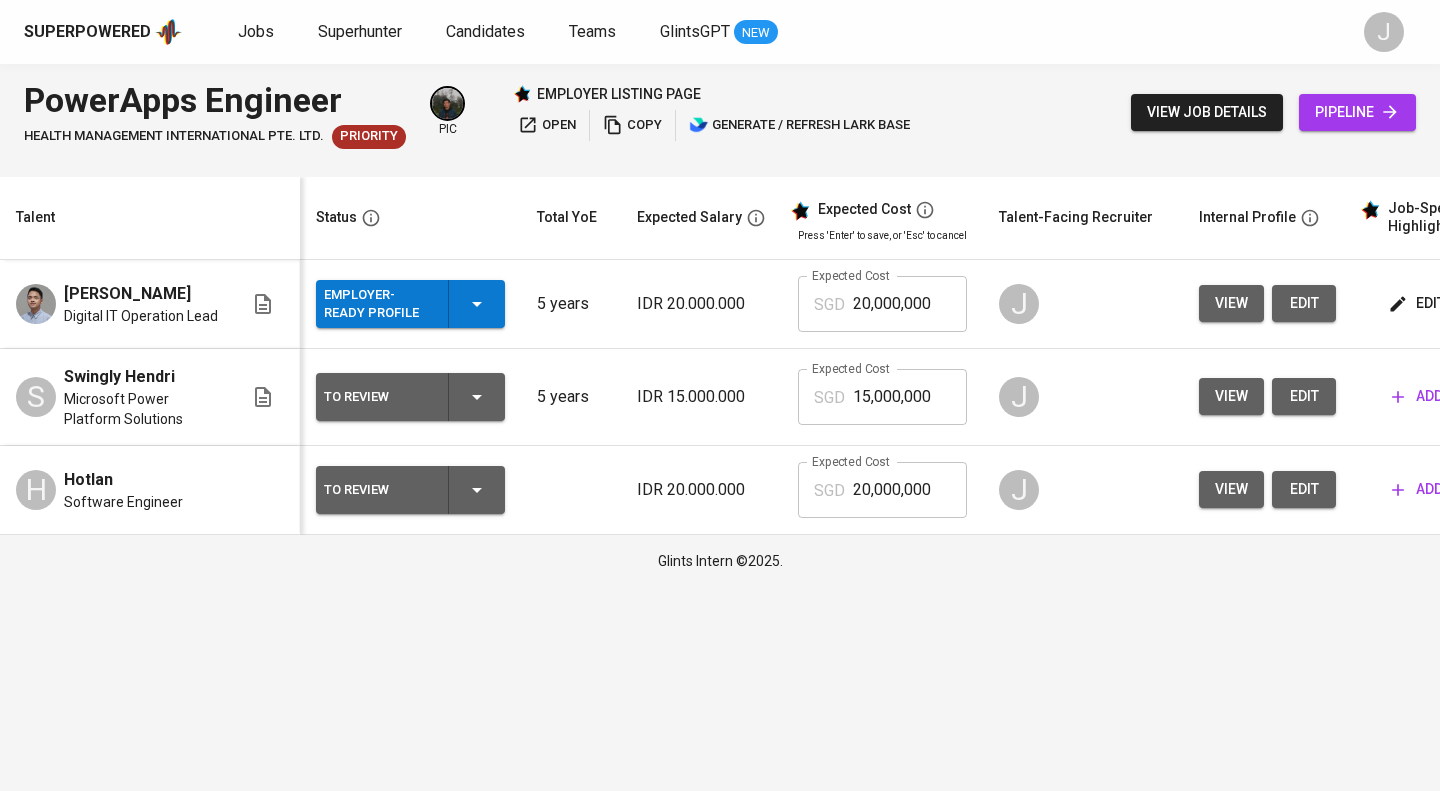 scroll, scrollTop: 0, scrollLeft: 193, axis: horizontal 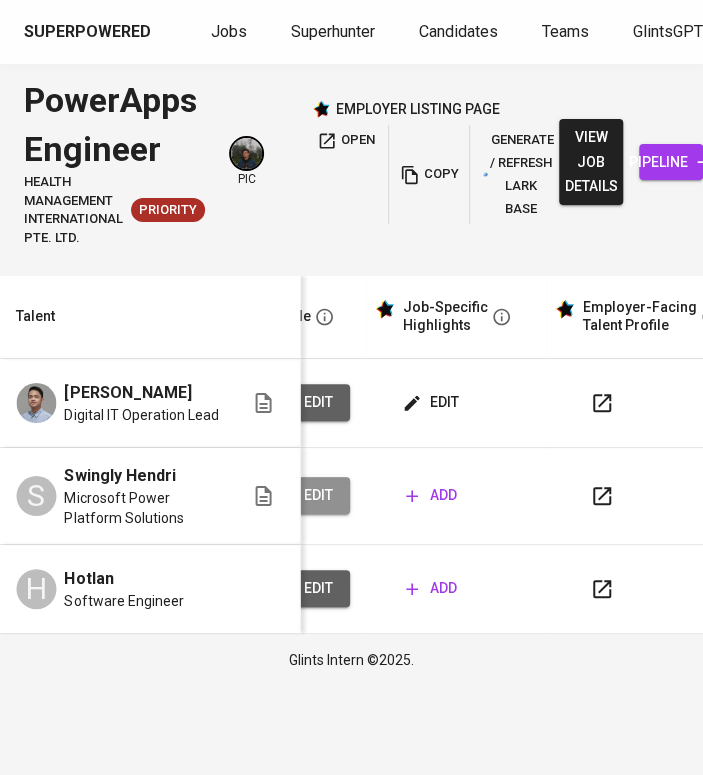 click on "edit" at bounding box center (318, 495) 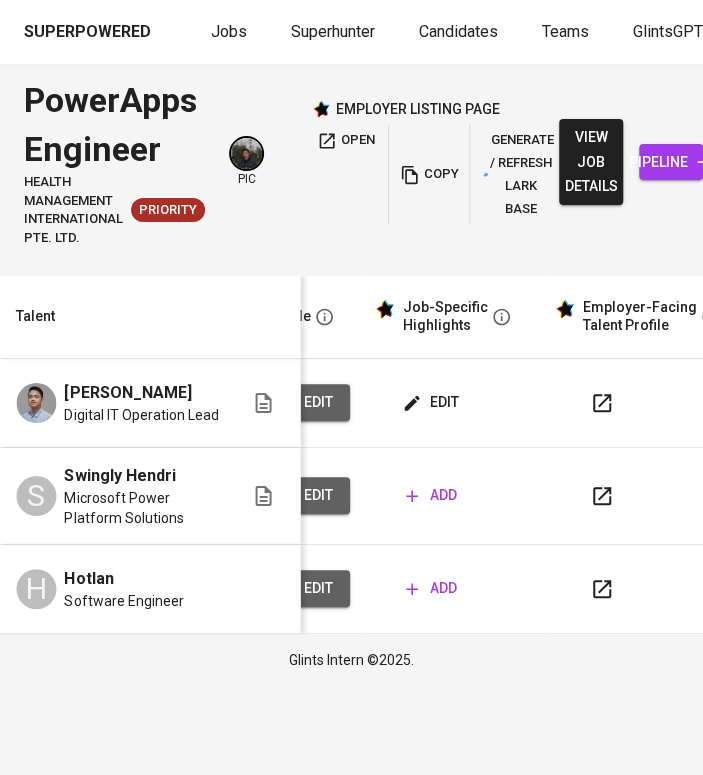 scroll, scrollTop: 0, scrollLeft: 1120, axis: horizontal 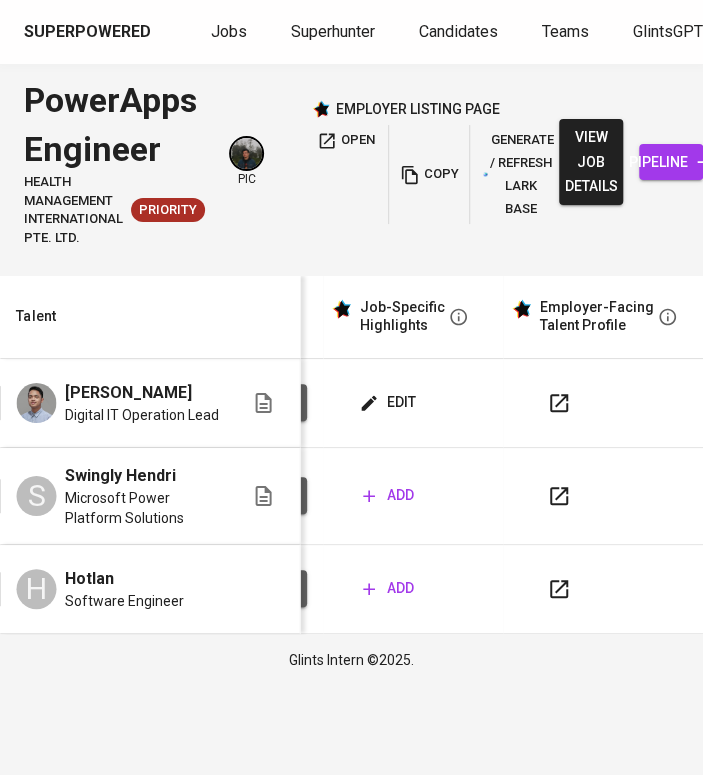 click 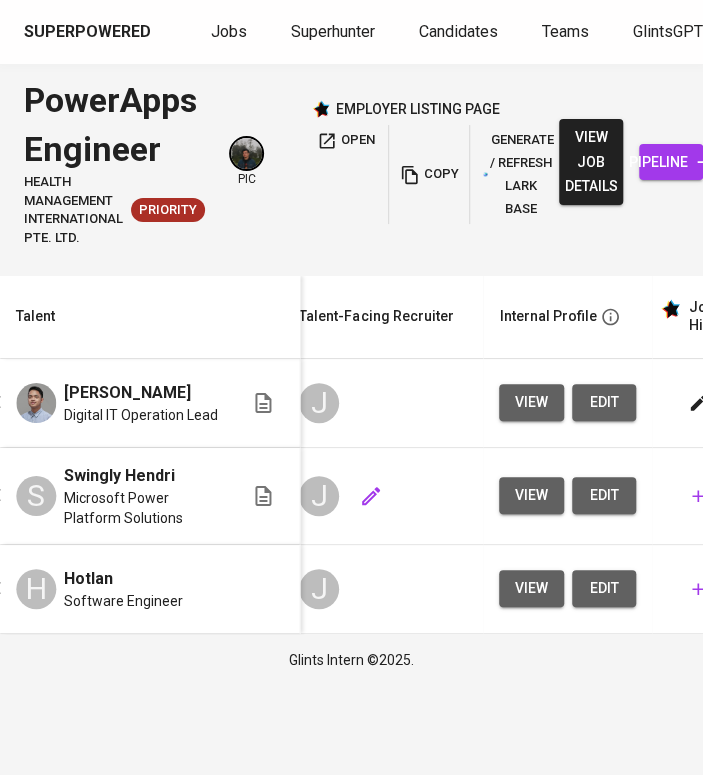 scroll, scrollTop: 0, scrollLeft: 680, axis: horizontal 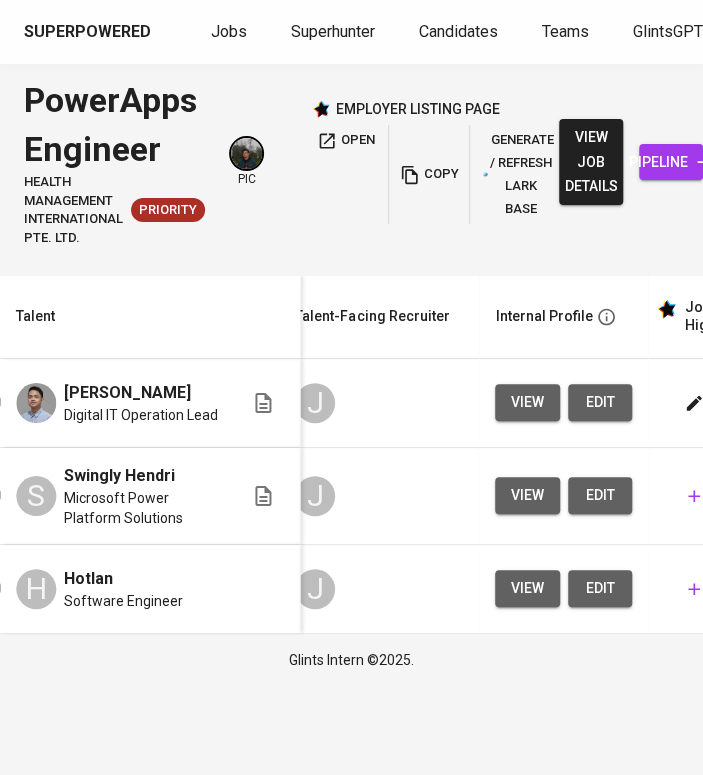 click on "view" at bounding box center [527, 495] 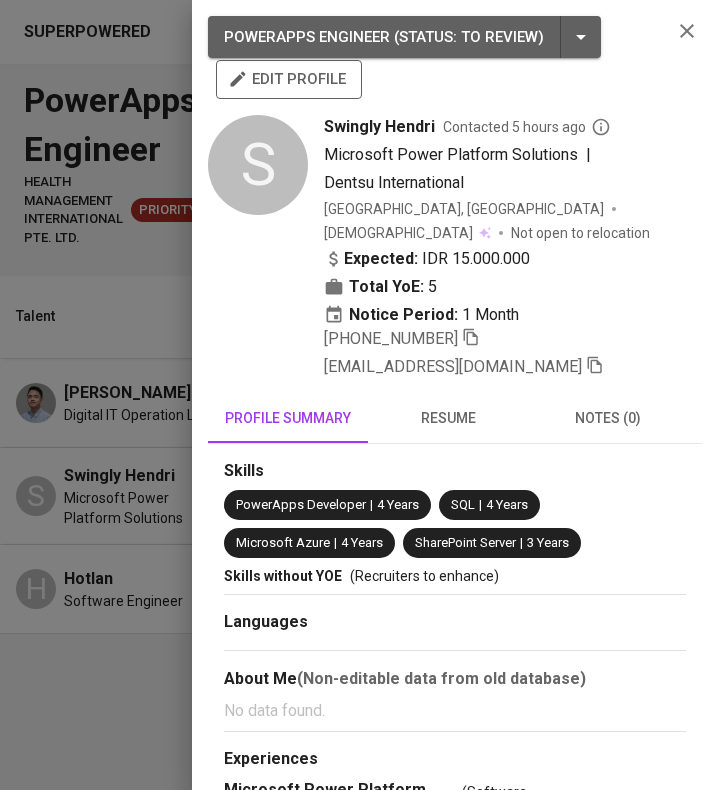 click on "notes (0)" at bounding box center [608, 418] 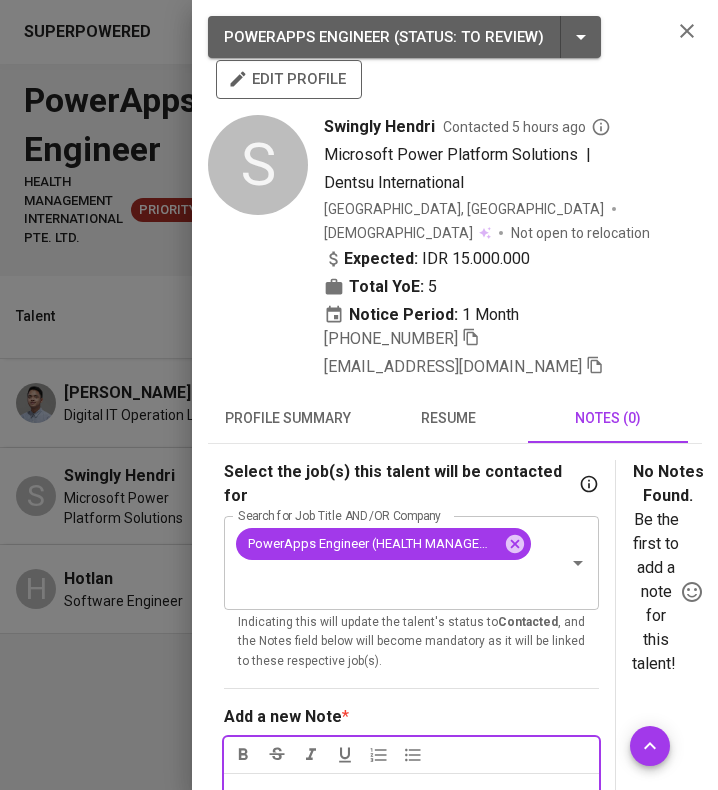 scroll, scrollTop: 617, scrollLeft: 0, axis: vertical 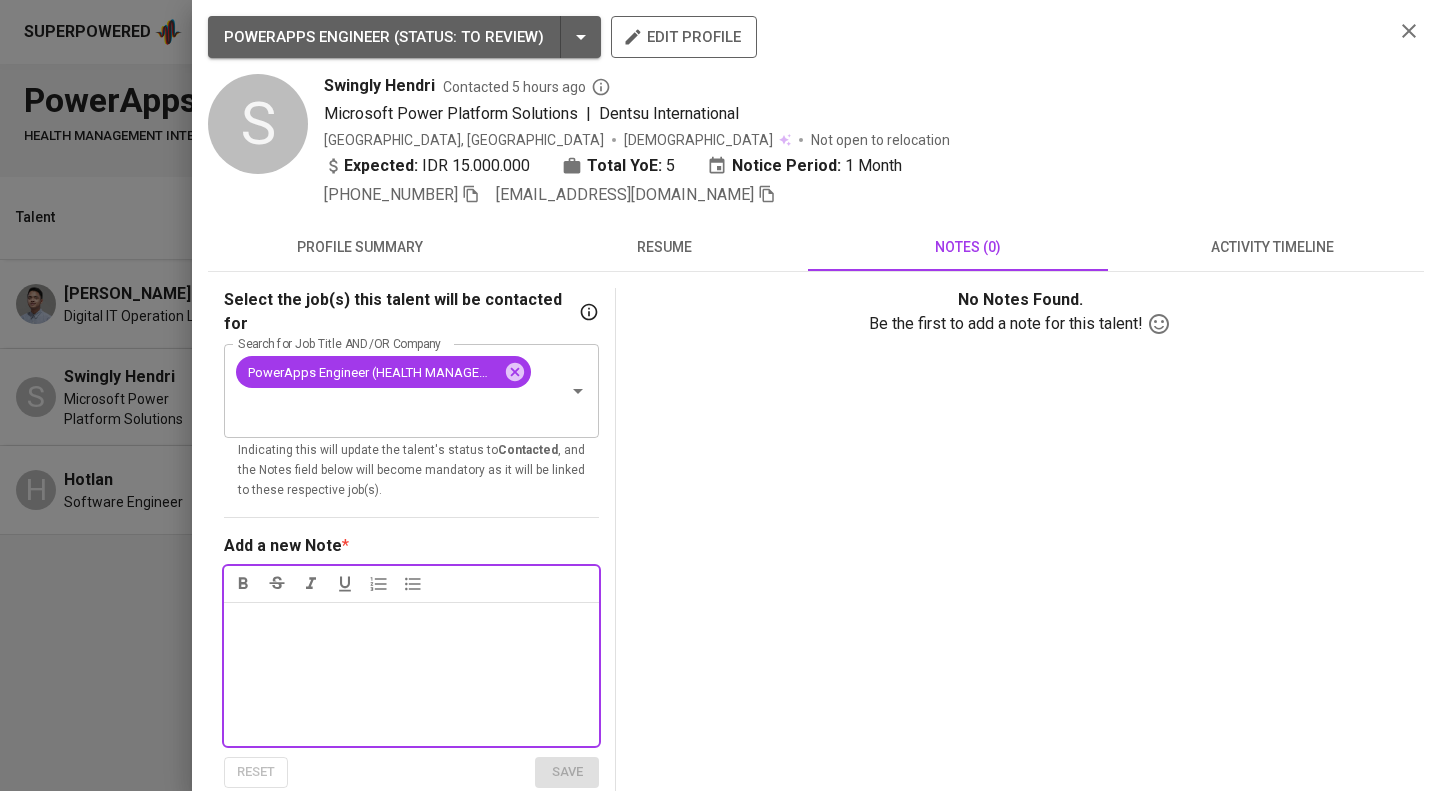 click on "activity timeline" at bounding box center (1272, 247) 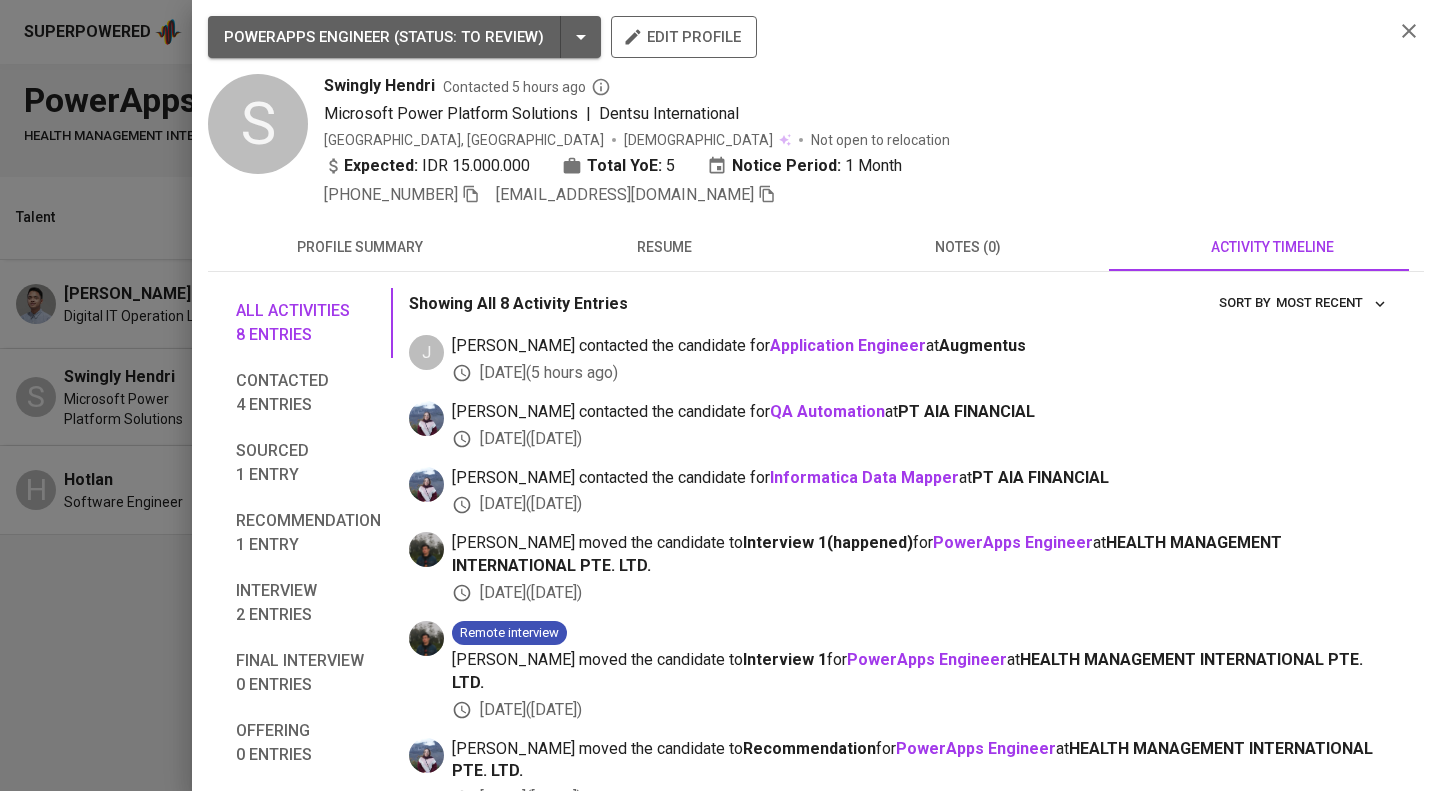 click 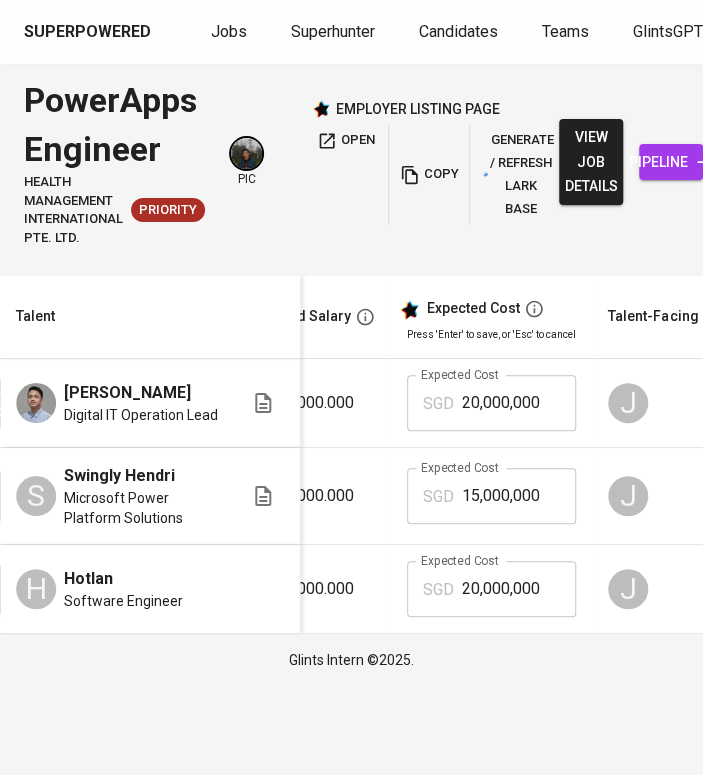 scroll, scrollTop: 0, scrollLeft: 498, axis: horizontal 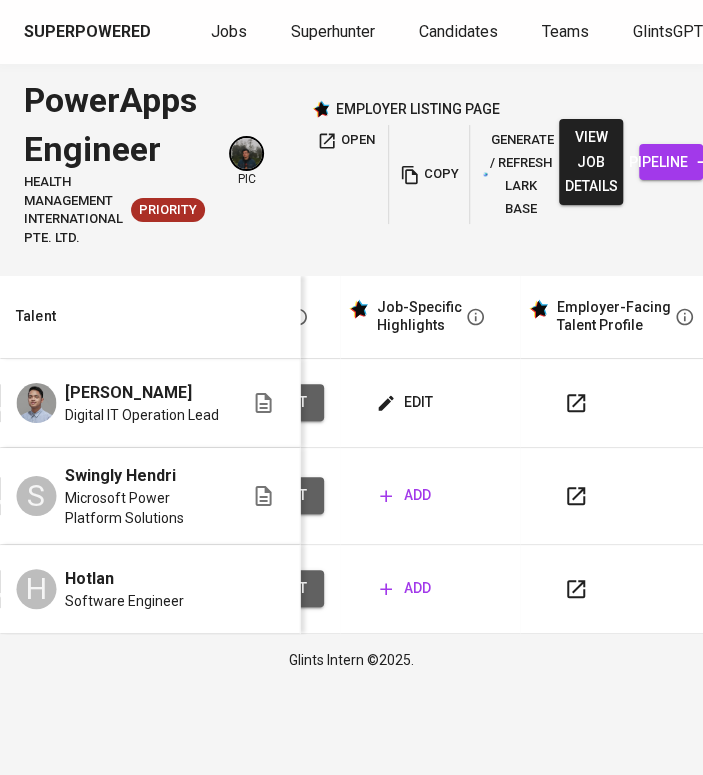 click 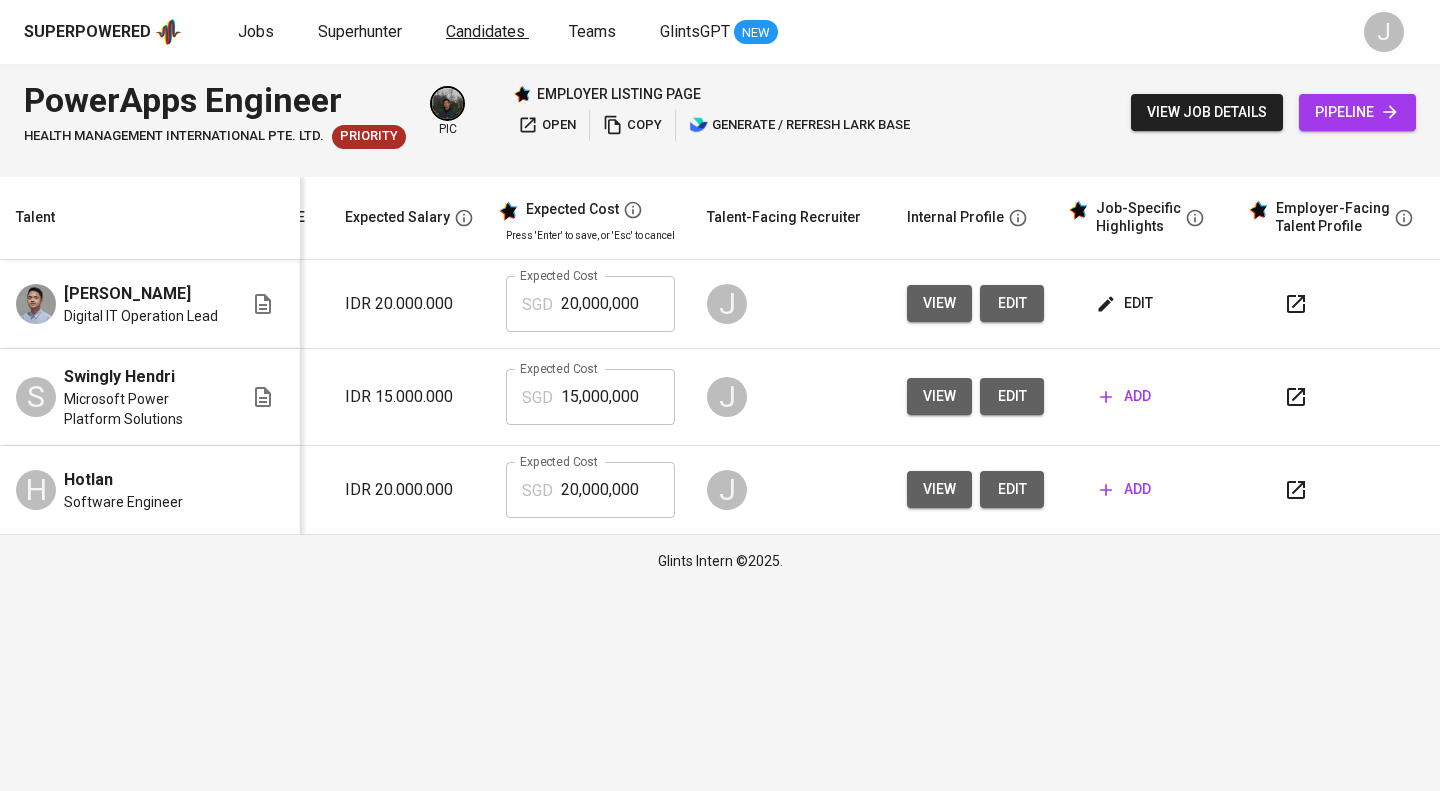 scroll, scrollTop: 0, scrollLeft: 391, axis: horizontal 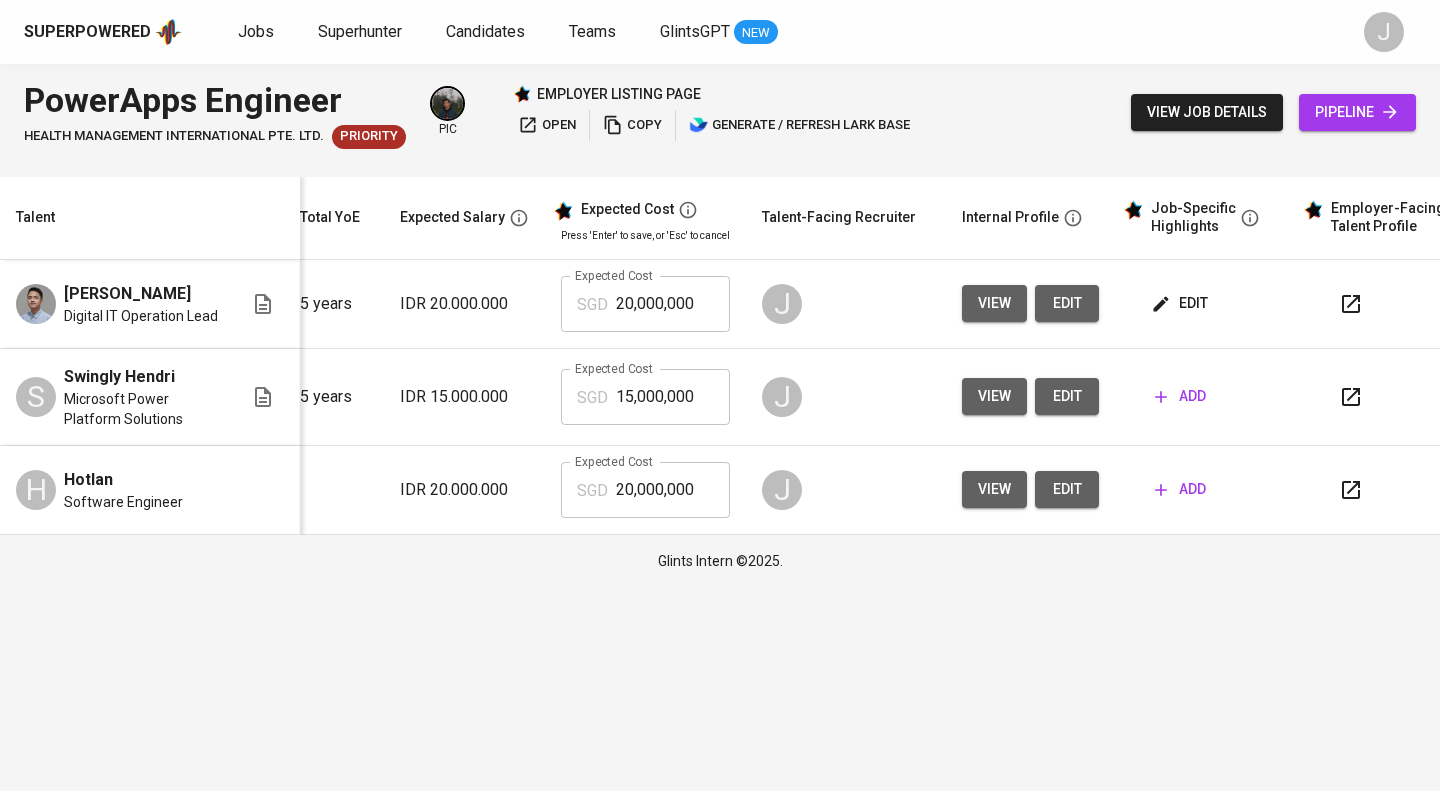 click on "add" at bounding box center [1180, 396] 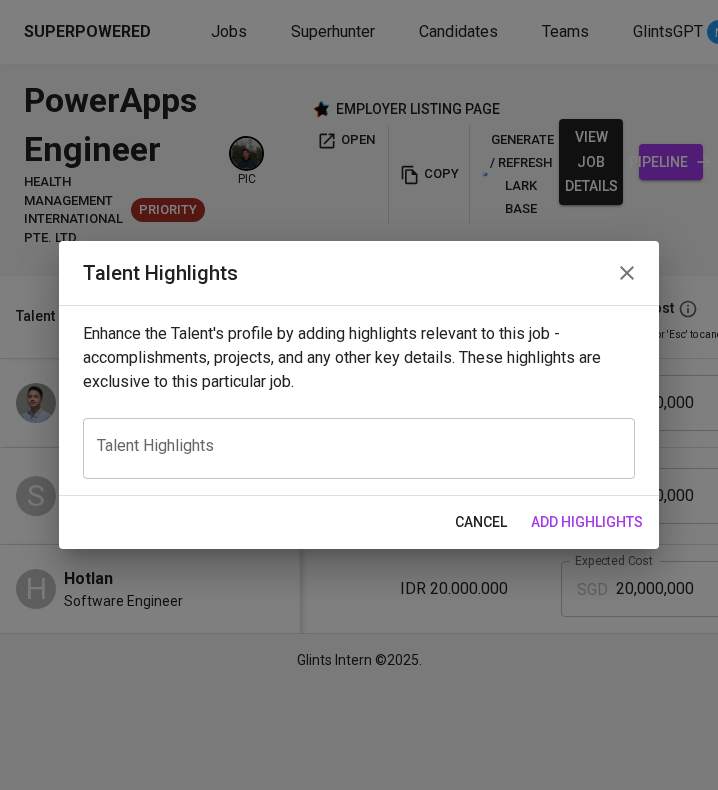 click at bounding box center [359, 449] 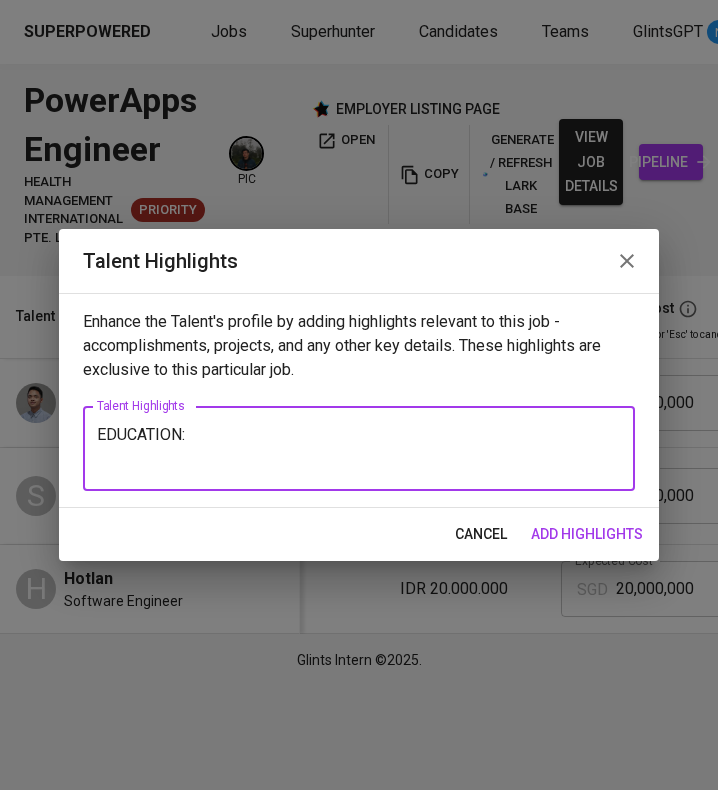 paste on "GUNADARMA UNIVERSITY
Bachelor of Computer System
GPA: 3.68
Wrote a Thesis on: Prototipe Babybox Dengan Monitoring Smartphone [PERSON_NAME] Google Firebase
Bachelor of Computer System |
[DATE] - [DATE]" 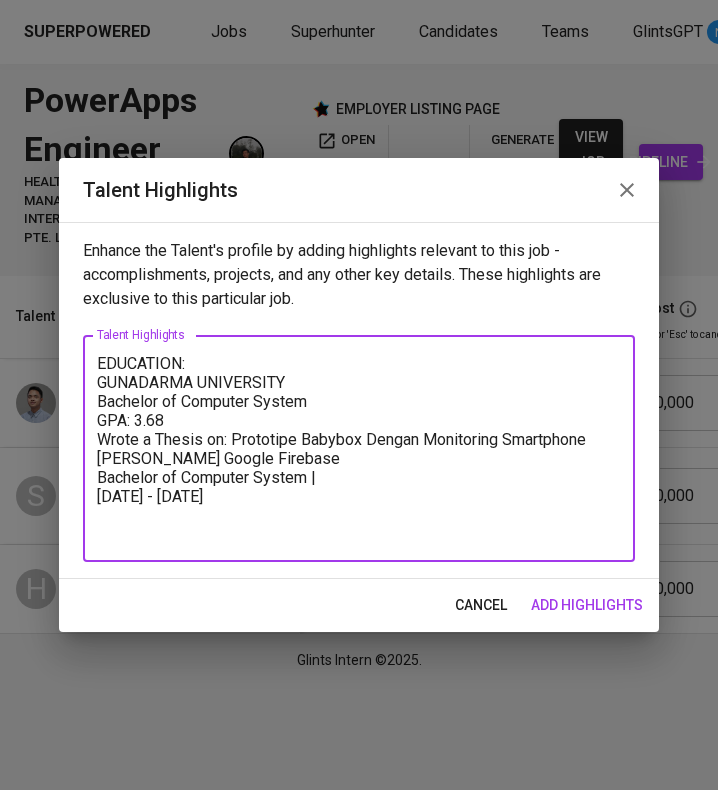 click on "EDUCATION:
GUNADARMA UNIVERSITY
Bachelor of Computer System
GPA: 3.68
Wrote a Thesis on: Prototipe Babybox Dengan Monitoring Smartphone [PERSON_NAME] Google Firebase
Bachelor of Computer System |
[DATE] - [DATE]" at bounding box center [359, 449] 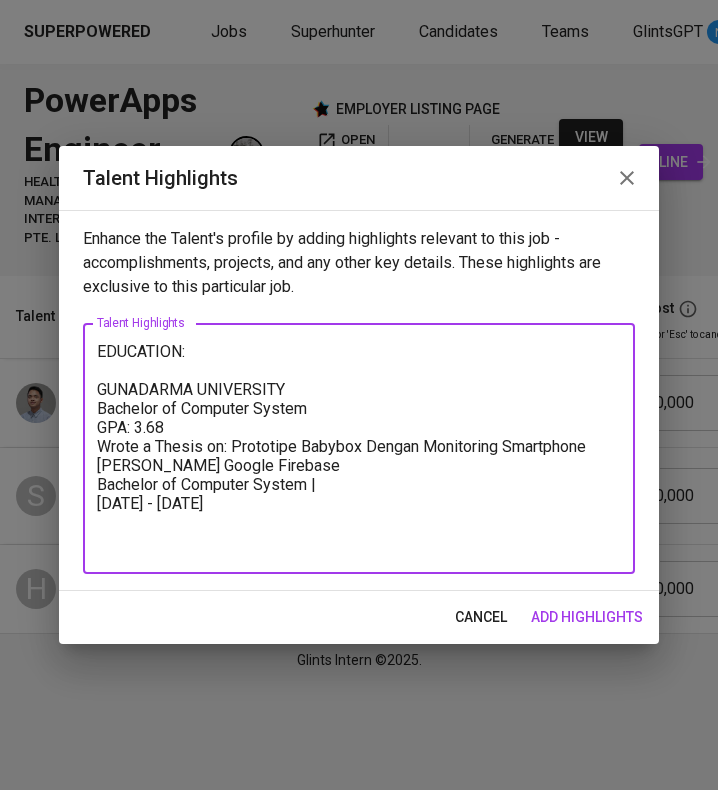 drag, startPoint x: 414, startPoint y: 516, endPoint x: 78, endPoint y: 472, distance: 338.8687 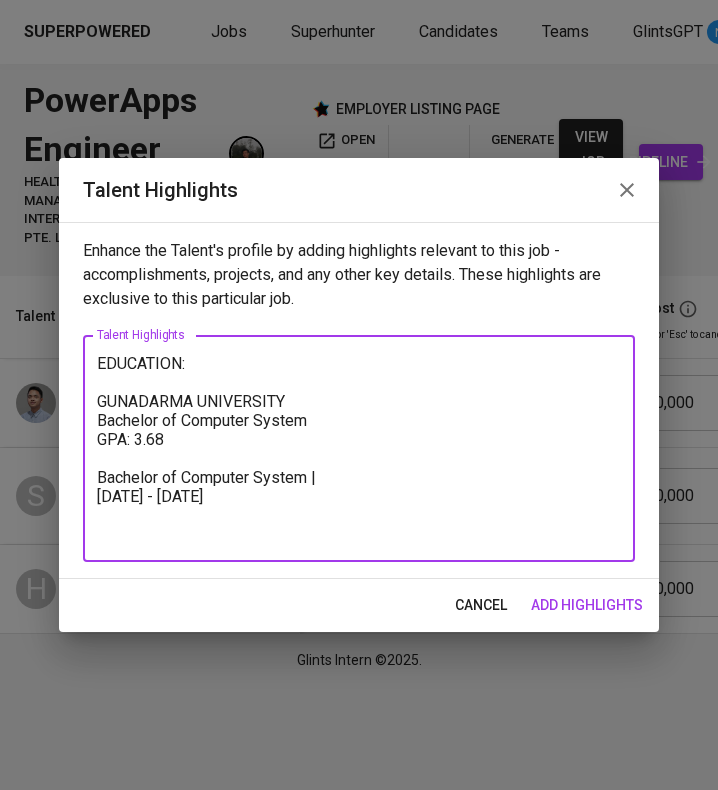 drag, startPoint x: 374, startPoint y: 514, endPoint x: 54, endPoint y: 470, distance: 323.01083 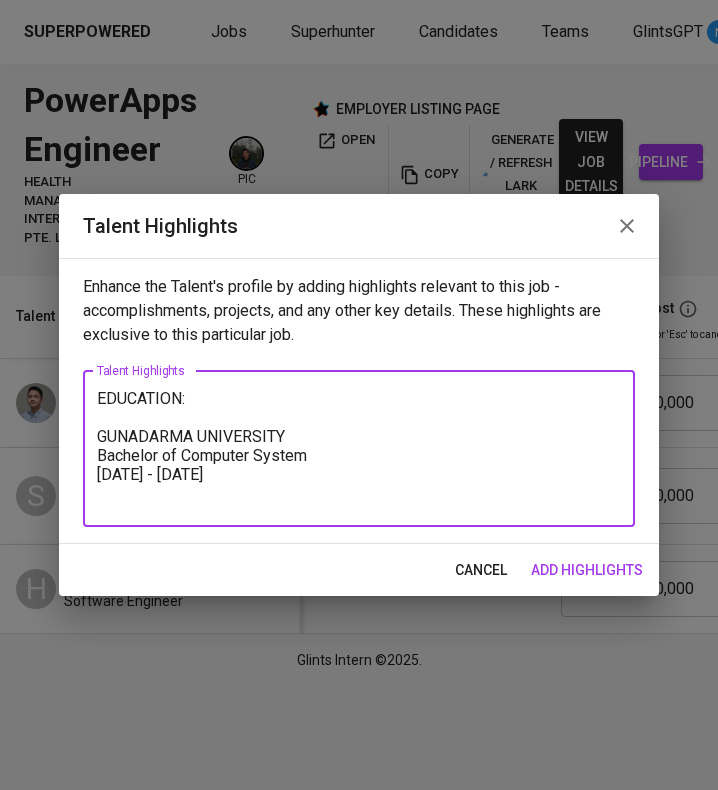 type on "EDUCATION:
GUNADARMA UNIVERSITY
Bachelor of Computer System
[DATE] - [DATE]" 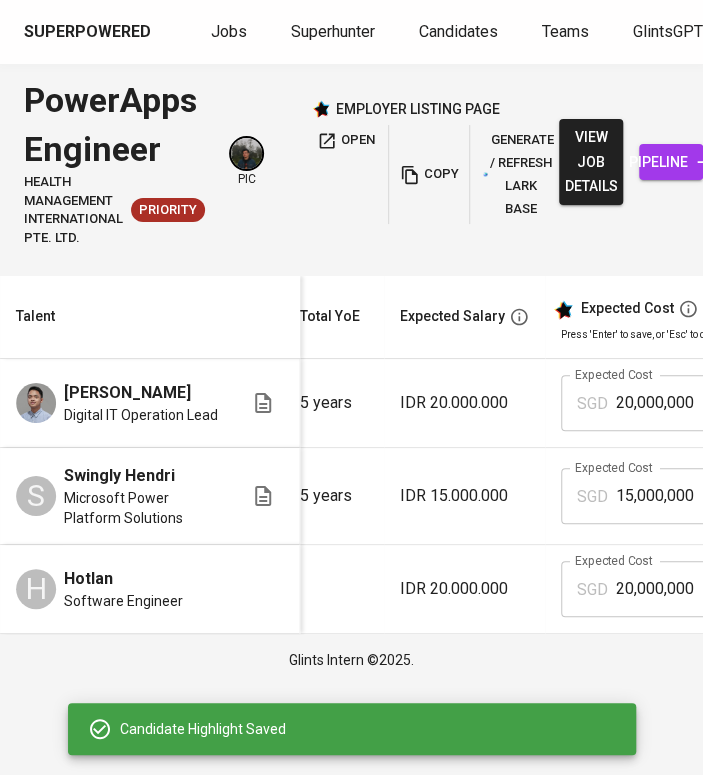 scroll, scrollTop: 0, scrollLeft: 1128, axis: horizontal 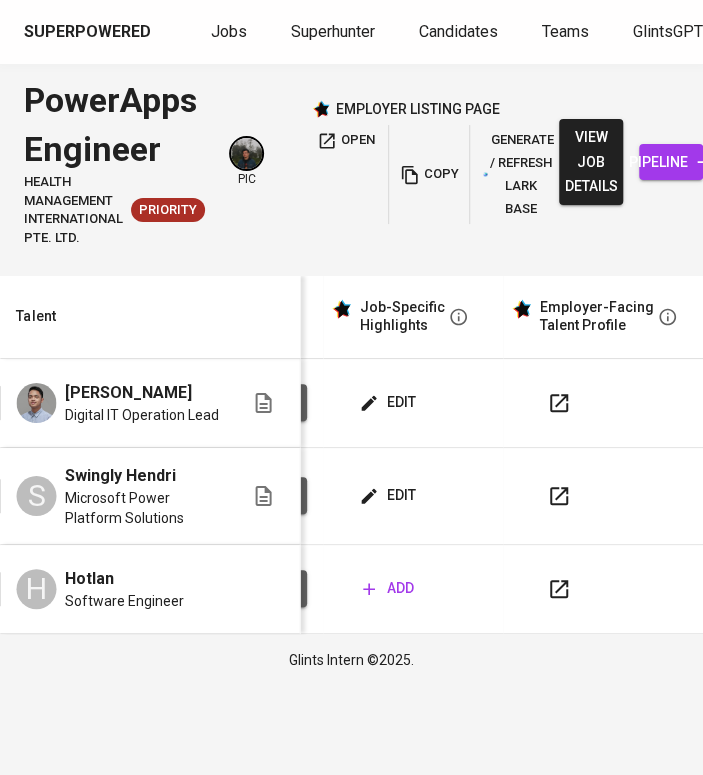 click on "edit" at bounding box center (275, 588) 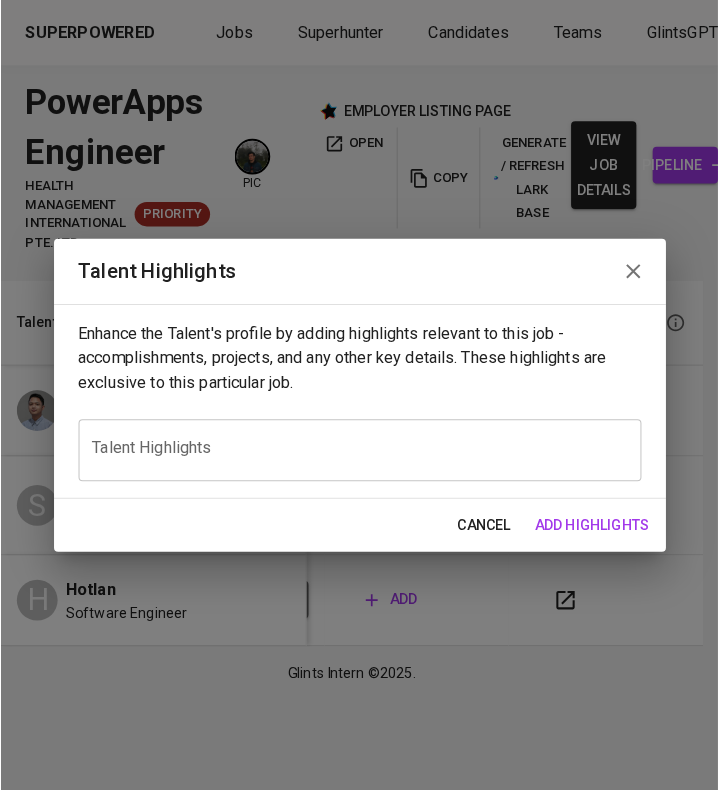 scroll, scrollTop: 4, scrollLeft: 0, axis: vertical 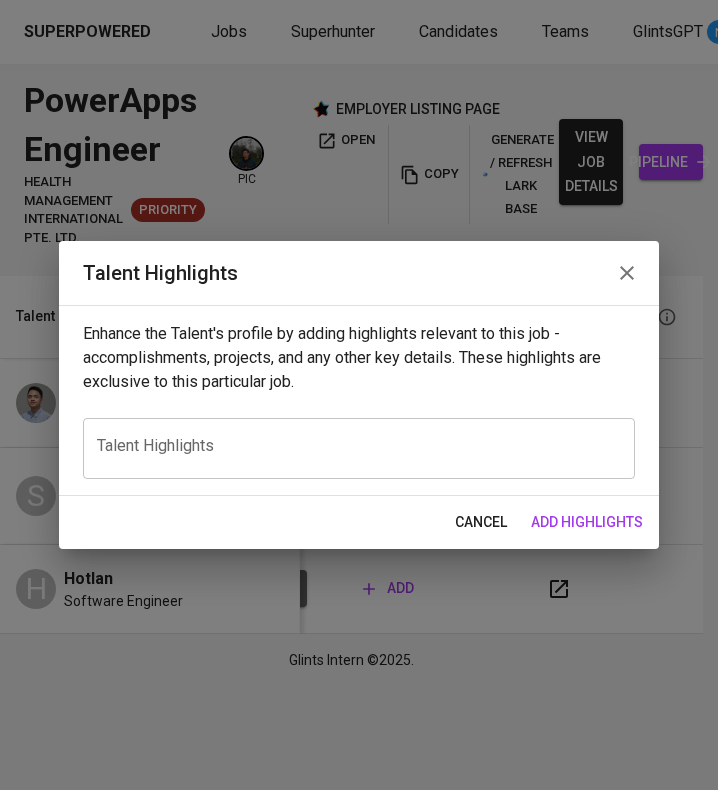 click on "x Talent Highlights" at bounding box center (359, 448) 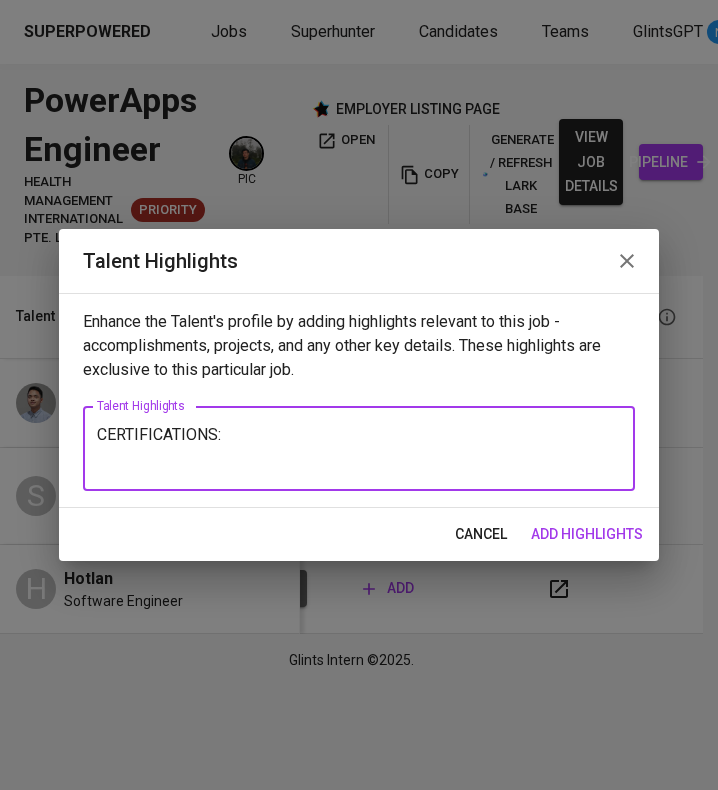 paste on "Certifications
Microsoft Dynamics CRM 2011
Customization and Configuration" 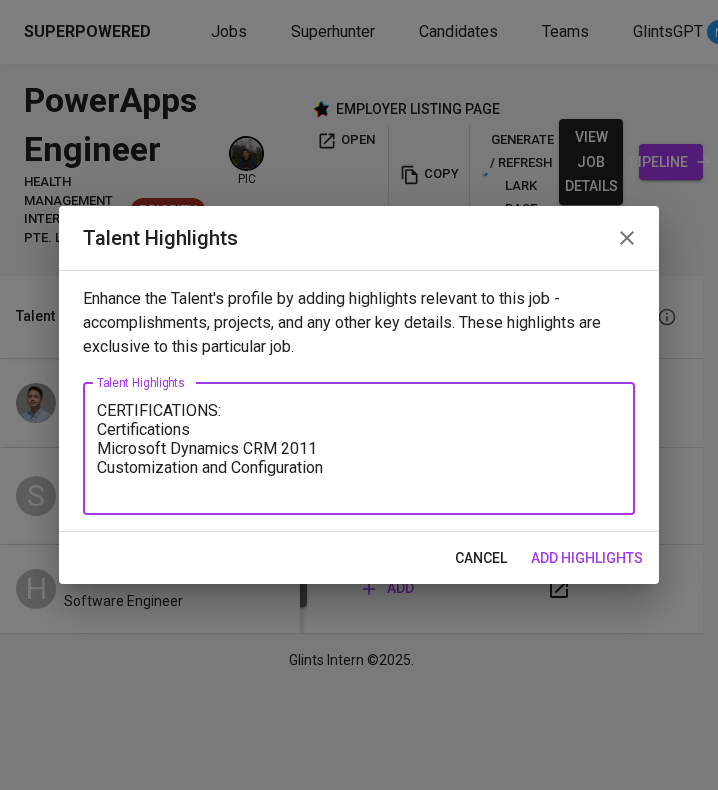 drag, startPoint x: 224, startPoint y: 443, endPoint x: 46, endPoint y: 455, distance: 178.40404 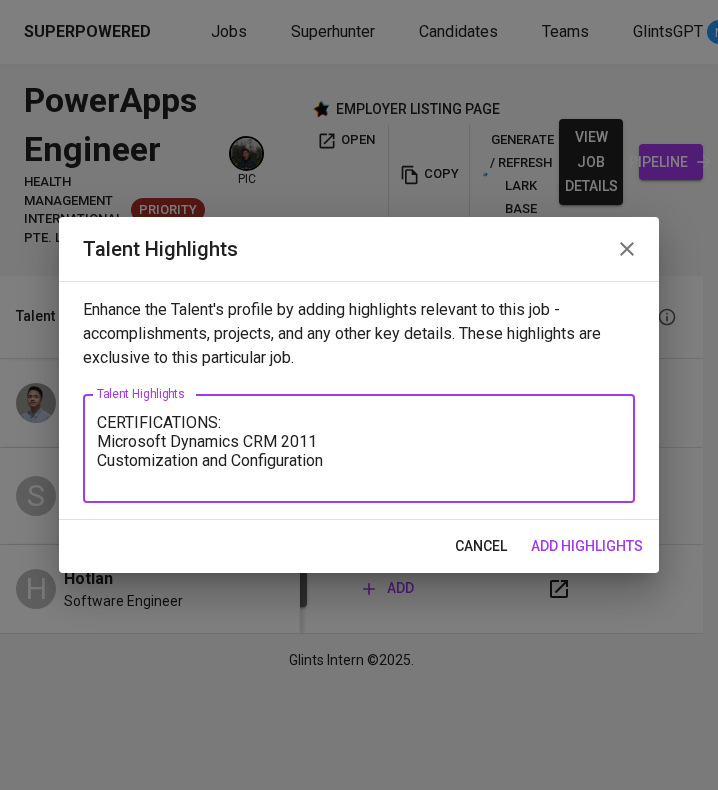 click on "CERTIFICATIONS:
Microsoft Dynamics CRM 2011
Customization and Configuration" at bounding box center (359, 449) 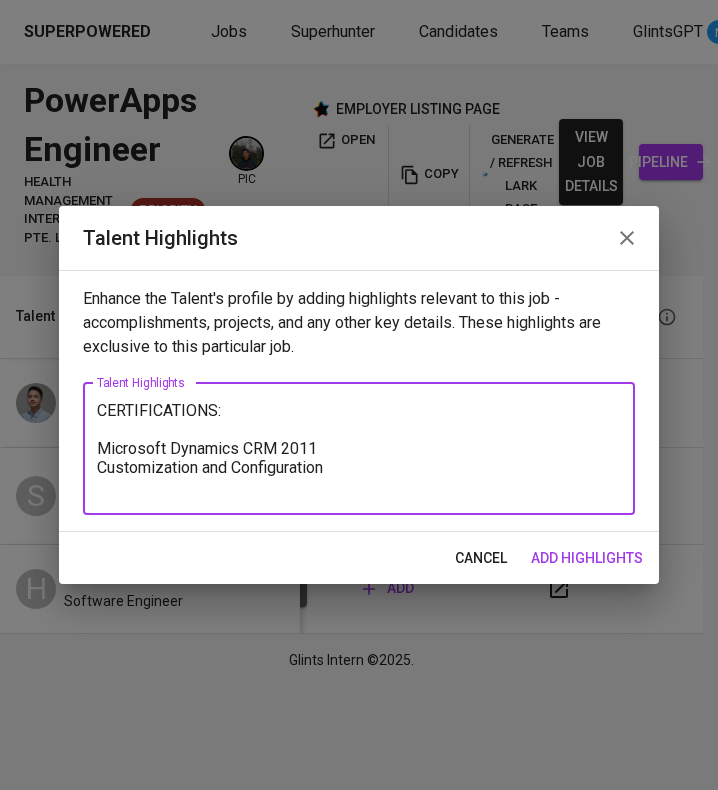 click on "CERTIFICATIONS:
Microsoft Dynamics CRM 2011
Customization and Configuration x Talent Highlights" at bounding box center (359, 449) 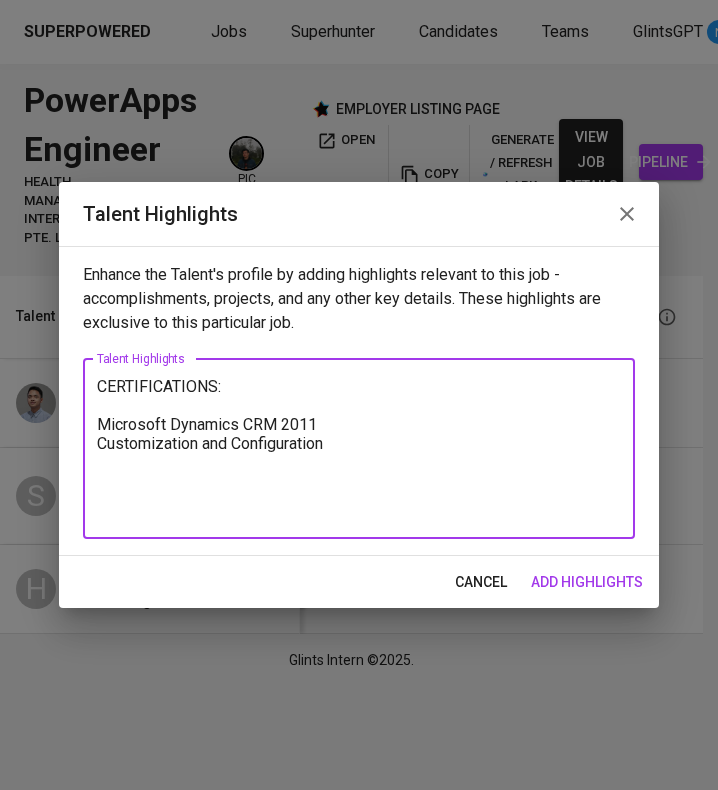 paste on "Education
Institut Teknologi Telkom
Bachelor’s Degree, Informatics" 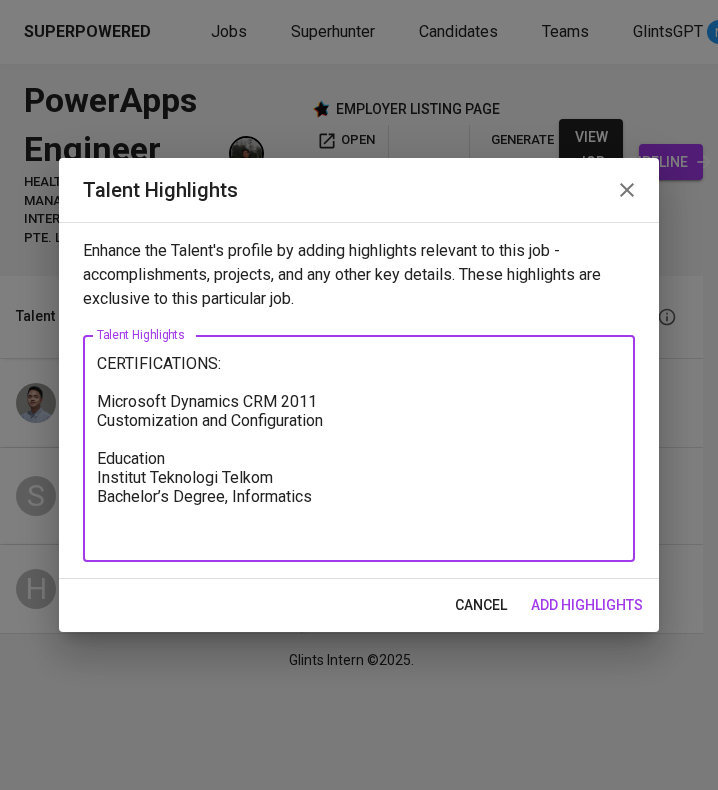 drag, startPoint x: 112, startPoint y: 494, endPoint x: 59, endPoint y: 497, distance: 53.08484 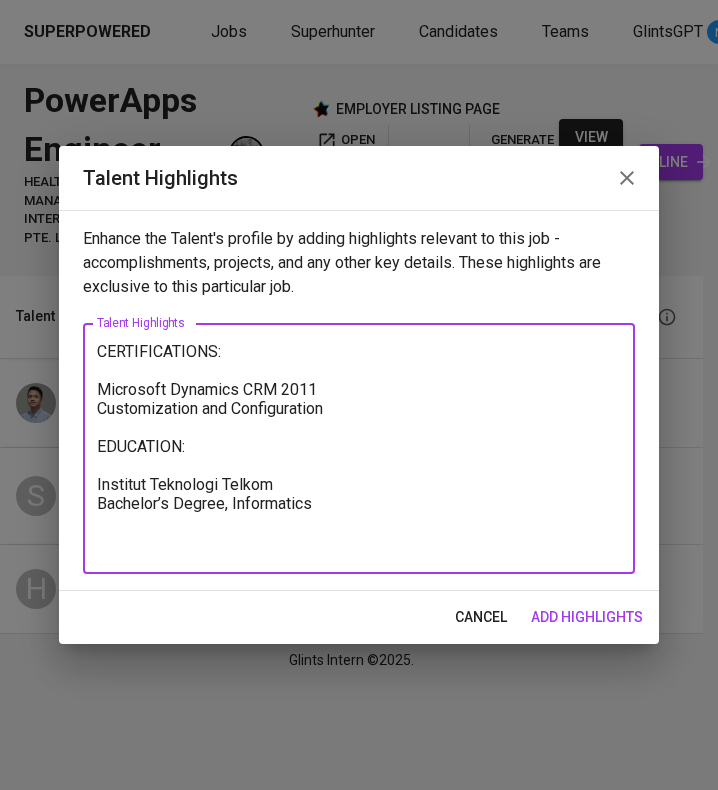 click on "CERTIFICATIONS:
Microsoft Dynamics CRM 2011
Customization and Configuration
EDUCATION:
Institut Teknologi Telkom
Bachelor’s Degree, Informatics" at bounding box center [359, 449] 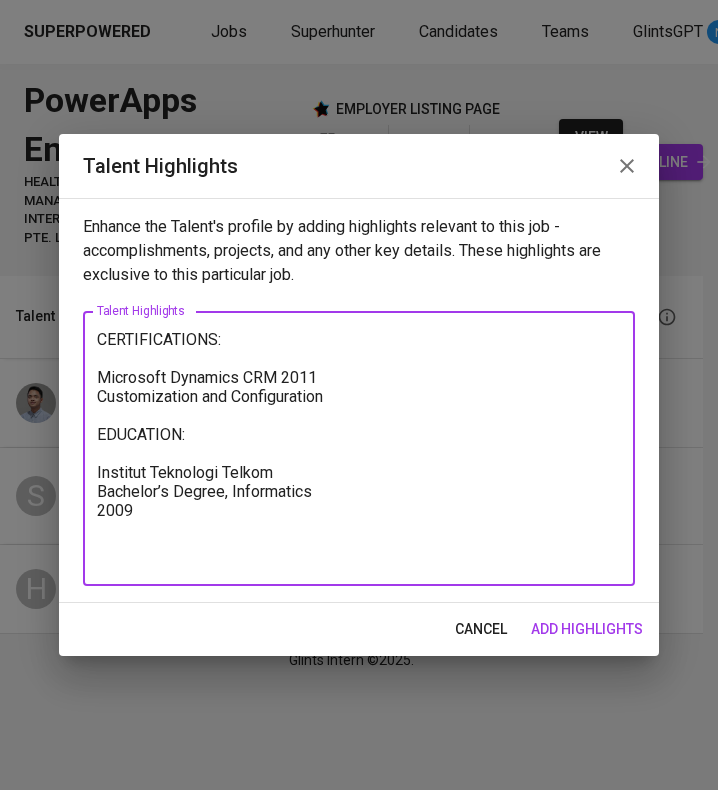 click on "CERTIFICATIONS:
Microsoft Dynamics CRM 2011
Customization and Configuration
EDUCATION:
Institut Teknologi Telkom
Bachelor’s Degree, Informatics
2009" at bounding box center [359, 449] 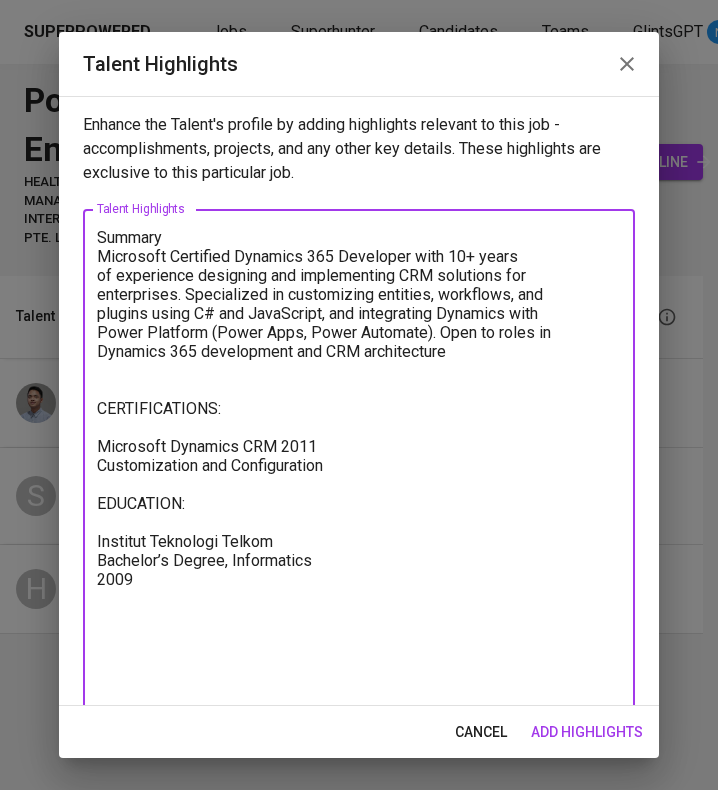 drag, startPoint x: 217, startPoint y: 258, endPoint x: 52, endPoint y: 266, distance: 165.19383 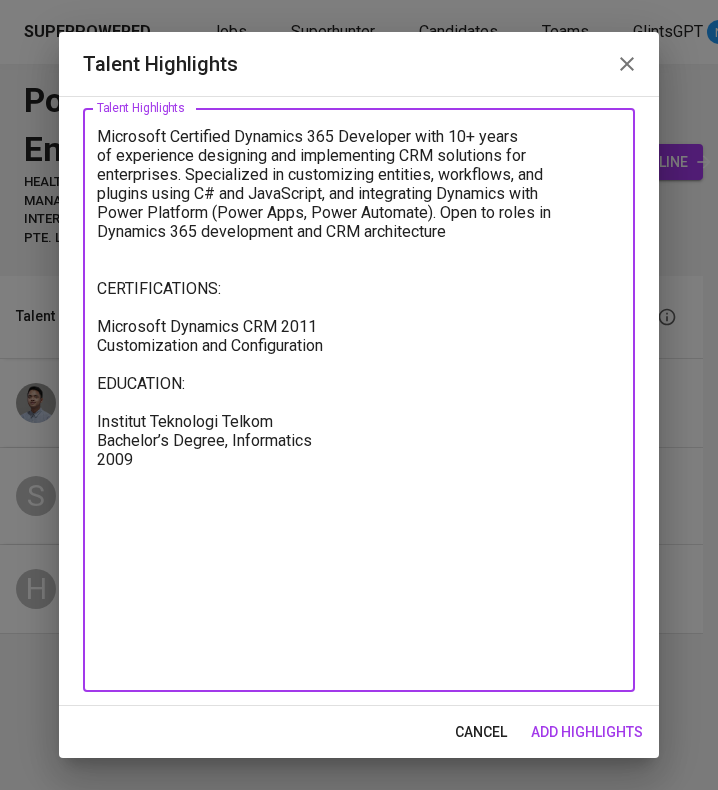 scroll, scrollTop: 100, scrollLeft: 0, axis: vertical 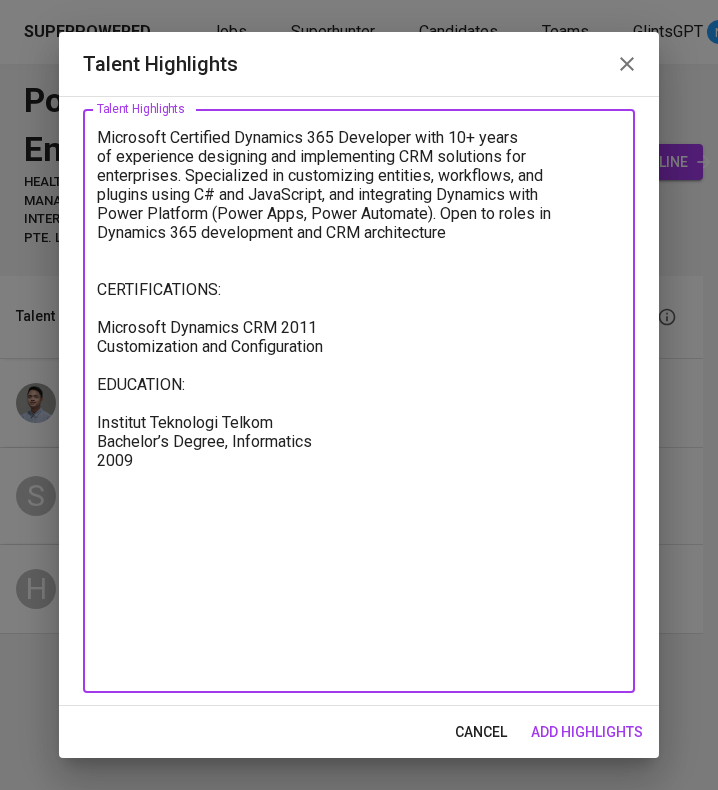 click on "Microsoft Certified Dynamics 365 Developer with 10+ years
of experience designing and implementing CRM solutions for
enterprises. Specialized in customizing entities, workflows, and
plugins using C# and JavaScript, and integrating Dynamics with
Power Platform (Power Apps, Power Automate). Open to roles in
Dynamics 365 development and CRM architecture
CERTIFICATIONS:
Microsoft Dynamics CRM 2011
Customization and Configuration
EDUCATION:
Institut Teknologi Telkom
Bachelor’s Degree, Informatics
2009" at bounding box center (359, 401) 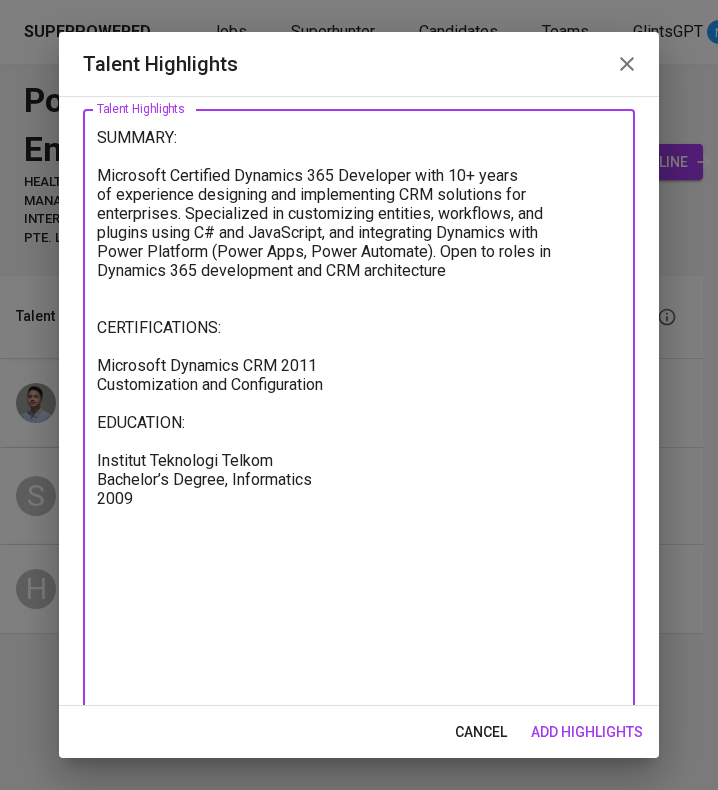 scroll, scrollTop: 116, scrollLeft: 0, axis: vertical 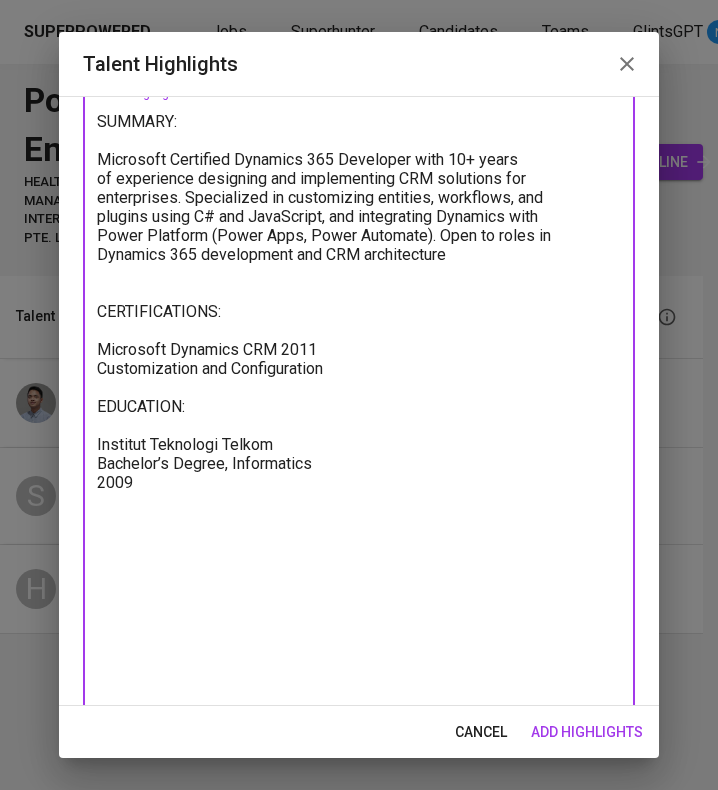 click on "SUMMARY:
Microsoft Certified Dynamics 365 Developer with 10+ years
of experience designing and implementing CRM solutions for
enterprises. Specialized in customizing entities, workflows, and
plugins using C# and JavaScript, and integrating Dynamics with
Power Platform (Power Apps, Power Automate). Open to roles in
Dynamics 365 development and CRM architecture
CERTIFICATIONS:
Microsoft Dynamics CRM 2011
Customization and Configuration
EDUCATION:
Institut Teknologi Telkom
Bachelor’s Degree, Informatics
2009" at bounding box center [359, 409] 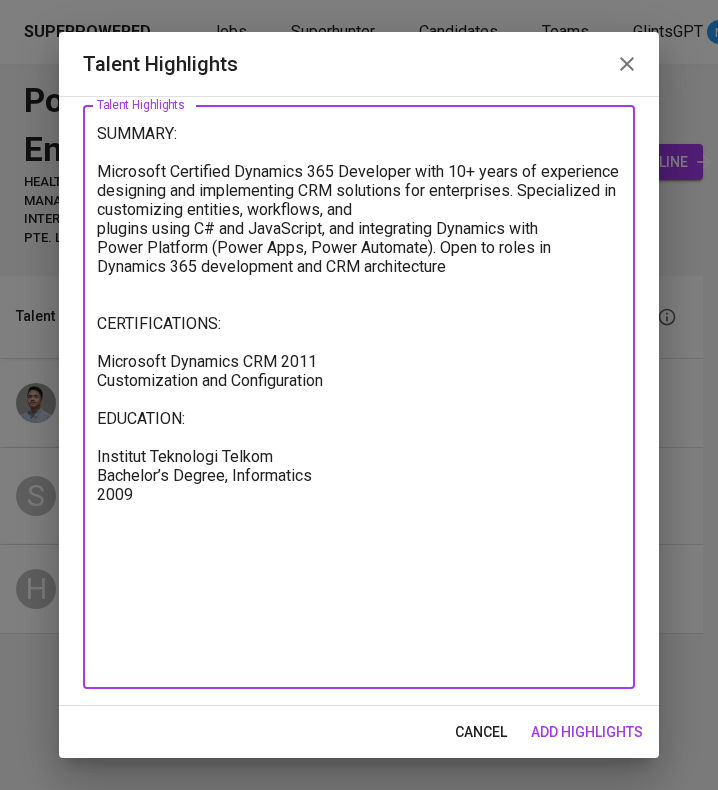 click on "SUMMARY:
Microsoft Certified Dynamics 365 Developer with 10+ years of experience designing and implementing CRM solutions for enterprises. Specialized in customizing entities, workflows, and
plugins using C# and JavaScript, and integrating Dynamics with
Power Platform (Power Apps, Power Automate). Open to roles in
Dynamics 365 development and CRM architecture
CERTIFICATIONS:
Microsoft Dynamics CRM 2011
Customization and Configuration
EDUCATION:
Institut Teknologi Telkom
Bachelor’s Degree, Informatics
2009" at bounding box center (359, 397) 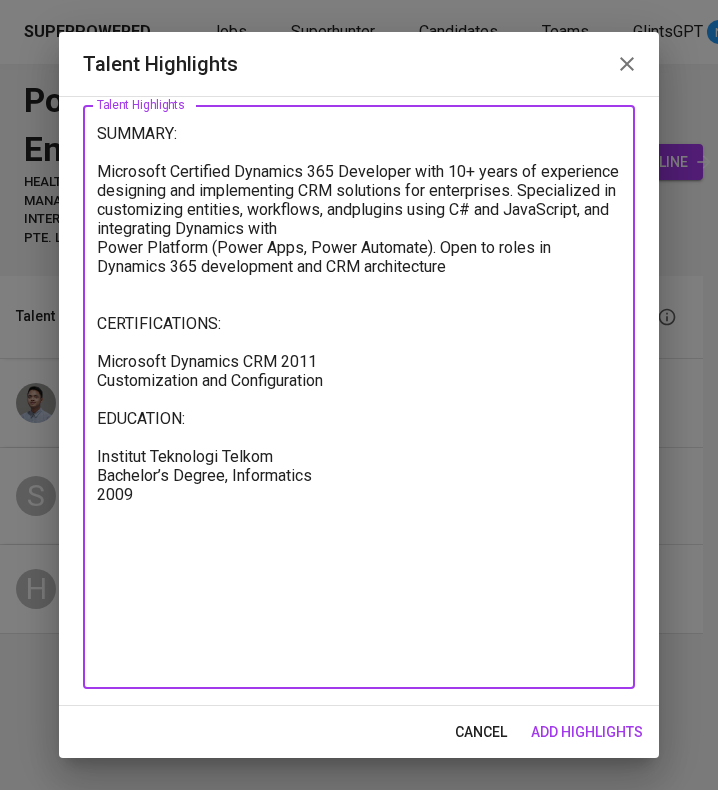 scroll, scrollTop: 112, scrollLeft: 0, axis: vertical 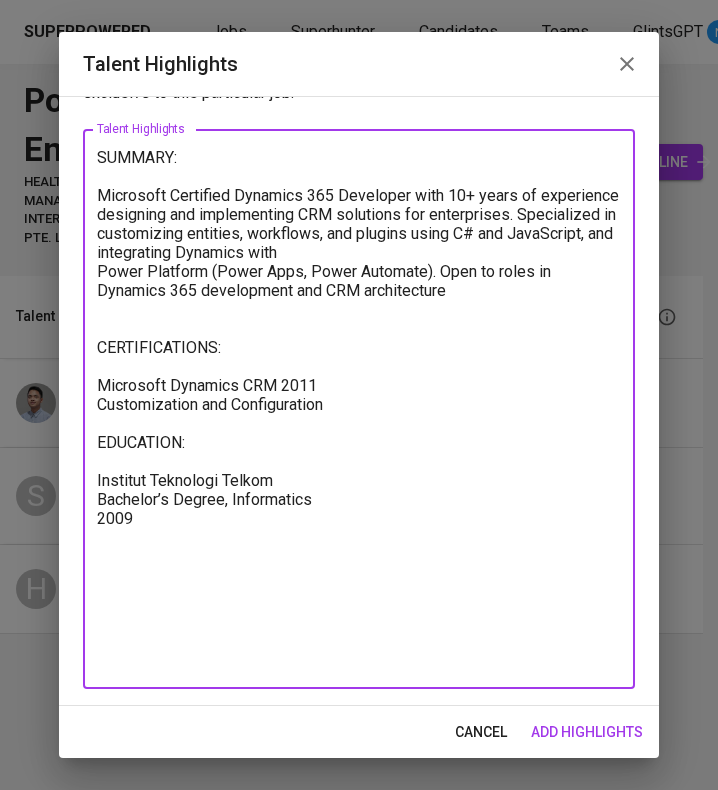 click on "SUMMARY:
Microsoft Certified Dynamics 365 Developer with 10+ years of experience designing and implementing CRM solutions for enterprises. Specialized in customizing entities, workflows, and plugins using C# and JavaScript, and integrating Dynamics with
Power Platform (Power Apps, Power Automate). Open to roles in
Dynamics 365 development and CRM architecture
CERTIFICATIONS:
Microsoft Dynamics CRM 2011
Customization and Configuration
EDUCATION:
Institut Teknologi Telkom
Bachelor’s Degree, Informatics
2009" at bounding box center (359, 409) 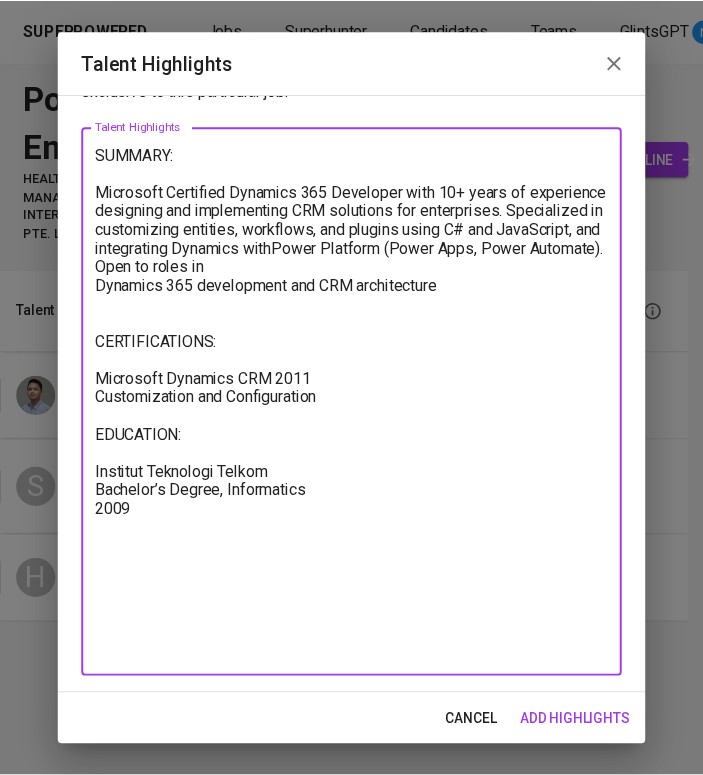 scroll, scrollTop: 88, scrollLeft: 0, axis: vertical 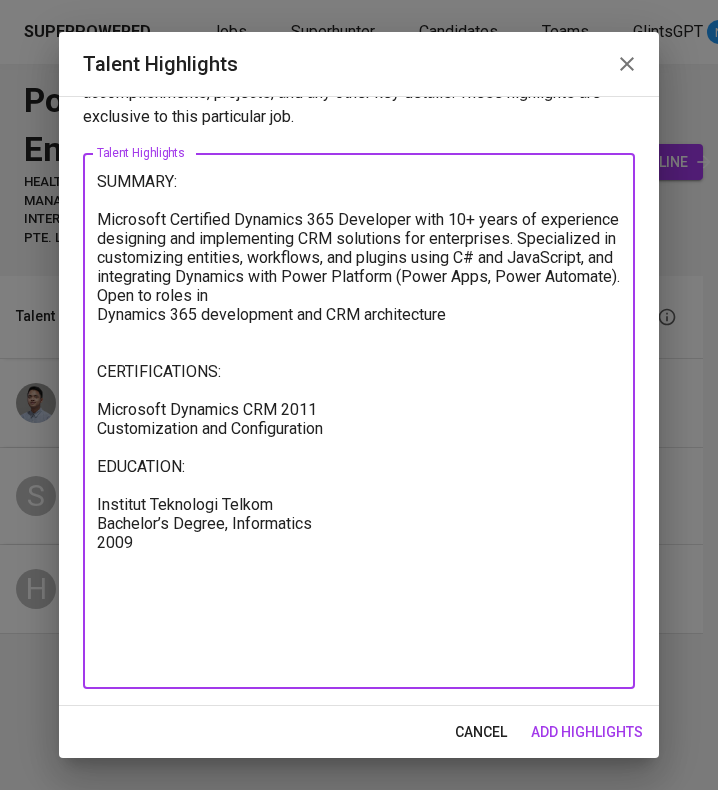 click on "SUMMARY:
Microsoft Certified Dynamics 365 Developer with 10+ years of experience designing and implementing CRM solutions for enterprises. Specialized in customizing entities, workflows, and plugins using C# and JavaScript, and integrating Dynamics with Power Platform (Power Apps, Power Automate). Open to roles in
Dynamics 365 development and CRM architecture
CERTIFICATIONS:
Microsoft Dynamics CRM 2011
Customization and Configuration
EDUCATION:
Institut Teknologi Telkom
Bachelor’s Degree, Informatics
2009" at bounding box center (359, 421) 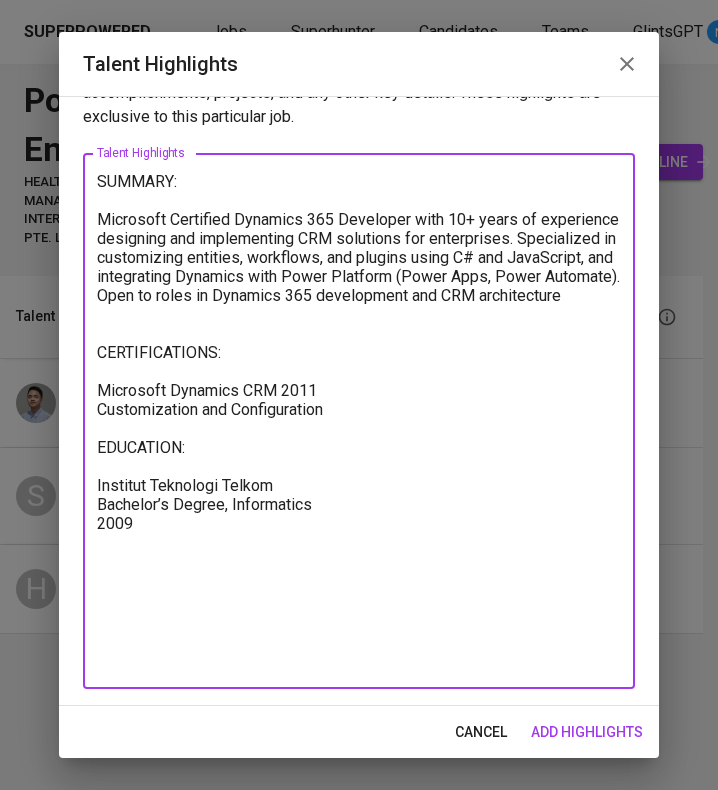 type on "SUMMARY:
Microsoft Certified Dynamics 365 Developer with 10+ years of experience designing and implementing CRM solutions for enterprises. Specialized in customizing entities, workflows, and plugins using C# and JavaScript, and integrating Dynamics with Power Platform (Power Apps, Power Automate). Open to roles in Dynamics 365 development and CRM architecture
CERTIFICATIONS:
Microsoft Dynamics CRM 2011
Customization and Configuration
EDUCATION:
Institut Teknologi Telkom
Bachelor’s Degree, Informatics
2009" 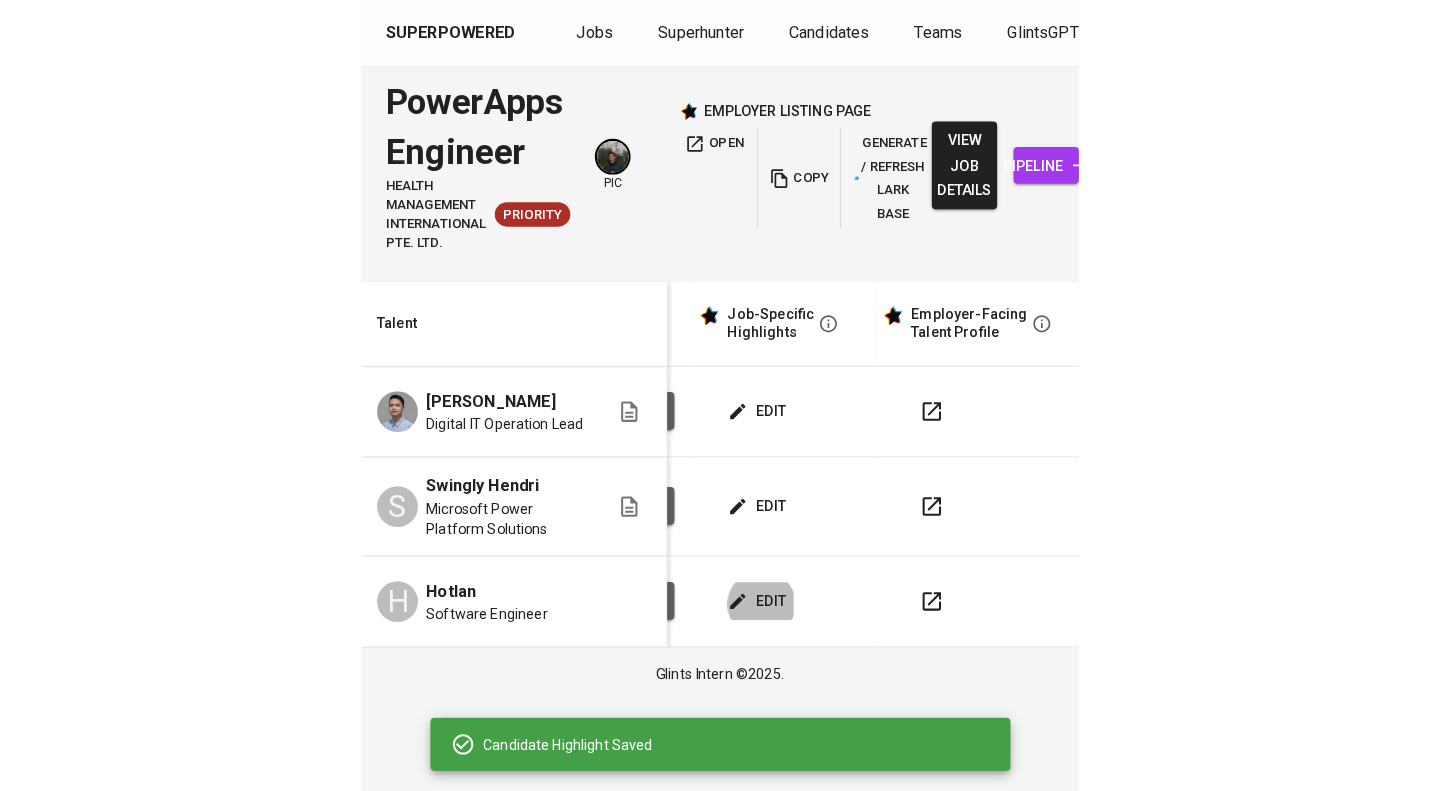scroll, scrollTop: 0, scrollLeft: 0, axis: both 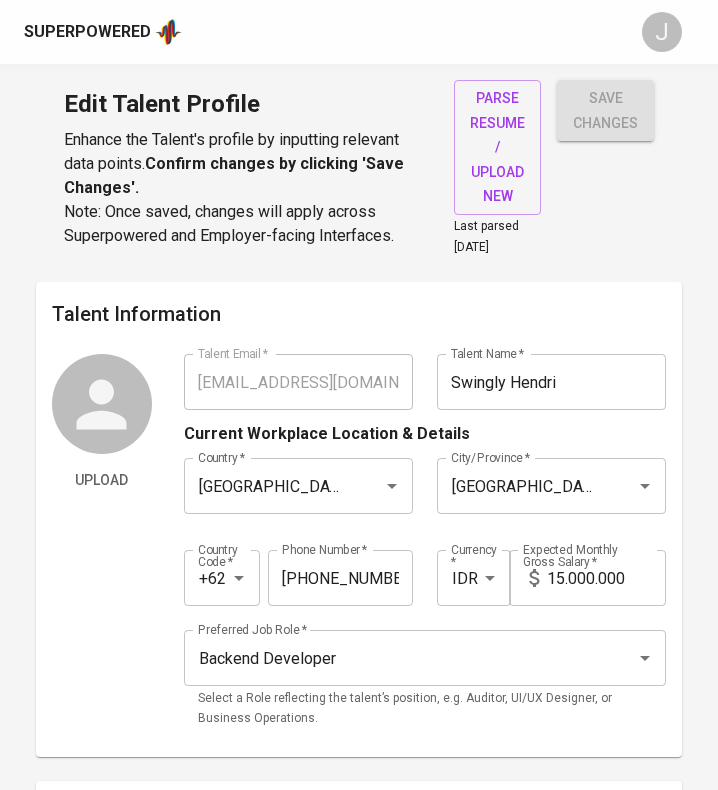 type on "[EMAIL_ADDRESS][DOMAIN_NAME]" 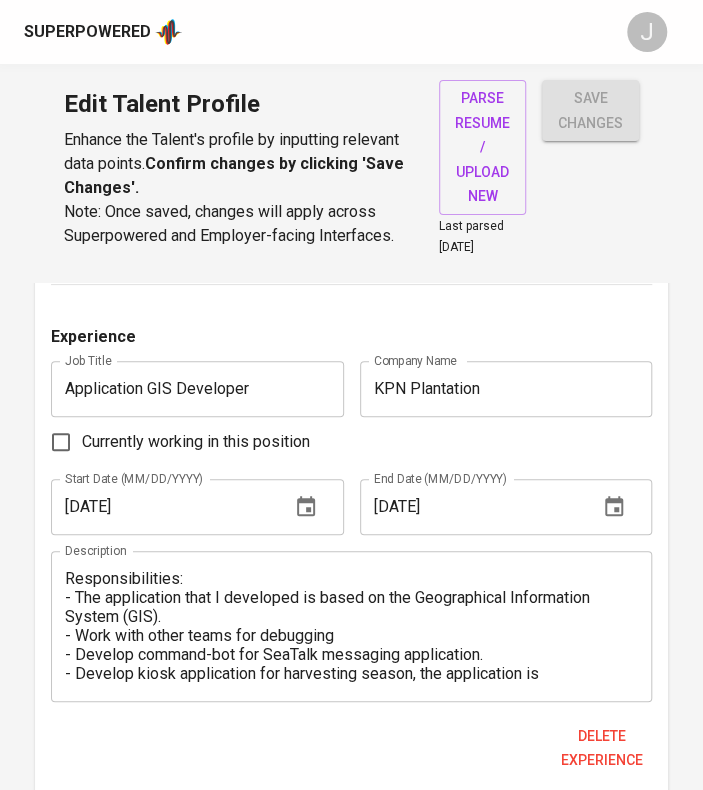 scroll, scrollTop: 2085, scrollLeft: 0, axis: vertical 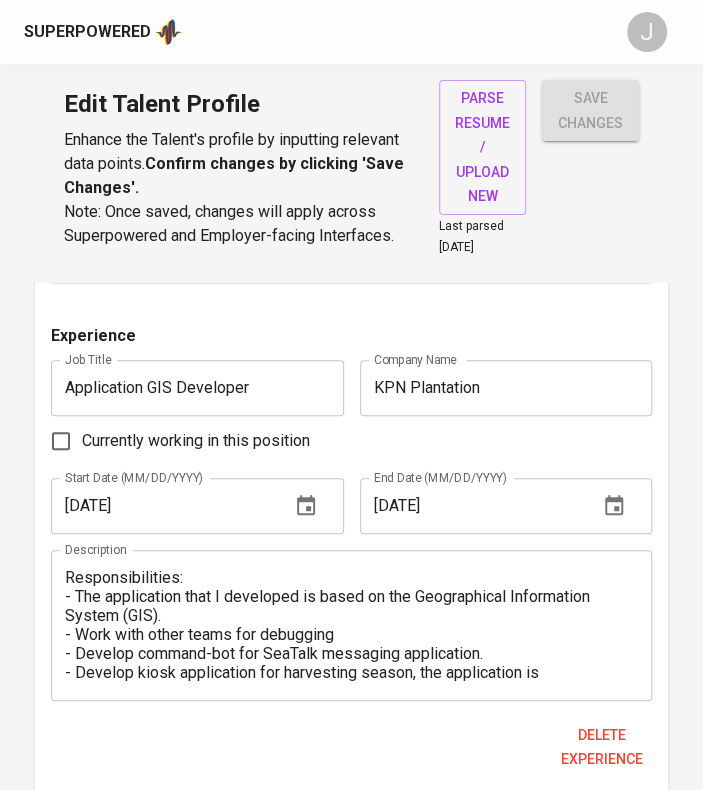 click on "Responsibilities:
- Transformation business process that still done by manually to
automation process.
- Find pain points in each function and business unit to transform
to automation process.
- Talk to stakeholders to get some input for solutions plan about
business process problems.
- Digitizing / Optimizing the process.
- Calculate FTE benefits for the projects.
- Scrum project management.
- Created application using Microsoft Power Apps platform.
- Created RPA using Microsoft Power Automate.
- Using Sharepoint List & MySQL for the database." at bounding box center (351, 114) 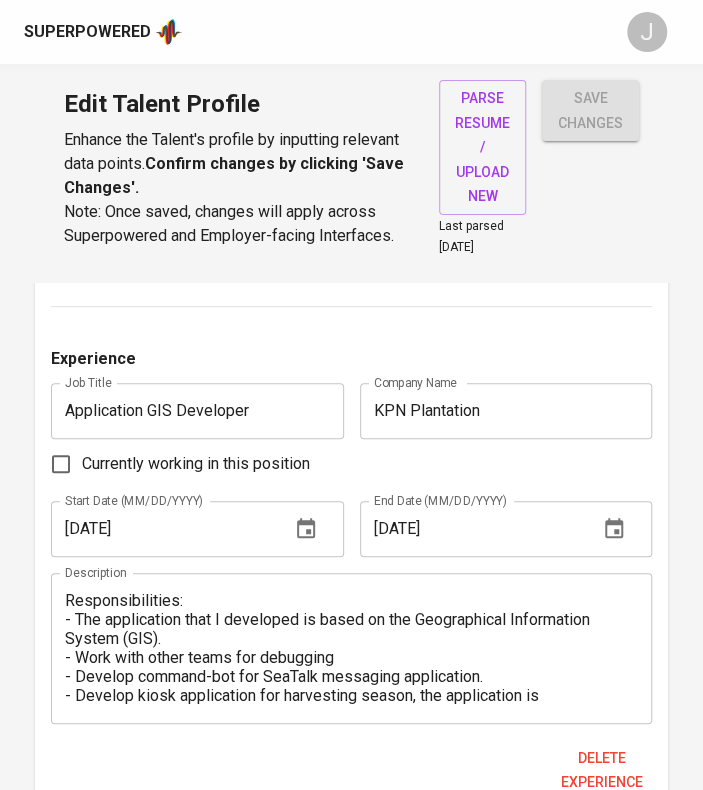 click at bounding box center [351, 114] 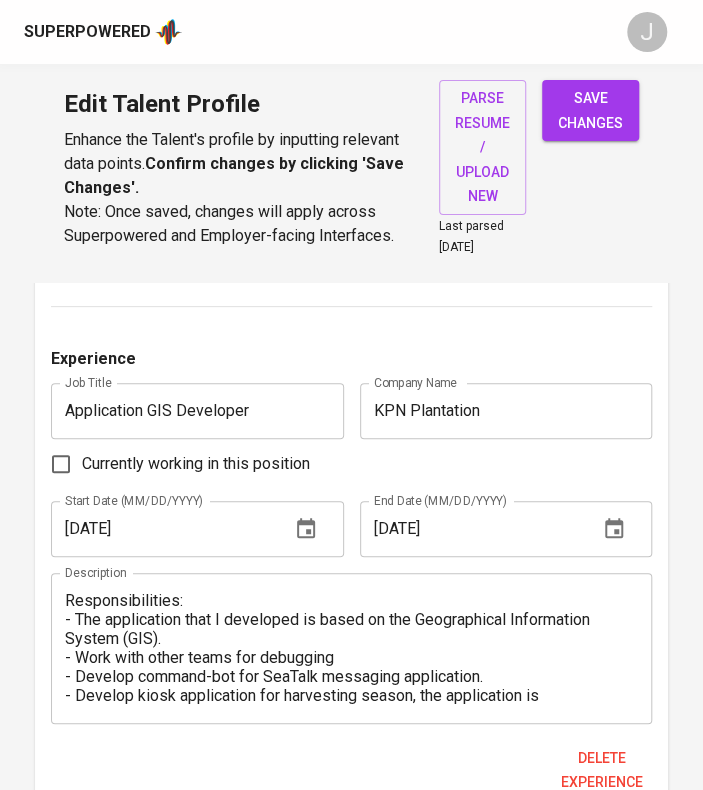 scroll, scrollTop: 2161, scrollLeft: 0, axis: vertical 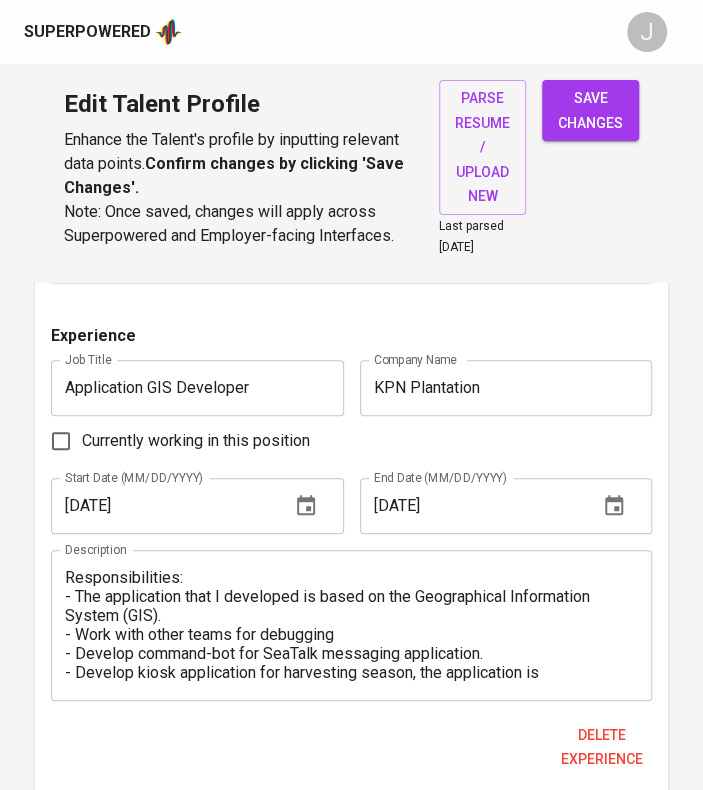 click at bounding box center (351, 114) 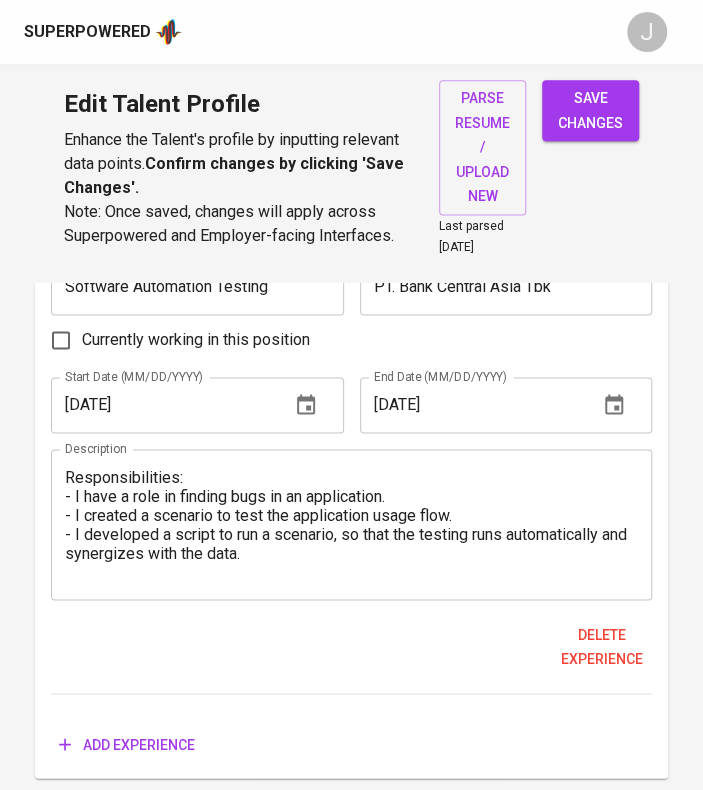 scroll, scrollTop: 2765, scrollLeft: 0, axis: vertical 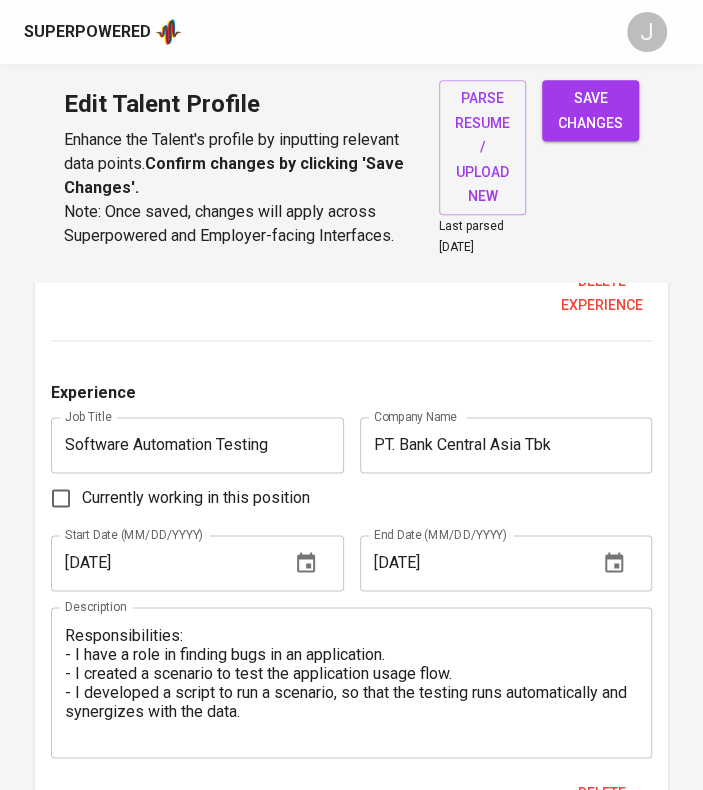 click on "Responsibilities:
- The application that I developed is based on the Geographical Information System (GIS).
- Work with other teams for debugging
- Develop command-bot for SeaTalk messaging application.
- Develop kiosk application for harvesting season, the application is
able to read data from NFC-card and send it to the DB-server.
- Develop back-end and front end for website harvesting management
system.
- Develop fitur push notif with firebase for android apps." at bounding box center (351, 171) 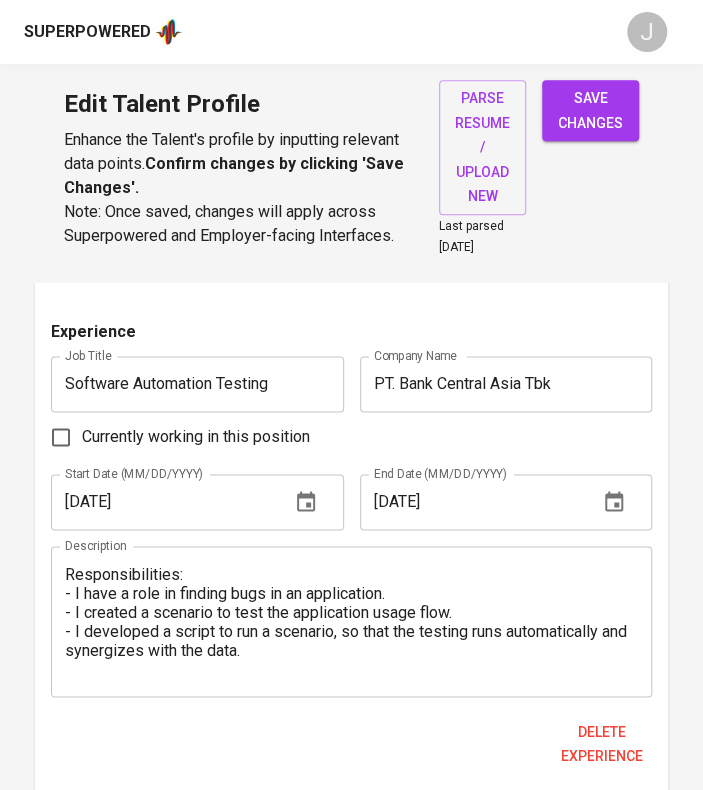 scroll, scrollTop: 2599, scrollLeft: 0, axis: vertical 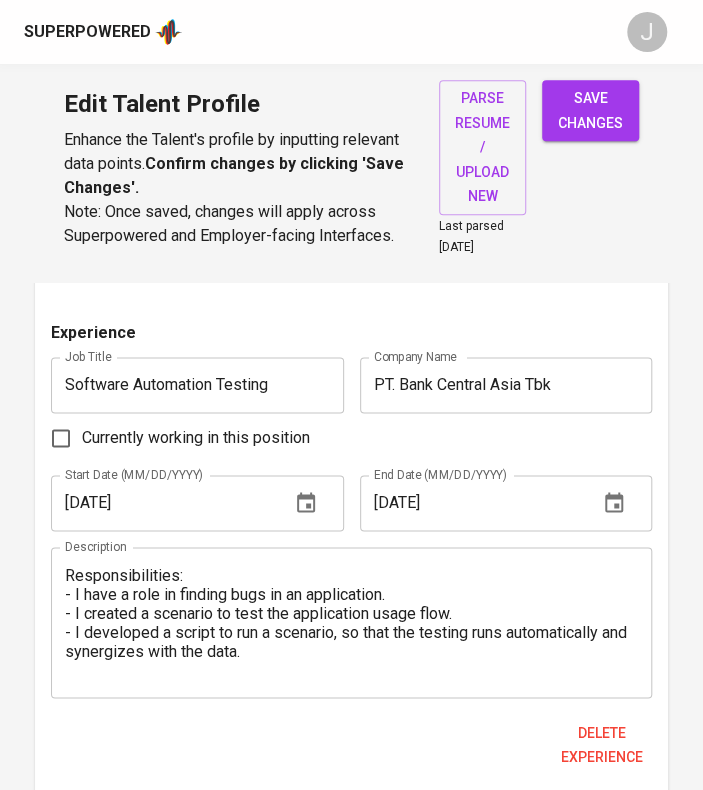 click on "Responsibilities:
- The application that I developed is based on the Geographical Information System (GIS).
- Work with other teams for debugging
- Develop command-bot for SeaTalk messaging application.
- Develop kiosk application for harvesting season, the application is
able to read data from NFC-card and send it to the DB-server.
- Develop back-end and front end for website harvesting management
system.
- Develop fitur push notif with firebase for android apps." at bounding box center (351, 111) 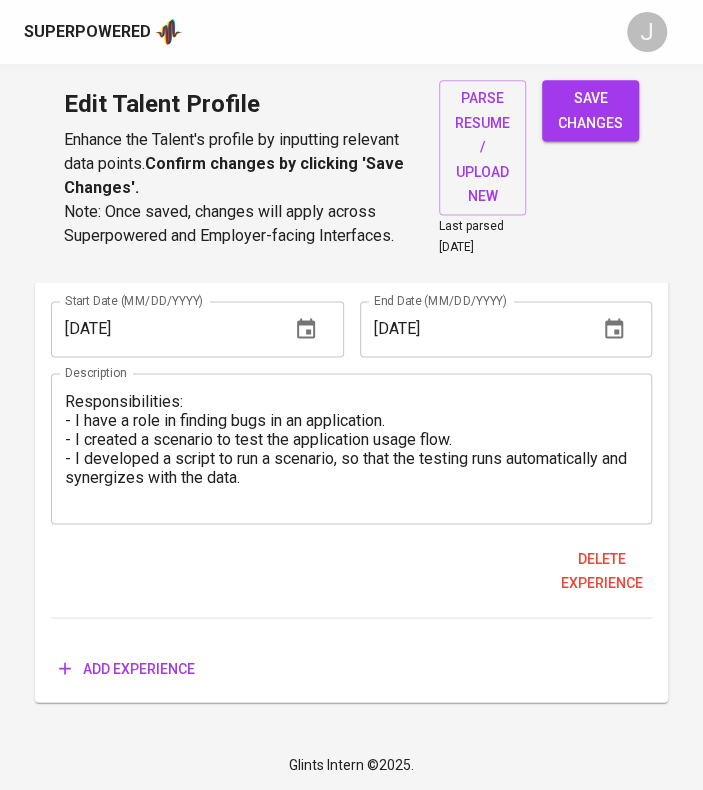 scroll, scrollTop: 3099, scrollLeft: 0, axis: vertical 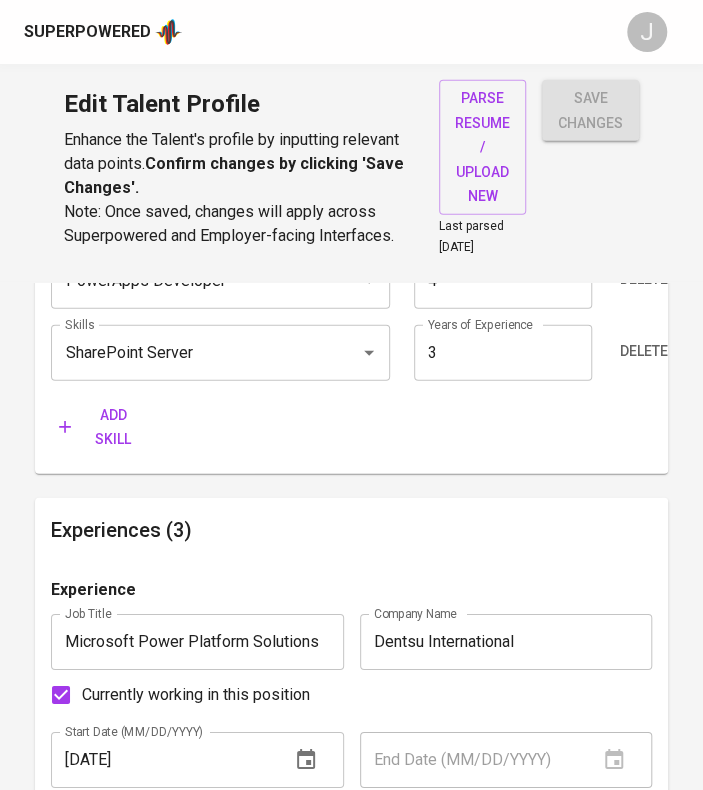 click on "4" at bounding box center (503, 137) 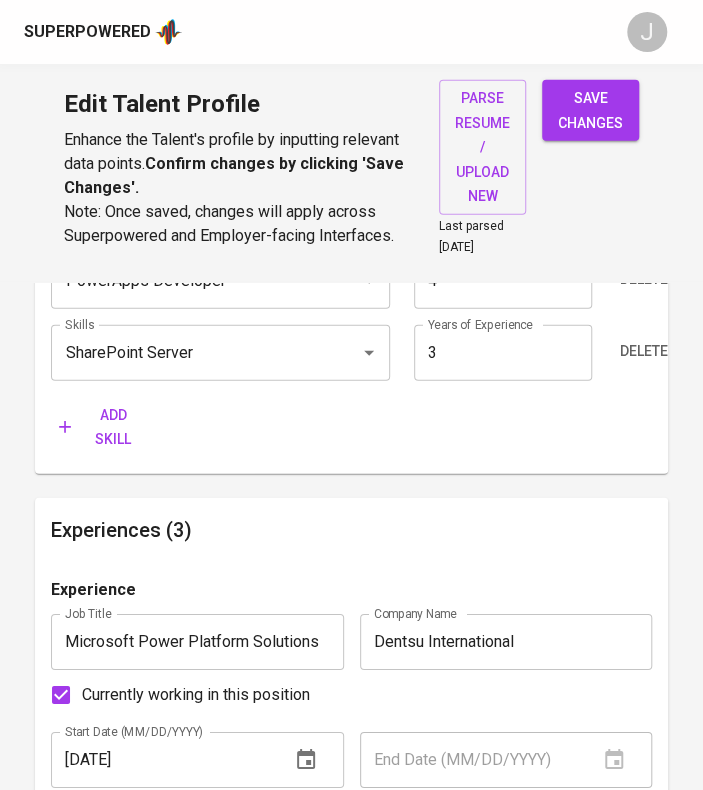 type on "5" 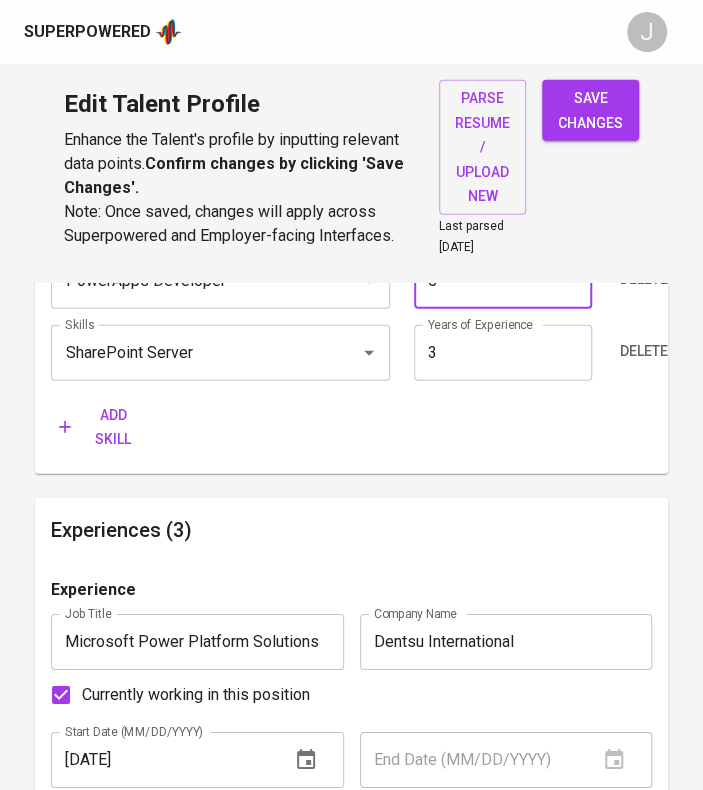 type on "5" 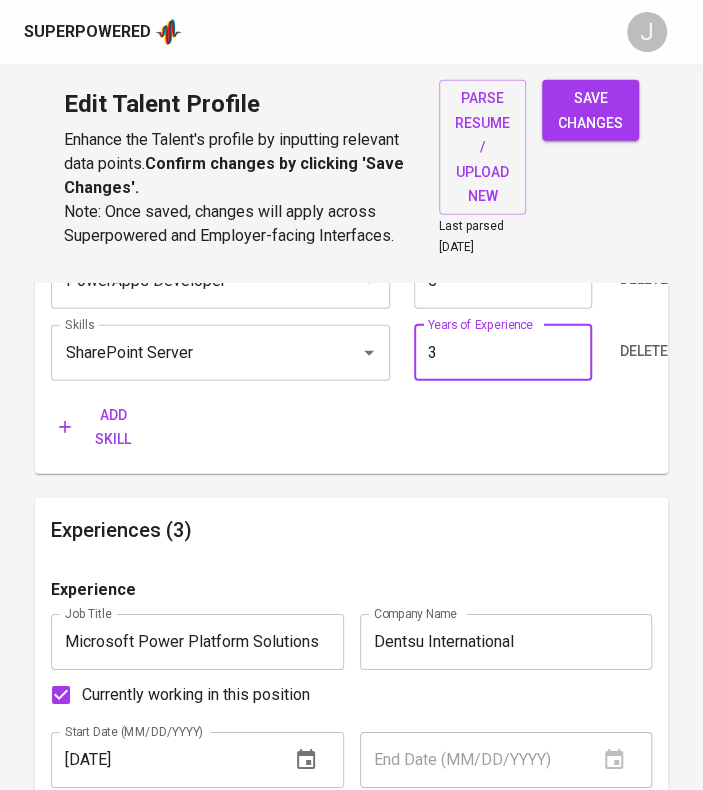 click on "3" at bounding box center [503, 353] 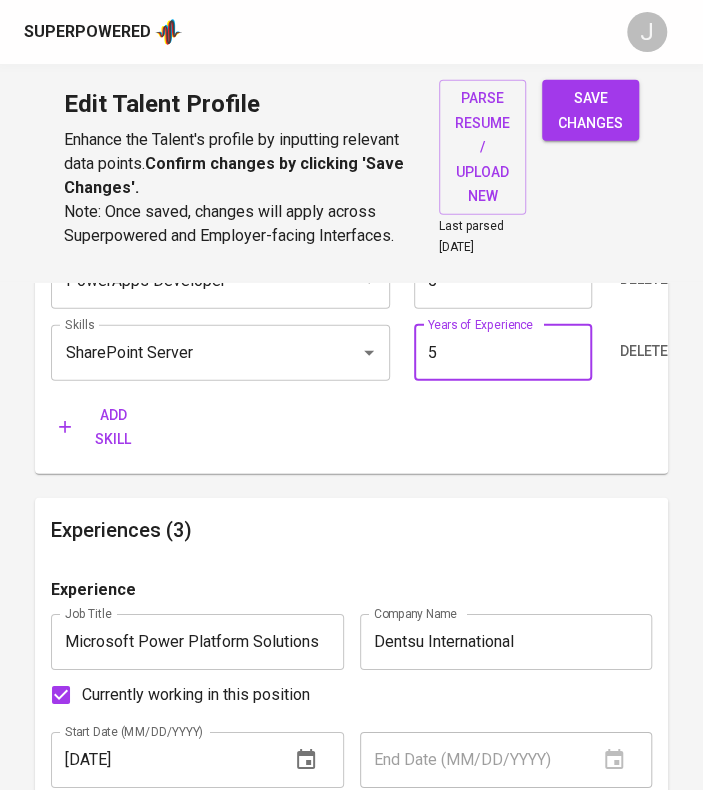 type on "5" 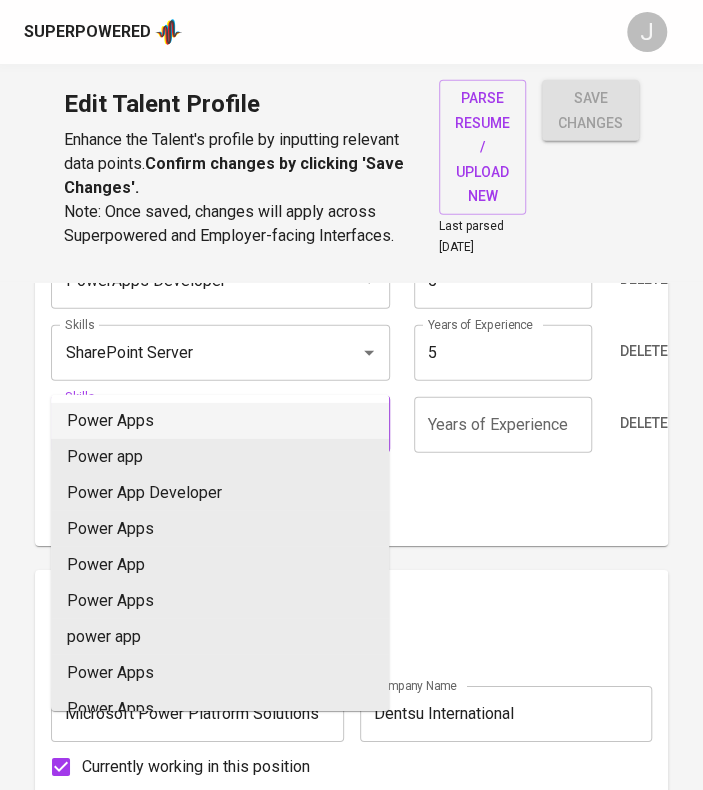 click on "Power Apps" at bounding box center [220, 421] 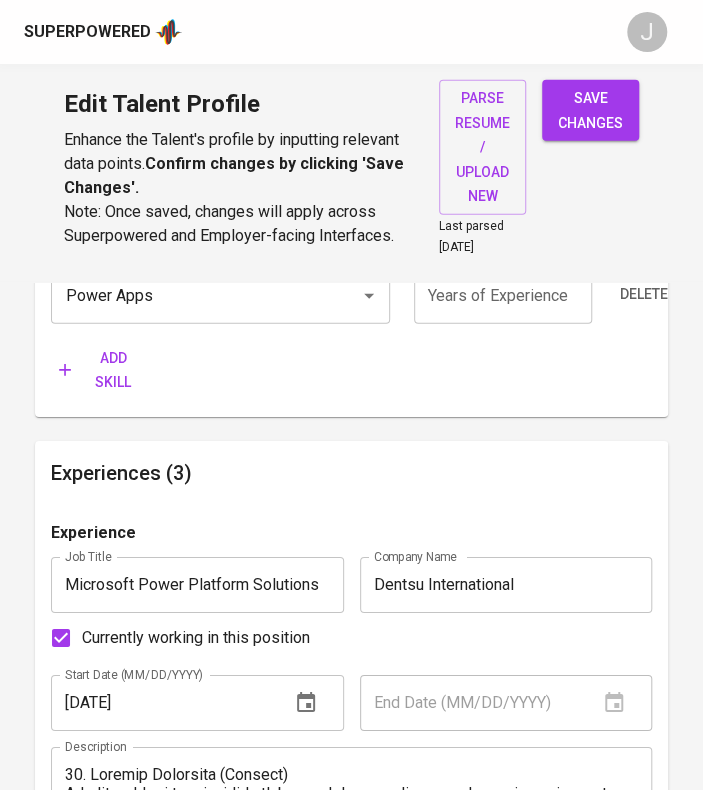 scroll, scrollTop: 1450, scrollLeft: 0, axis: vertical 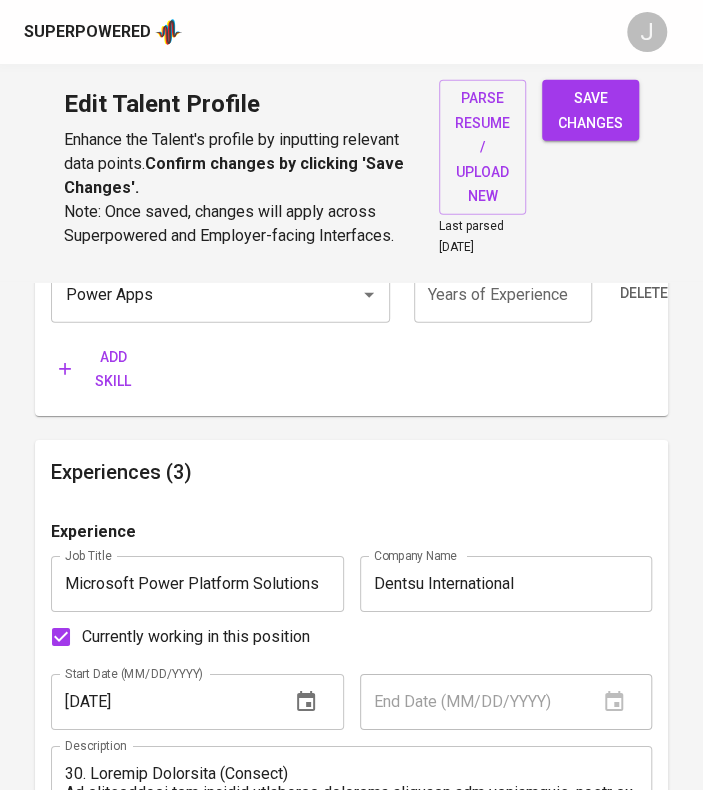 click at bounding box center [503, 295] 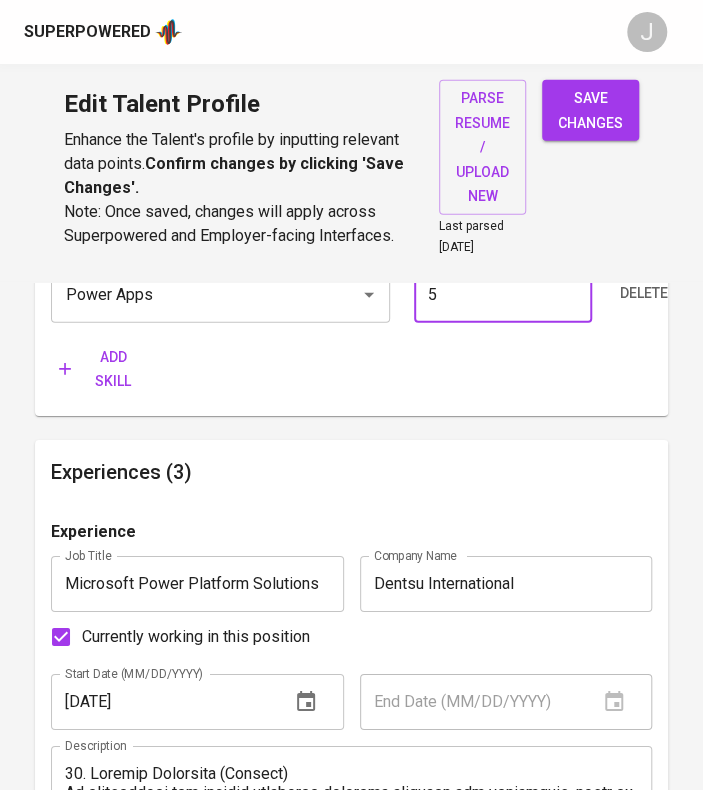 type on "5" 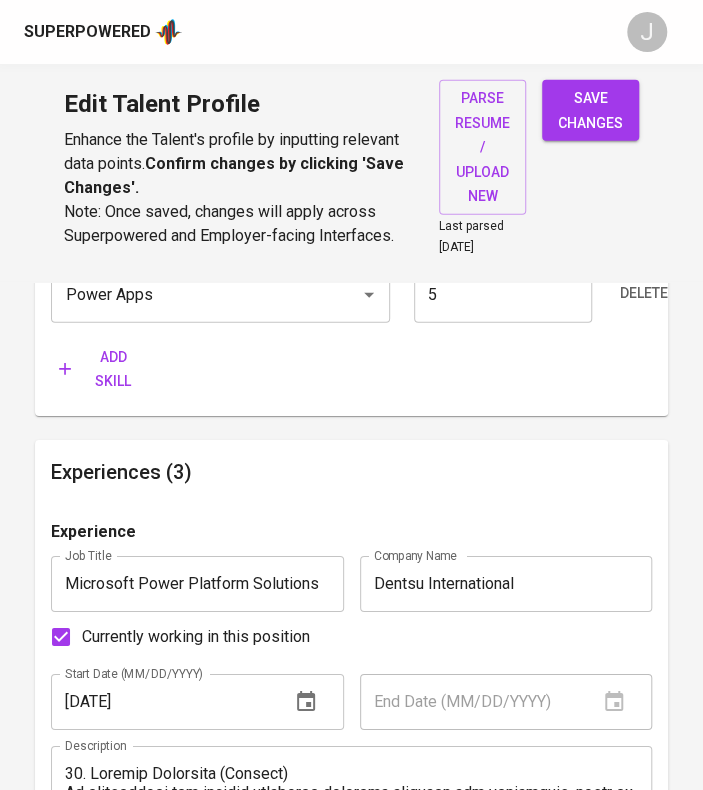 click on "Add skill" at bounding box center (101, 369) 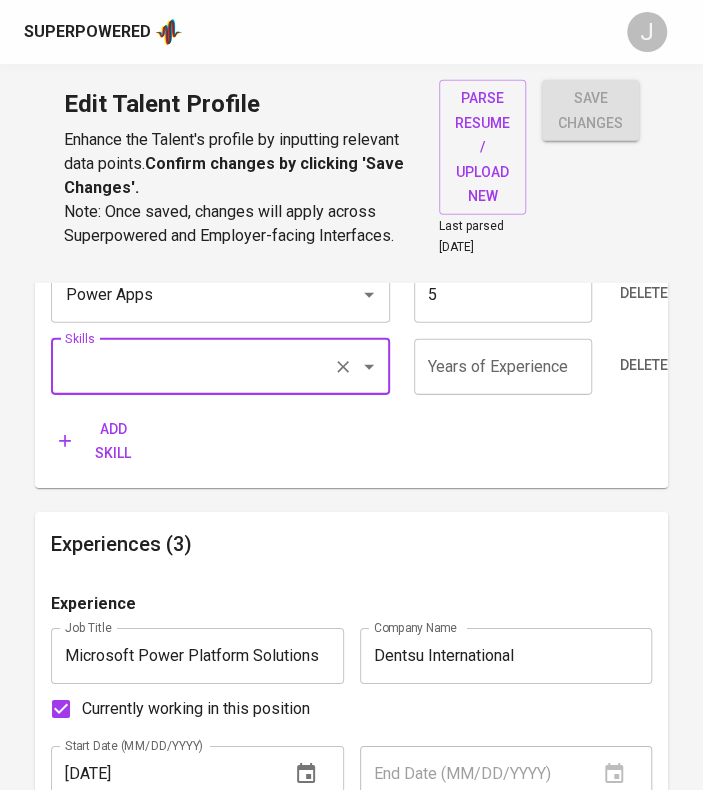 scroll, scrollTop: 1506, scrollLeft: 0, axis: vertical 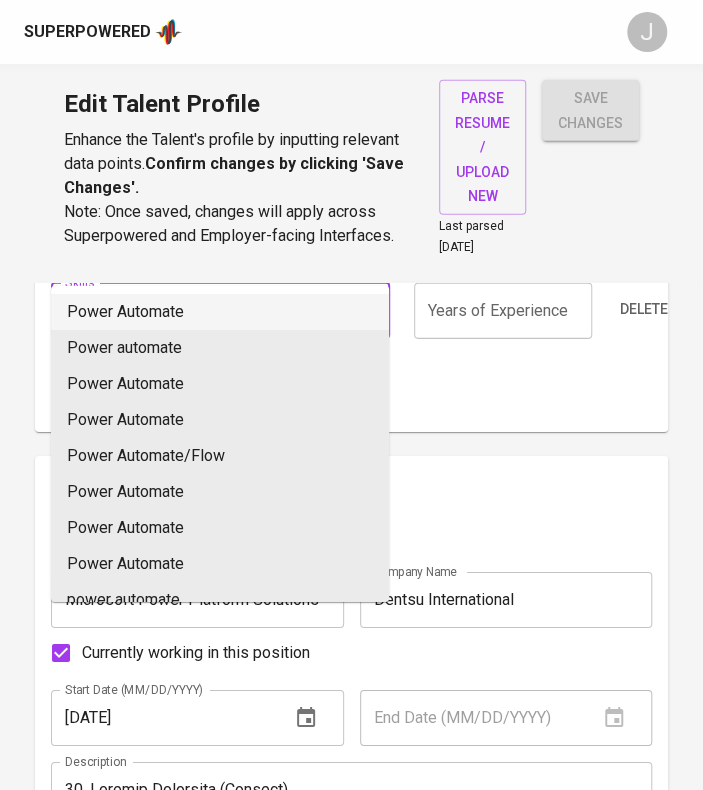 click on "Power Automate" at bounding box center [220, 312] 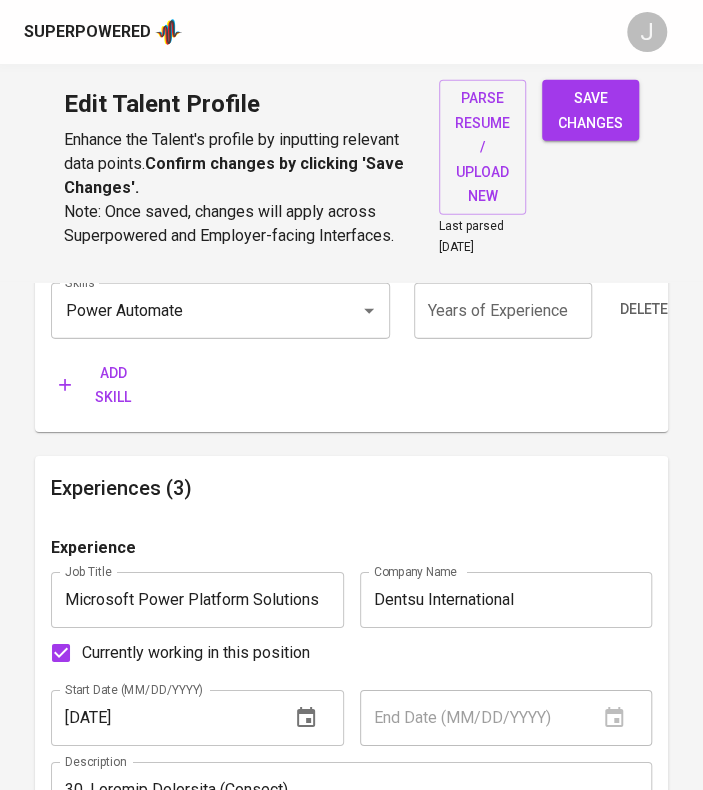click at bounding box center [503, 311] 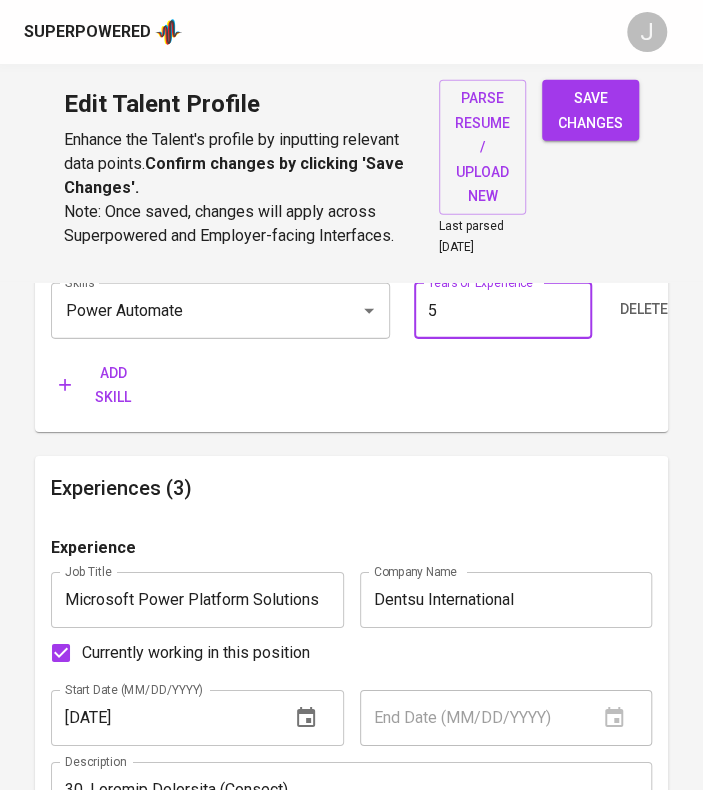 type on "5" 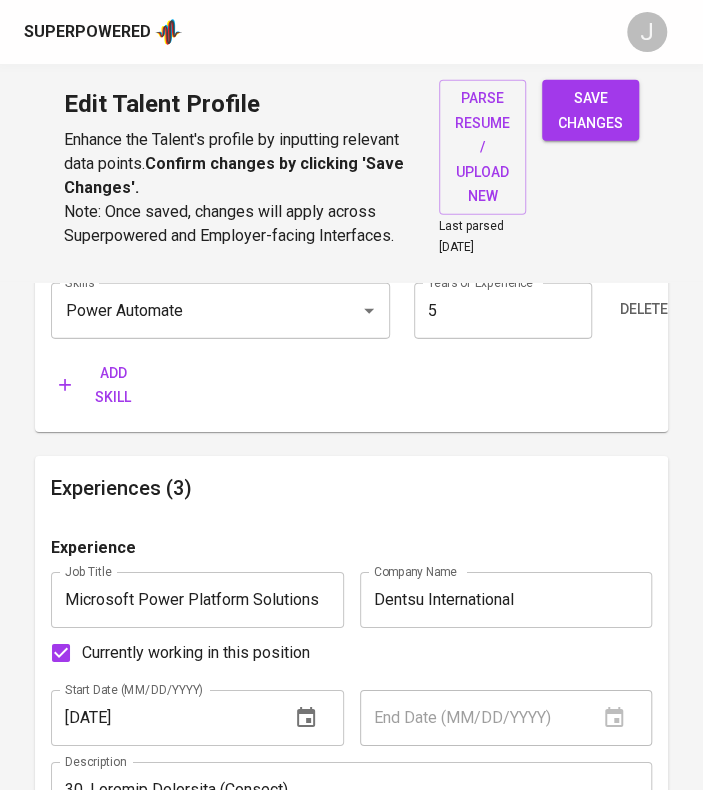 click on "Add skill" at bounding box center [101, 385] 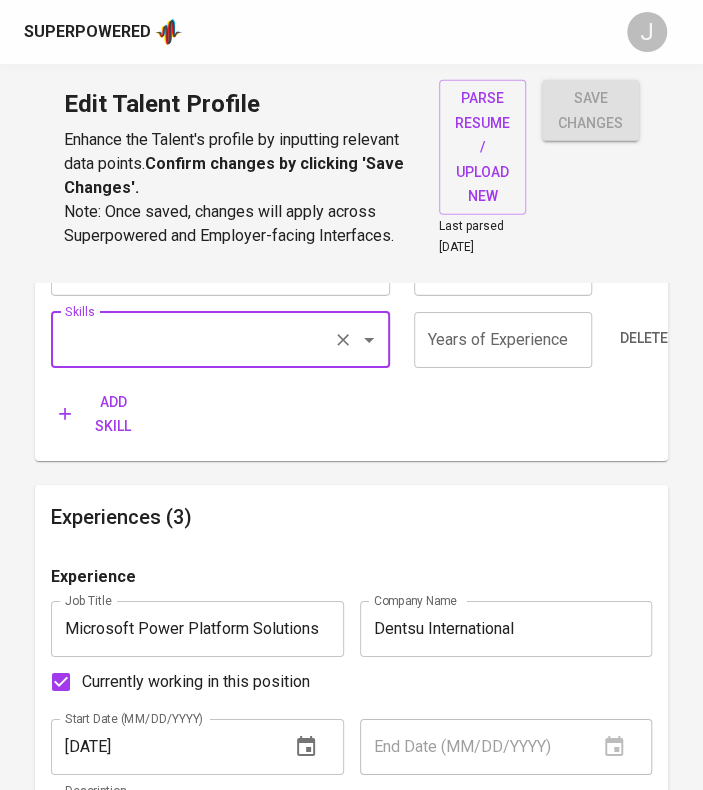 scroll, scrollTop: 1567, scrollLeft: 0, axis: vertical 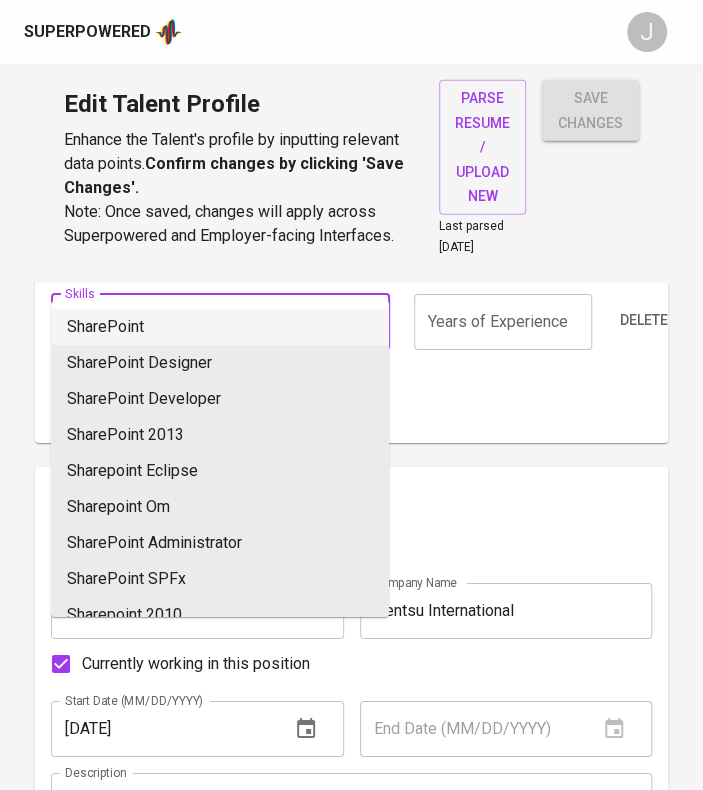 click on "SharePoint" at bounding box center (220, 327) 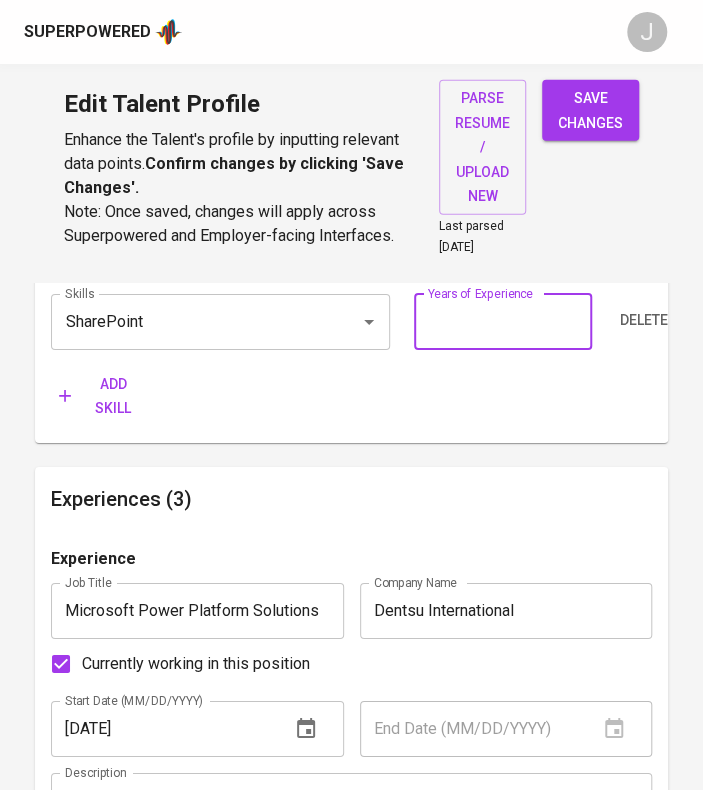 click at bounding box center [503, 322] 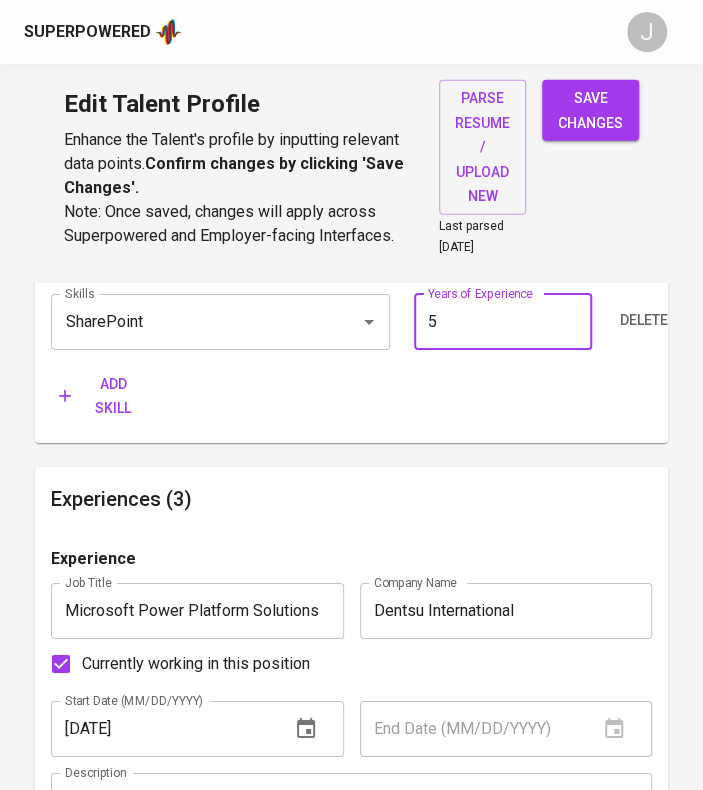 type on "5" 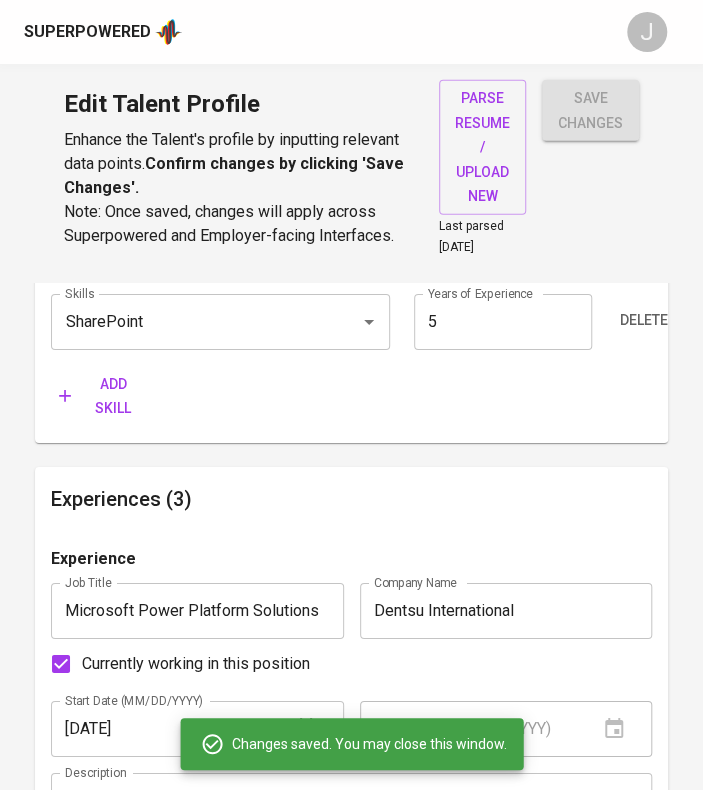 type on "Power Automate" 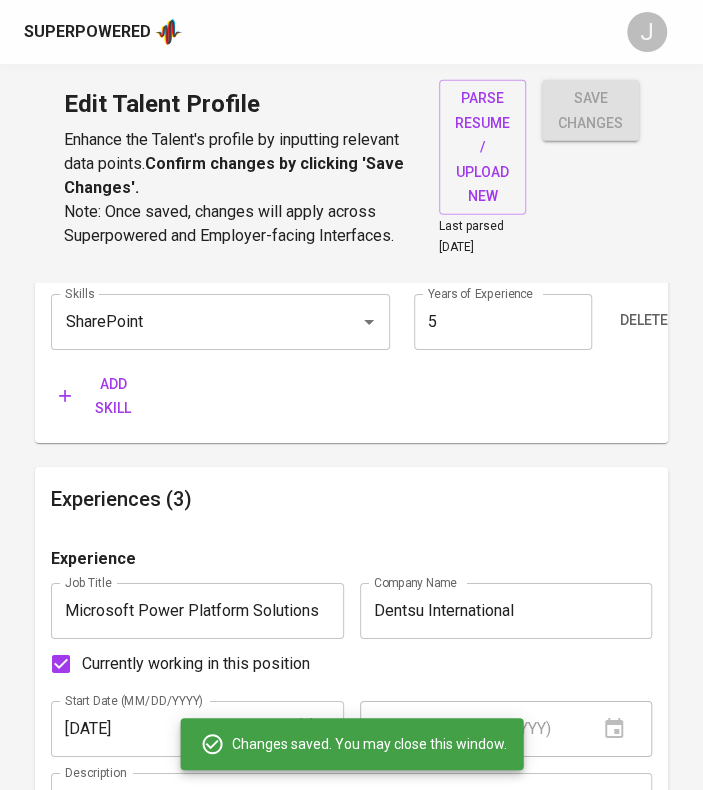 type on "Power Apps" 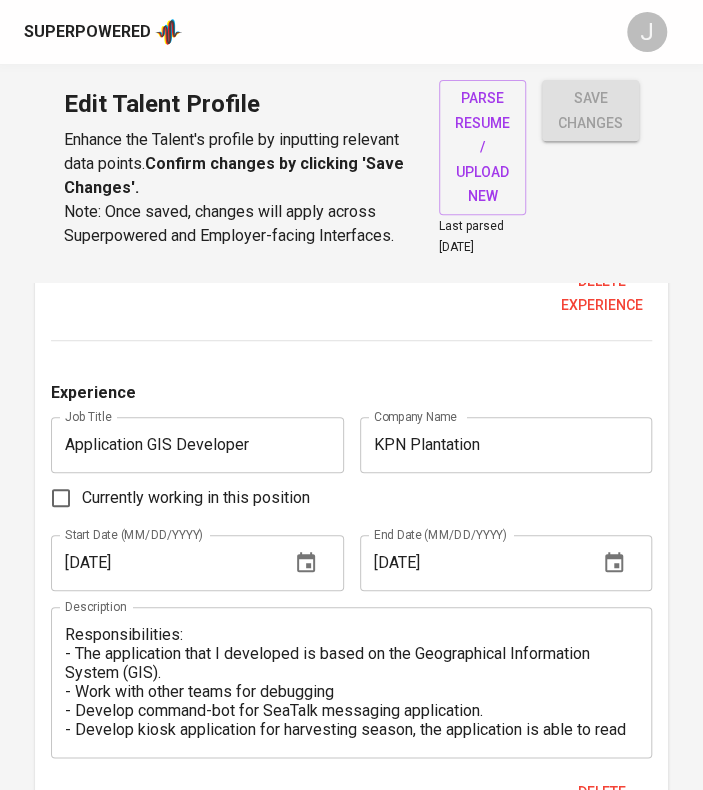 click at bounding box center (351, 171) 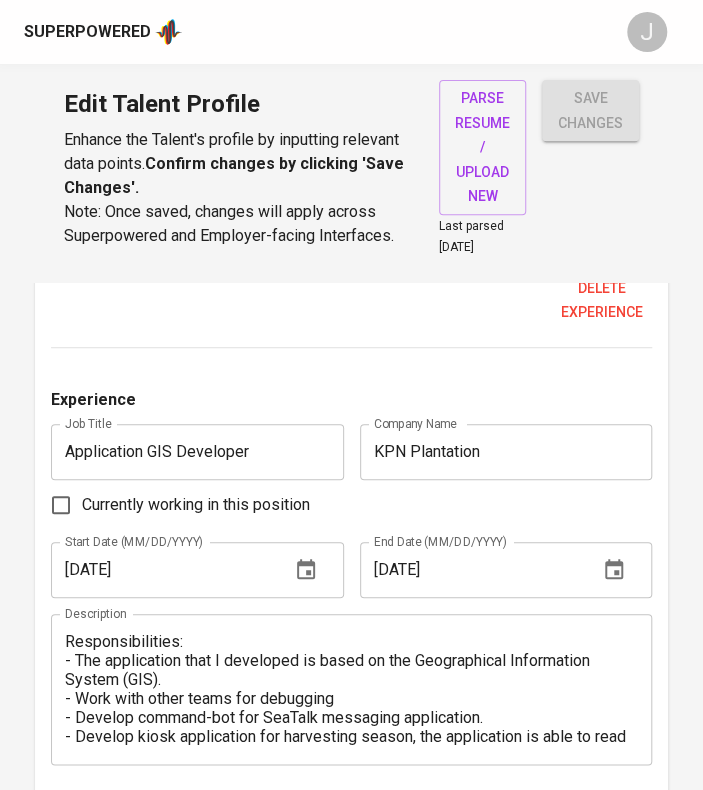 scroll, scrollTop: 2236, scrollLeft: 0, axis: vertical 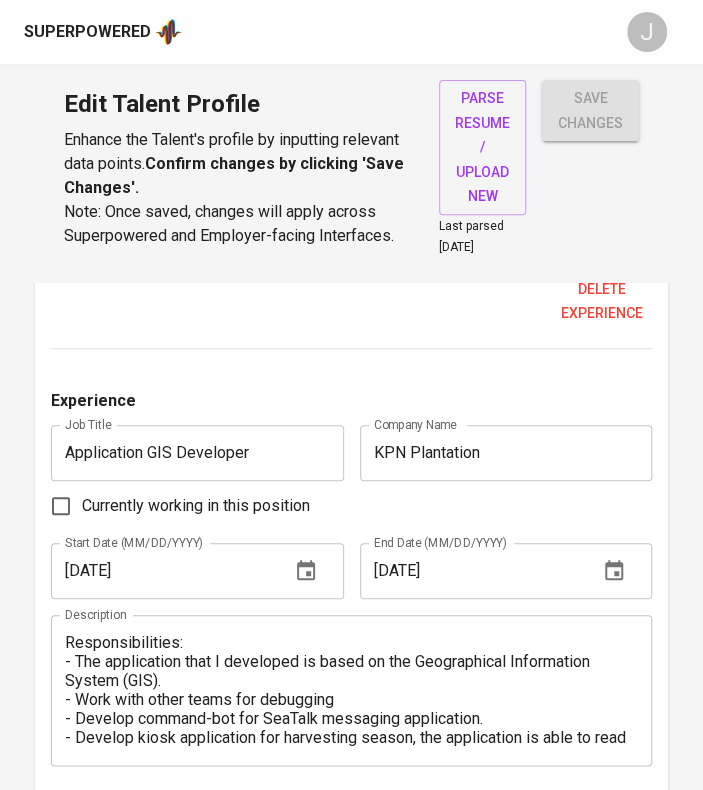 click at bounding box center (351, 179) 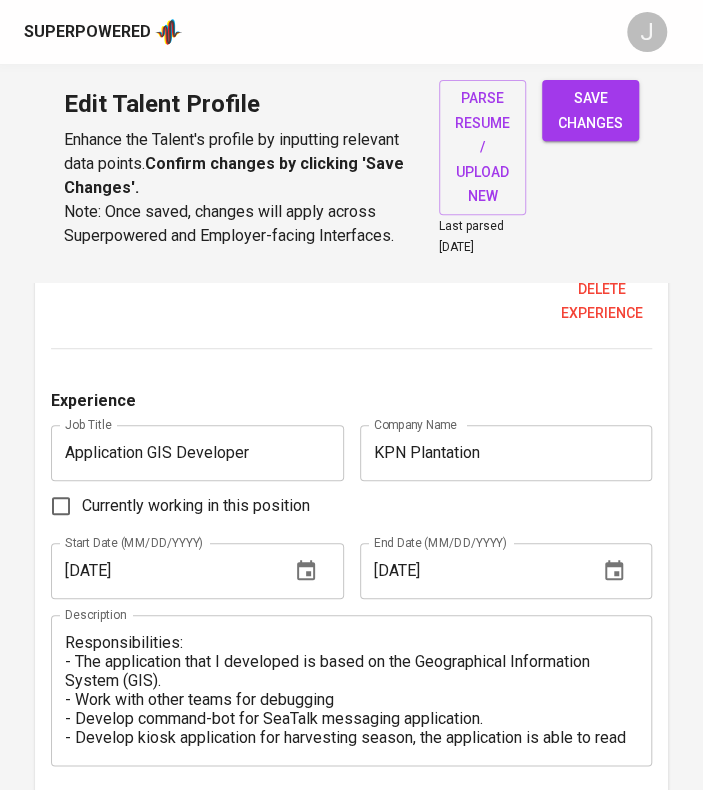 type on "- Transformed manual business processes into automated solutions.
- Contributed to AI research and implementation as part of the emerging technology team to enhance internal business processes
- Identified pain points across functions and business units to drive automation initiatives.
- Engaged with stakeholders to gather insights for business process improvement planning.
- Digitalizing / Optimizing the process.
- Lead application product development and process control using DevOps backlog methodology.
- Scrum project management
- Created solutions using Microsoft Power Apps platform.
- Project development and maintenance
PROJECTS:
1. Proline (Finance)
Created a procurement application for submitting Purchase Requisition (PR) requests related to operational activities. Involved users: Requester, Line Manager Approver, Procurement Checker, Lead Procurement Approver, Head of Finance Operations, CFO.
Technology: PowerApps (Apps), Power Automate (Automation), SharePoint List (Database), Outlook.
2. E-..." 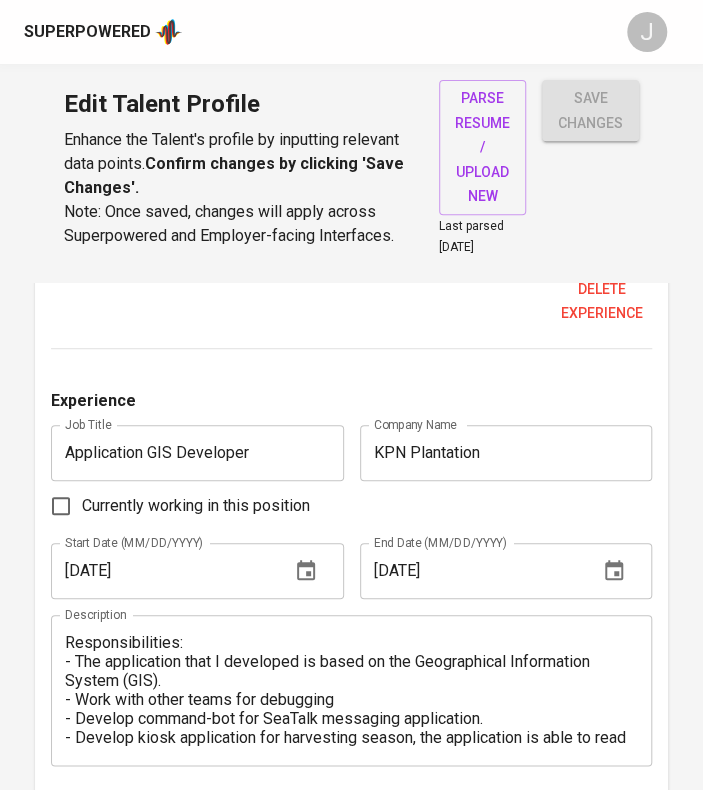 click at bounding box center (351, 179) 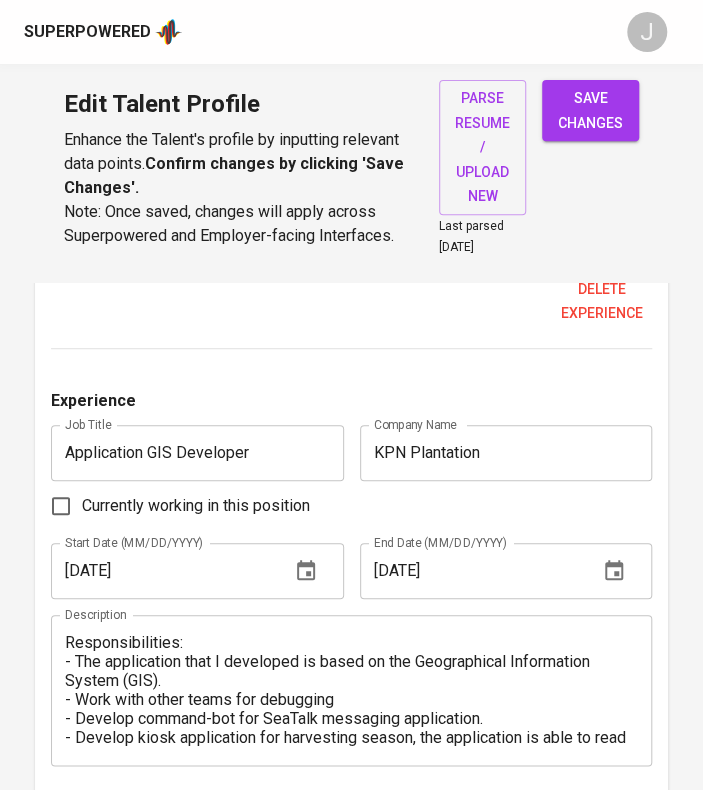 scroll, scrollTop: 162, scrollLeft: 0, axis: vertical 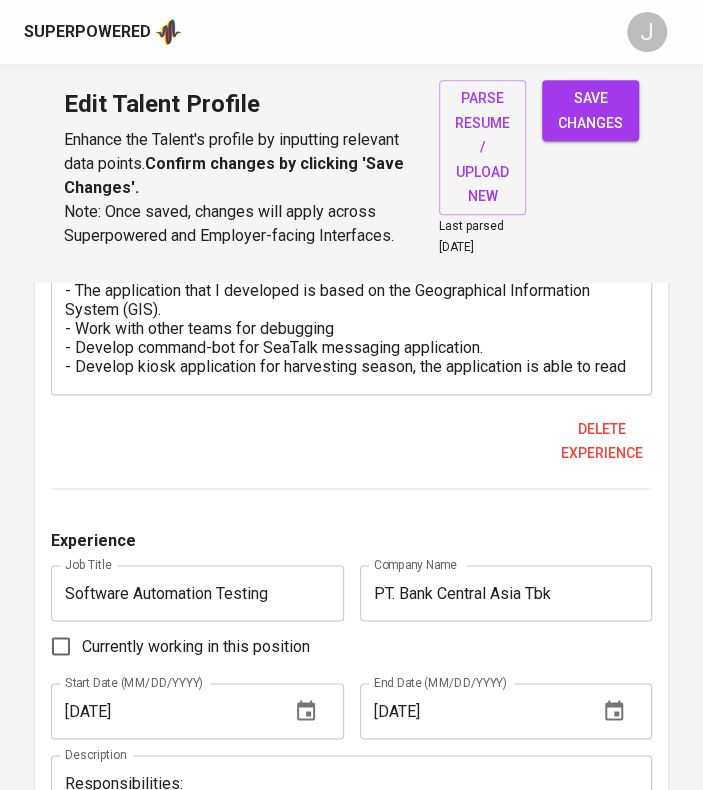 type on "- Transformed manual business processes into automated solutions.
- Contributed to AI research and implementation as part of the emerging technology team to enhance internal business processes
- Identified pain points across functions and business units to drive automation initiatives.
- Engaged with stakeholders to gather insights for business process improvement planning.
- Lead application product development and process control using DevOps backlog methodology.
- Scrum project management
- Digitalizing / Optimizing the process.
- Created solutions using Microsoft Power Apps platform.
- Project development and maintenance
PROJECTS:
1. Proline (Finance)
Created a procurement application for submitting Purchase Requisition (PR) requests related to operational activities. Involved users: Requester, Line Manager Approver, Procurement Checker, Lead Procurement Approver, Head of Finance Operations, CFO.
Technology: PowerApps (Apps), Power Automate (Automation), SharePoint List (Database), Outlook.
2. E-..." 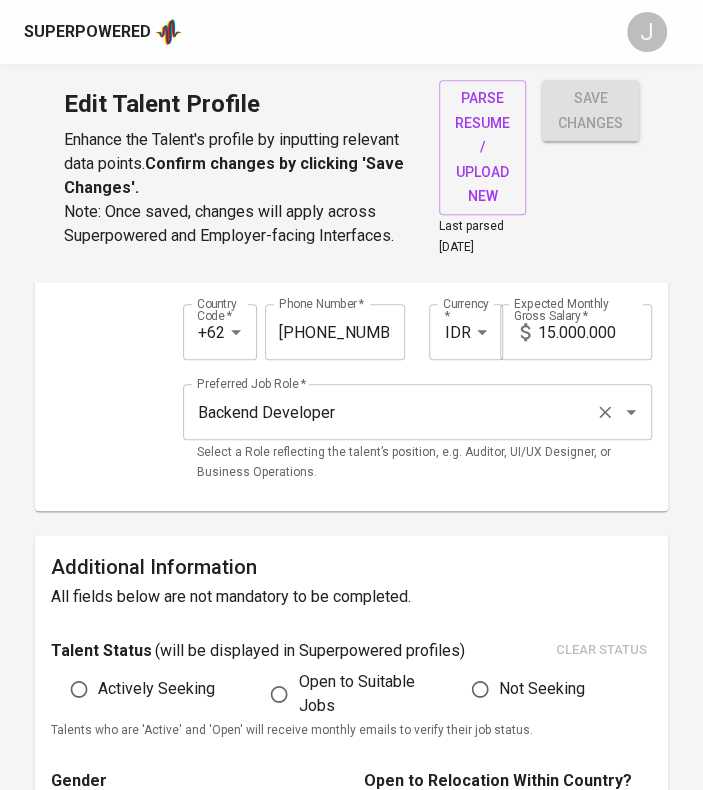 scroll, scrollTop: 237, scrollLeft: 0, axis: vertical 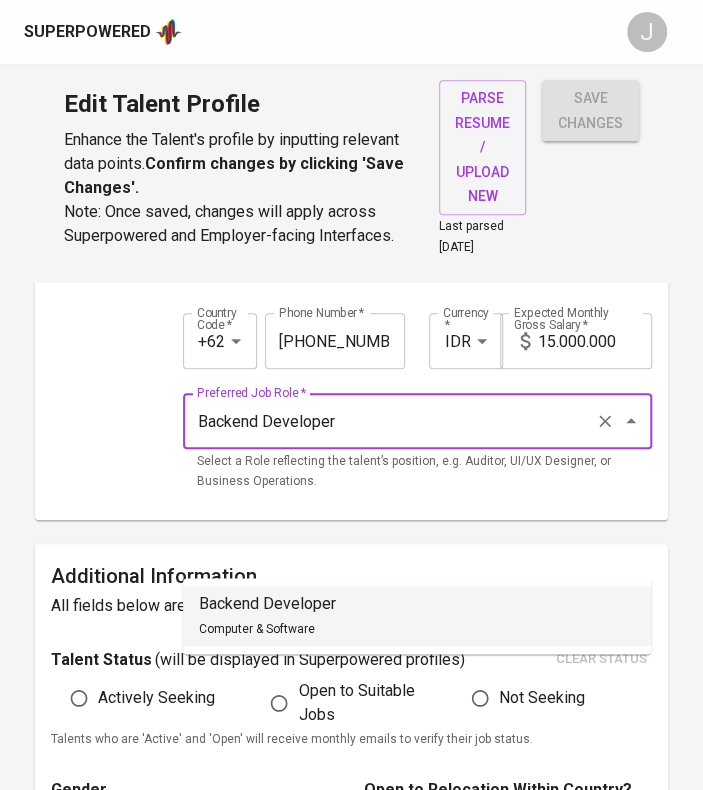 drag, startPoint x: 412, startPoint y: 528, endPoint x: 138, endPoint y: 518, distance: 274.18243 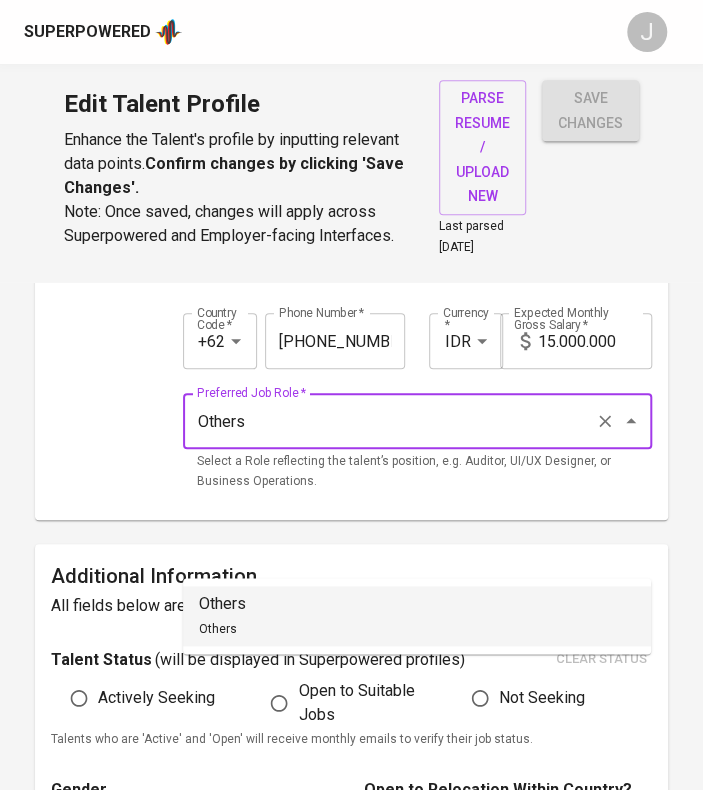 click on "Others Others" at bounding box center (417, 616) 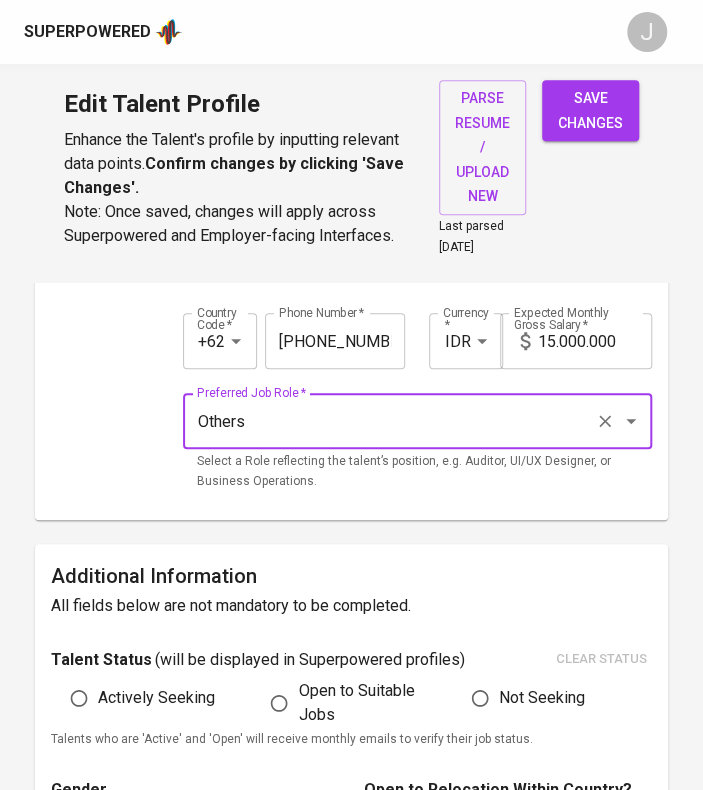 type on "Others" 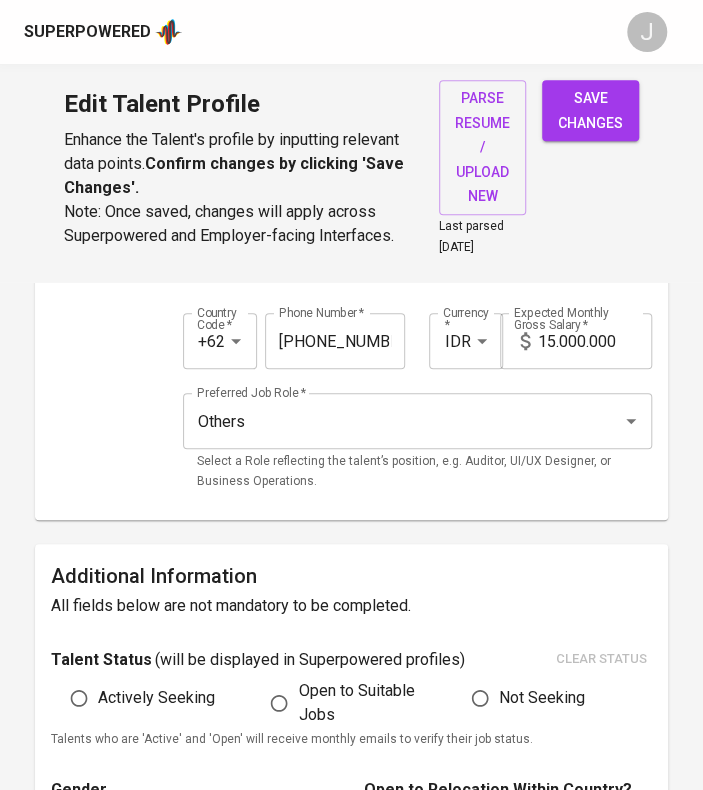 click on "save changes" at bounding box center [590, 110] 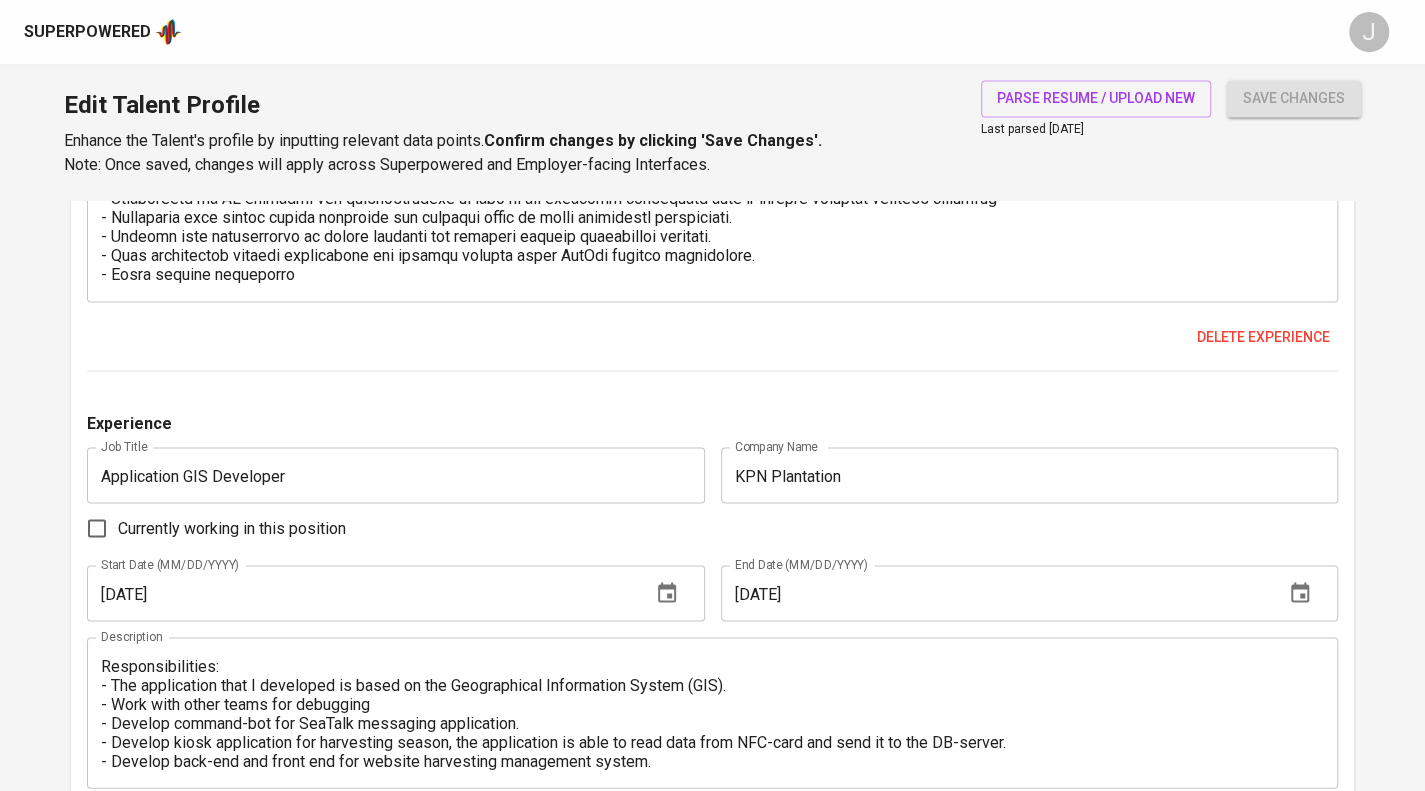 scroll, scrollTop: 2031, scrollLeft: 0, axis: vertical 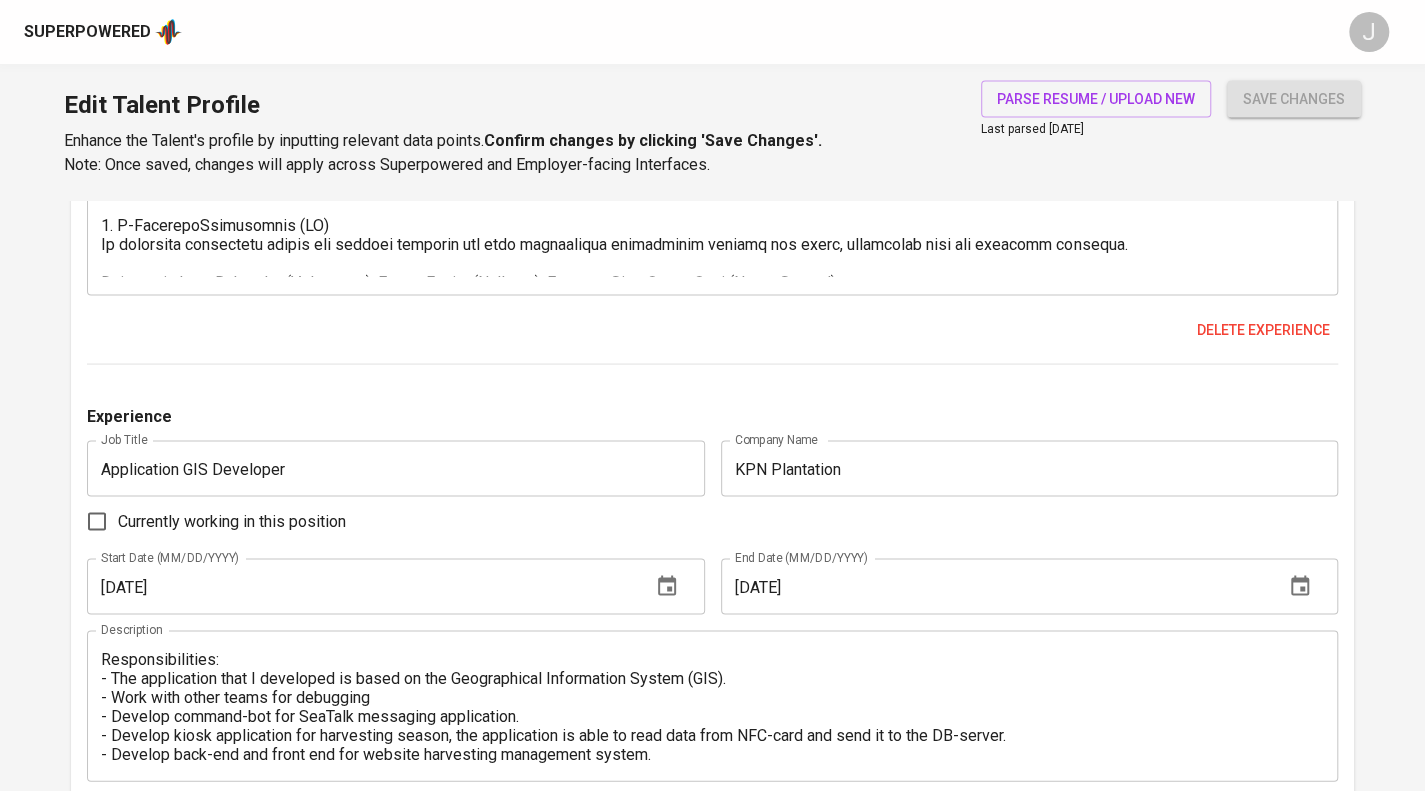click at bounding box center [712, 219] 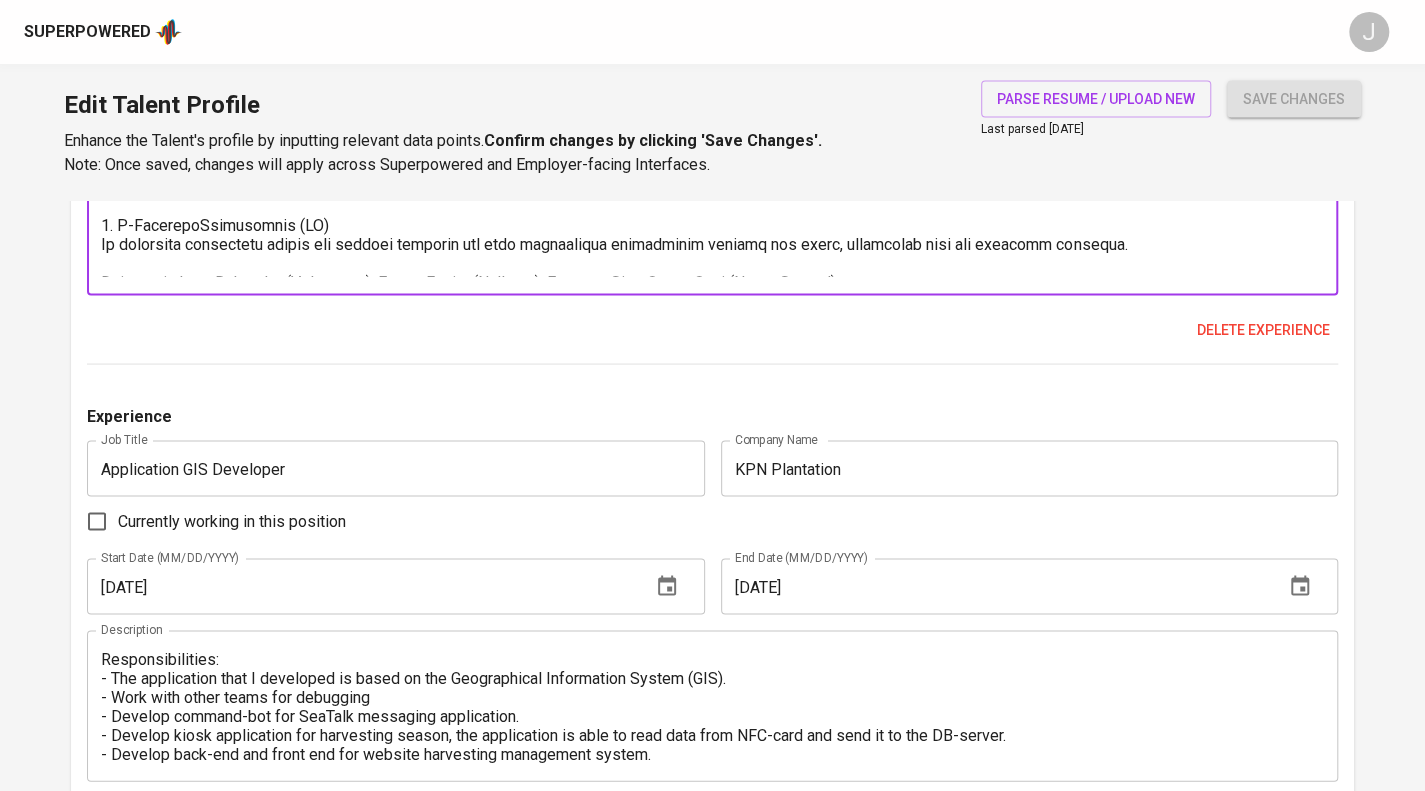 drag, startPoint x: 1028, startPoint y: 514, endPoint x: 66, endPoint y: 529, distance: 962.11694 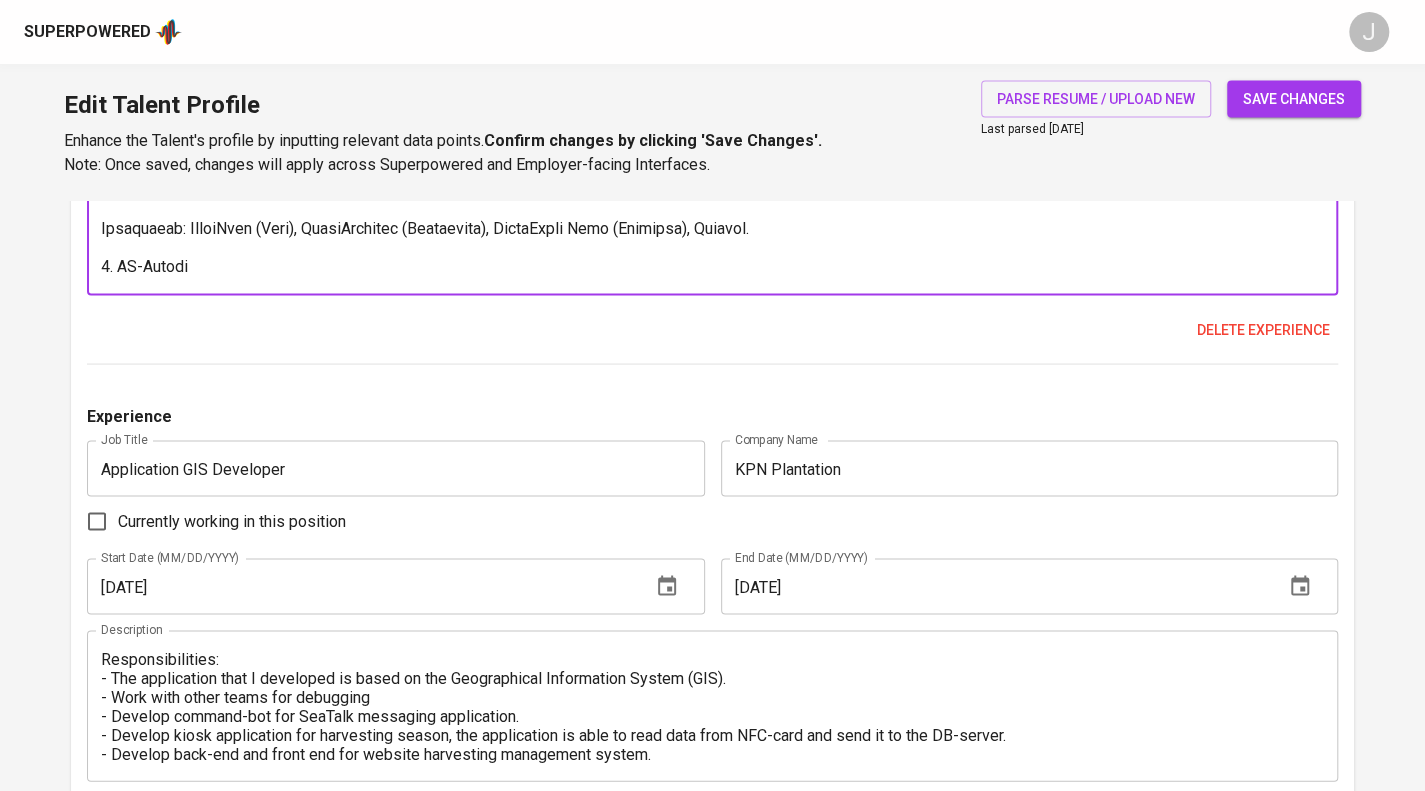 scroll, scrollTop: 1401, scrollLeft: 0, axis: vertical 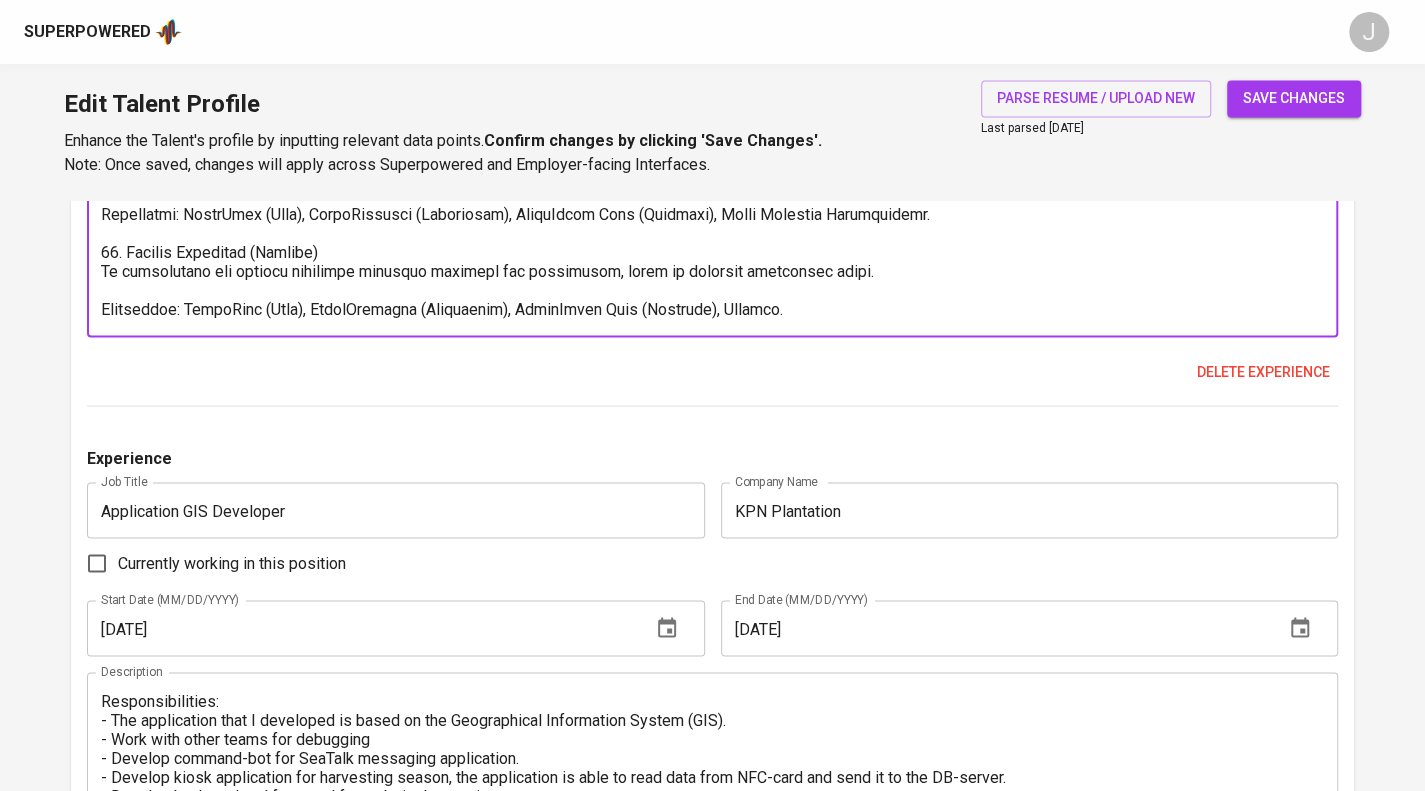 click at bounding box center [712, 261] 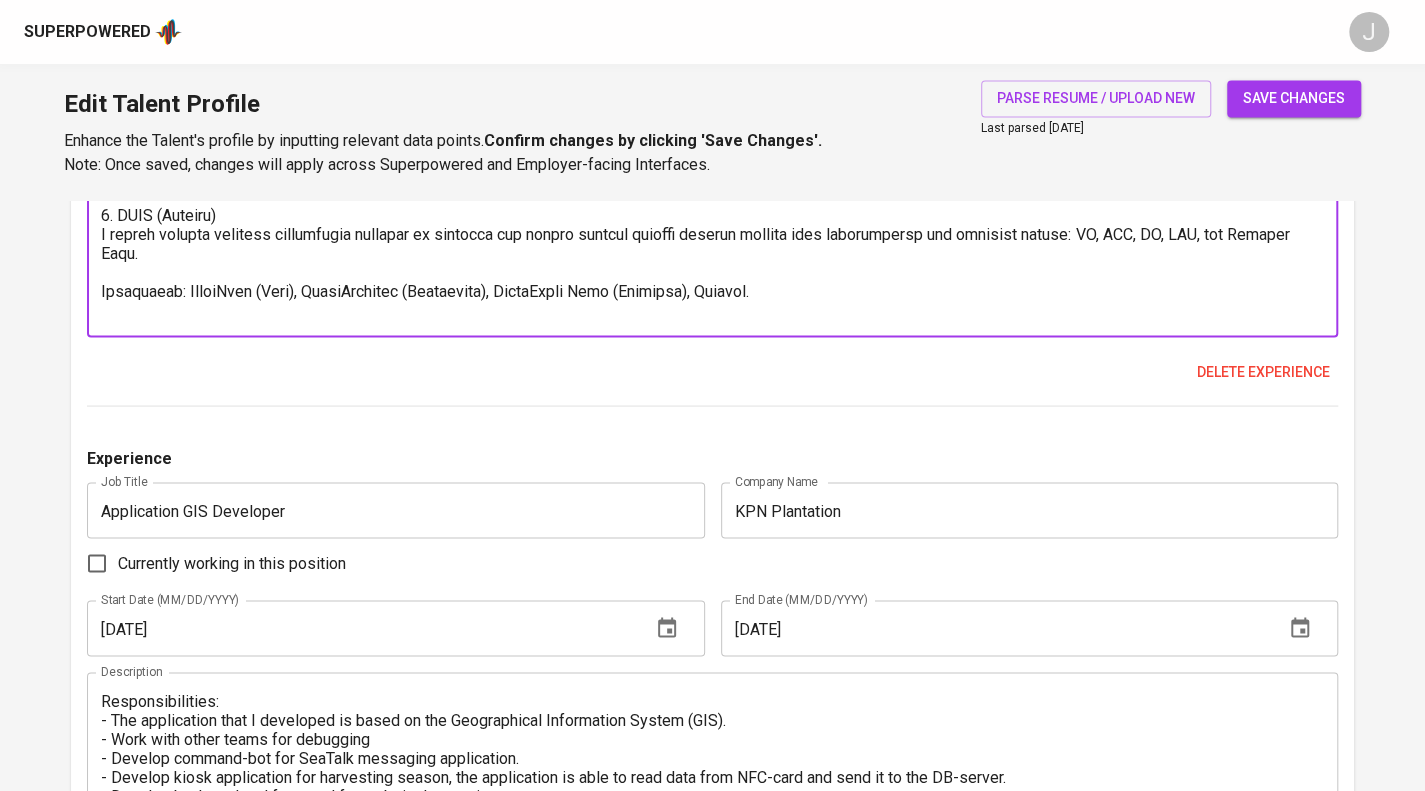 scroll, scrollTop: 420, scrollLeft: 0, axis: vertical 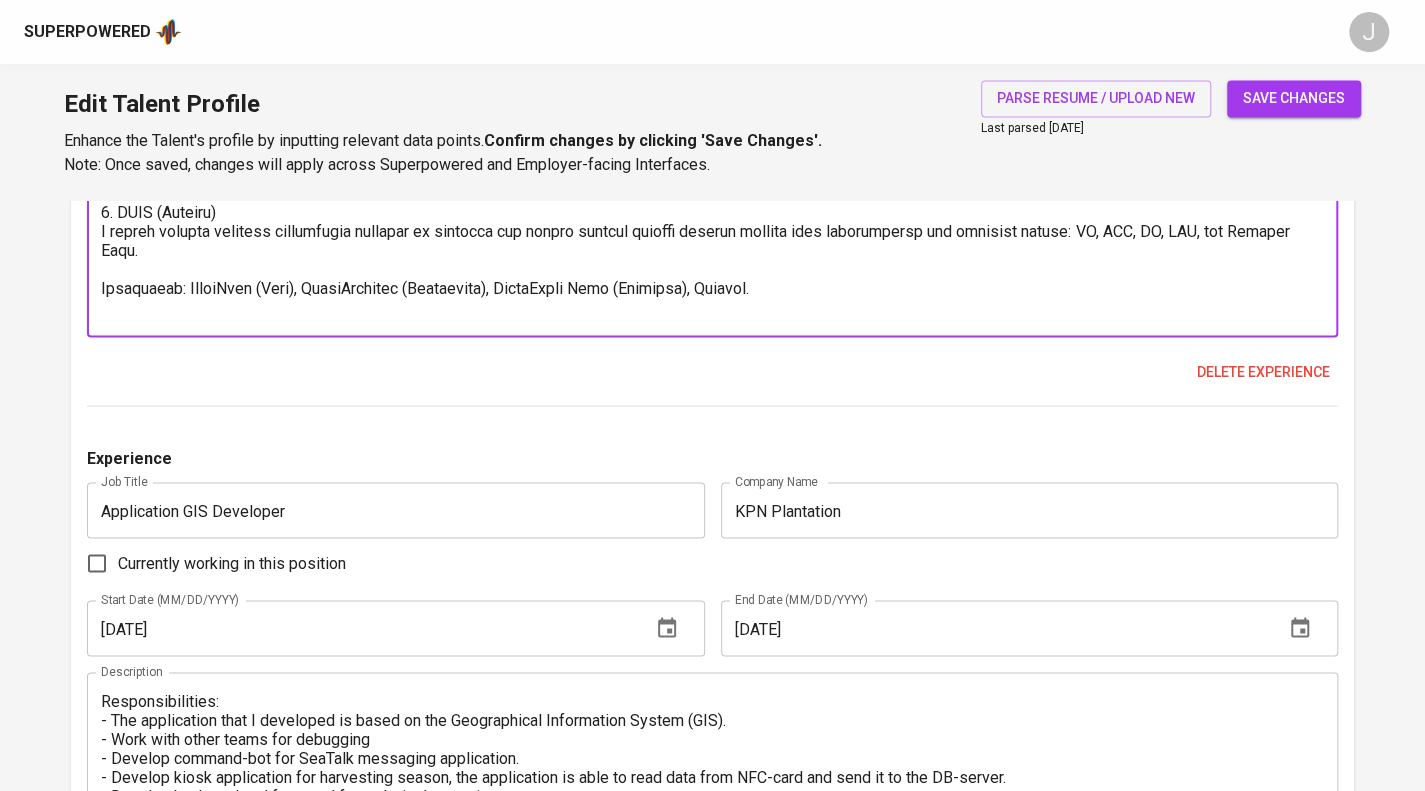 drag, startPoint x: 1092, startPoint y: 551, endPoint x: 44, endPoint y: 544, distance: 1048.0234 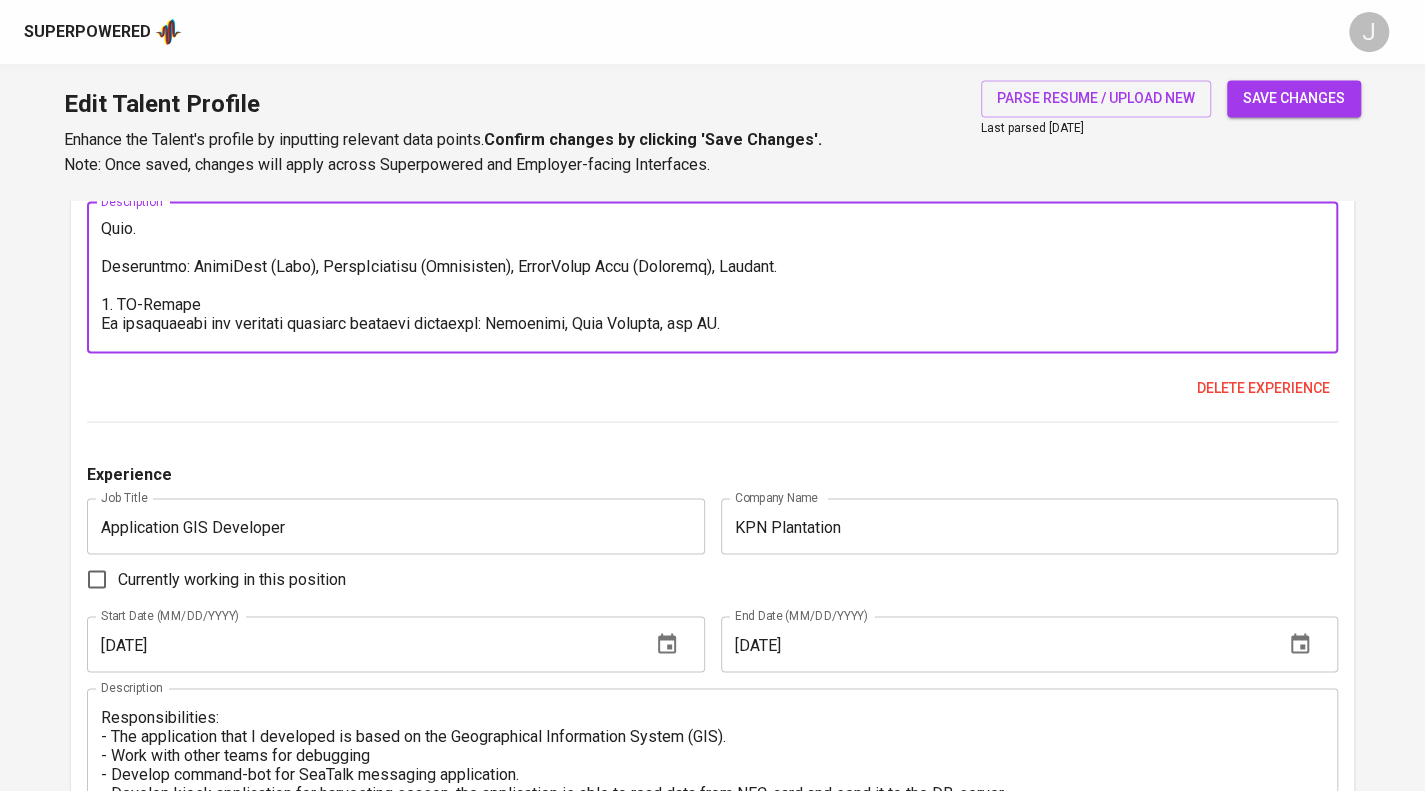 scroll, scrollTop: 1974, scrollLeft: 0, axis: vertical 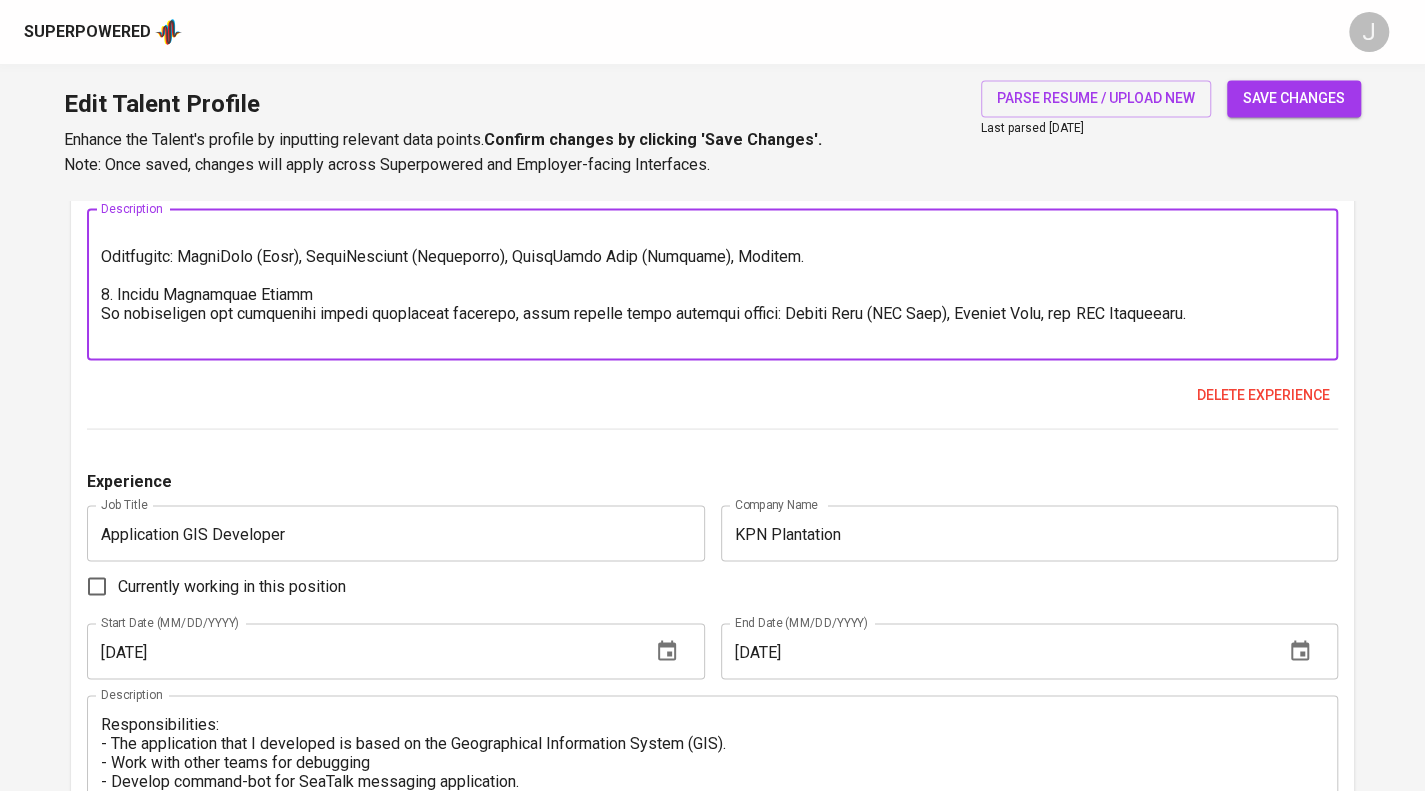 click at bounding box center [712, 284] 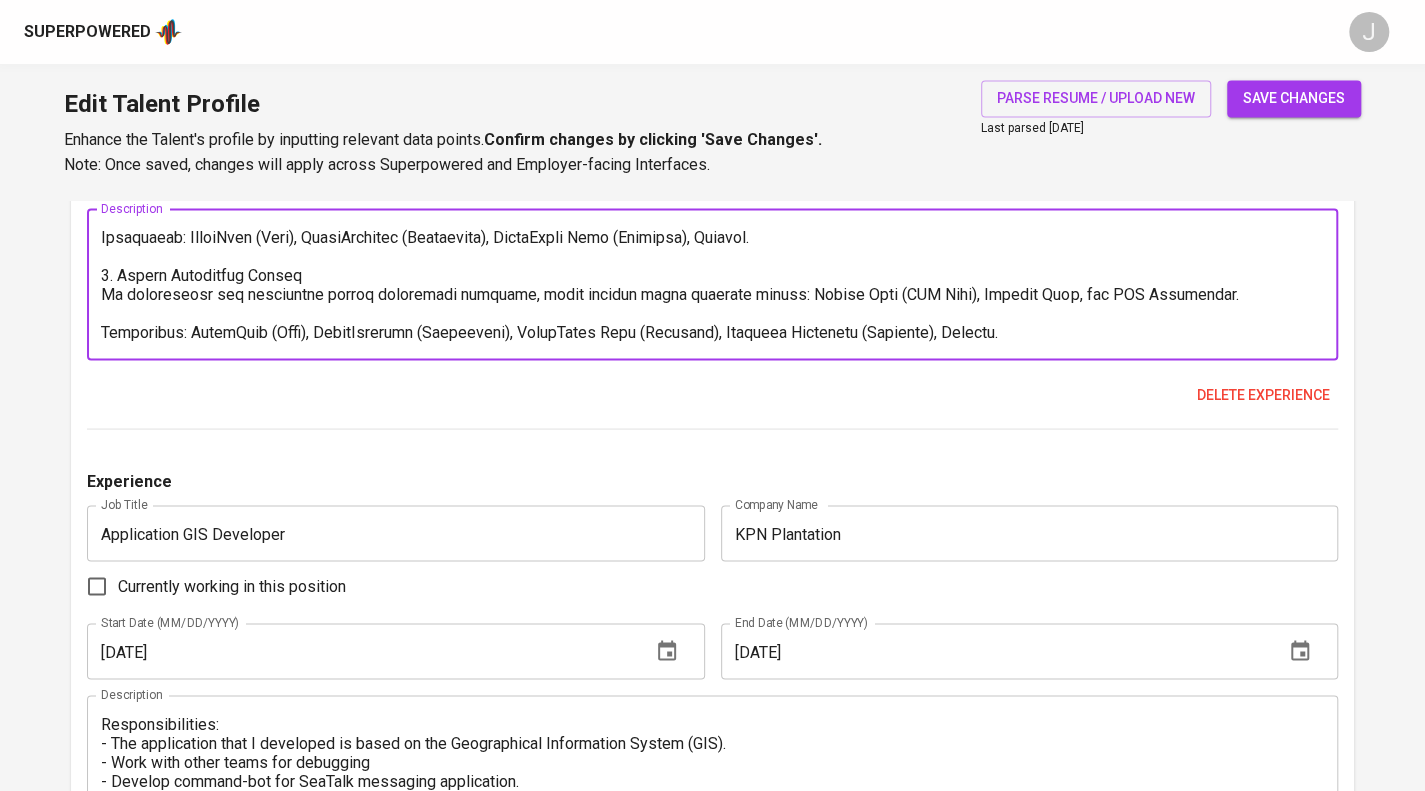 scroll, scrollTop: 1999, scrollLeft: 0, axis: vertical 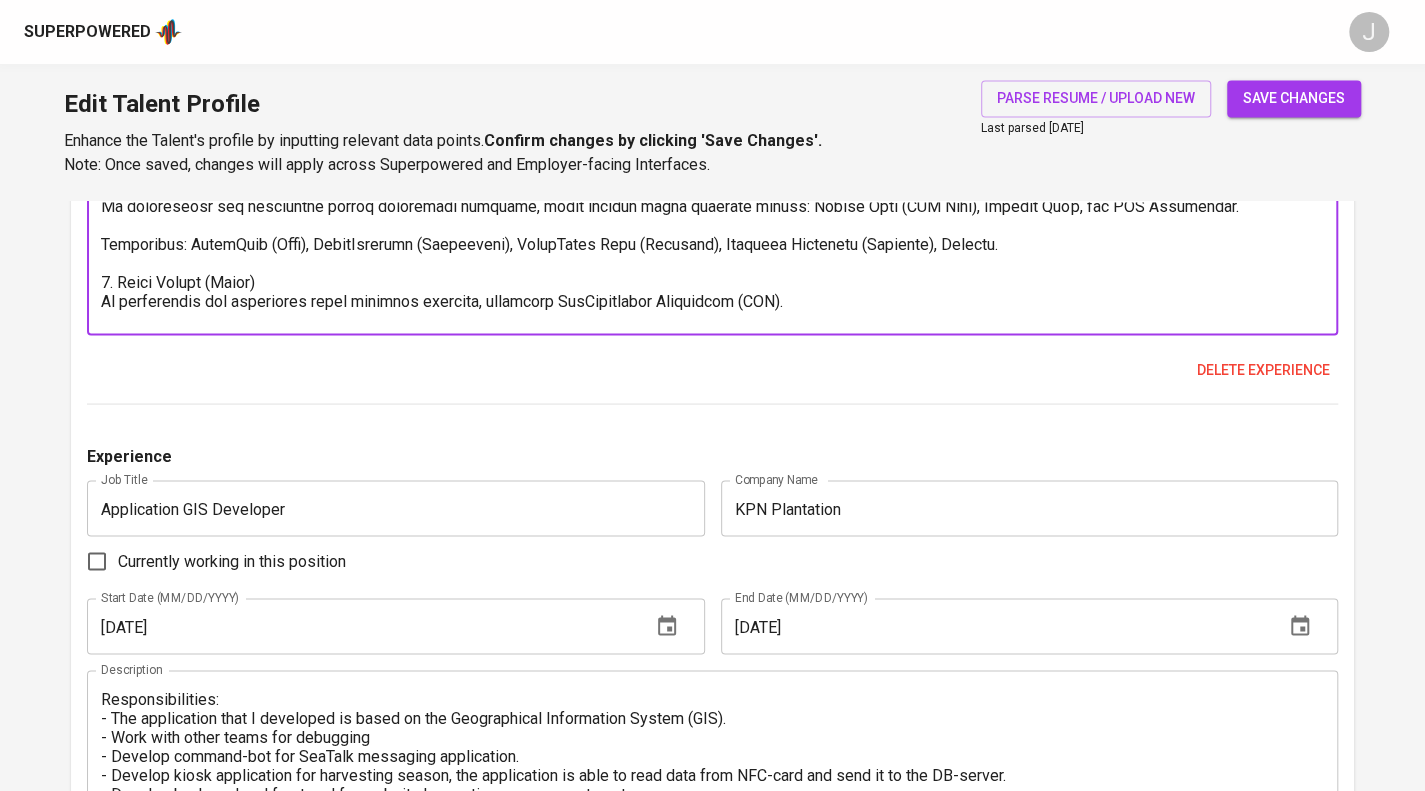 click at bounding box center [712, 259] 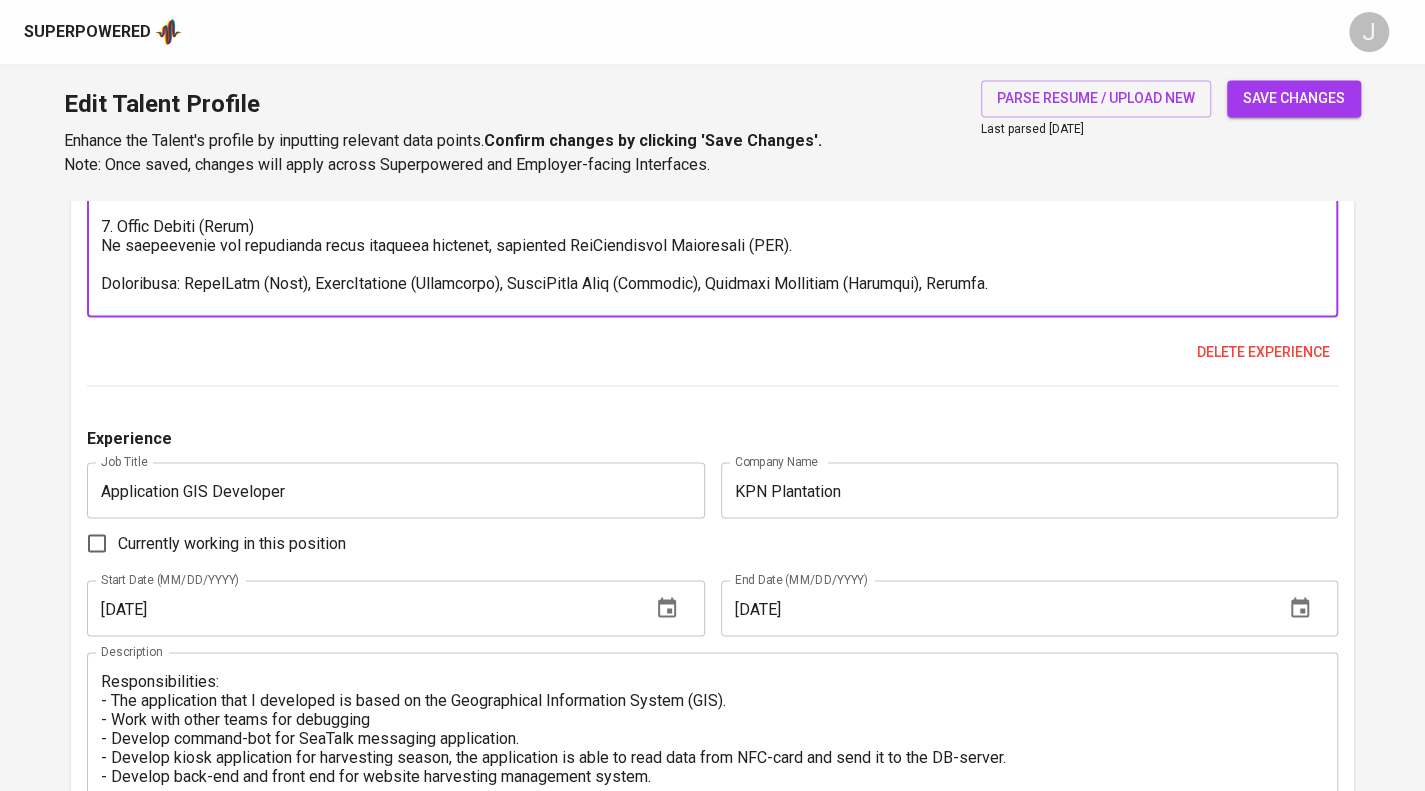 scroll, scrollTop: 2019, scrollLeft: 0, axis: vertical 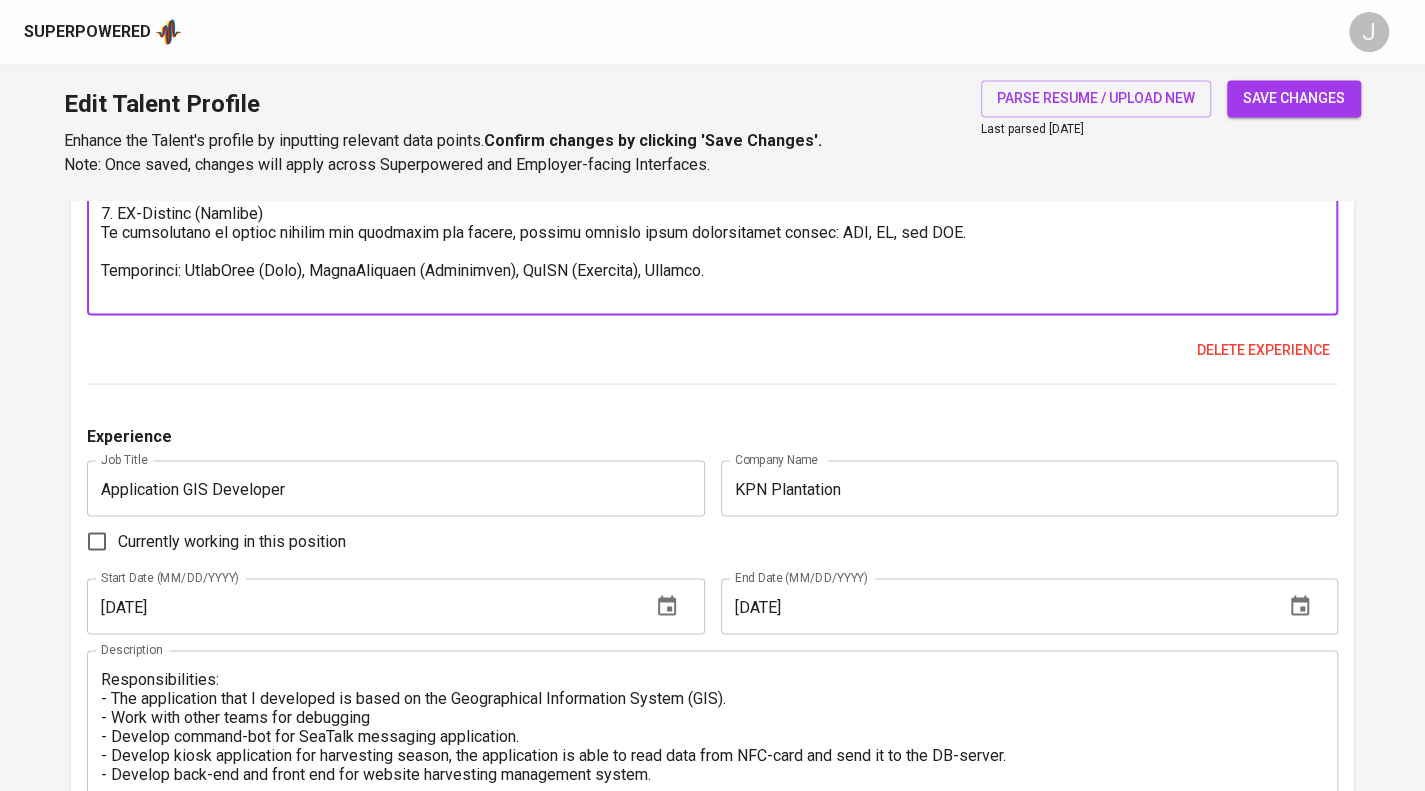 drag, startPoint x: 1280, startPoint y: 525, endPoint x: 87, endPoint y: 517, distance: 1193.0269 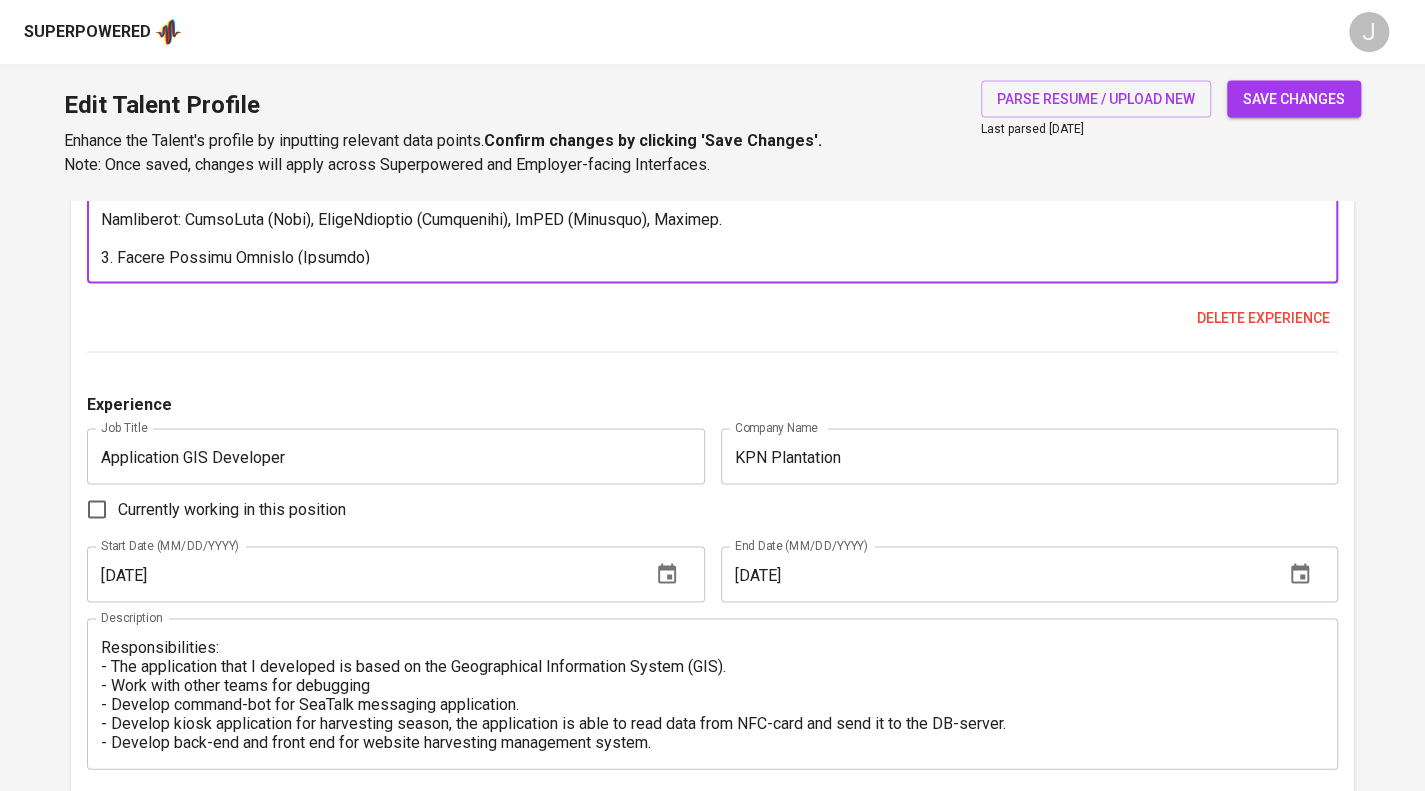 scroll, scrollTop: 2052, scrollLeft: 0, axis: vertical 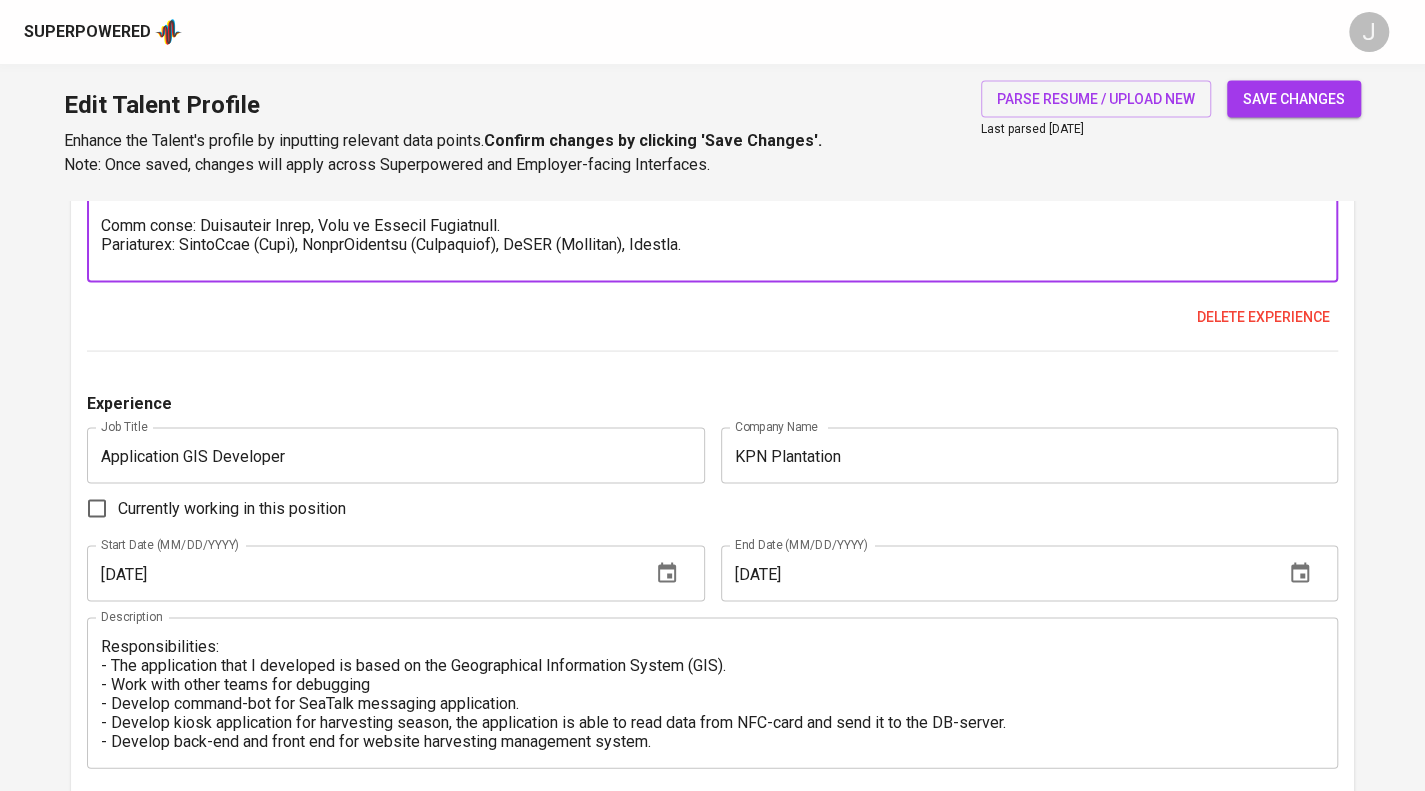 drag, startPoint x: 102, startPoint y: 497, endPoint x: 1328, endPoint y: 498, distance: 1226.0004 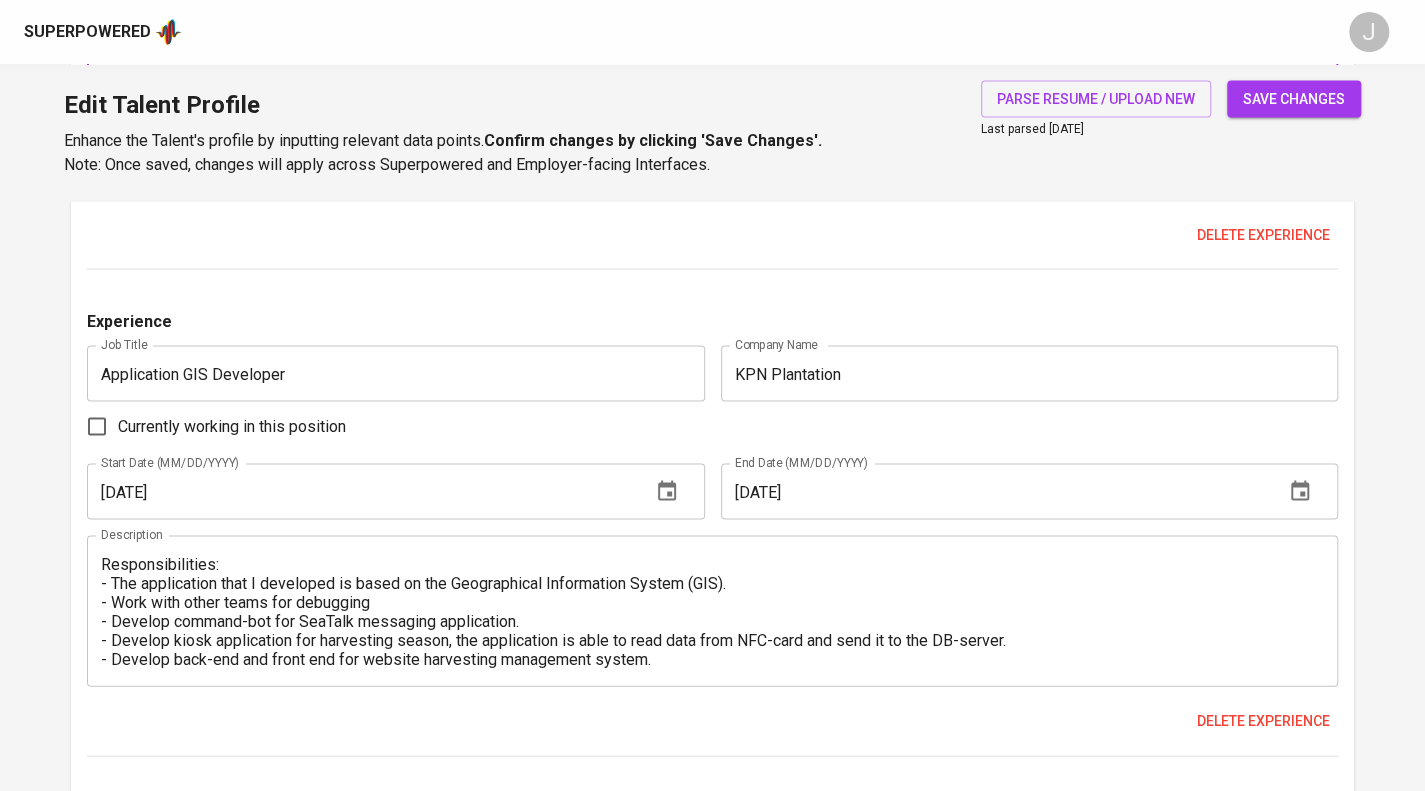 scroll, scrollTop: 2132, scrollLeft: 0, axis: vertical 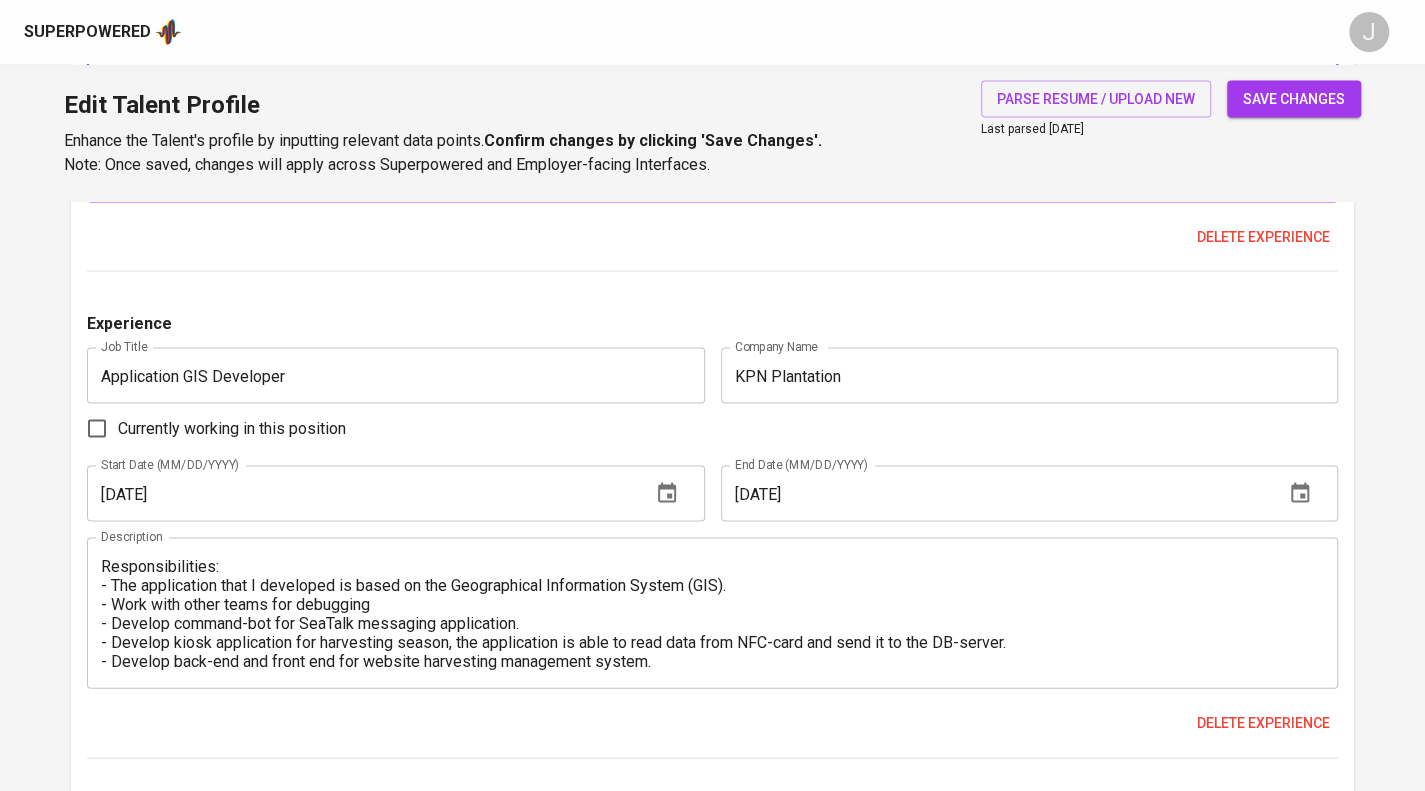 click at bounding box center (712, 126) 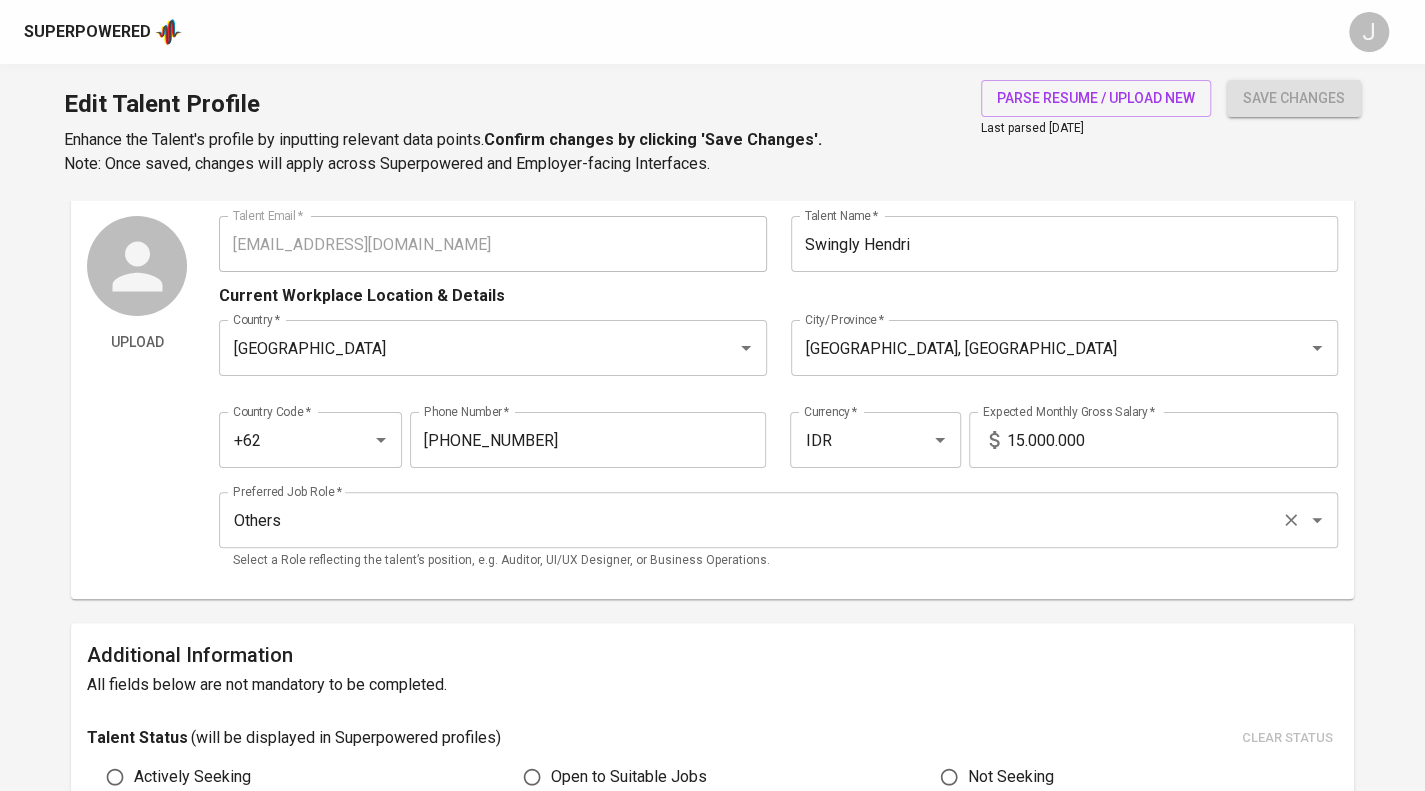 scroll, scrollTop: 0, scrollLeft: 0, axis: both 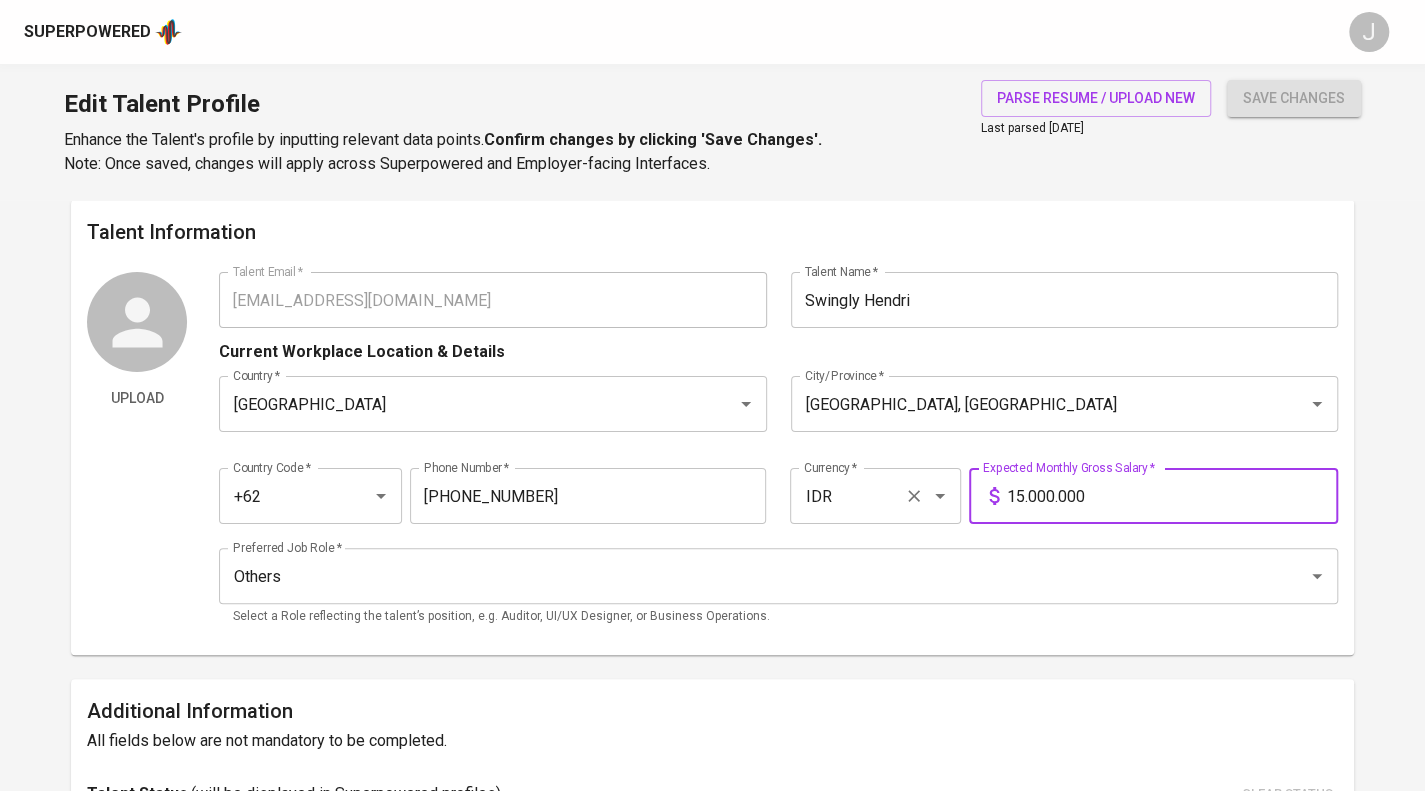 drag, startPoint x: 1180, startPoint y: 597, endPoint x: 901, endPoint y: 623, distance: 280.20886 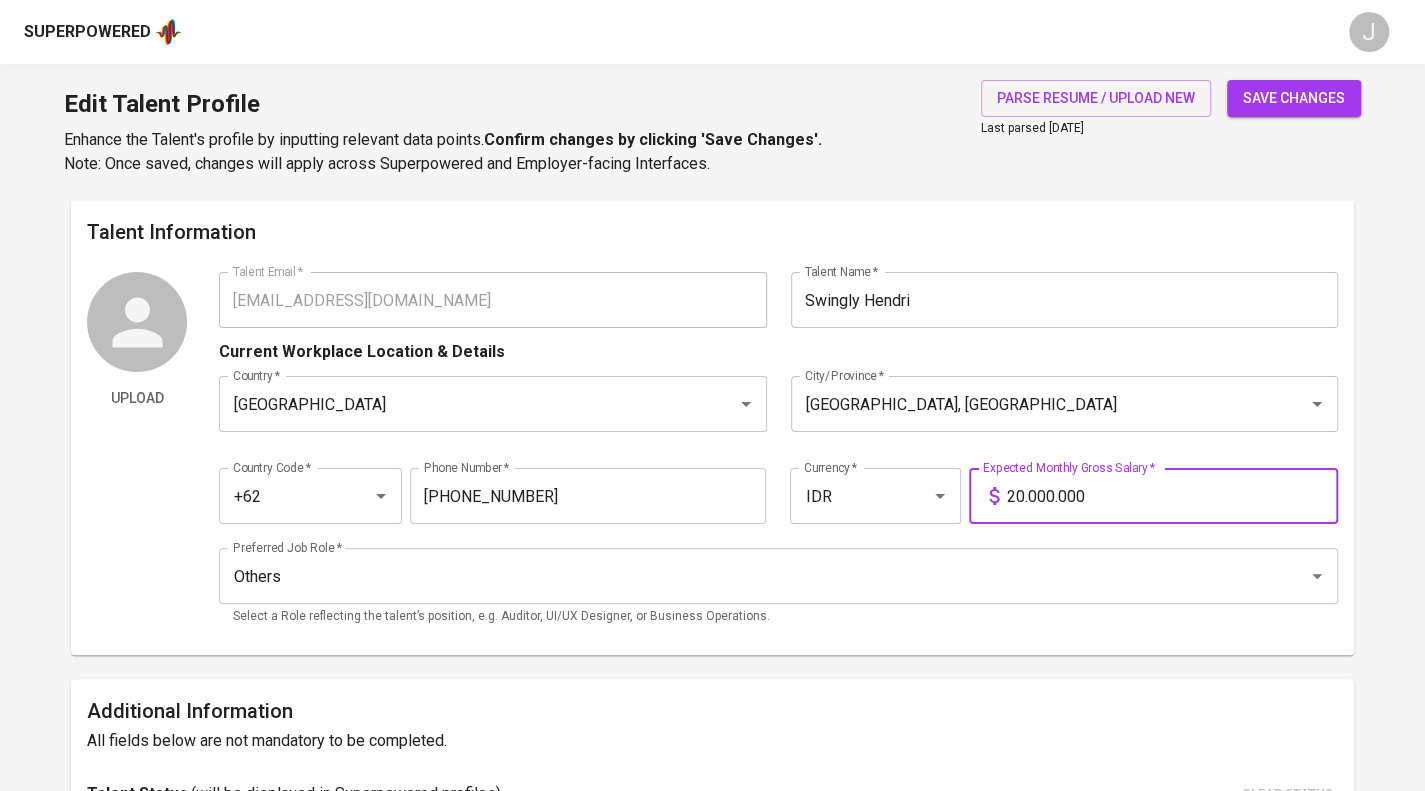 type on "20.000.000" 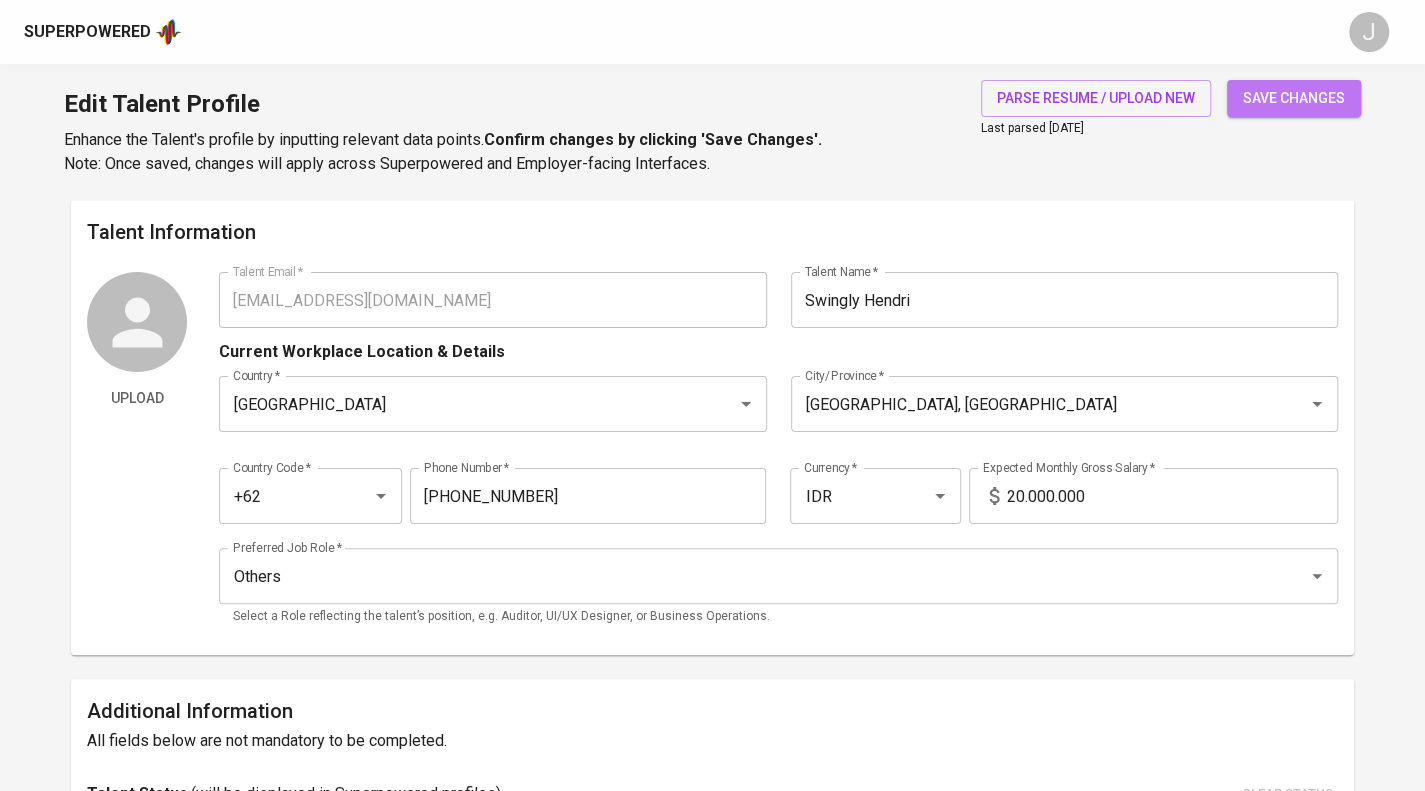 click on "save changes" at bounding box center (1294, 98) 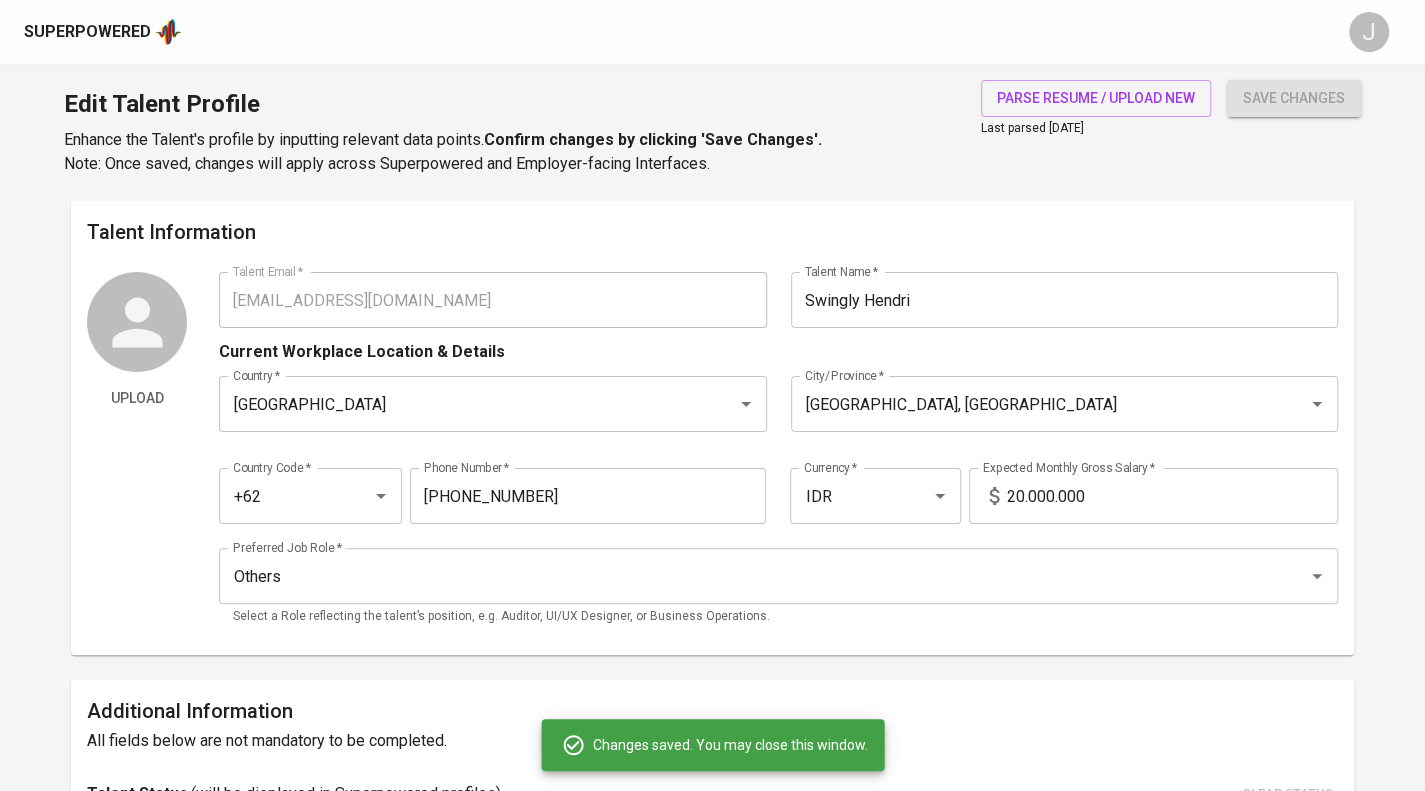scroll, scrollTop: 200, scrollLeft: 0, axis: vertical 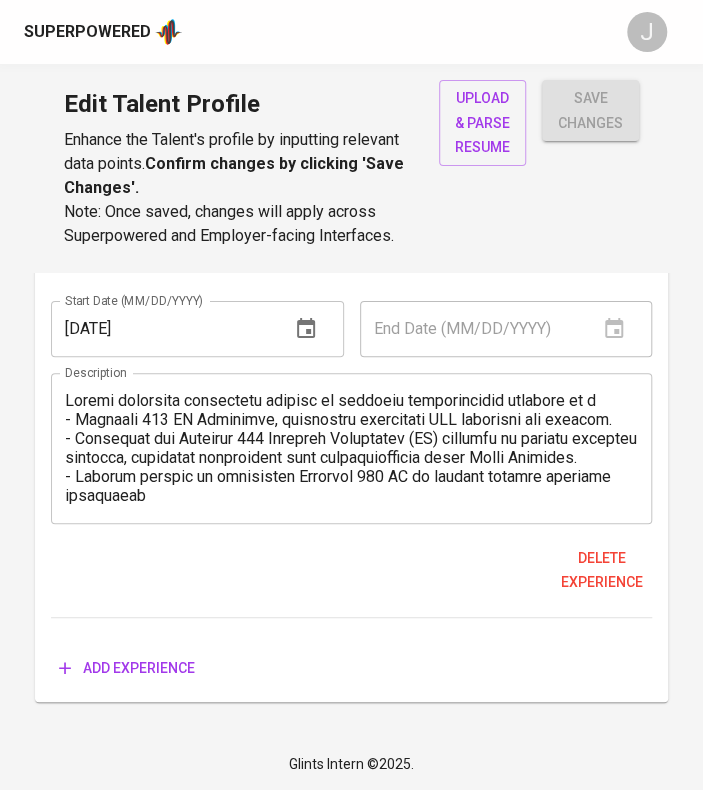 click at bounding box center (351, 448) 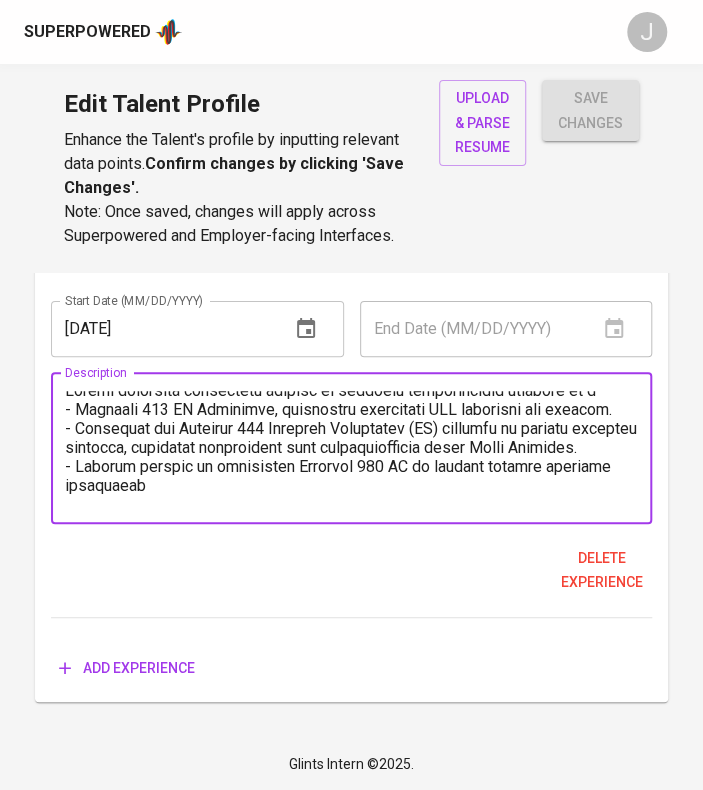 scroll, scrollTop: 1, scrollLeft: 0, axis: vertical 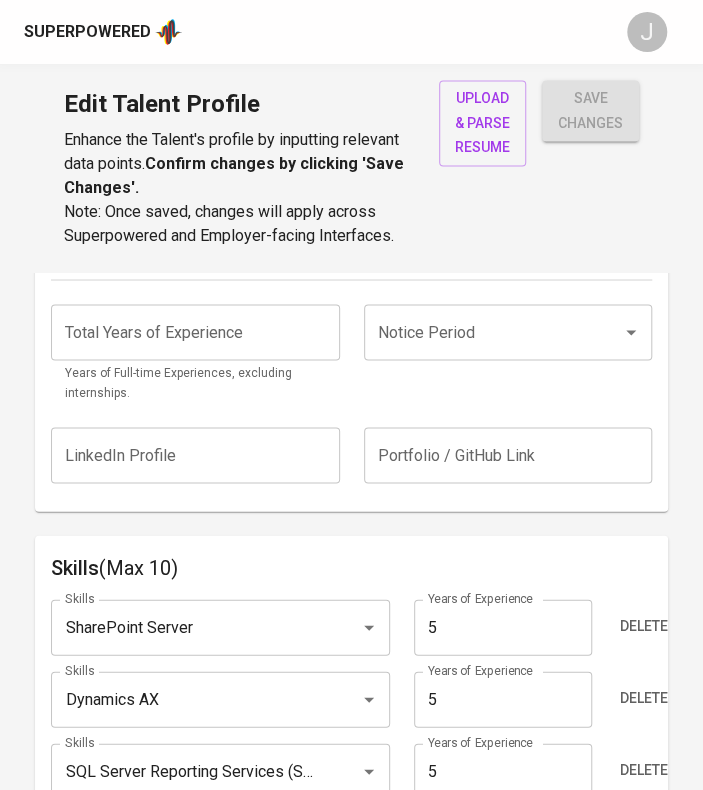 click at bounding box center [195, 332] 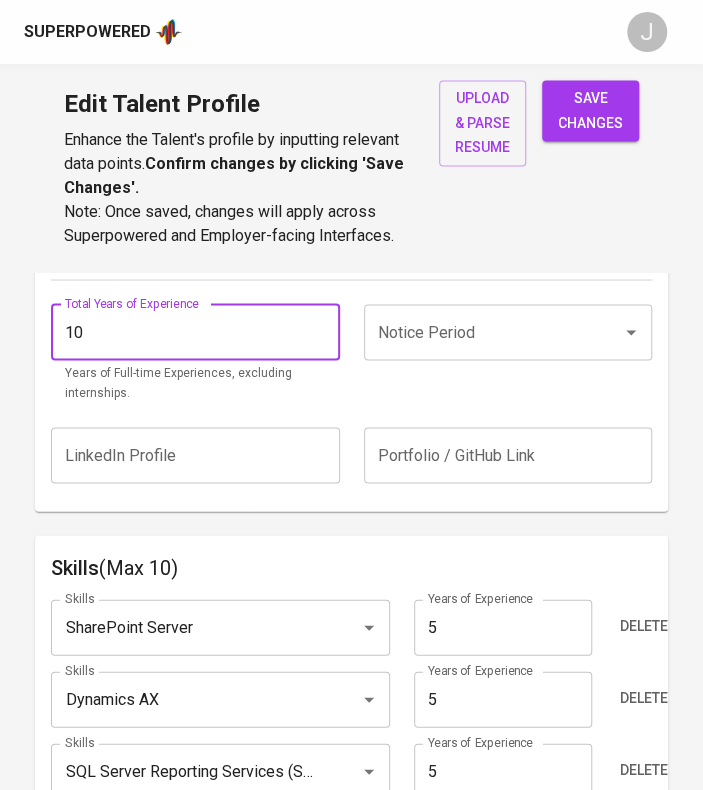 type on "10" 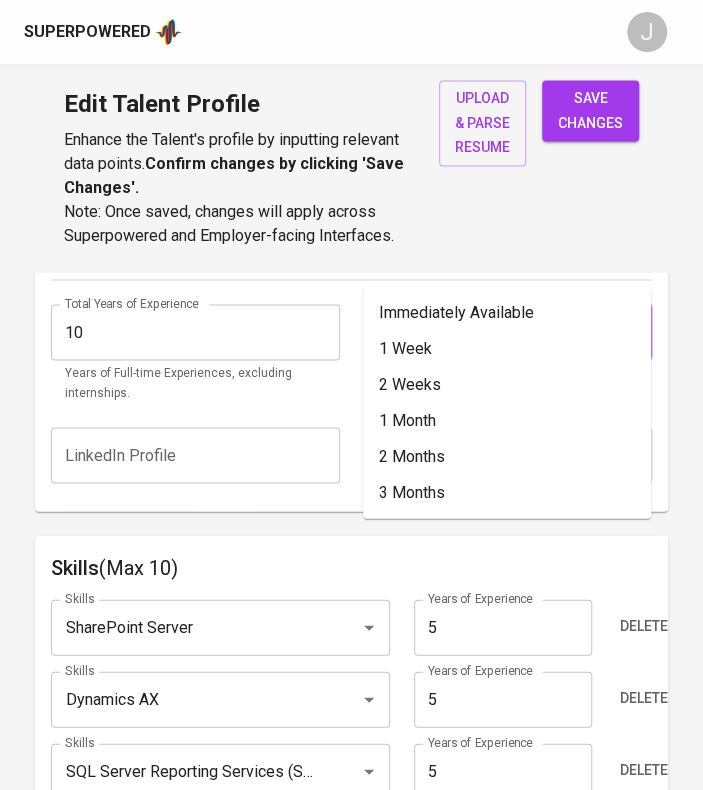 click on "Notice Period" at bounding box center (480, 332) 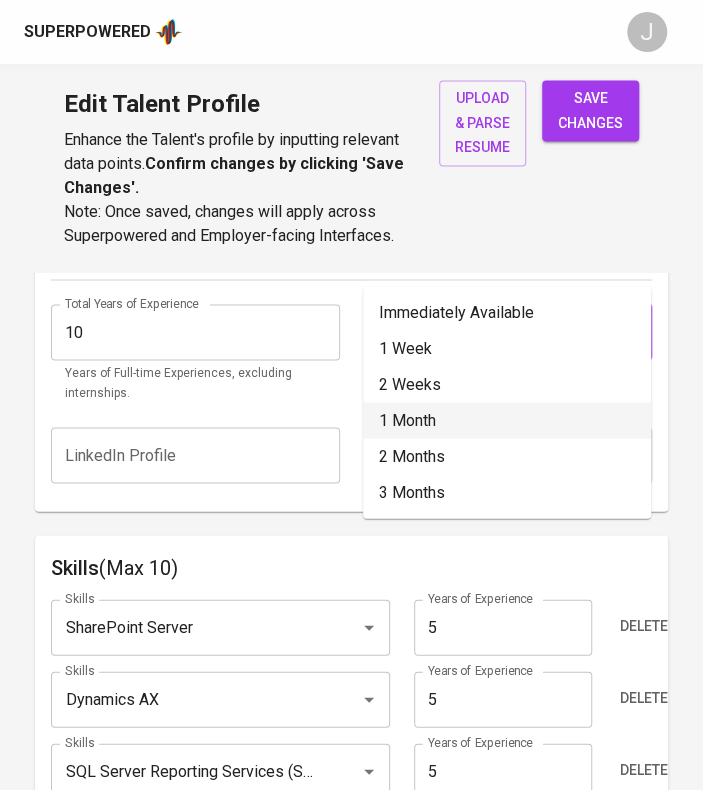 click on "1 Month" at bounding box center [507, 420] 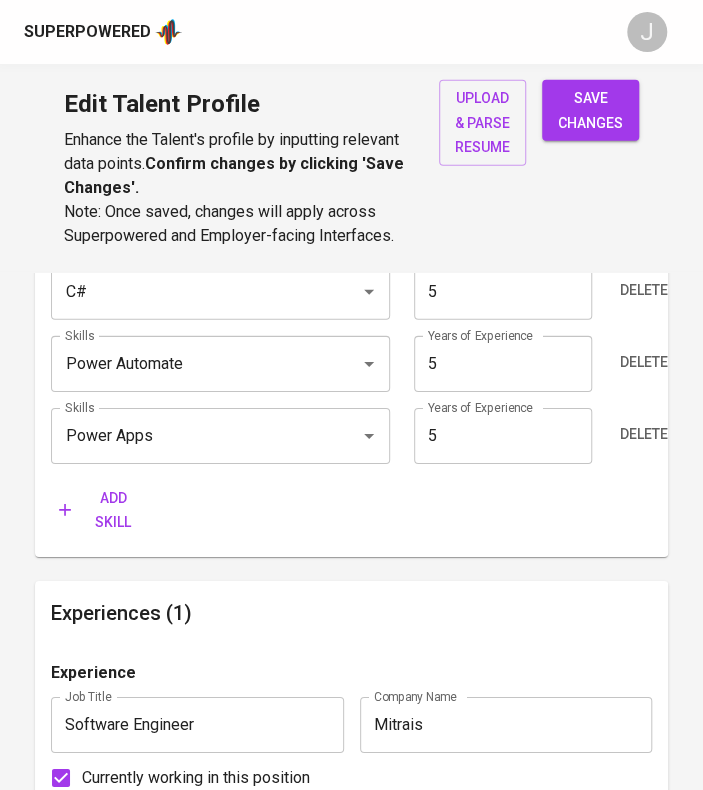 scroll, scrollTop: 1502, scrollLeft: 0, axis: vertical 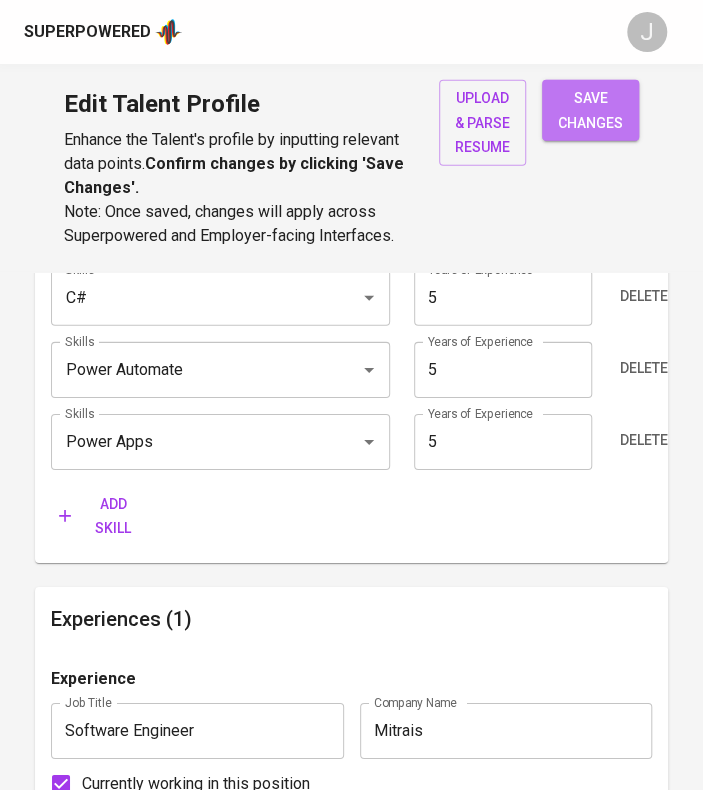 click on "save changes" at bounding box center [590, 110] 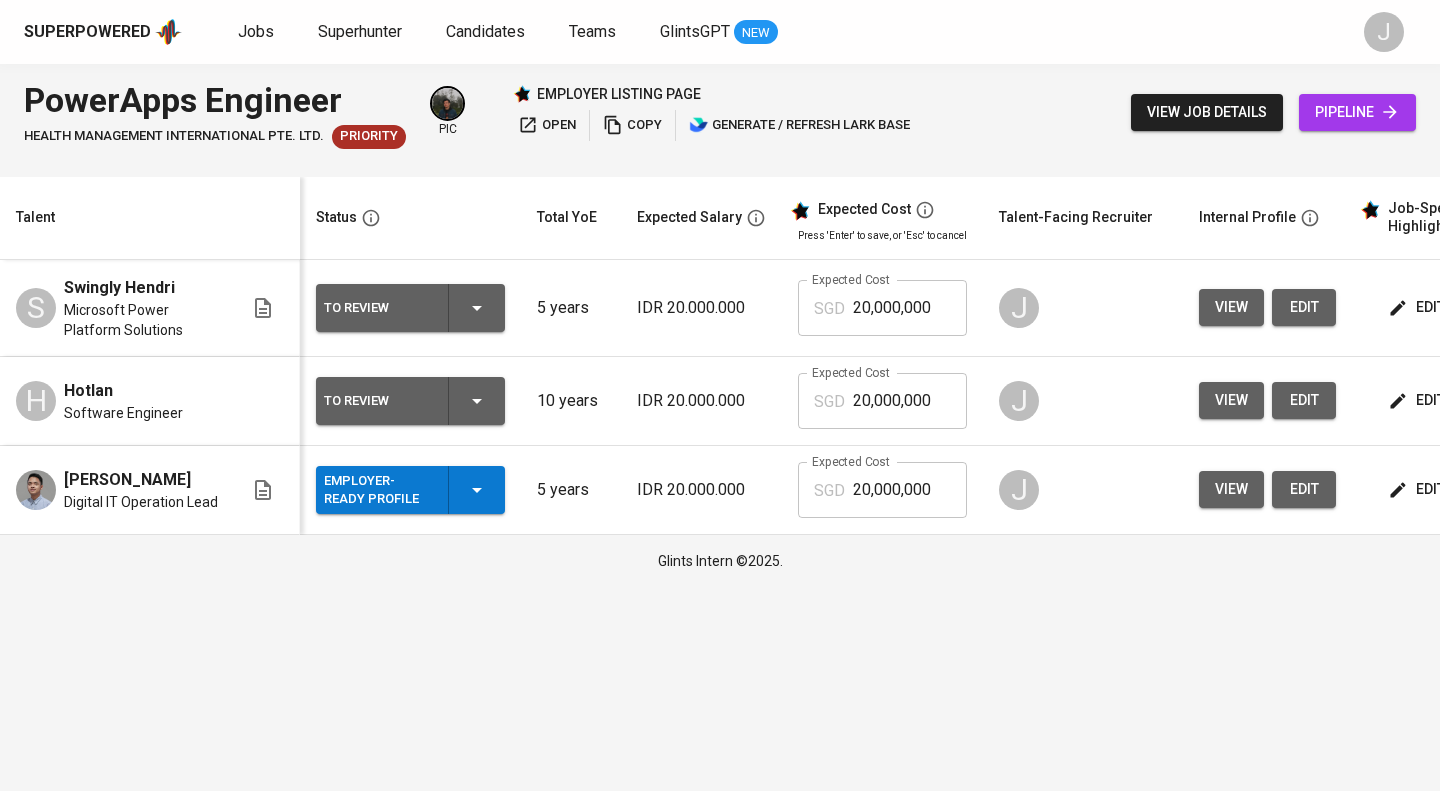 scroll, scrollTop: 0, scrollLeft: 0, axis: both 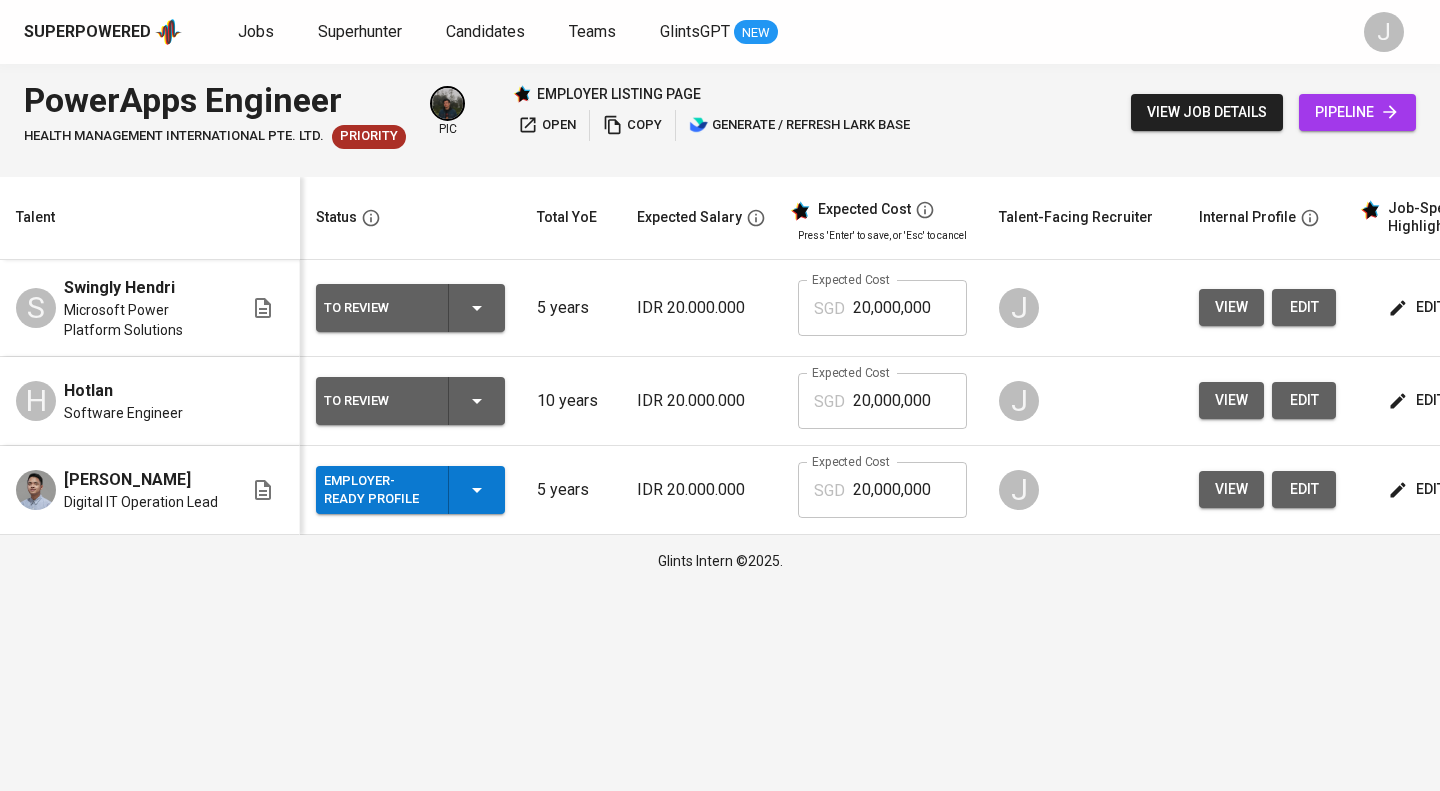 click on "To Review" at bounding box center [410, 308] 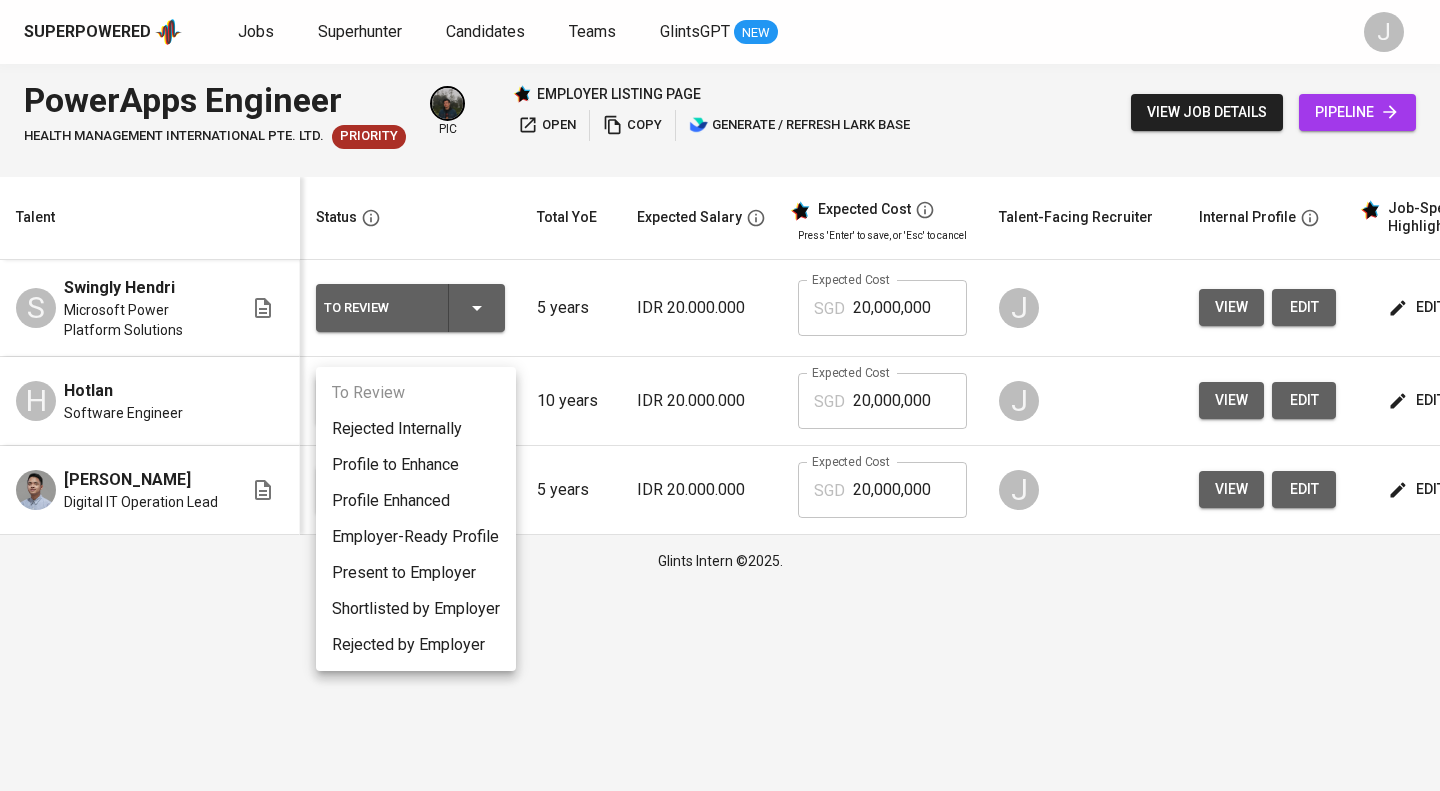 click on "Employer-Ready Profile" at bounding box center [416, 537] 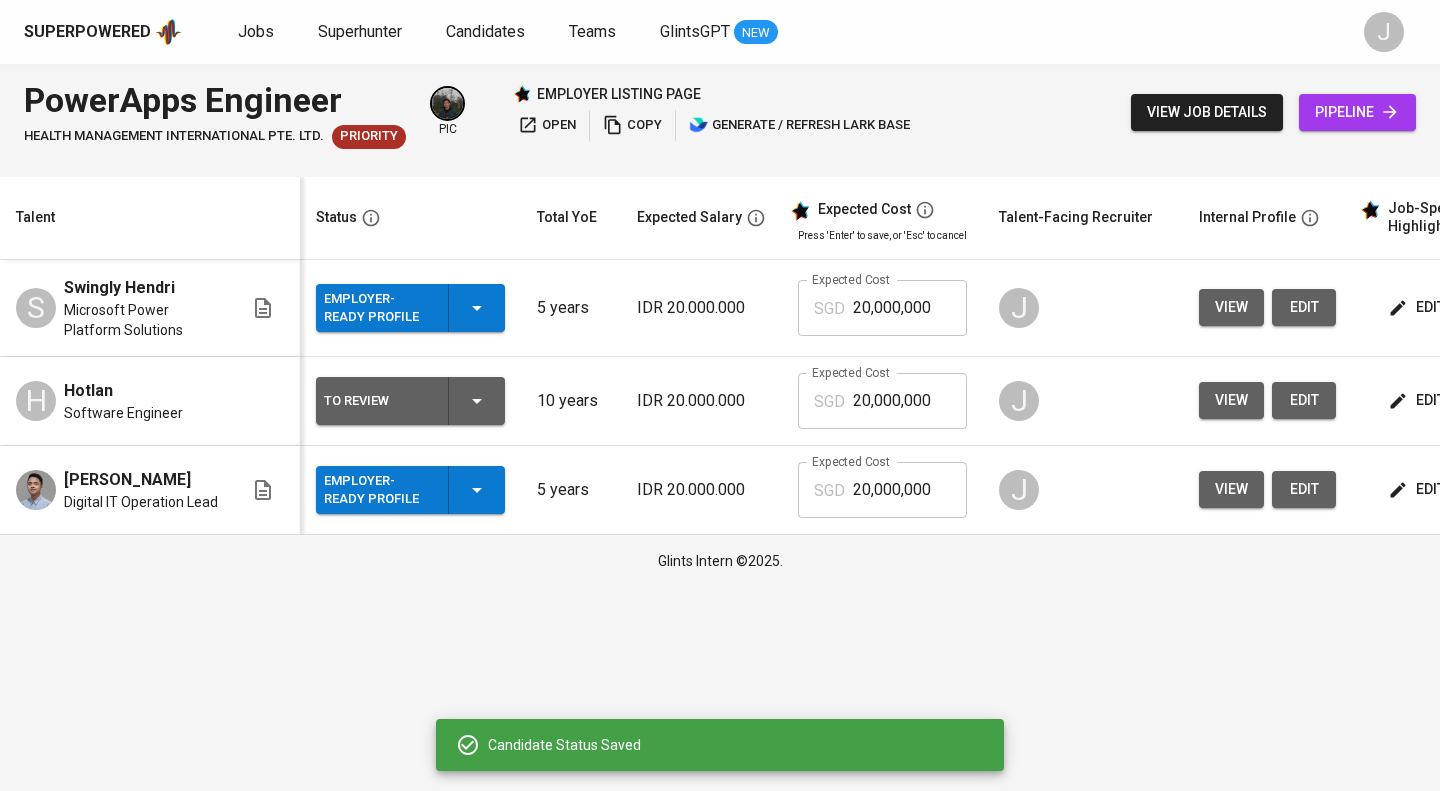 click 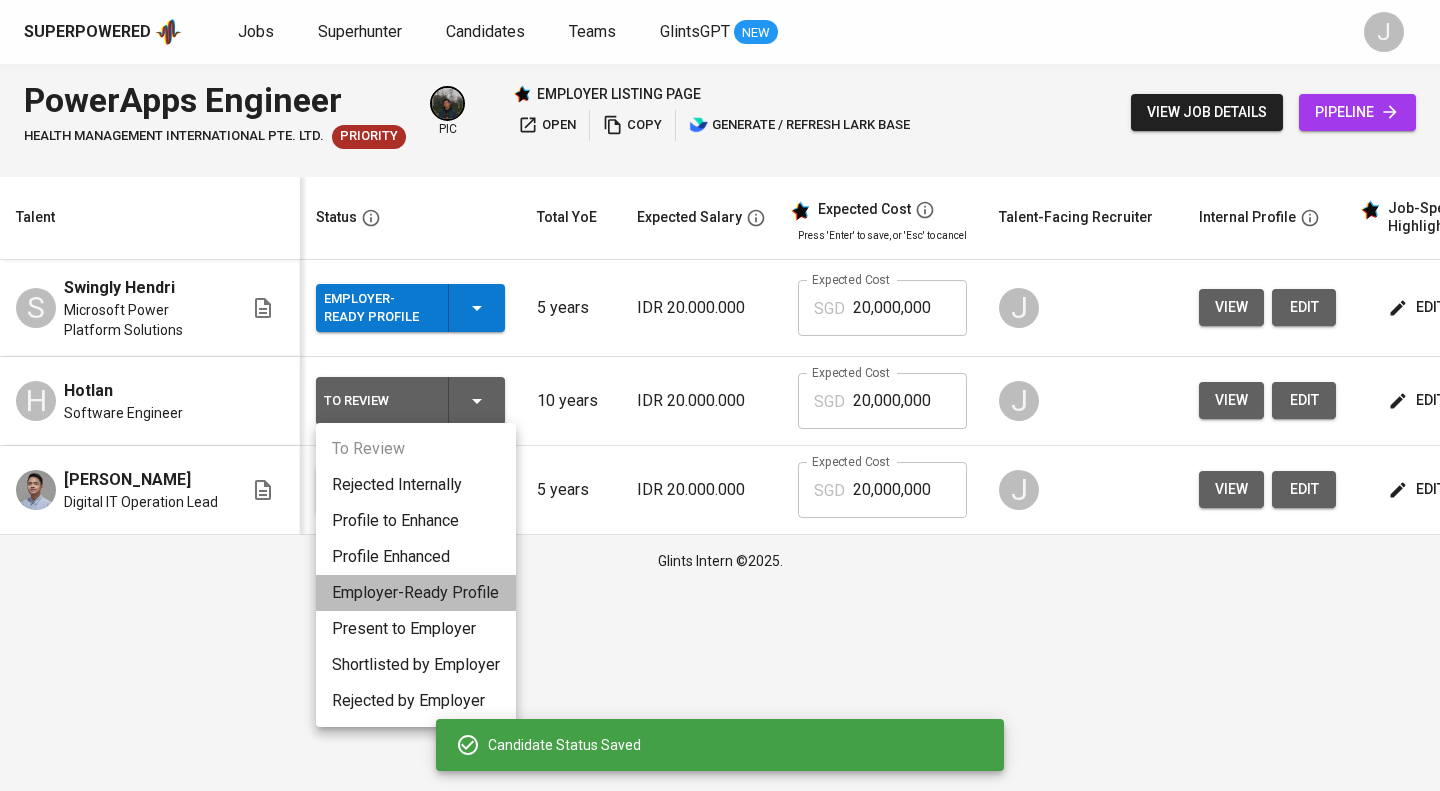 click on "Employer-Ready Profile" at bounding box center [416, 593] 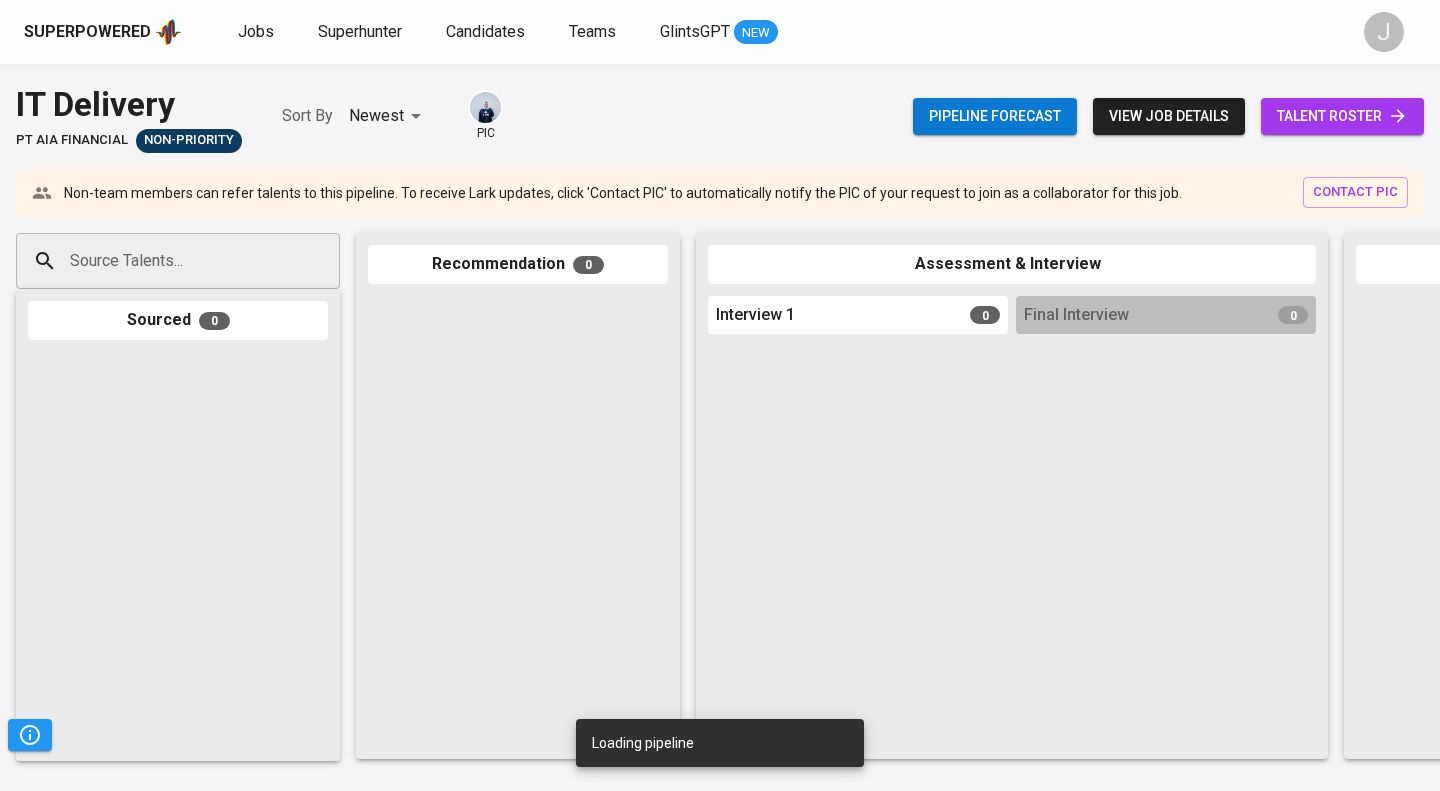 scroll, scrollTop: 0, scrollLeft: 0, axis: both 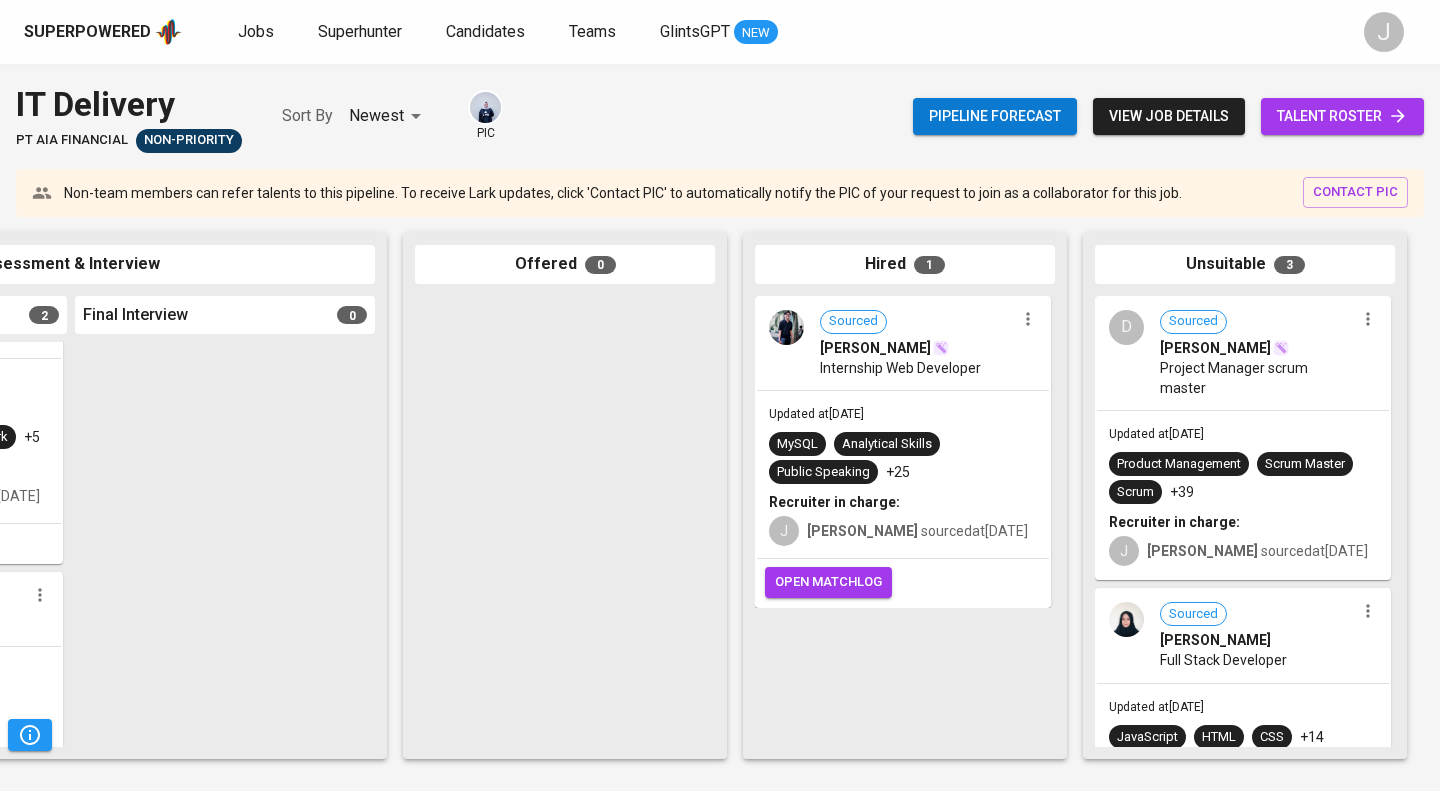 click on "open matchlog" at bounding box center [828, 582] 